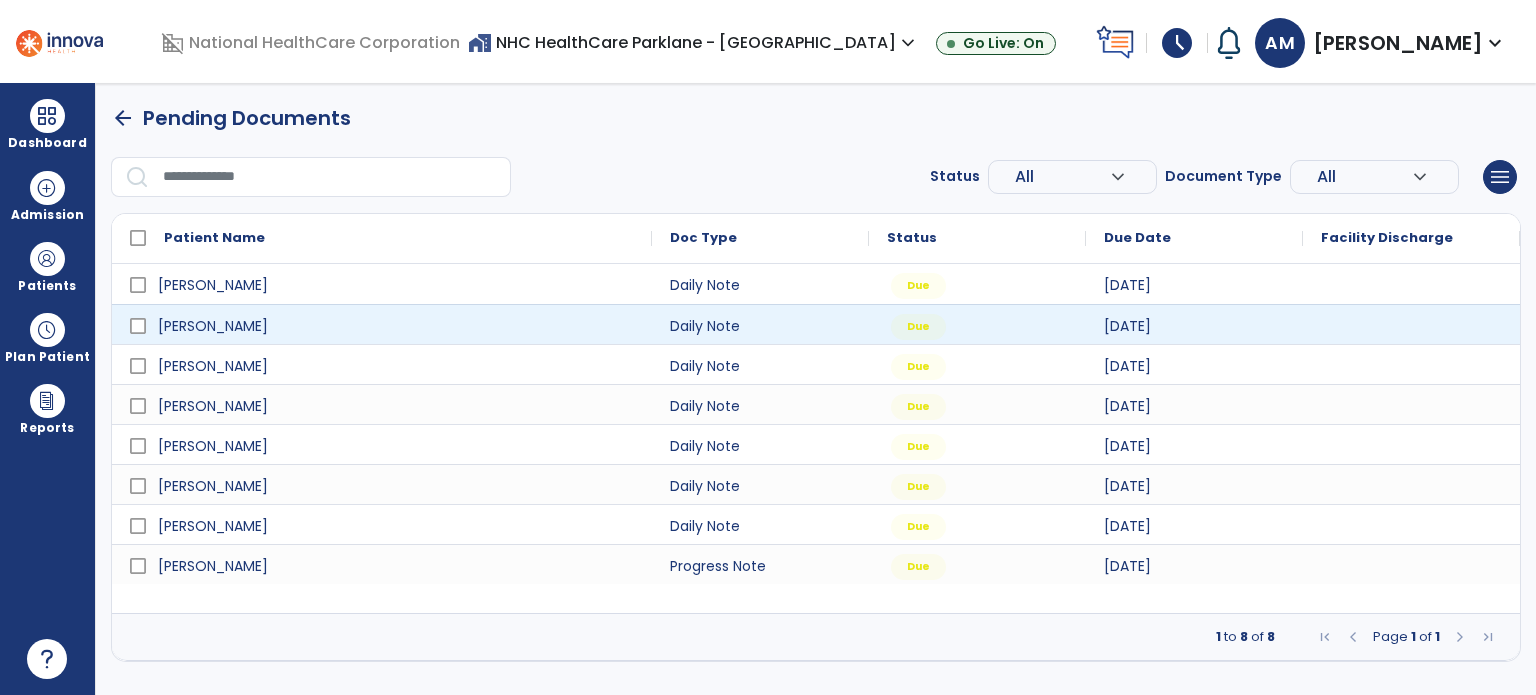 scroll, scrollTop: 0, scrollLeft: 0, axis: both 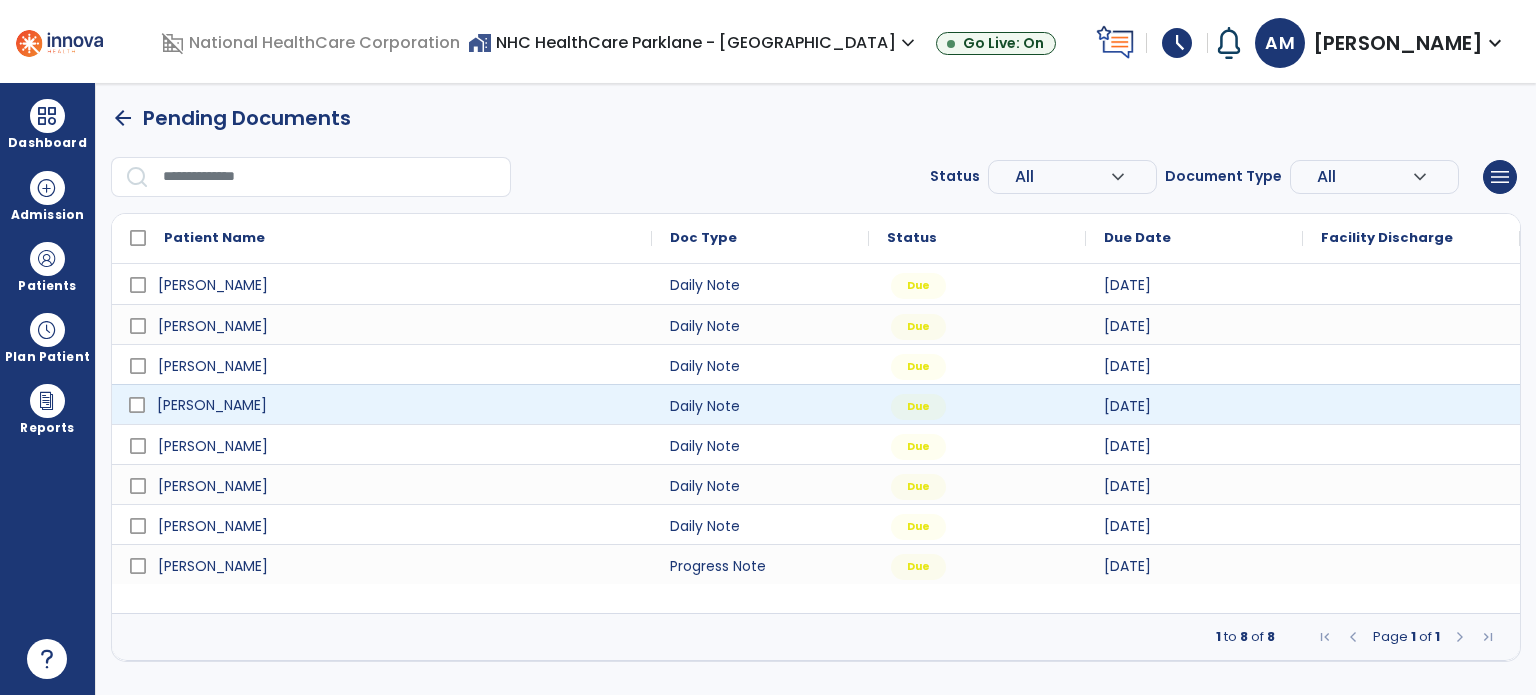click on "[PERSON_NAME]" at bounding box center (396, 405) 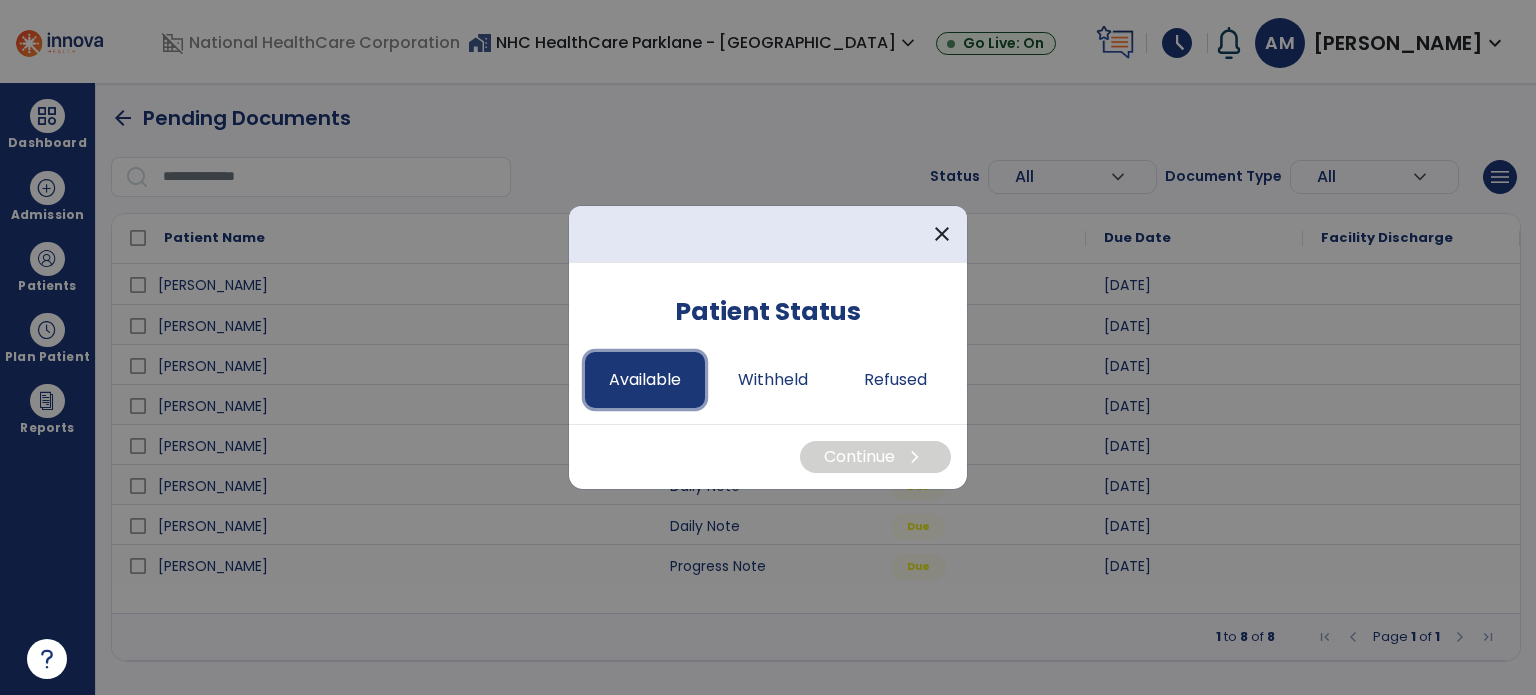 click on "Available" at bounding box center (645, 380) 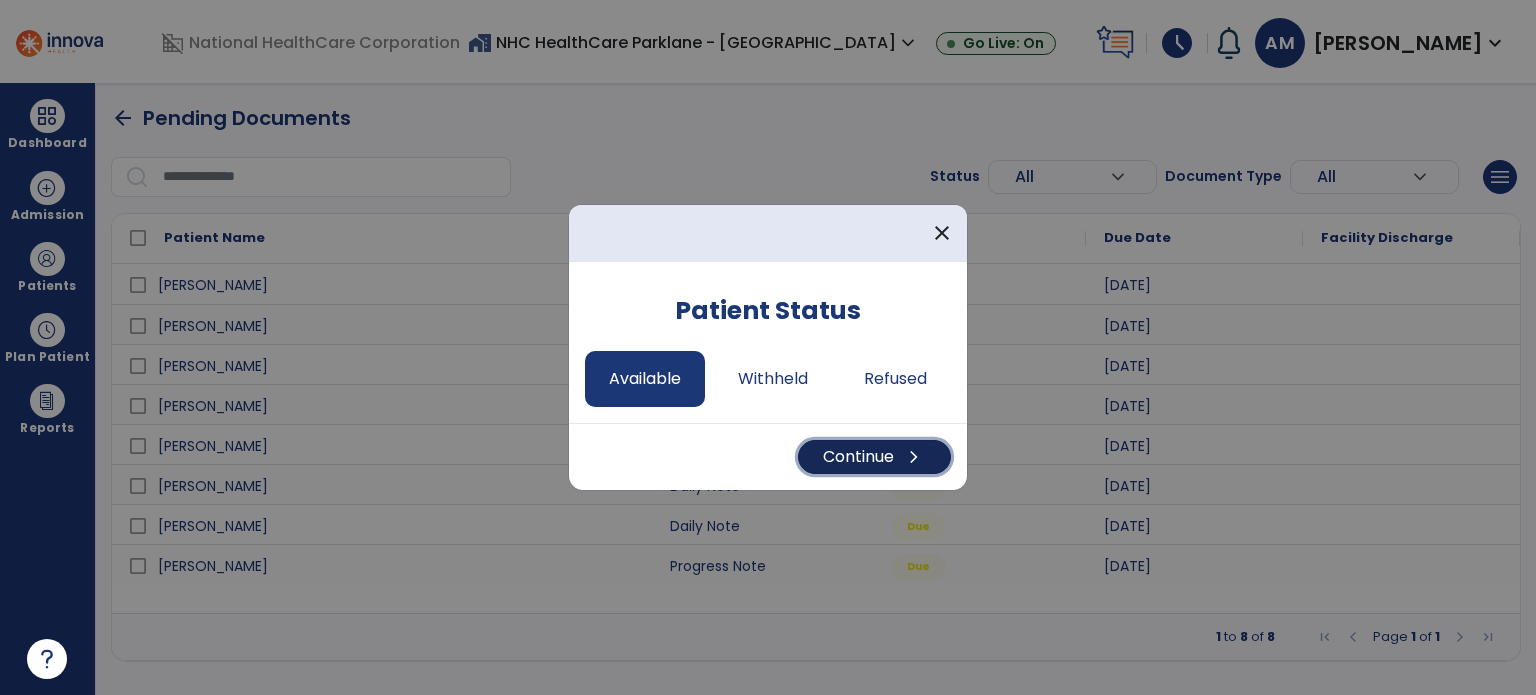 click on "Continue   chevron_right" at bounding box center [874, 457] 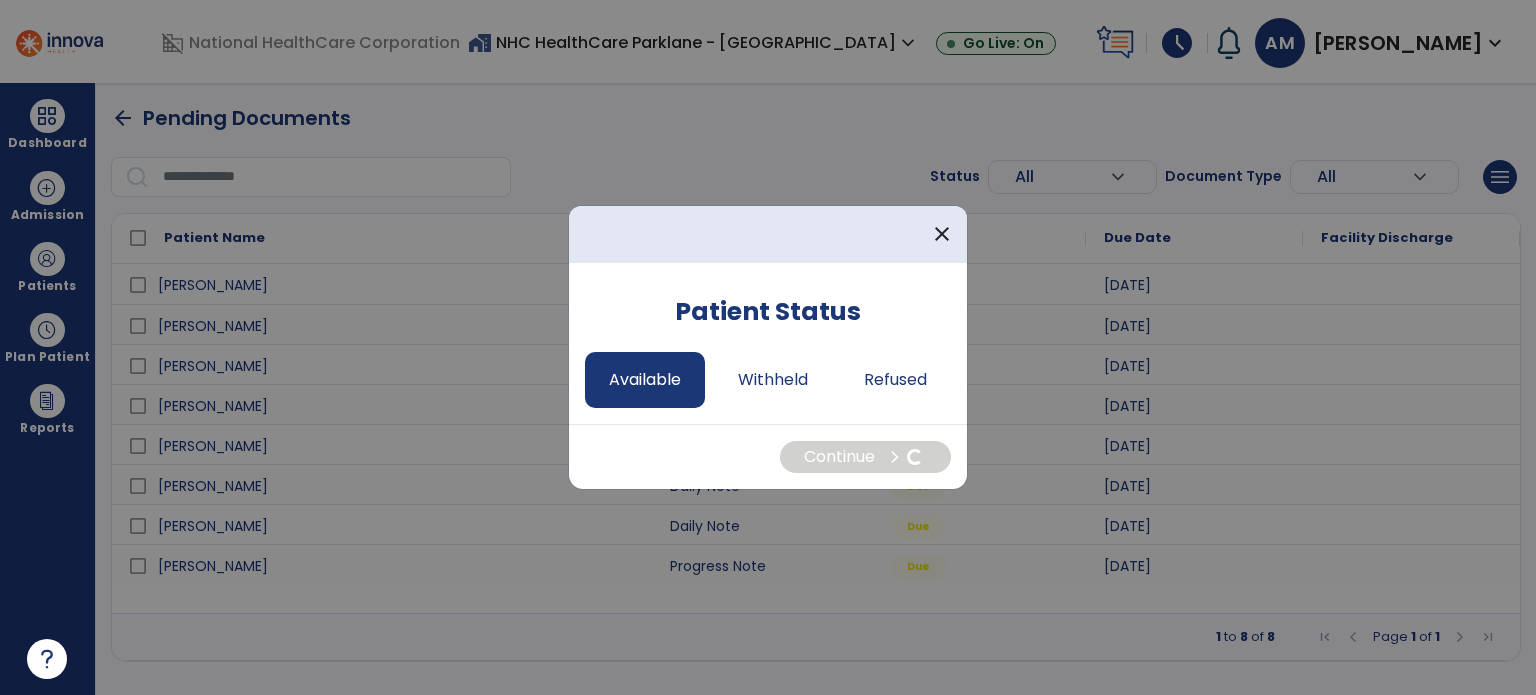 select on "*" 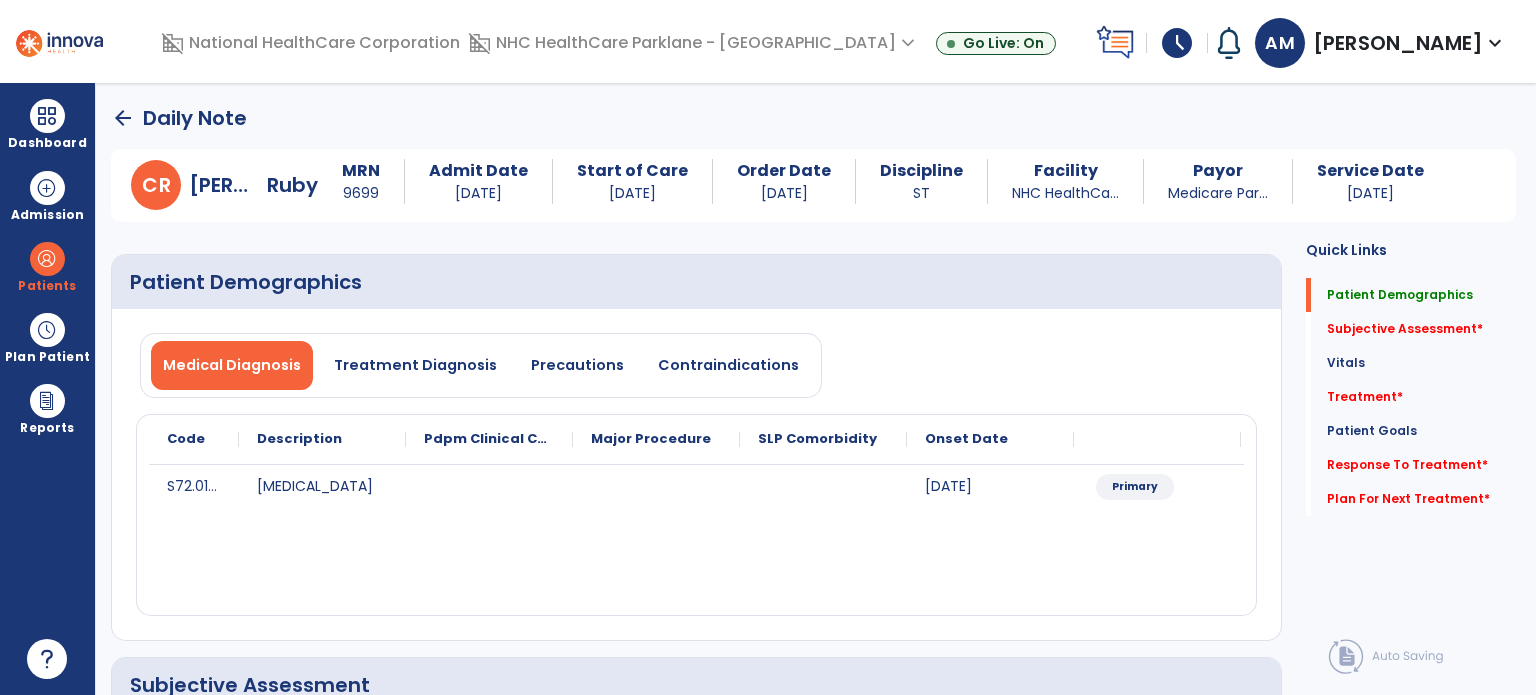 scroll, scrollTop: 300, scrollLeft: 0, axis: vertical 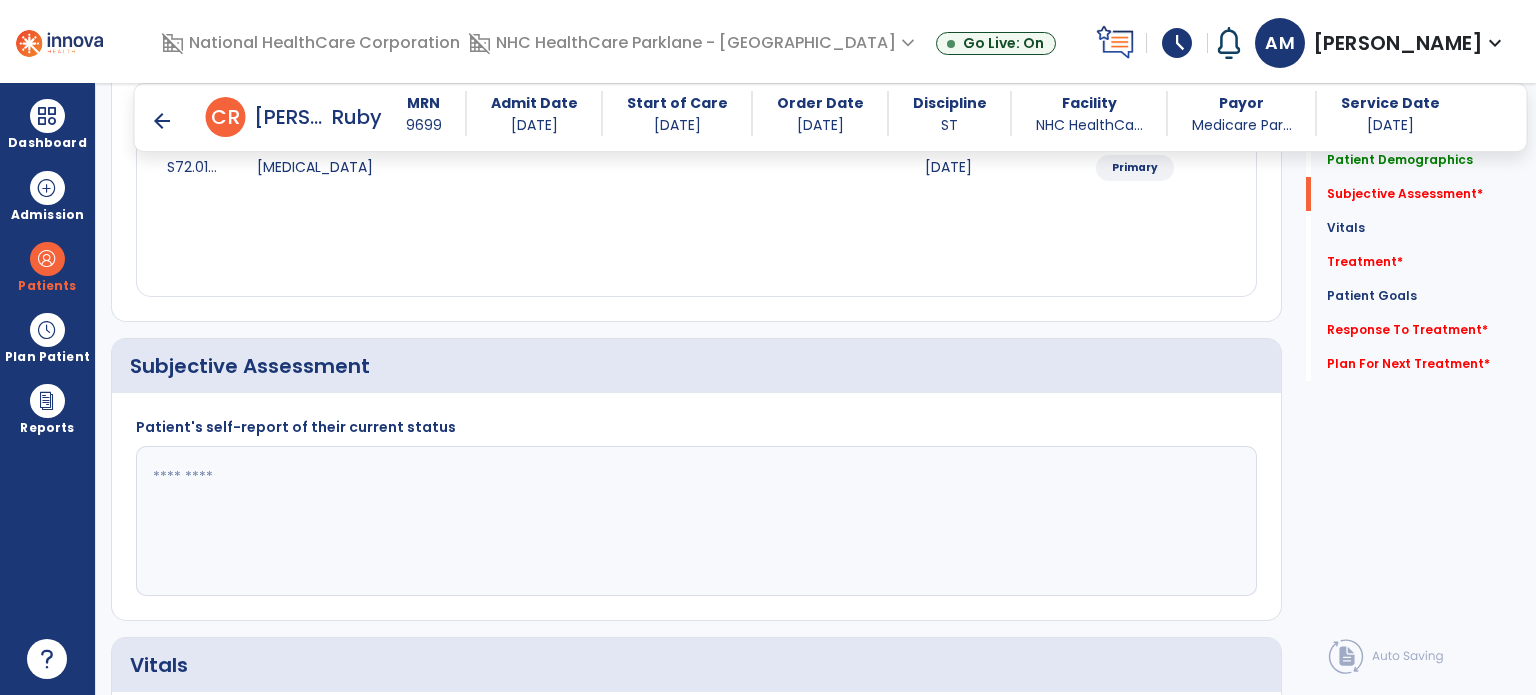click 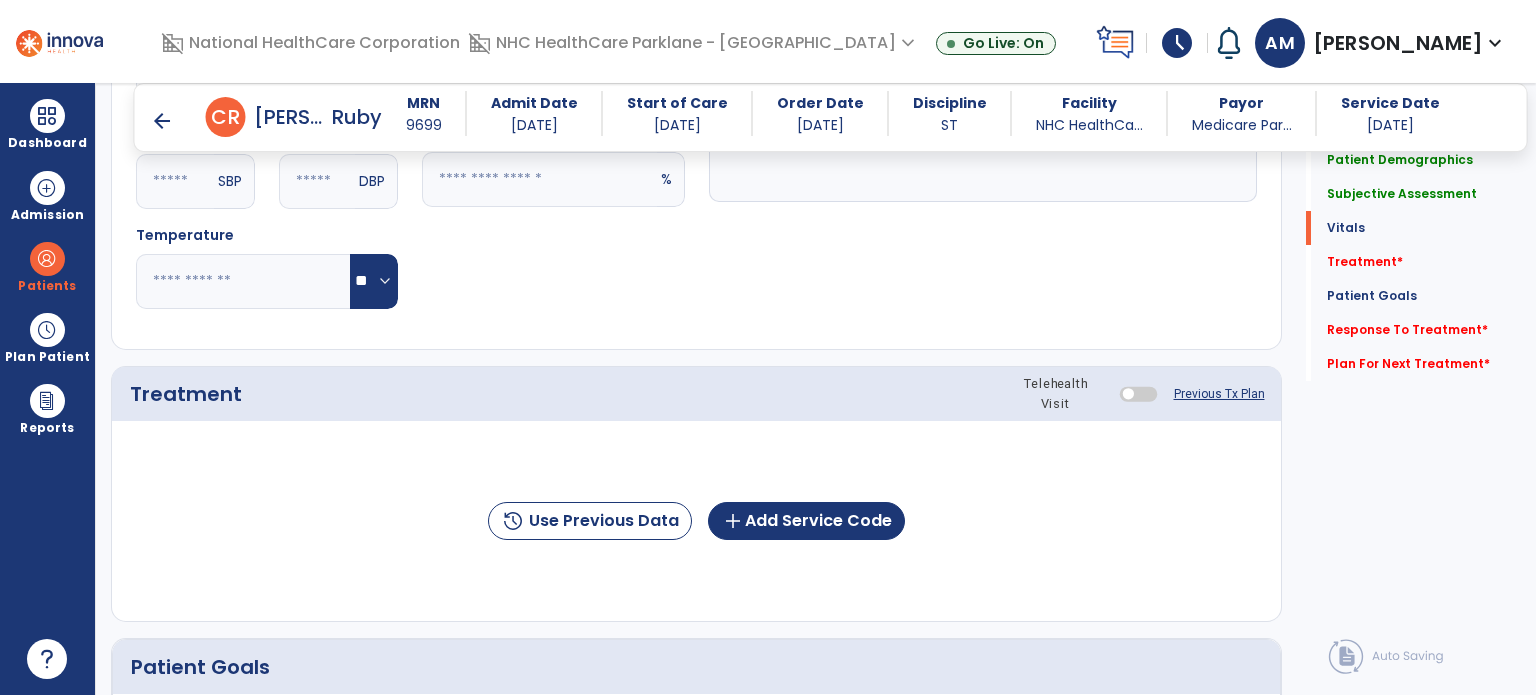 scroll, scrollTop: 1000, scrollLeft: 0, axis: vertical 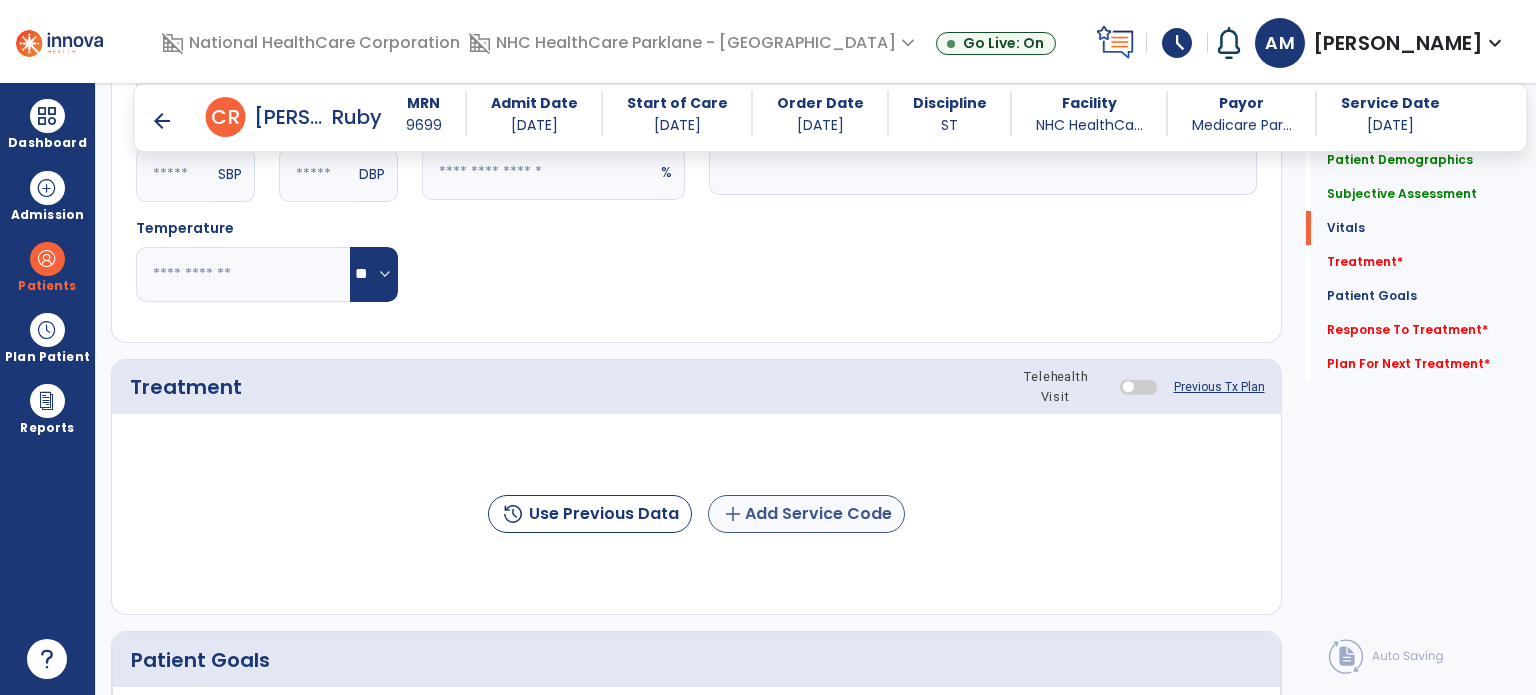 type on "**********" 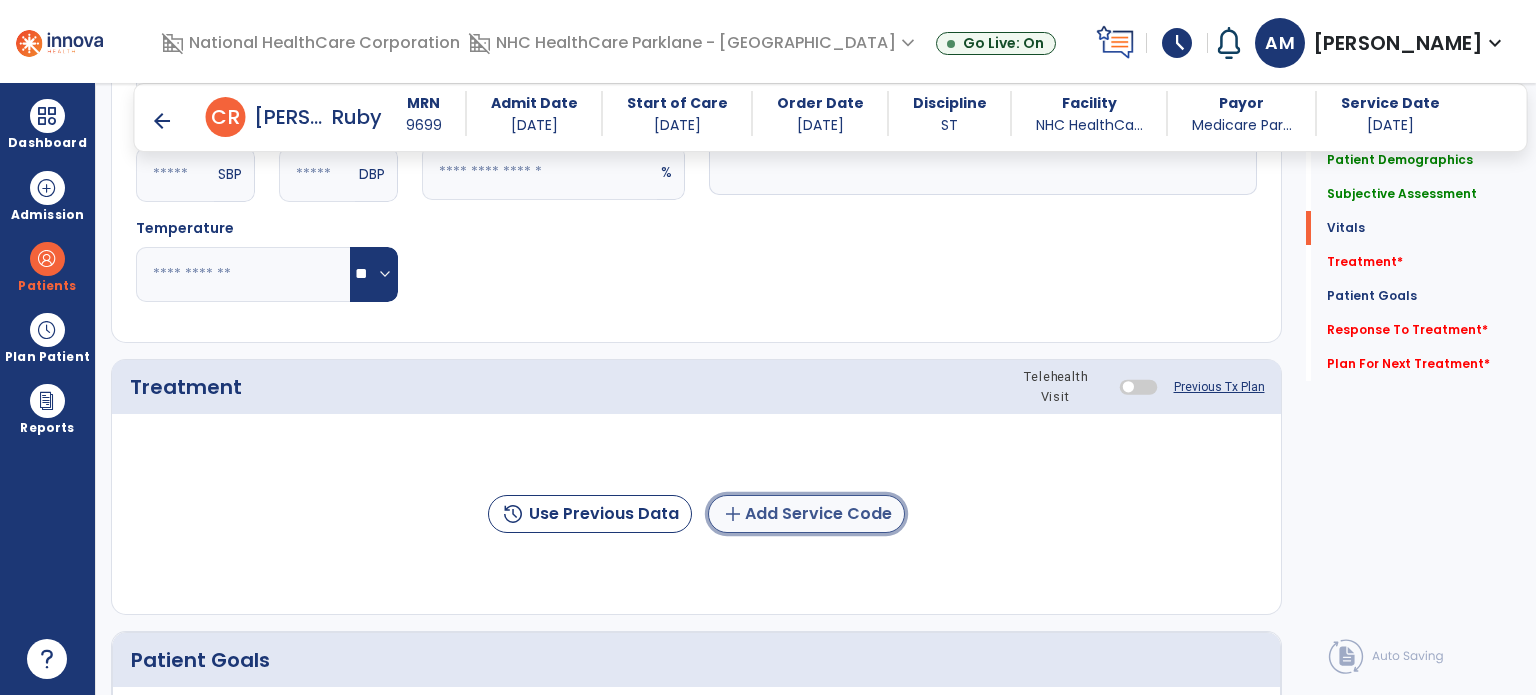 click on "add  Add Service Code" 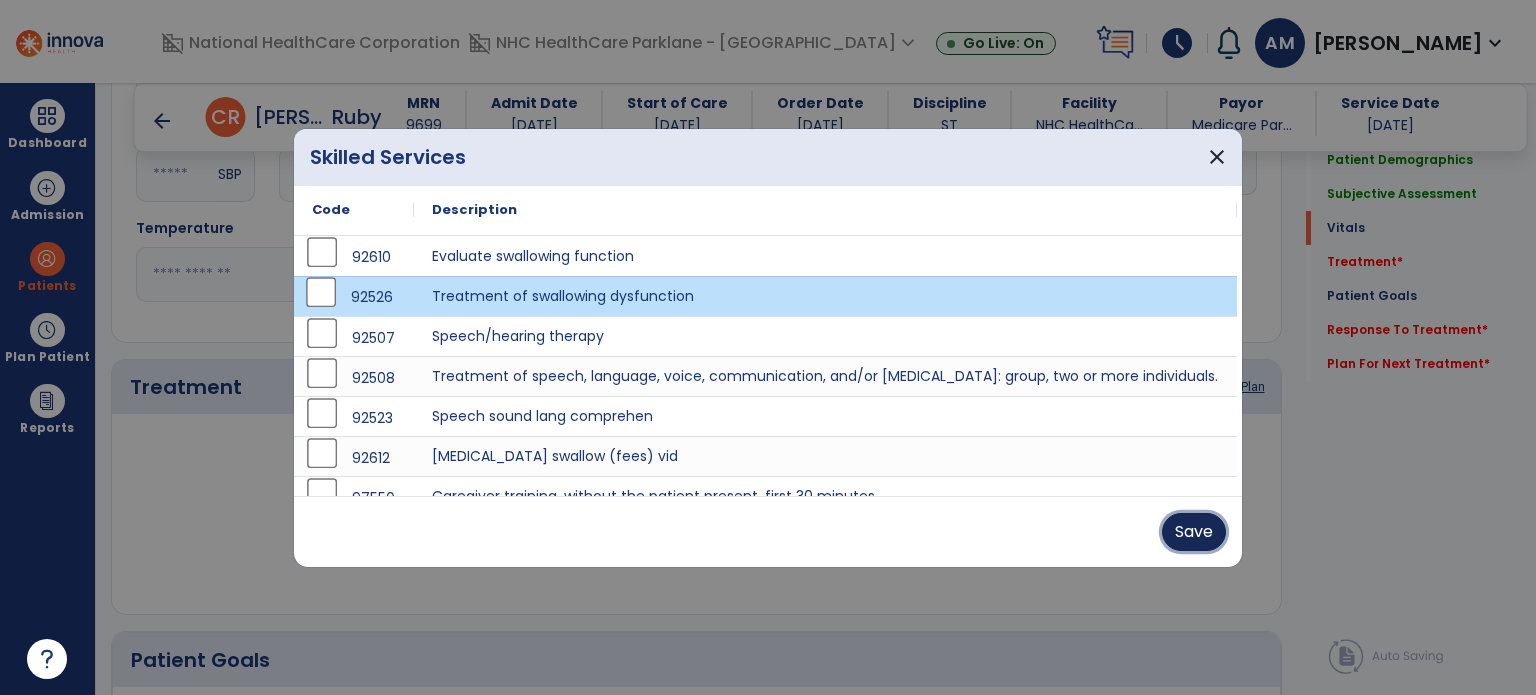 click on "Save" at bounding box center [1194, 532] 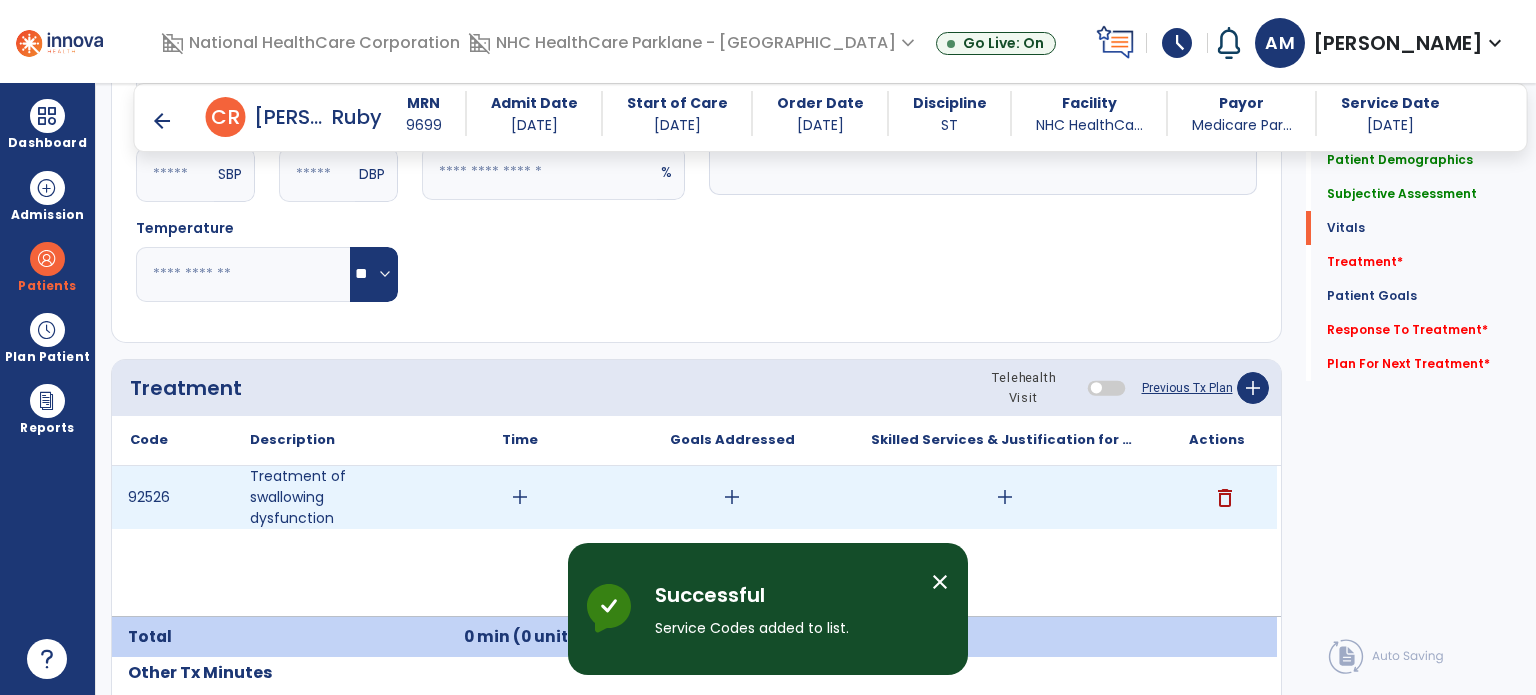 click on "add" at bounding box center [520, 497] 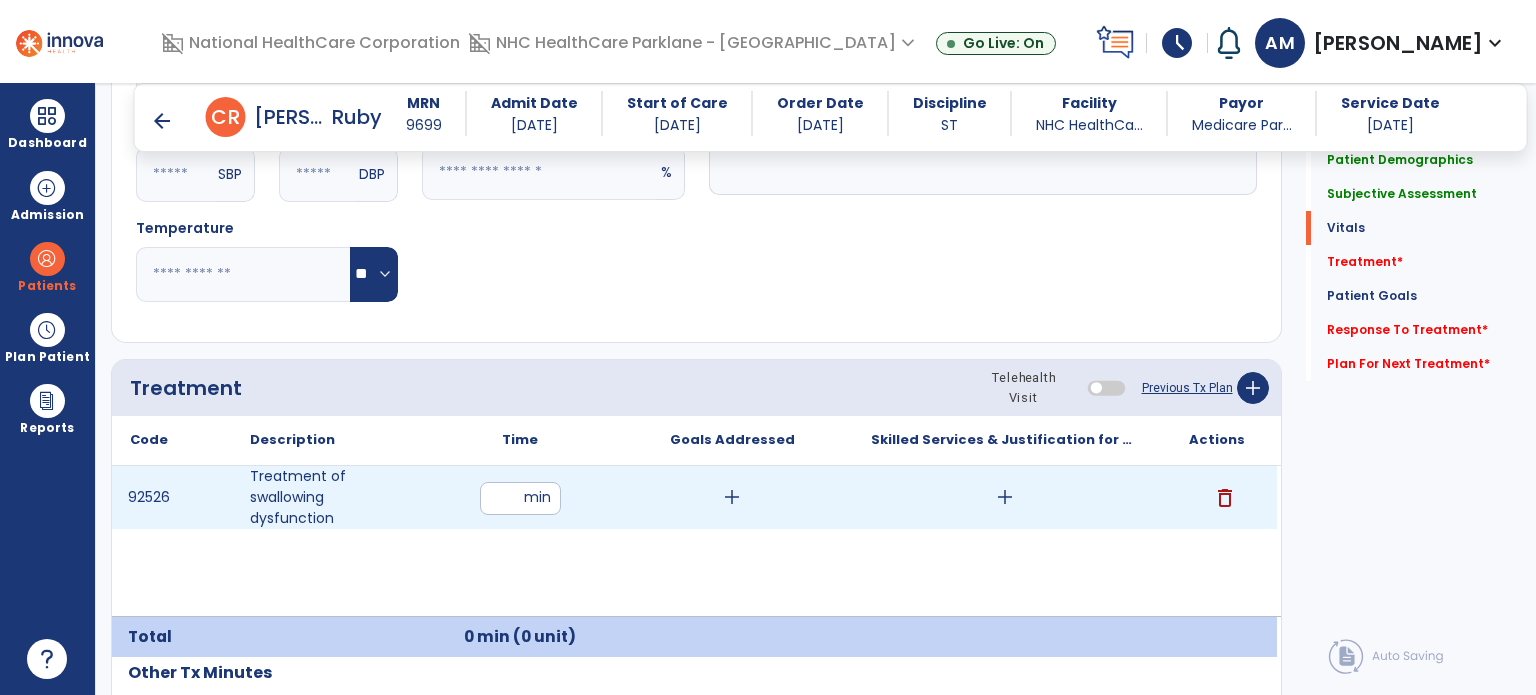 type on "**" 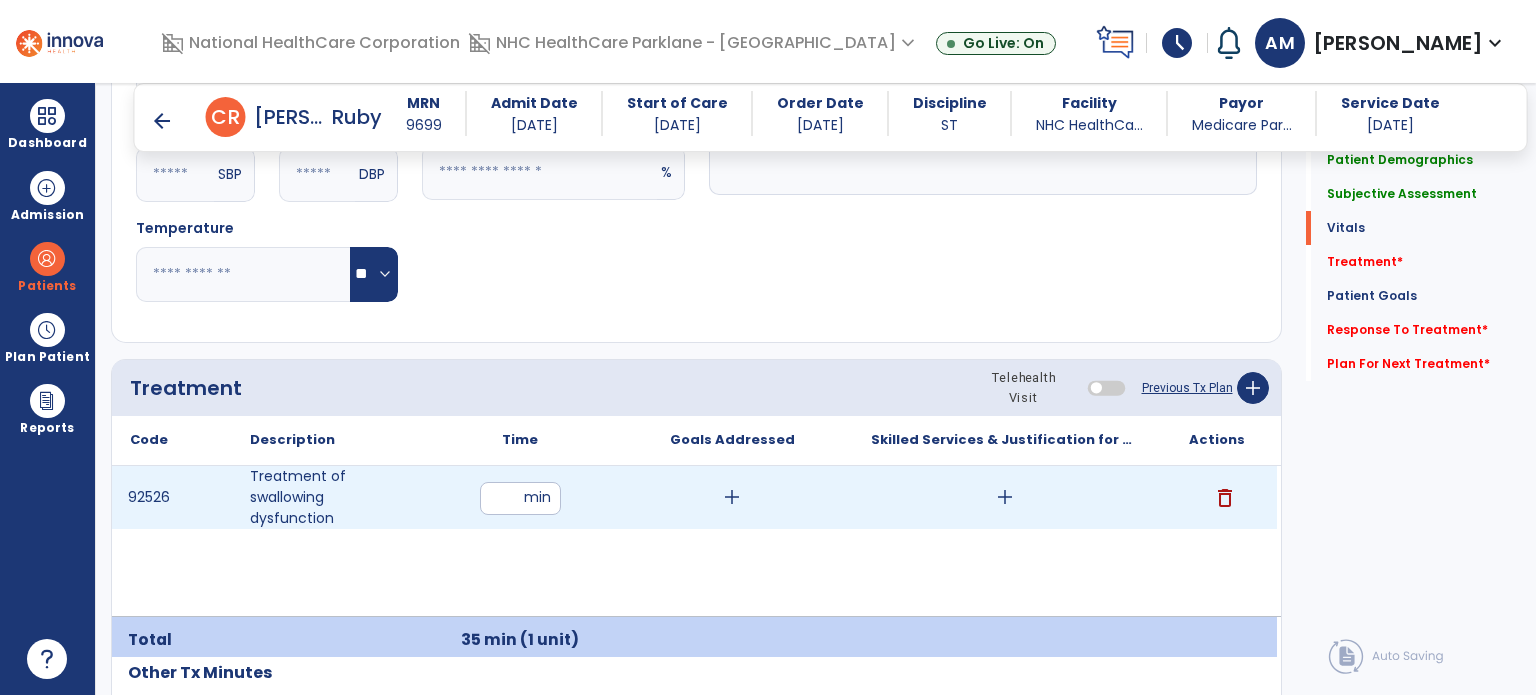 click on "add" at bounding box center [1005, 497] 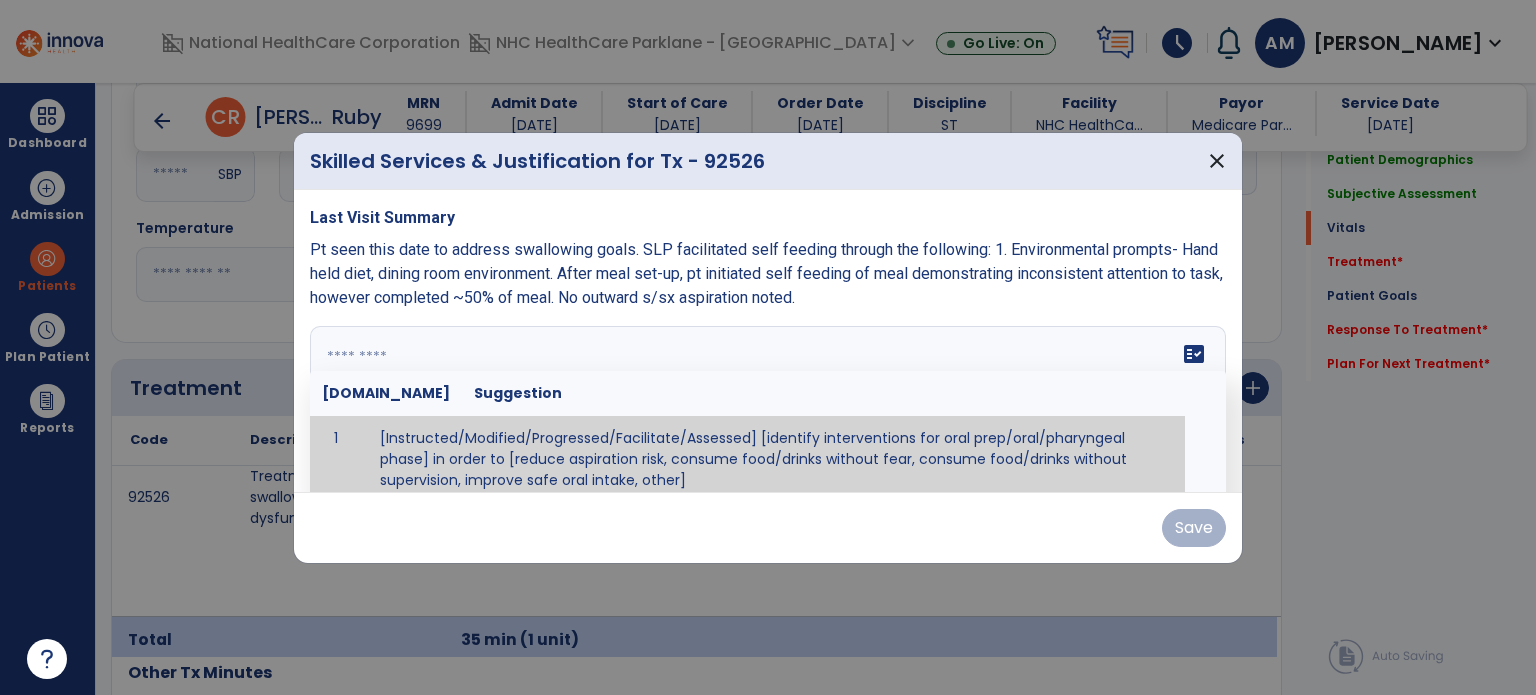 click on "fact_check  [DOMAIN_NAME] Suggestion 1 [Instructed/Modified/Progressed/Facilitate/Assessed] [identify interventions for oral prep/oral/pharyngeal phase] in order to [reduce aspiration risk, consume food/drinks without fear, consume food/drinks without supervision, improve safe oral intake, other] 2 [Instructed/Modified/Progressed/Facilitate/Assessed] [identify compensatory methods such as alternating bites/sips, effortful swallow, other] in order to [reduce aspiration risk, consume food/drinks without fear, consume food/drinks without supervision, improve safe oral intake, other] 3 [Instructed/Modified/Progressed/Assessed] trials of [identify IDDSI Food/Drink Level or NDD Solid/Liquid Level] in order to [reduce aspiration risk, consume food/drinks without fear, consume food/drinks without supervision, improve safe oral intake, other] 4 5 Assessed swallow with administration of [identify test]" at bounding box center [768, 401] 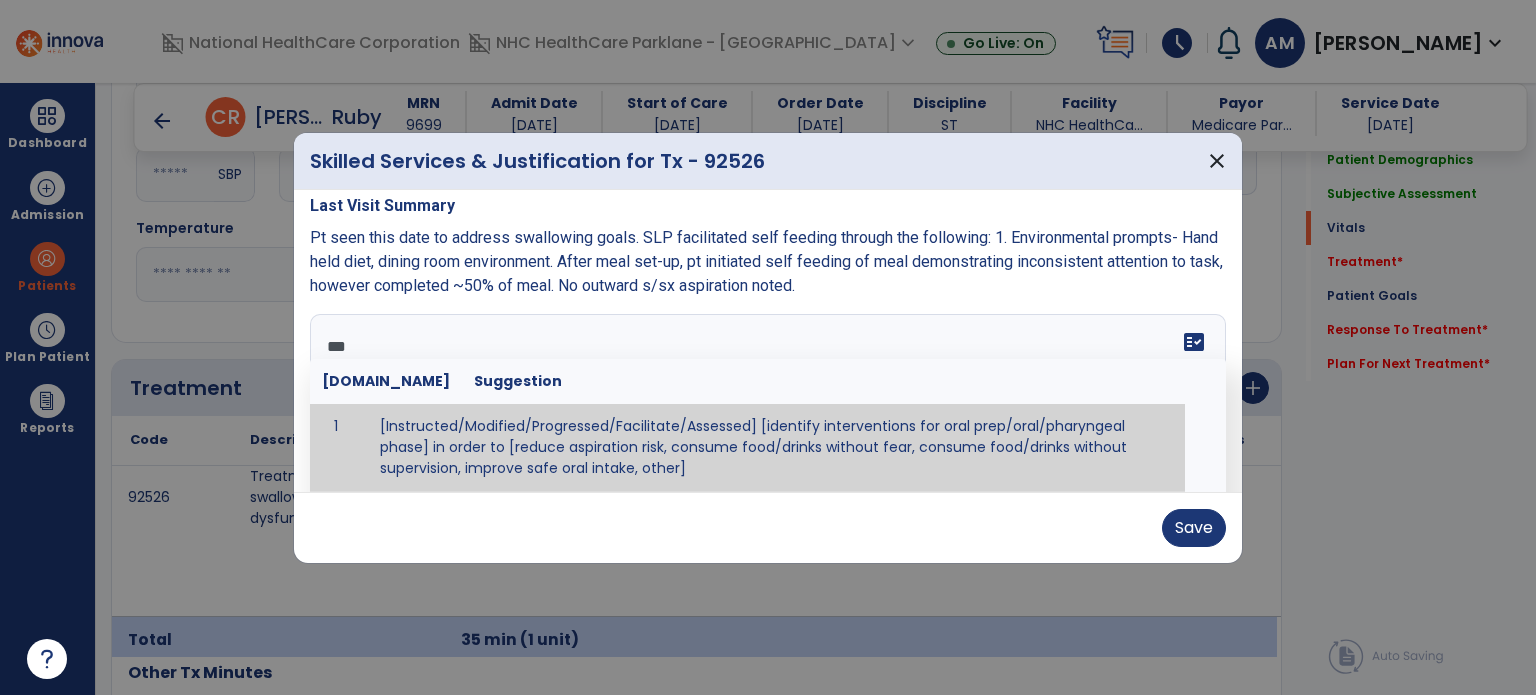scroll, scrollTop: 0, scrollLeft: 0, axis: both 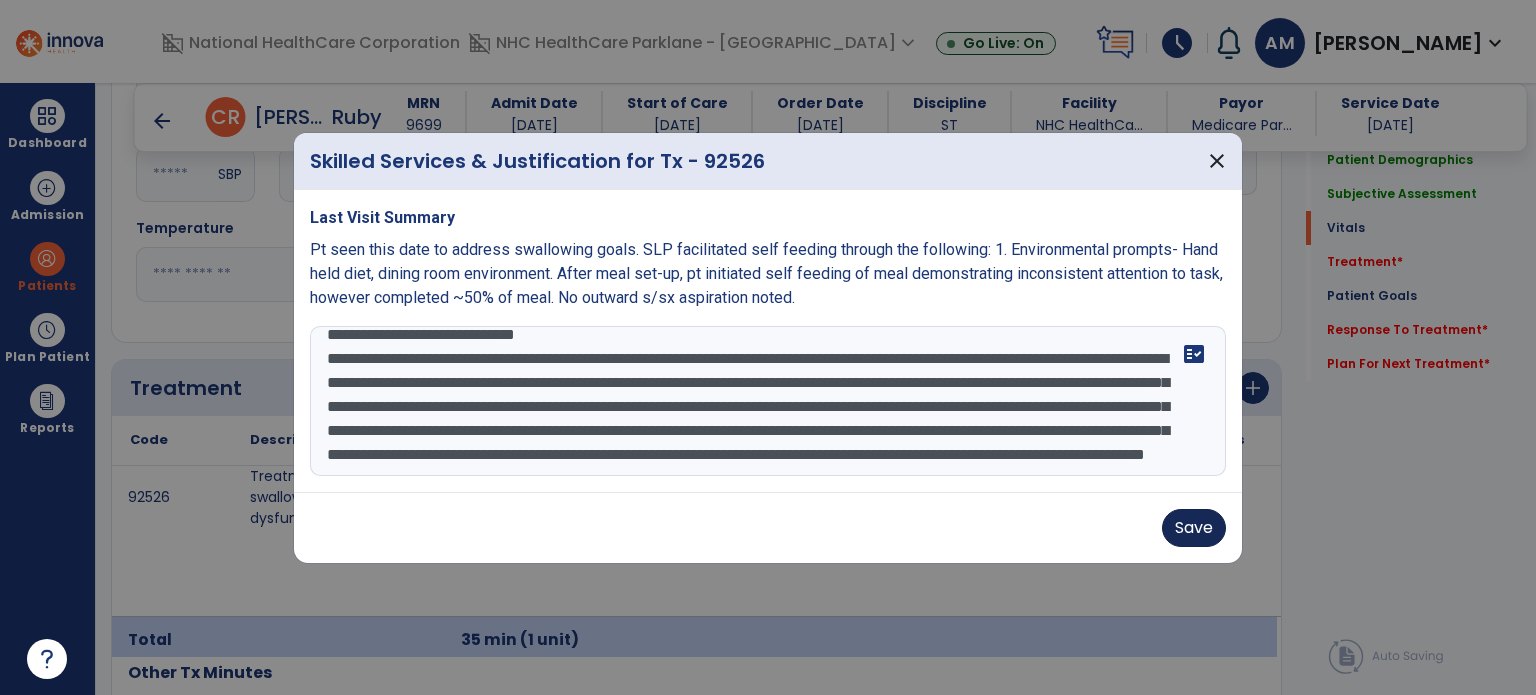 type on "**********" 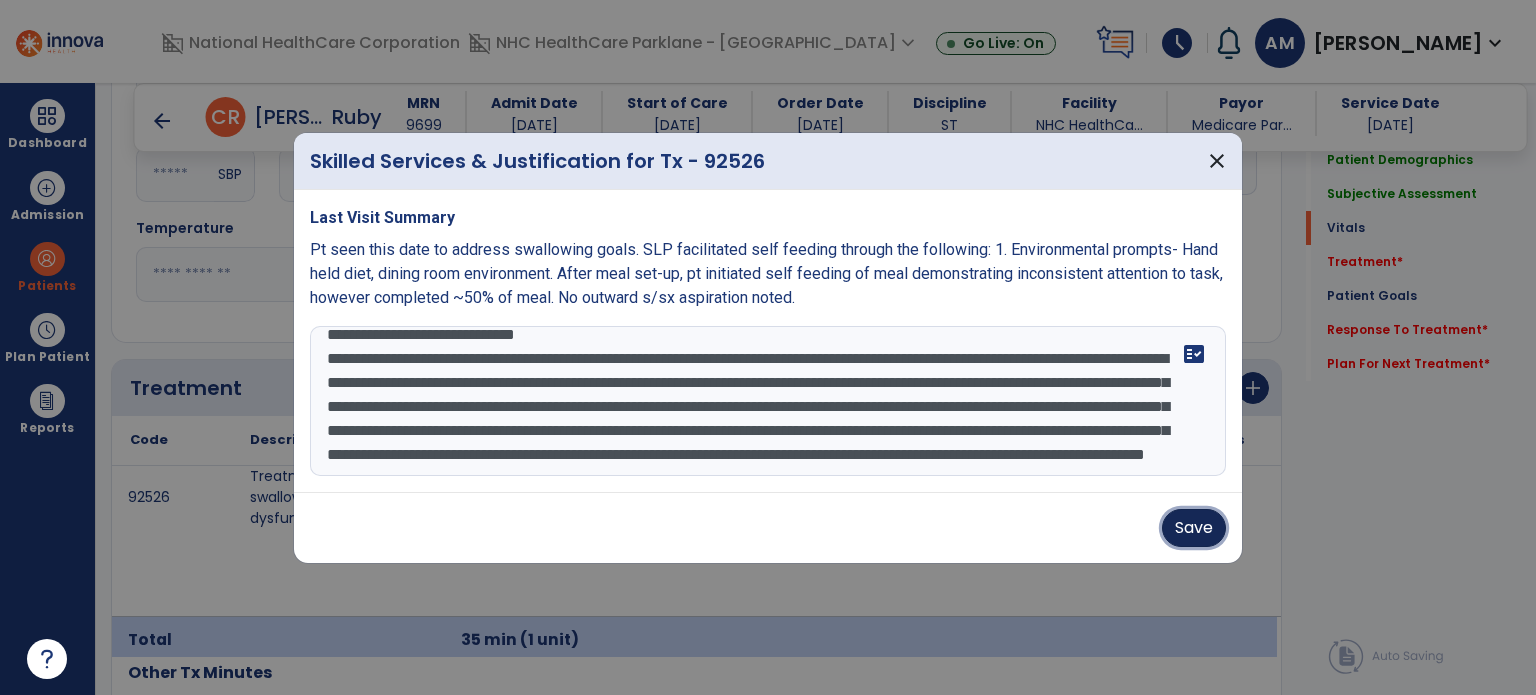 click on "Save" at bounding box center [1194, 528] 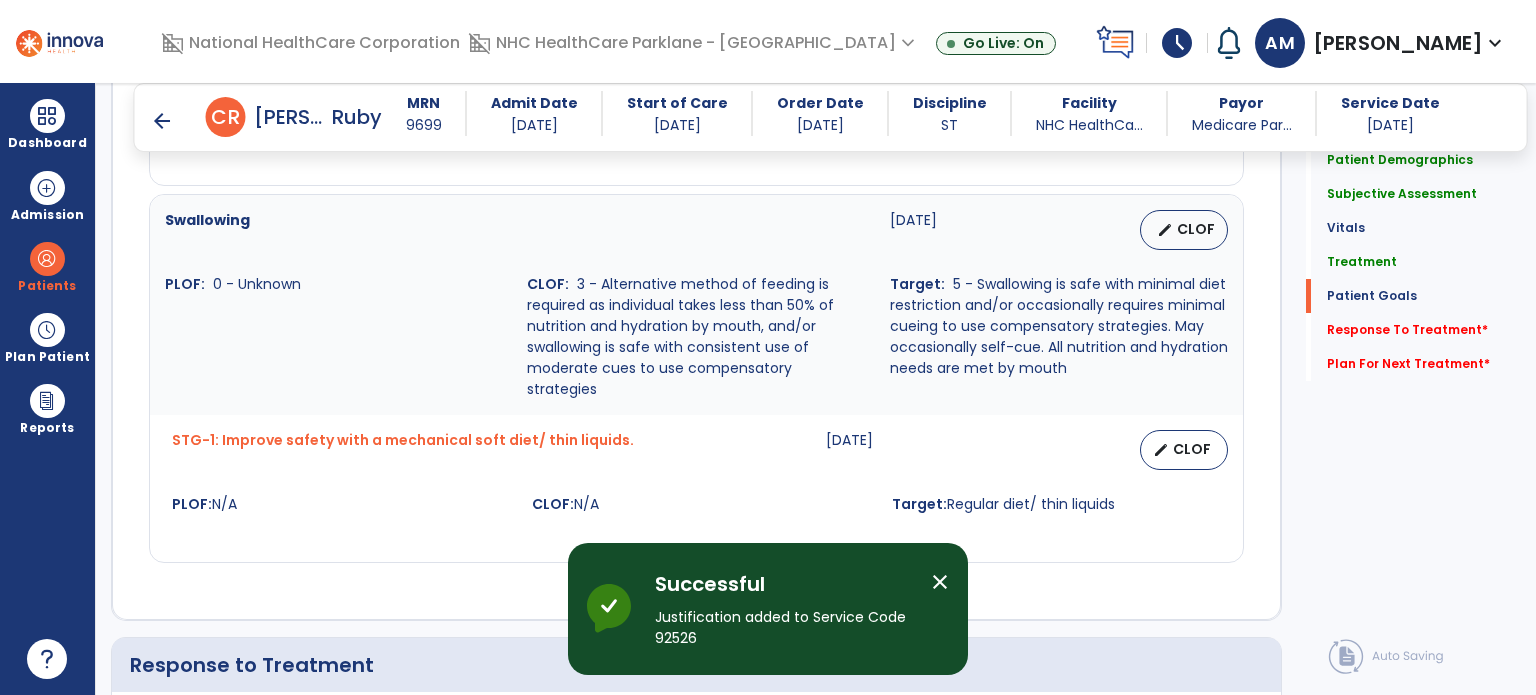 scroll, scrollTop: 2400, scrollLeft: 0, axis: vertical 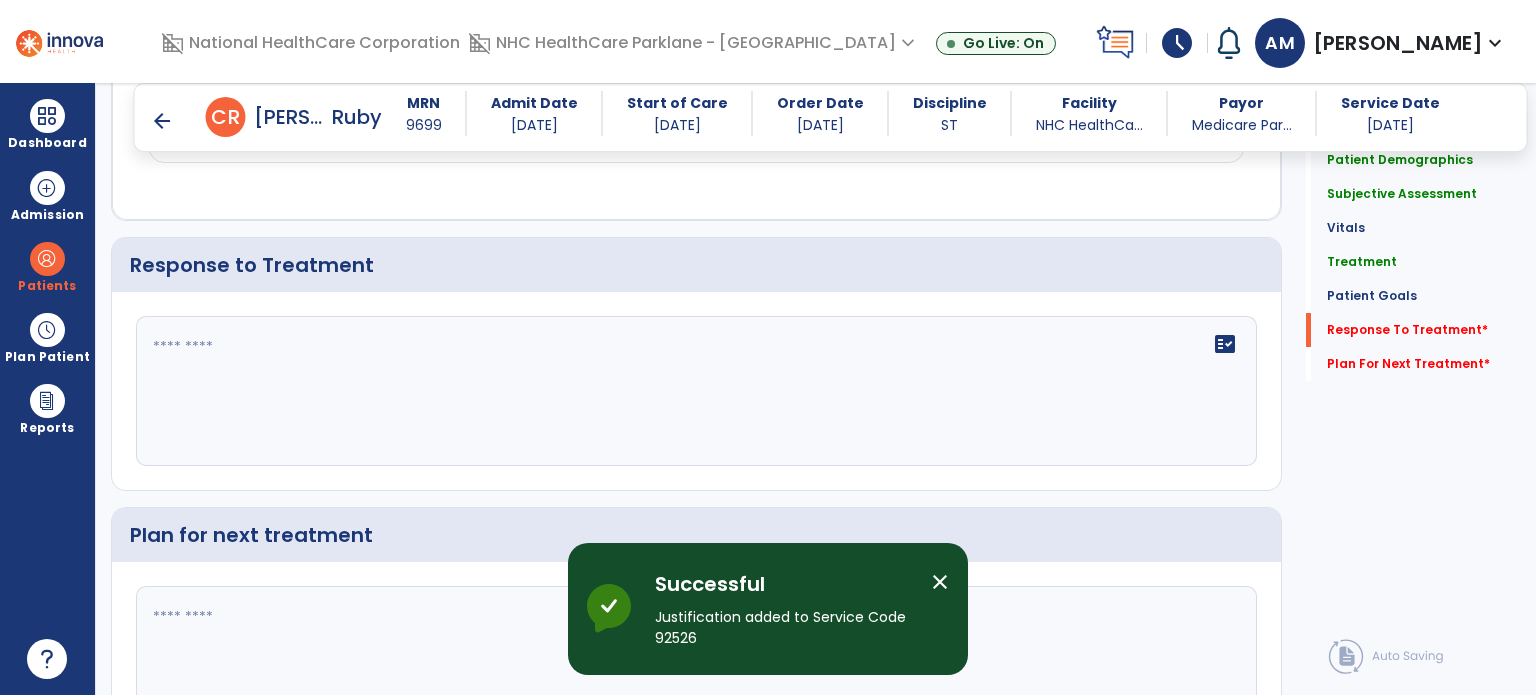 click on "fact_check" 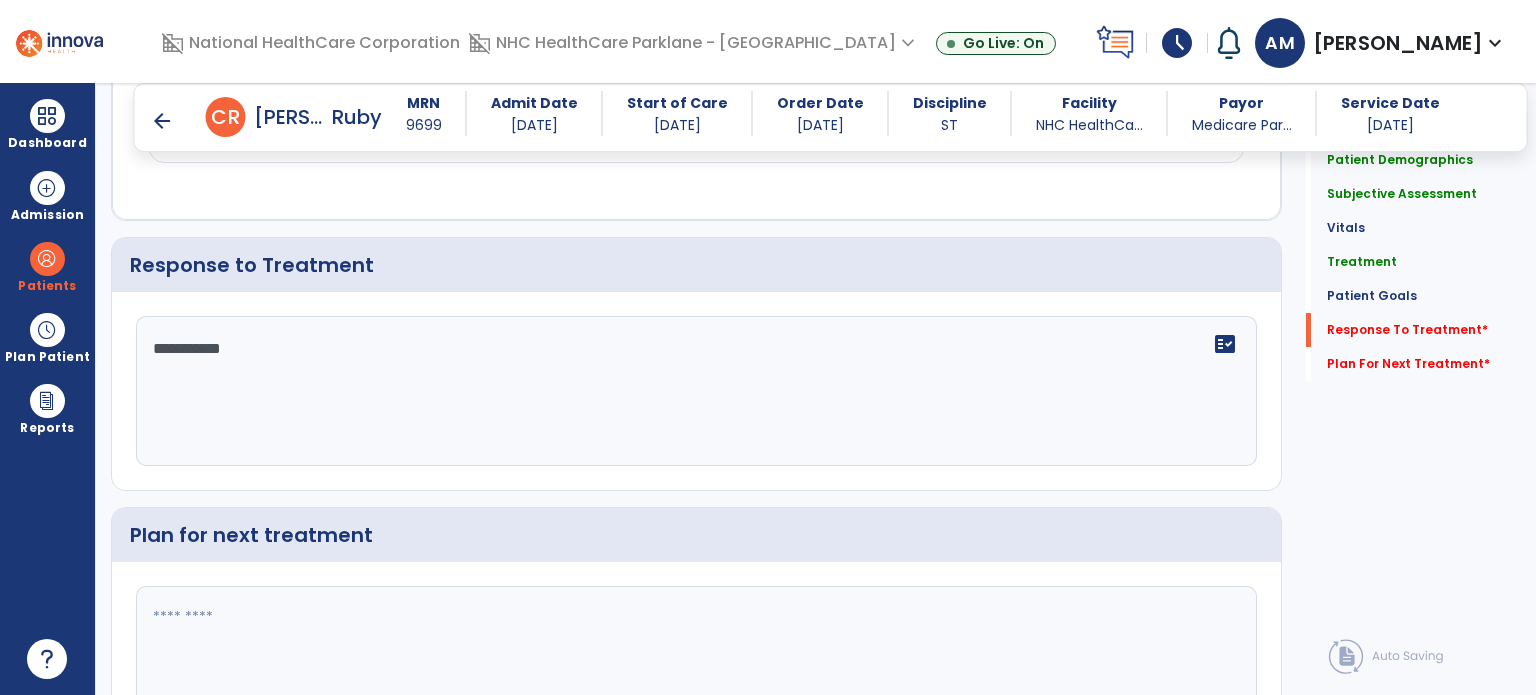 type on "**********" 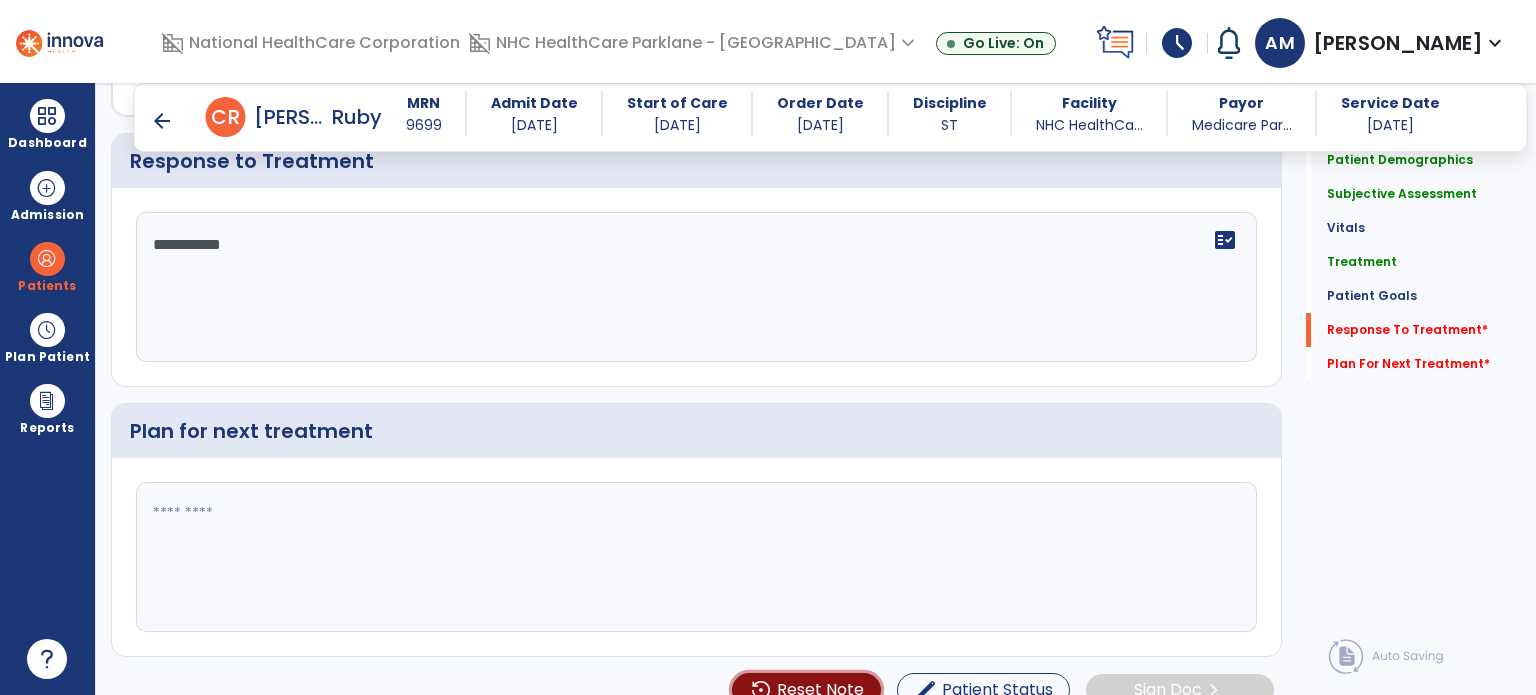 type 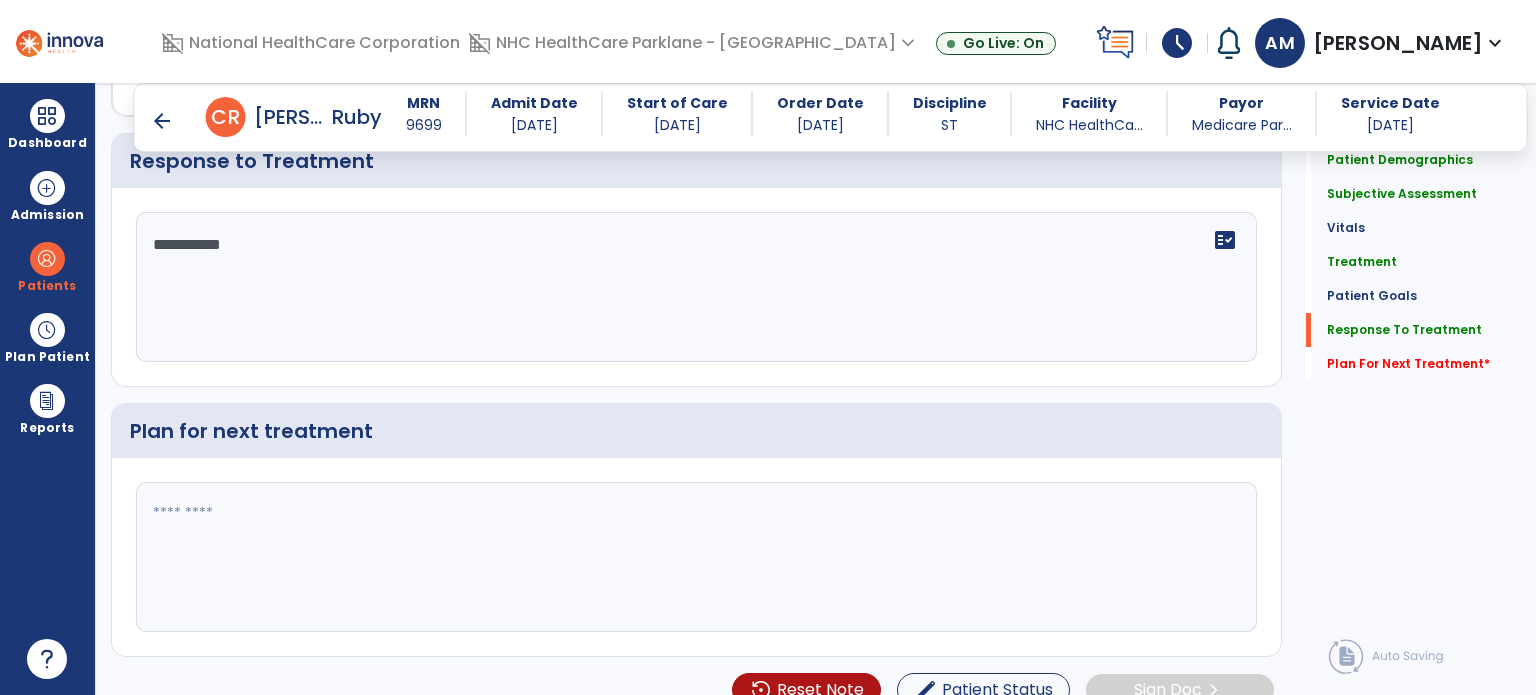 click 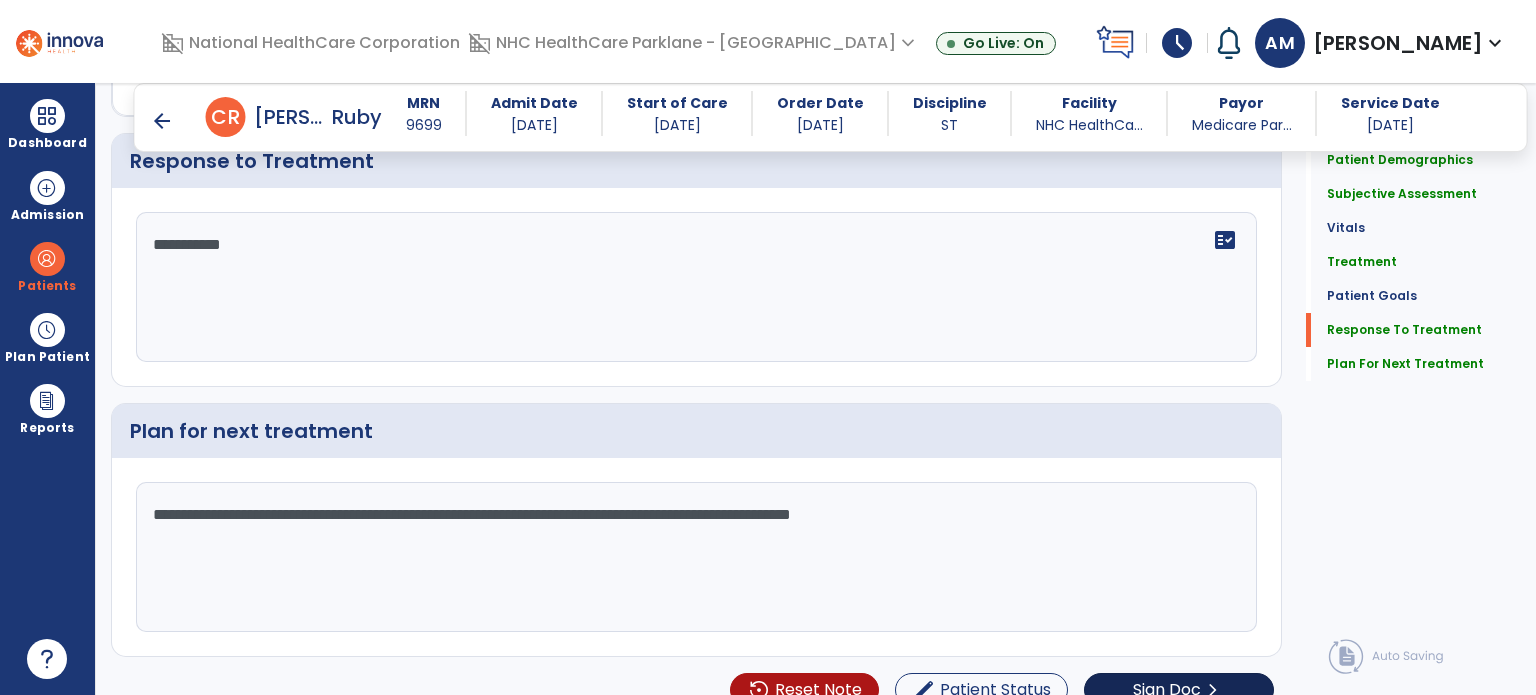 type on "**********" 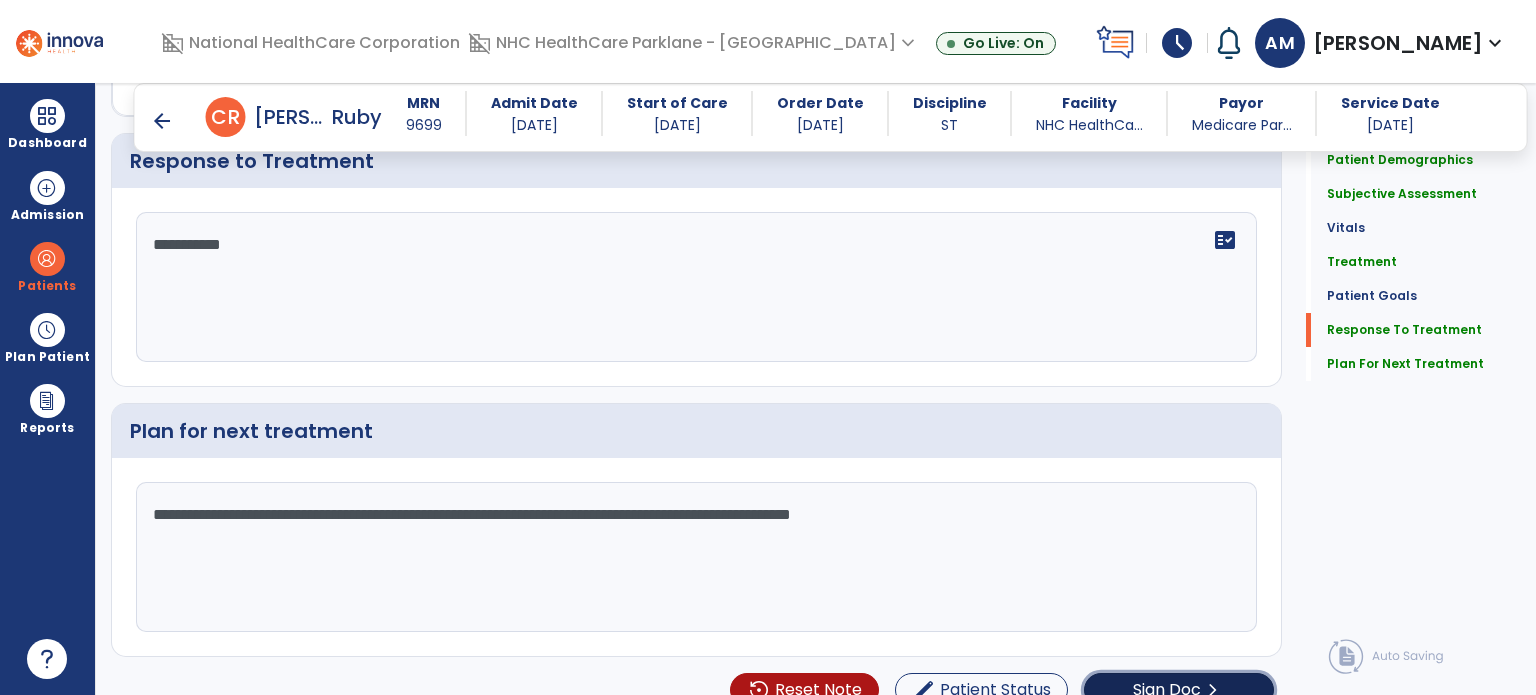 click on "Sign Doc  chevron_right" 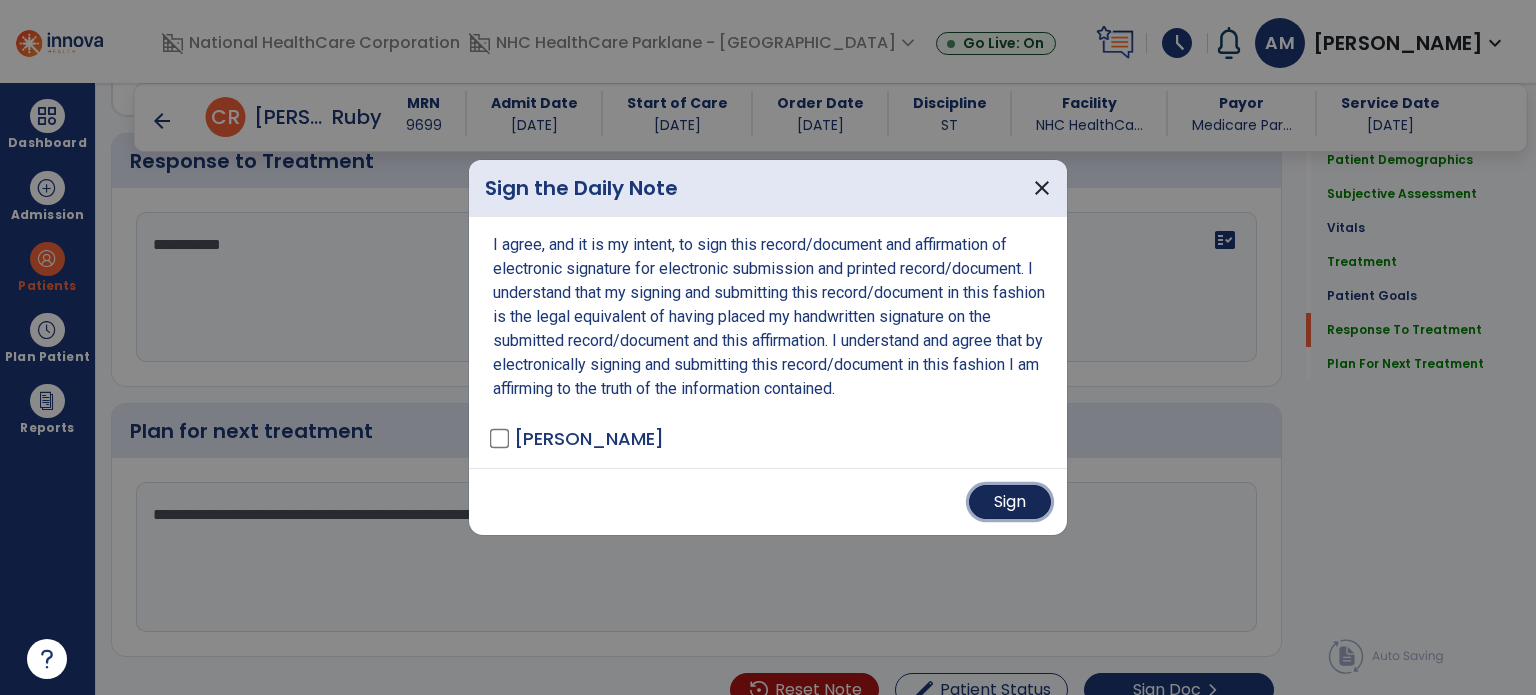 click on "Sign" at bounding box center [1010, 502] 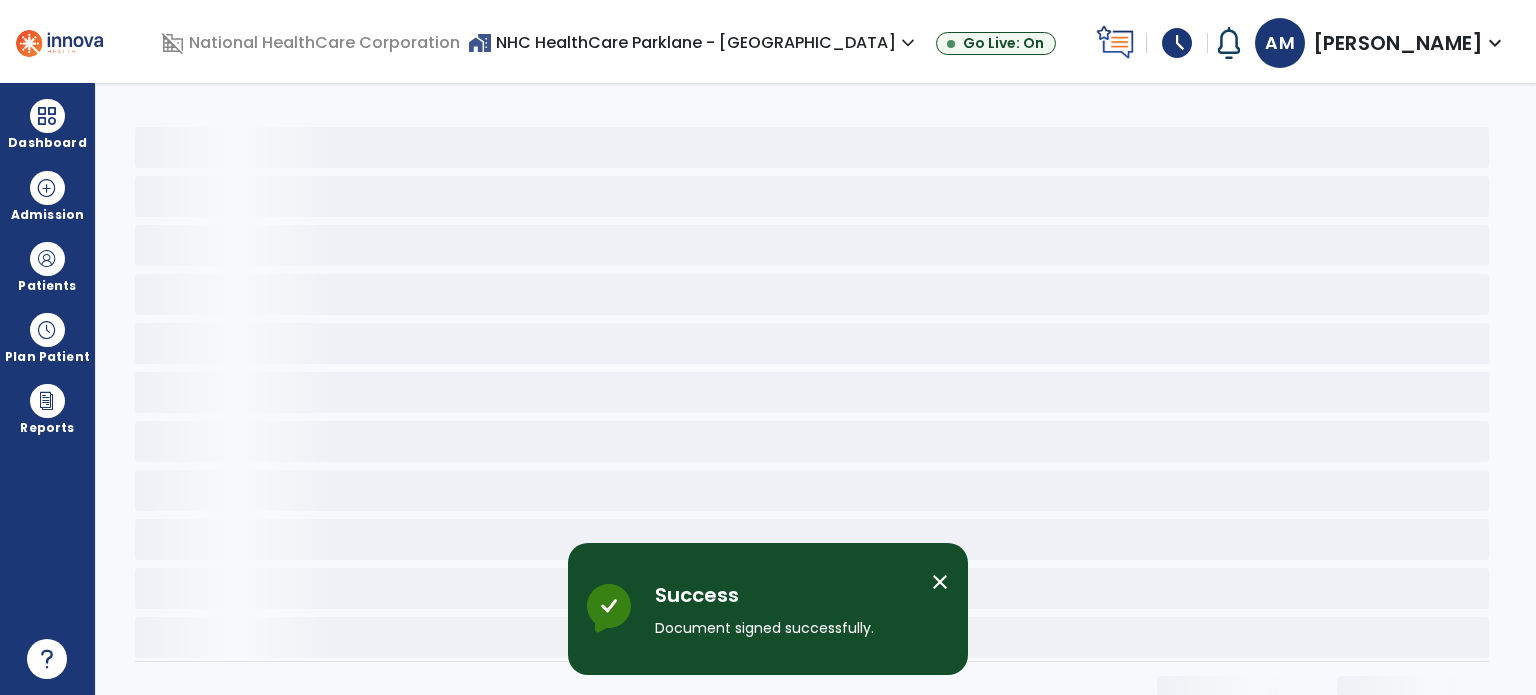 scroll, scrollTop: 0, scrollLeft: 0, axis: both 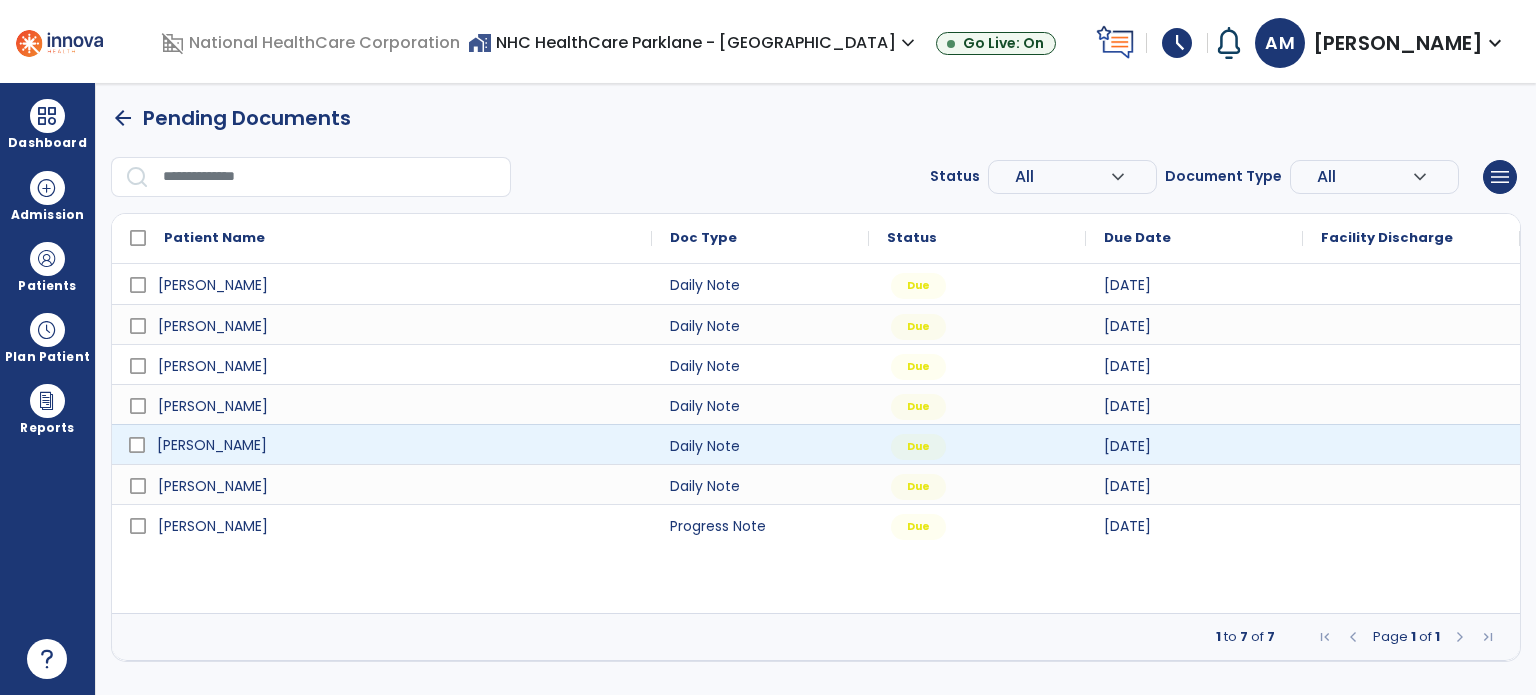 click on "[PERSON_NAME]" at bounding box center [396, 445] 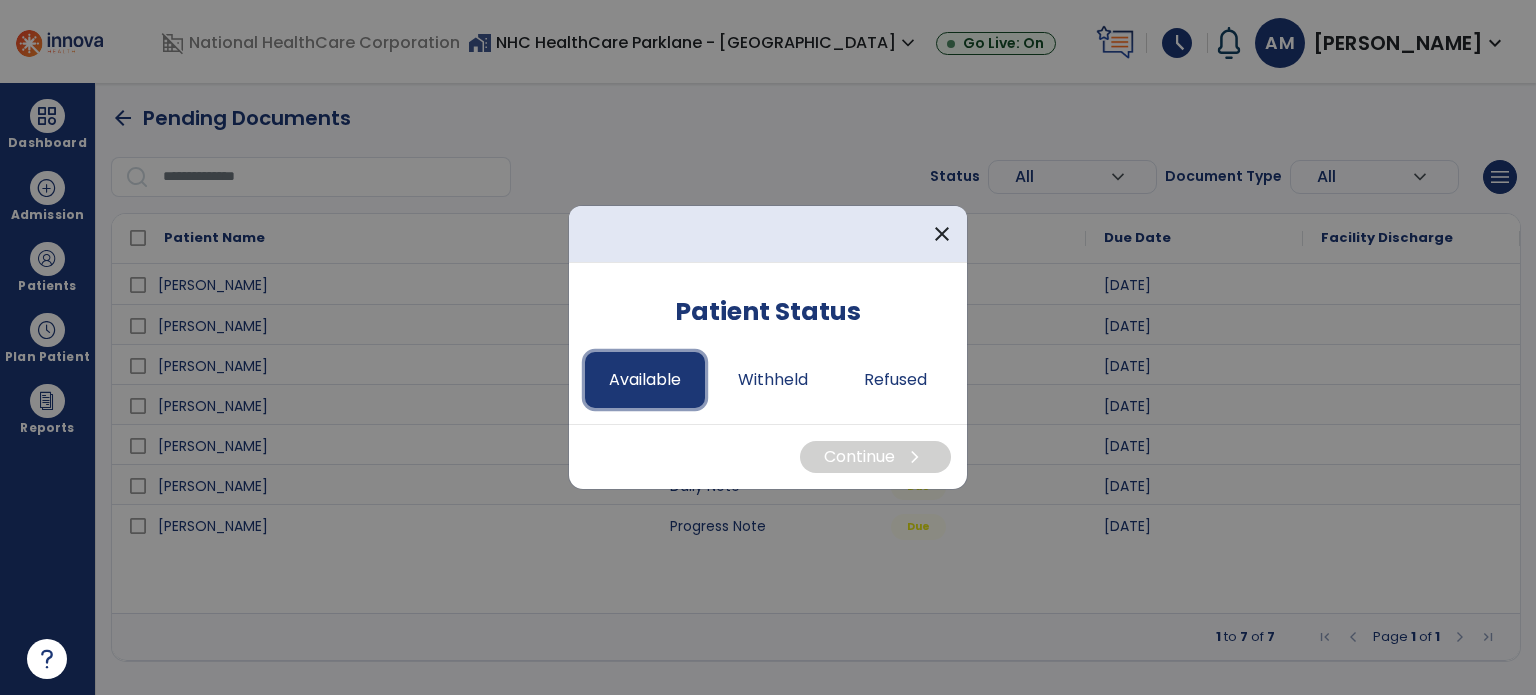 click on "Available" at bounding box center [645, 380] 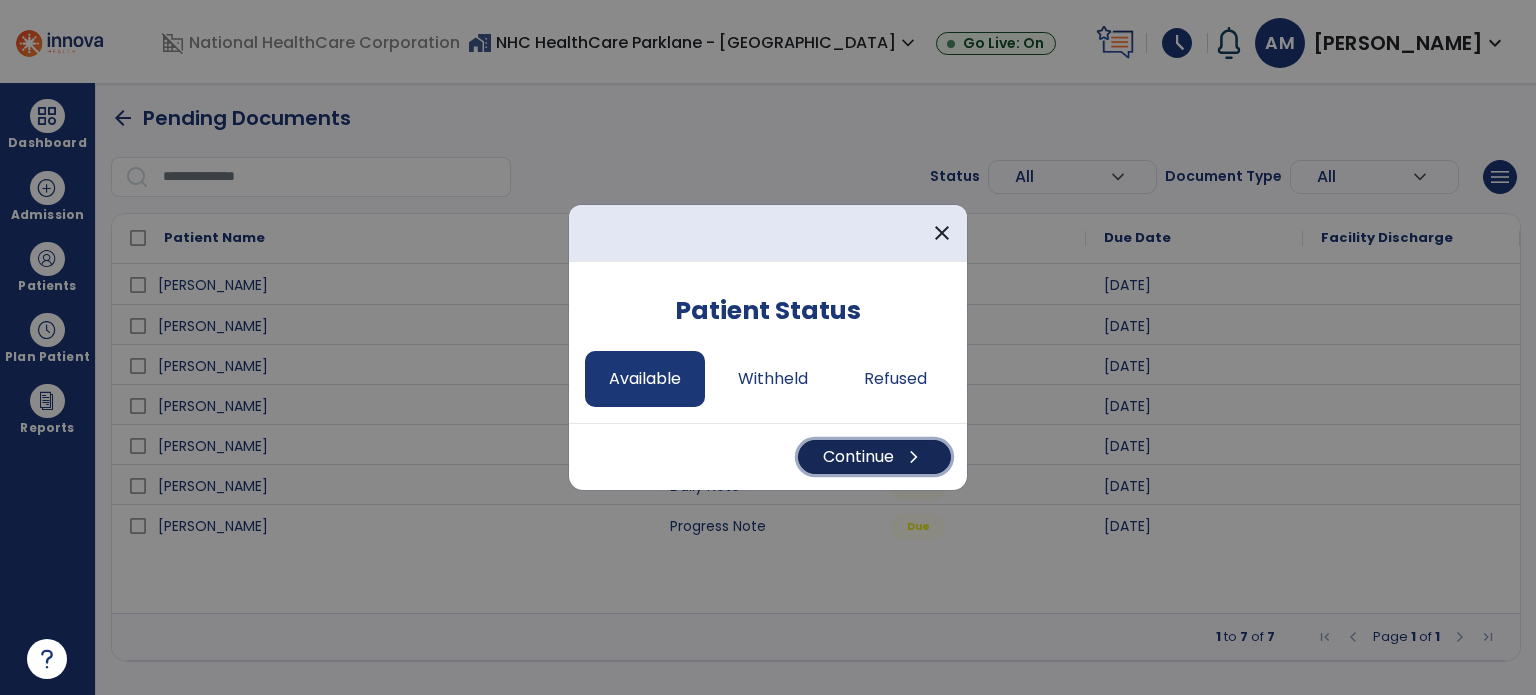 click on "Continue   chevron_right" at bounding box center (874, 457) 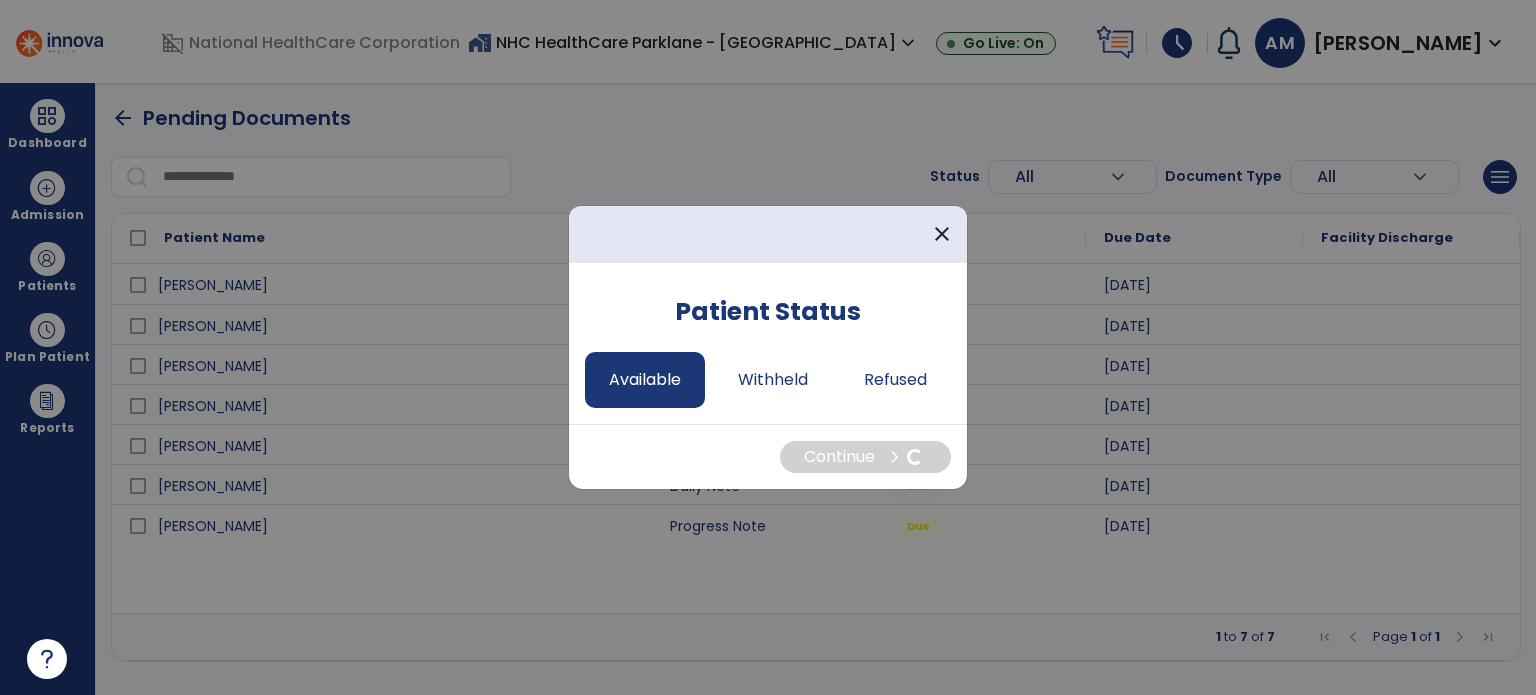 select on "*" 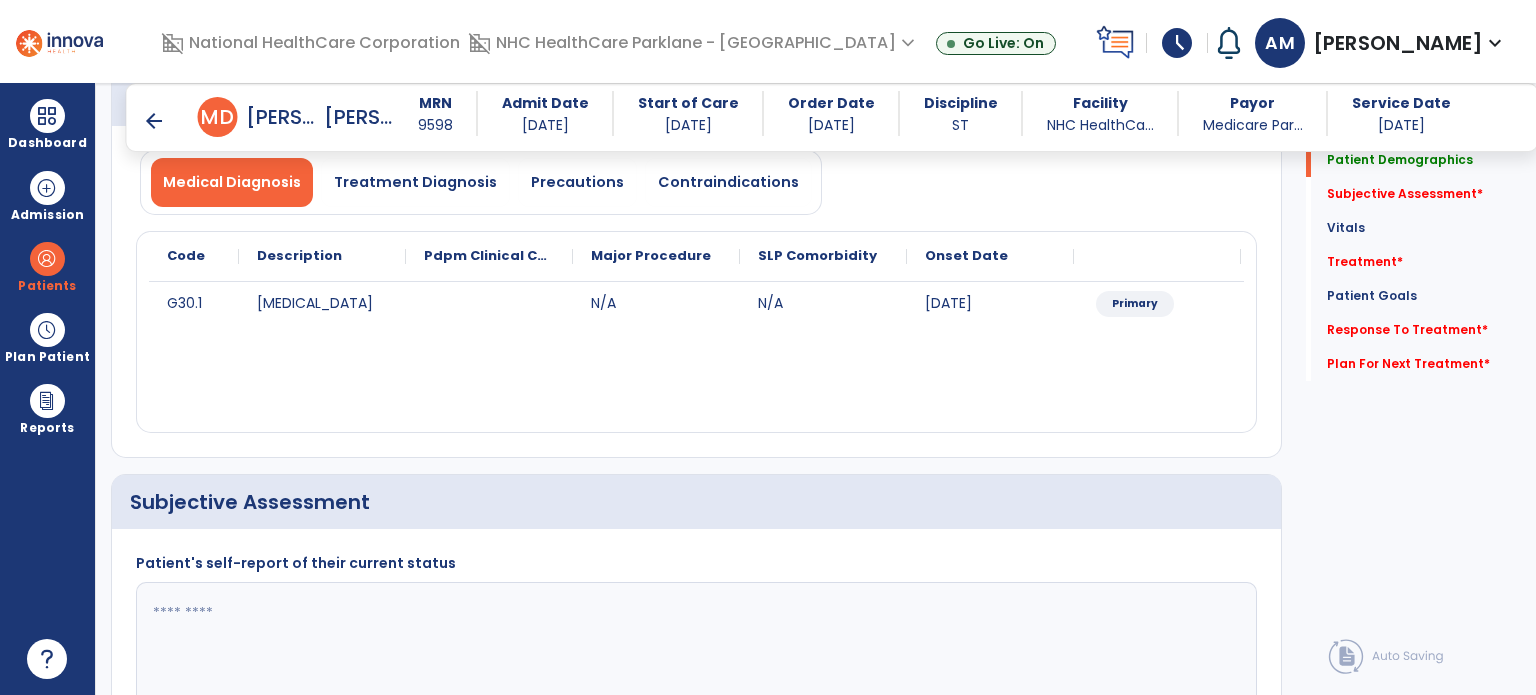scroll, scrollTop: 200, scrollLeft: 0, axis: vertical 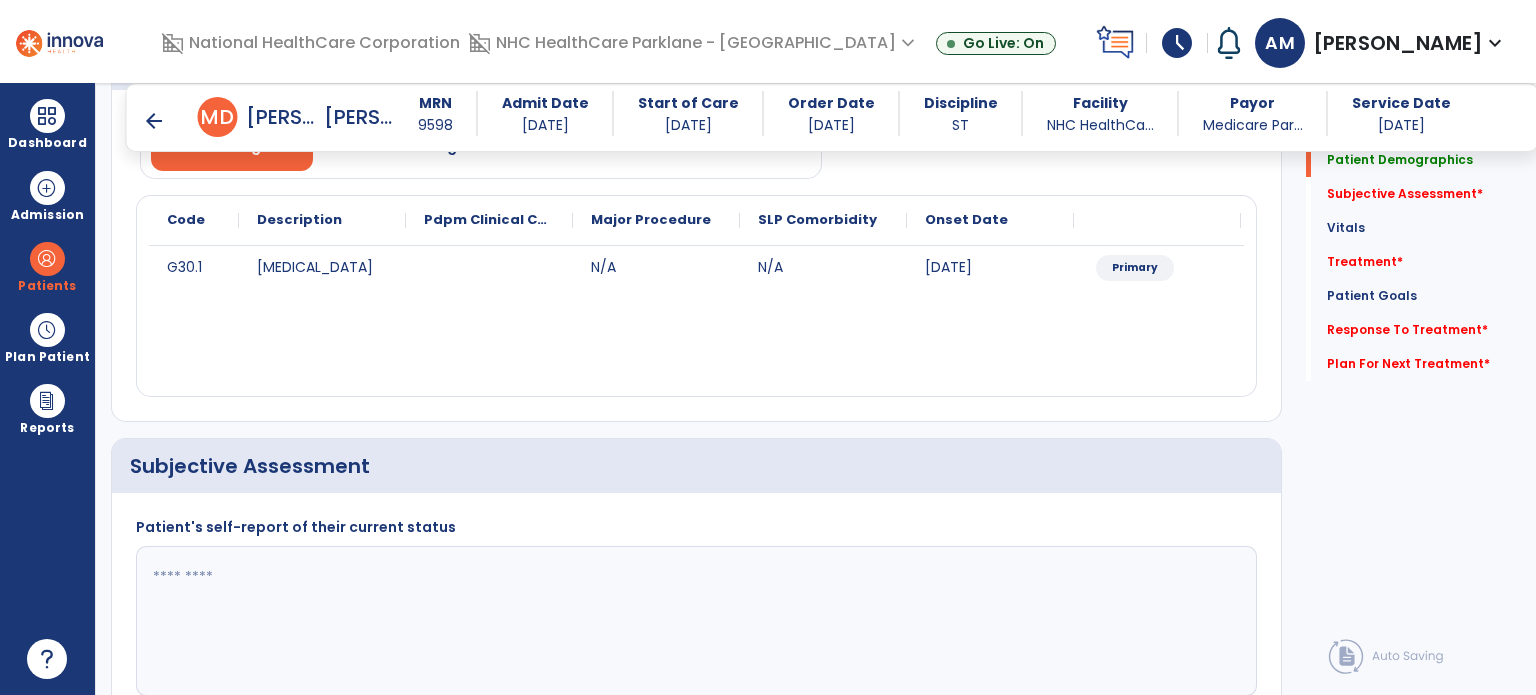 click 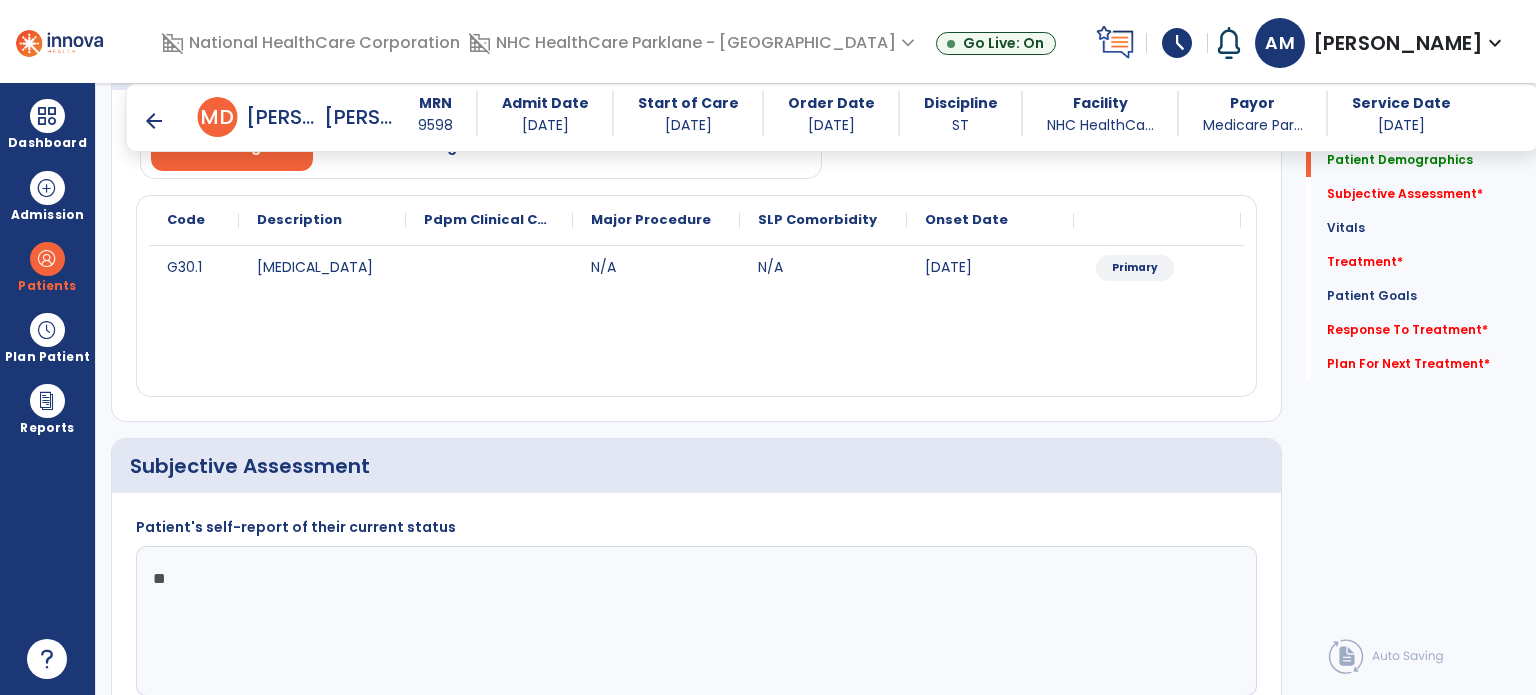 type on "*" 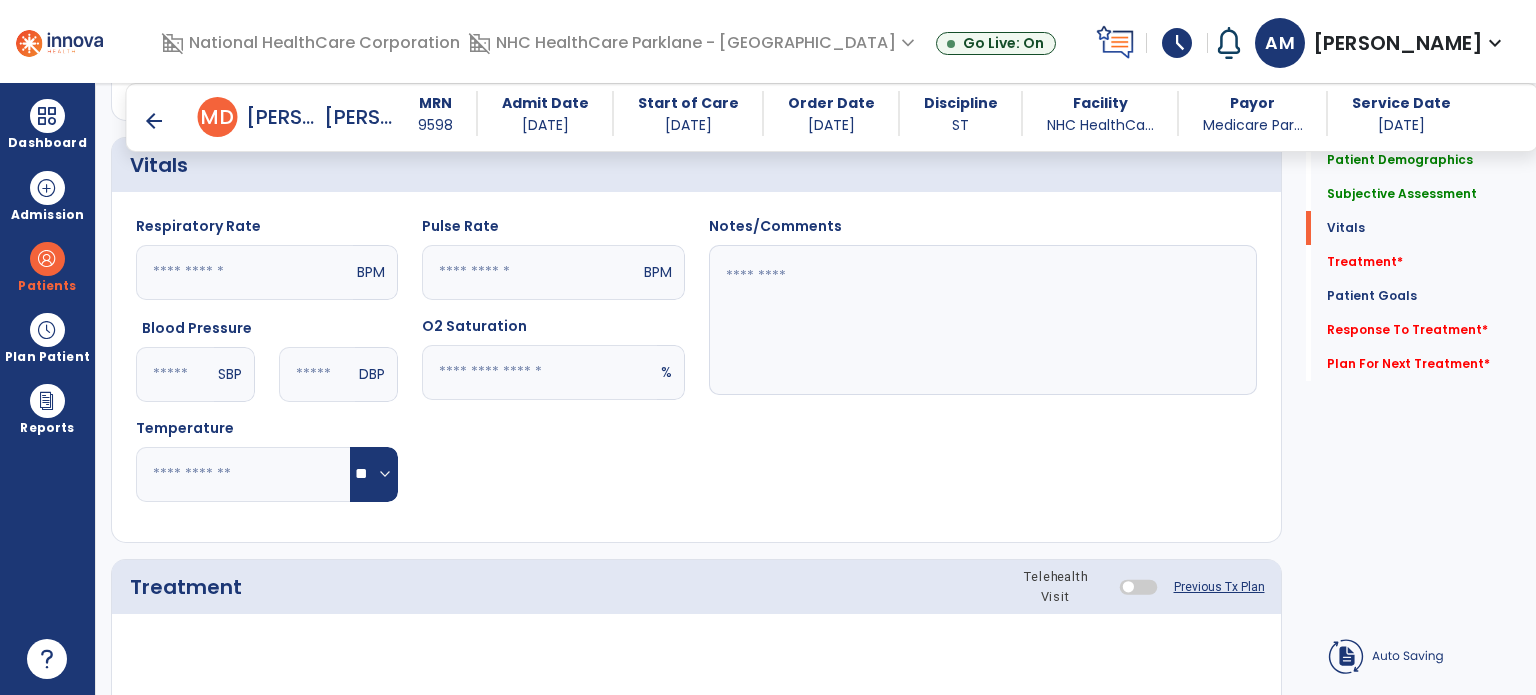 scroll, scrollTop: 1100, scrollLeft: 0, axis: vertical 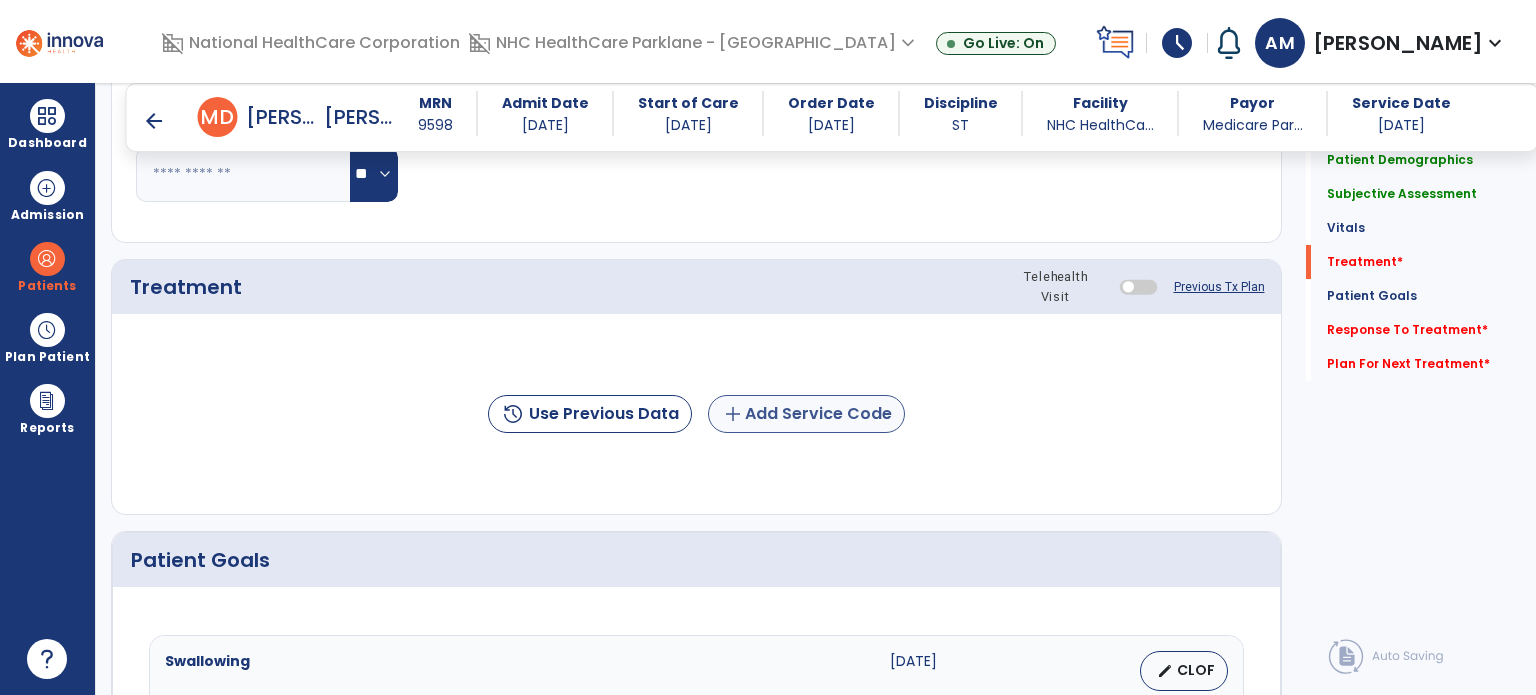 type on "**********" 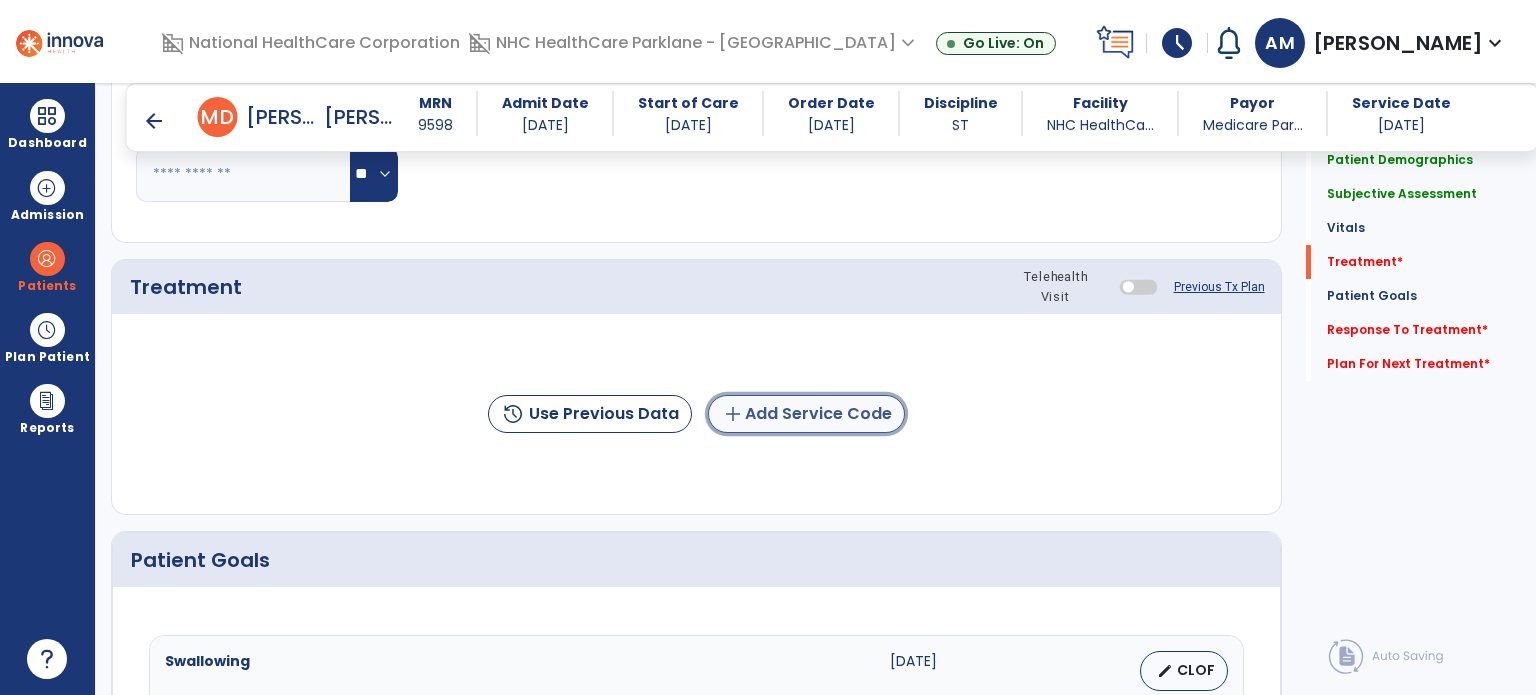 click on "add  Add Service Code" 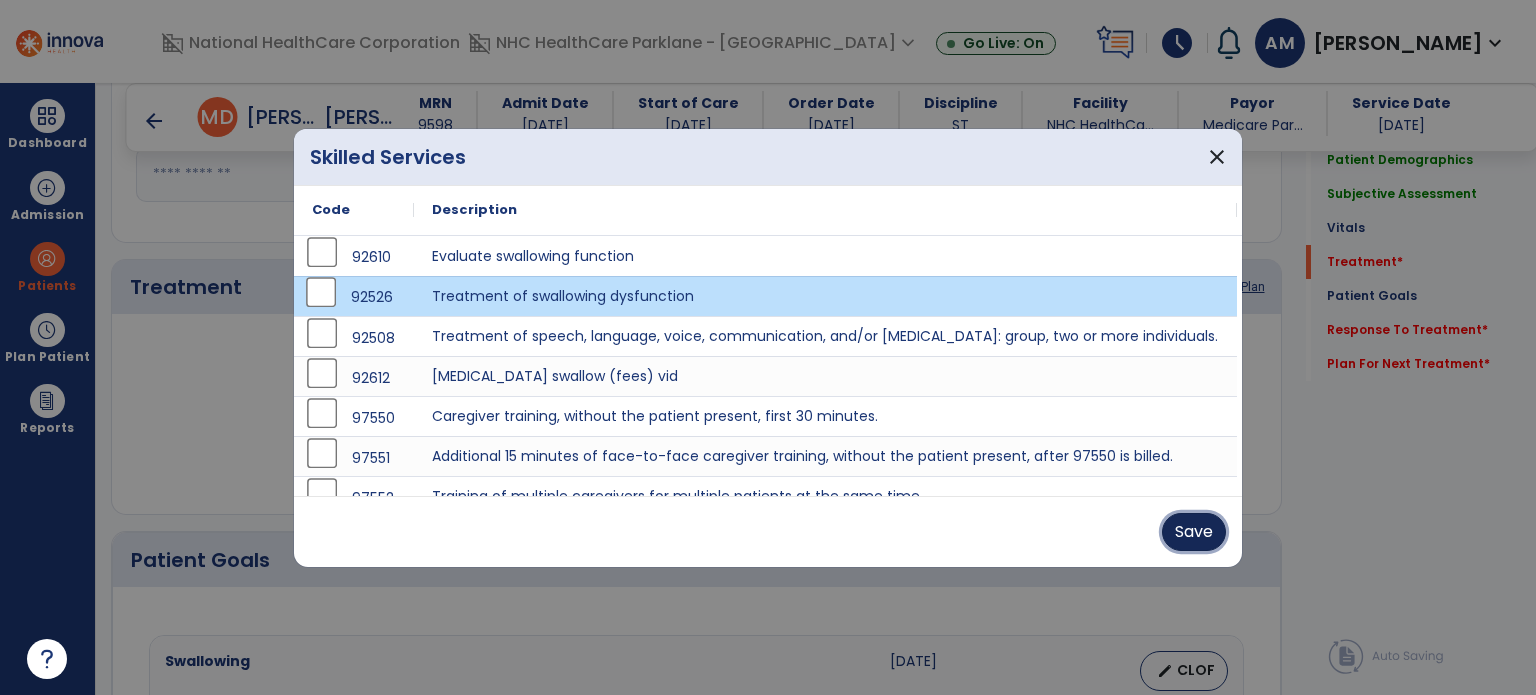 click on "Save" at bounding box center [1194, 532] 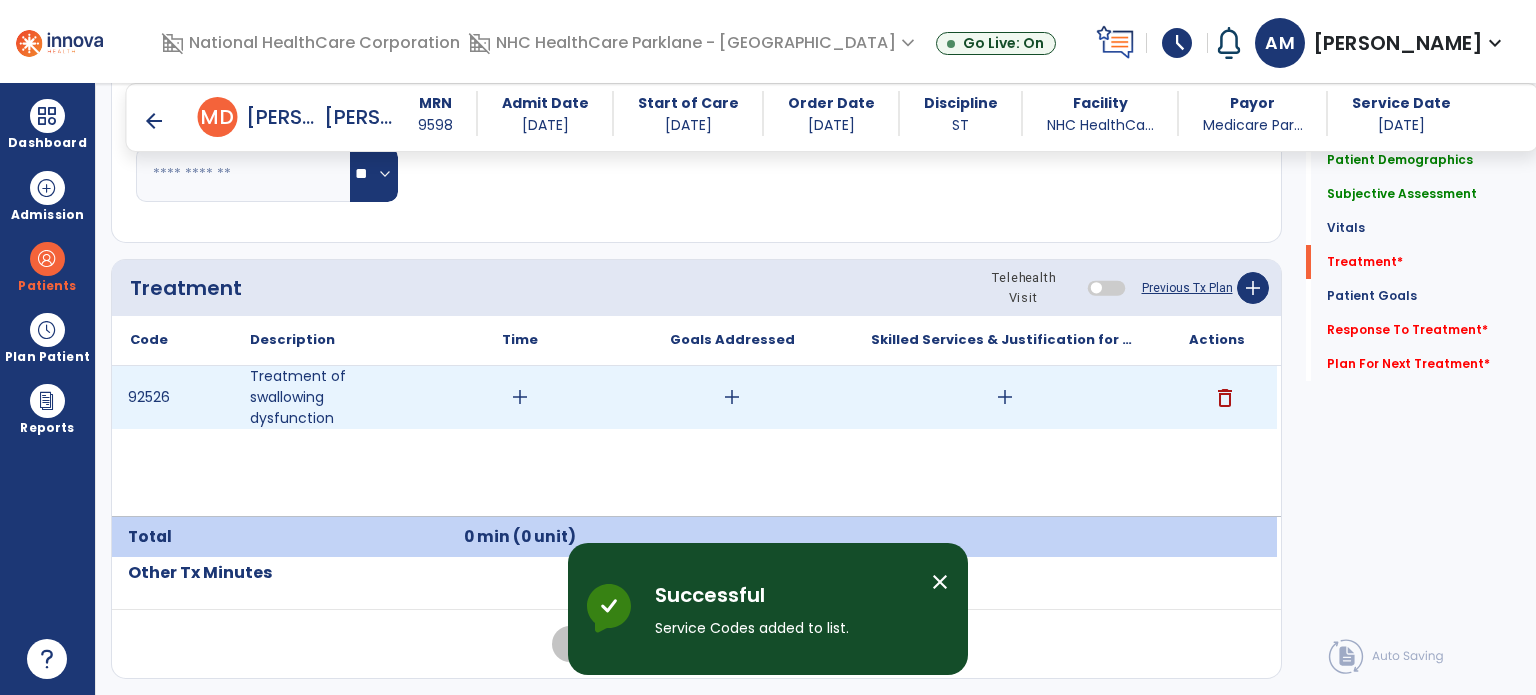 click on "add" at bounding box center [520, 397] 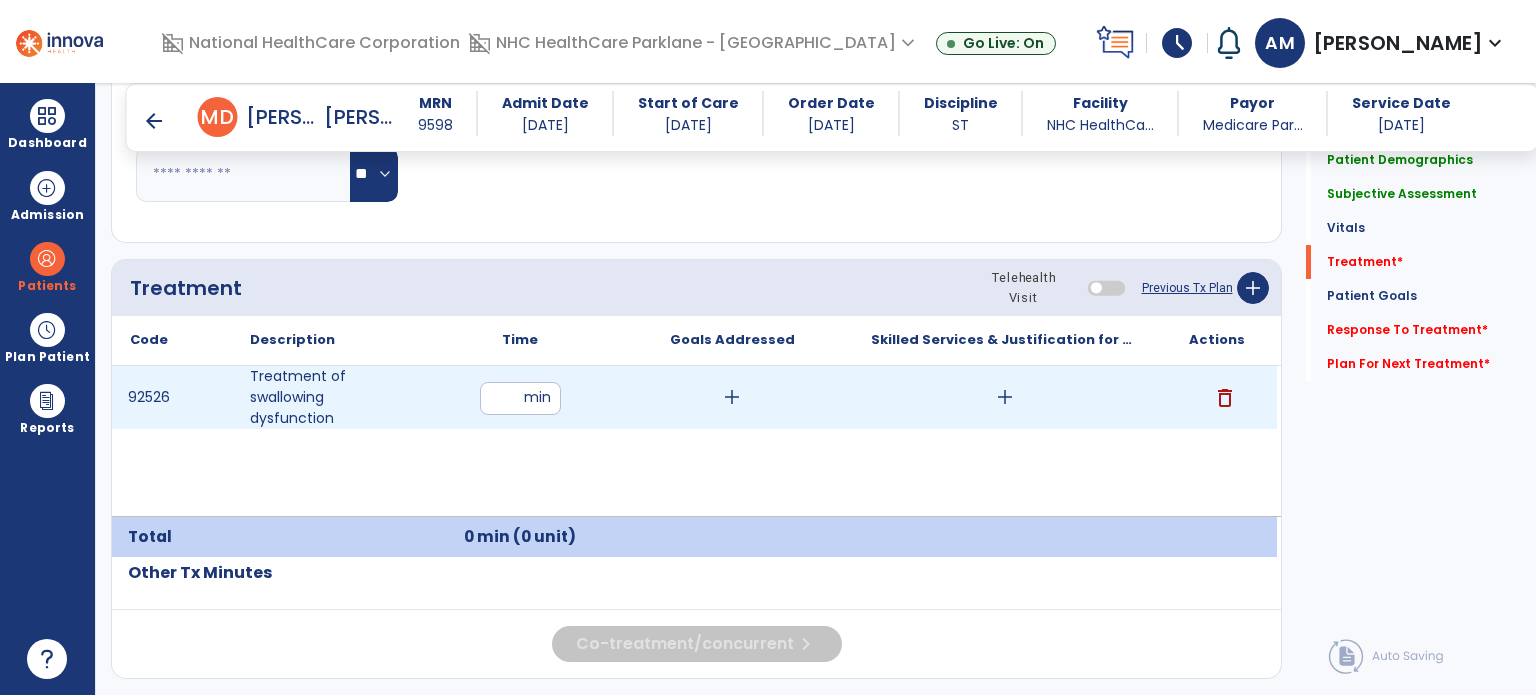 type on "**" 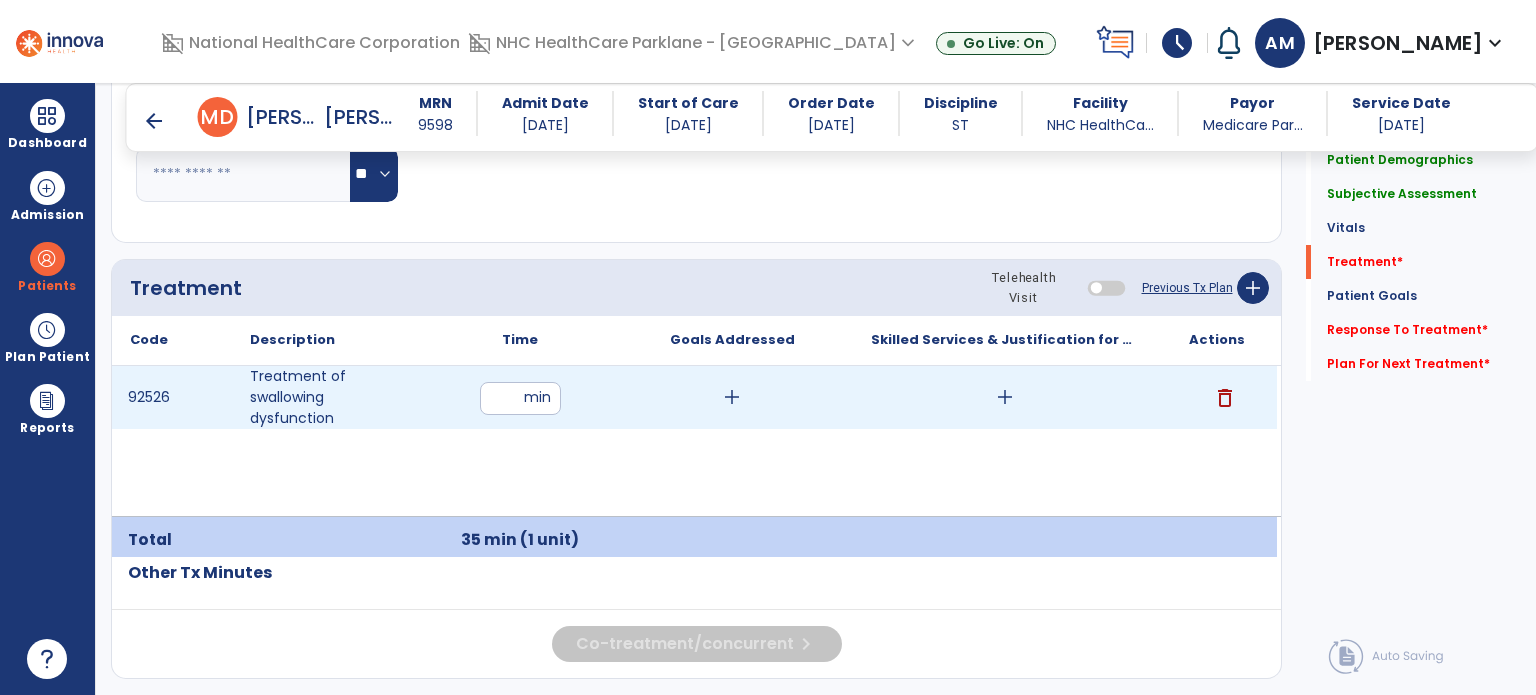 click on "add" at bounding box center [1005, 397] 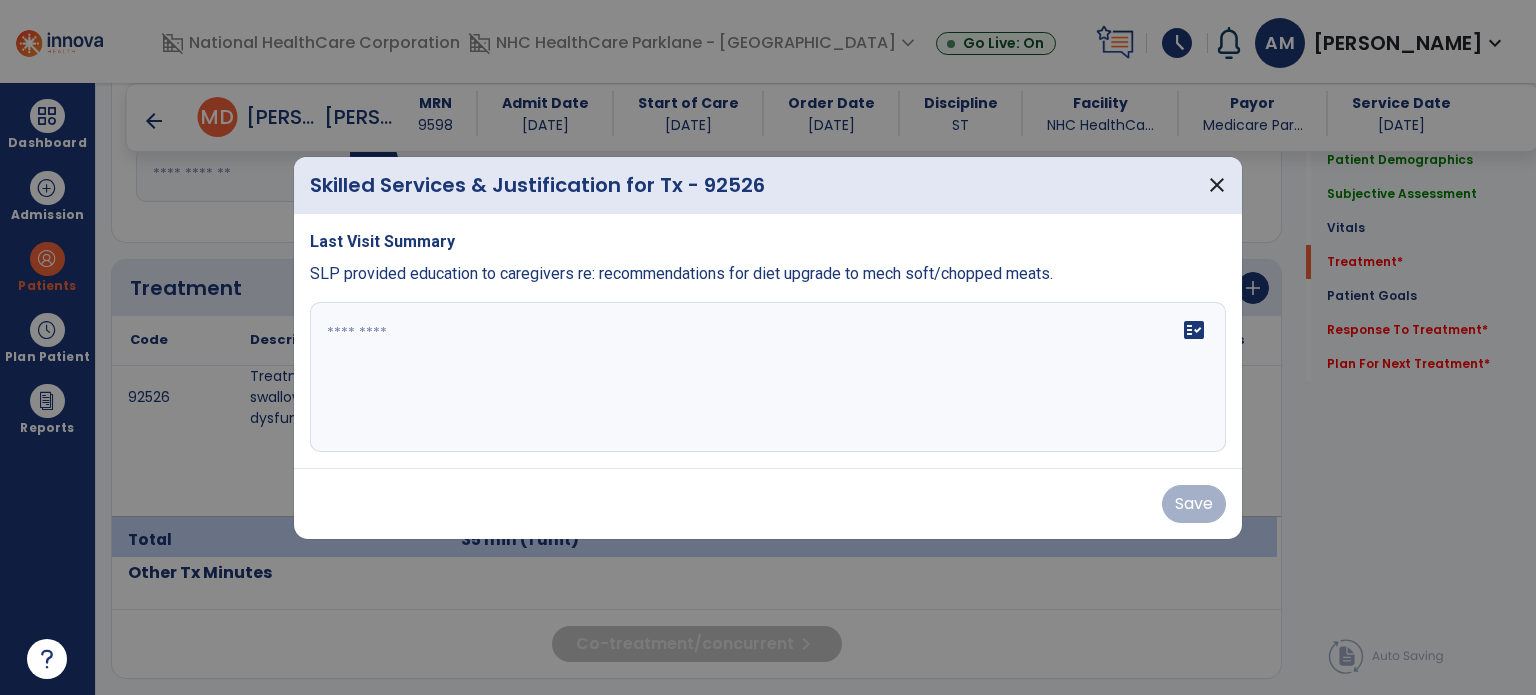 click on "fact_check" at bounding box center (768, 377) 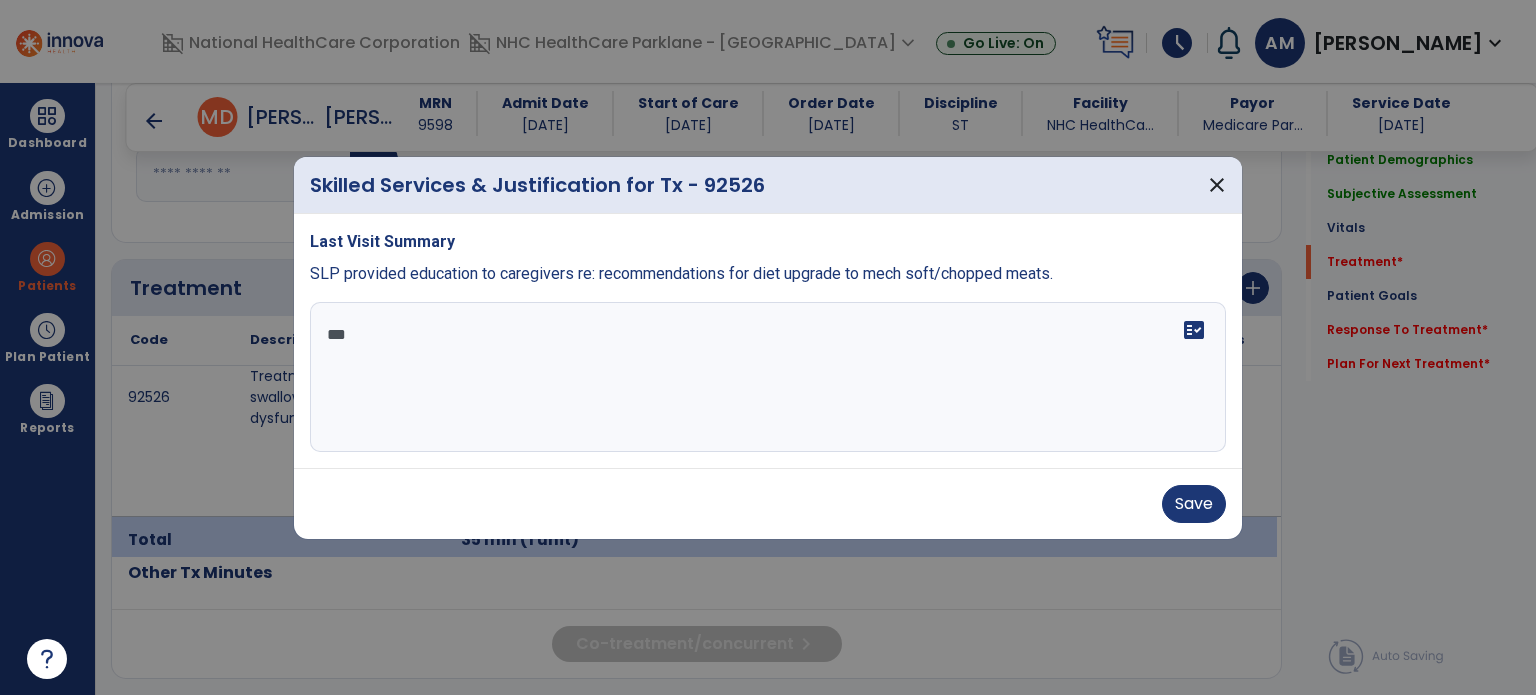 scroll, scrollTop: 0, scrollLeft: 0, axis: both 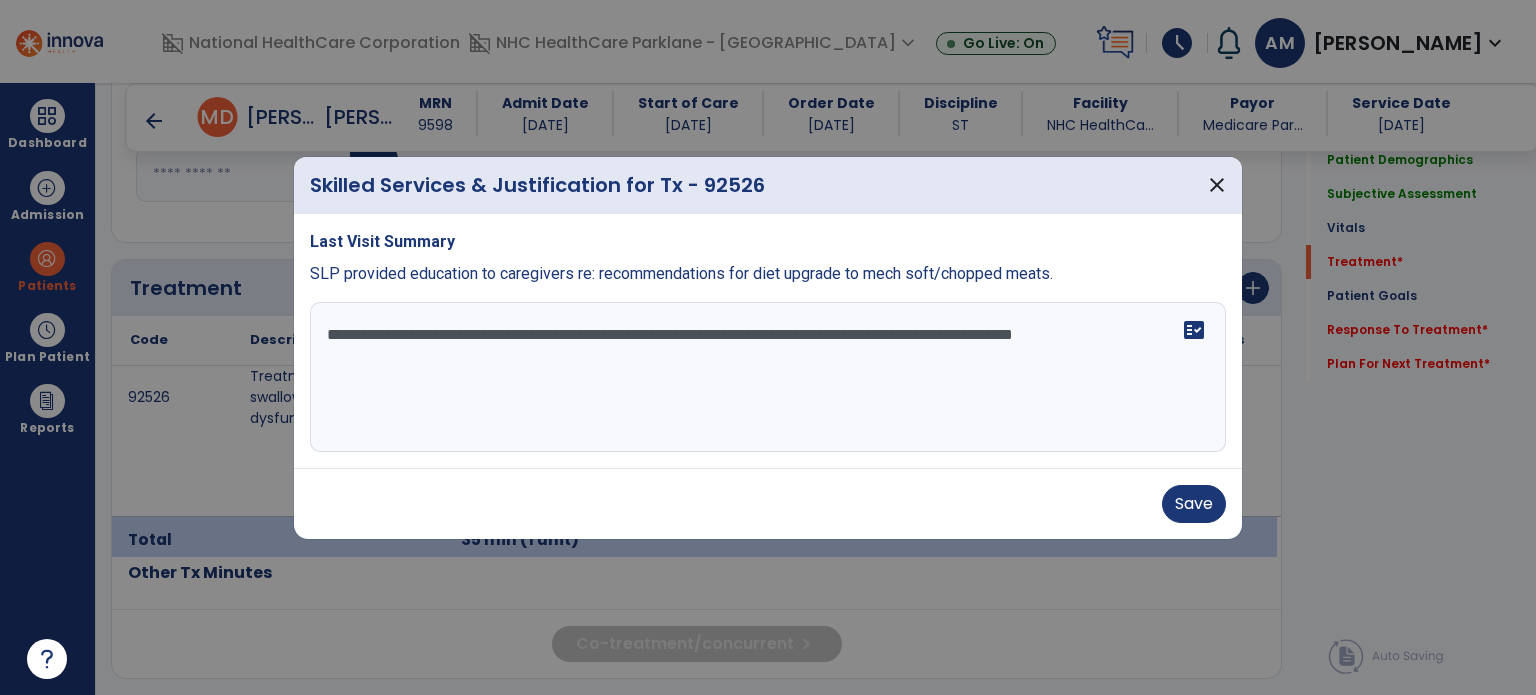 click on "**********" at bounding box center [768, 377] 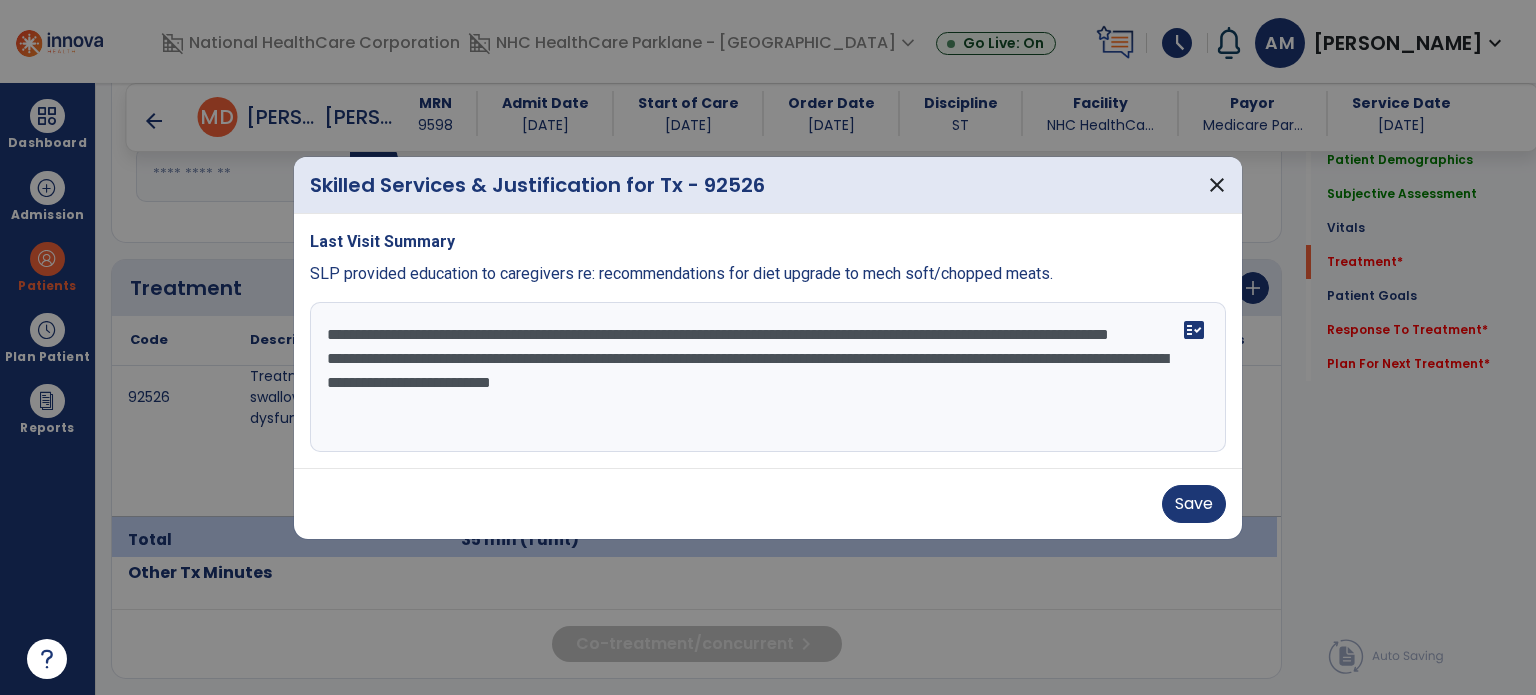 click on "**********" at bounding box center [768, 377] 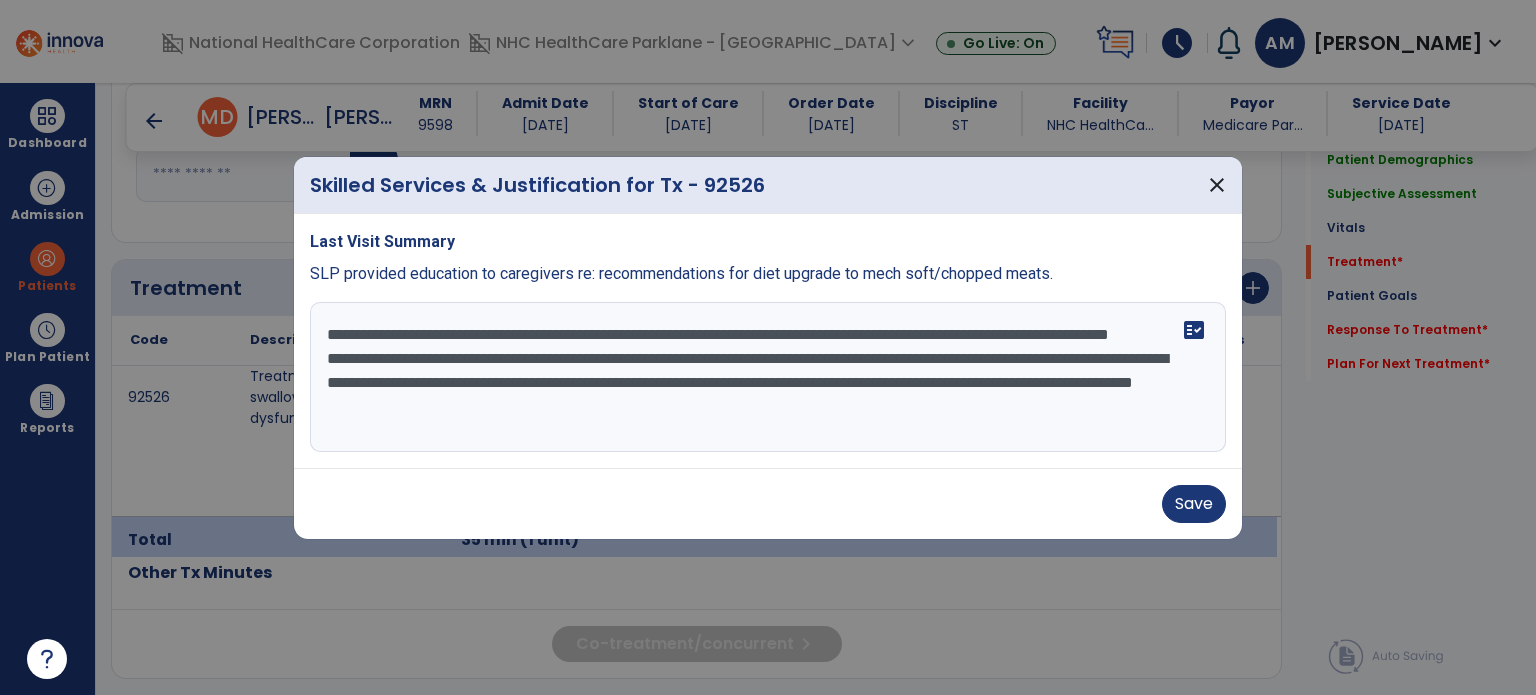 type on "**********" 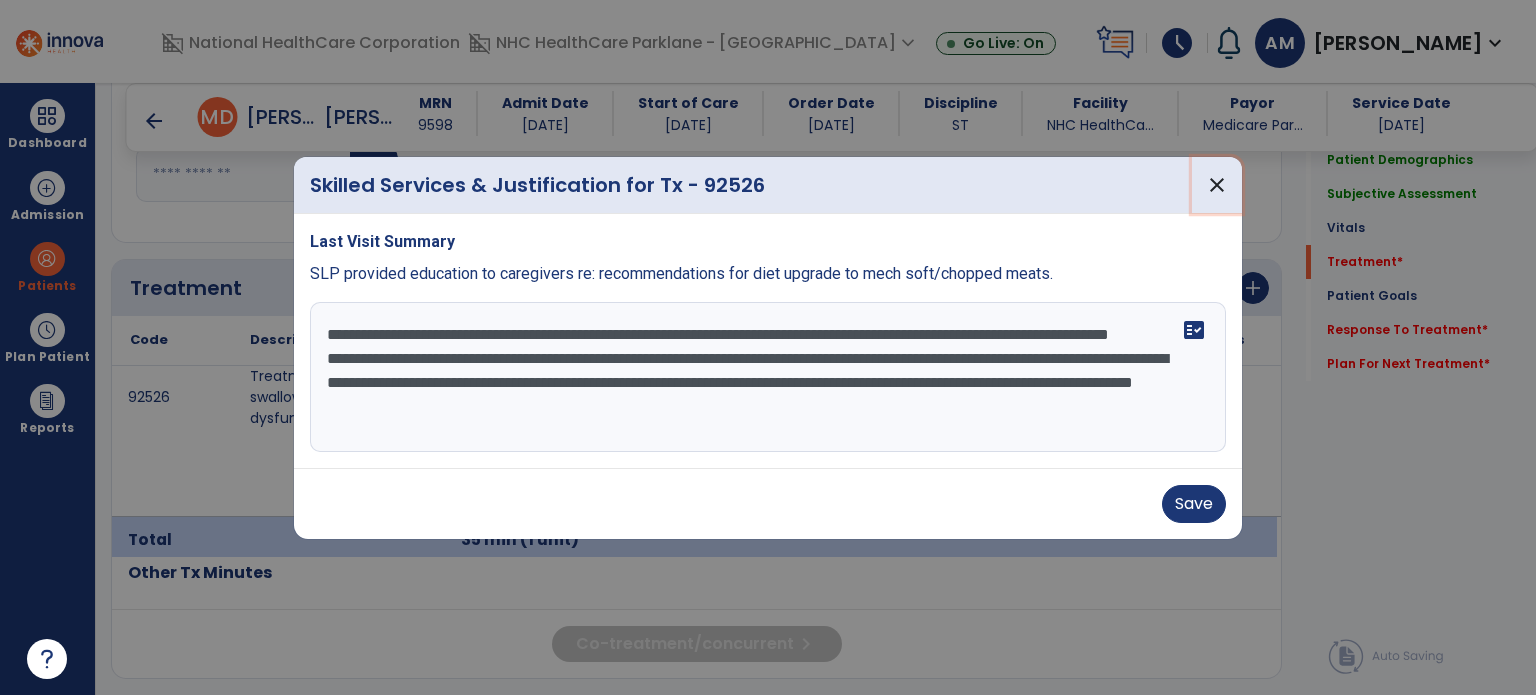 type 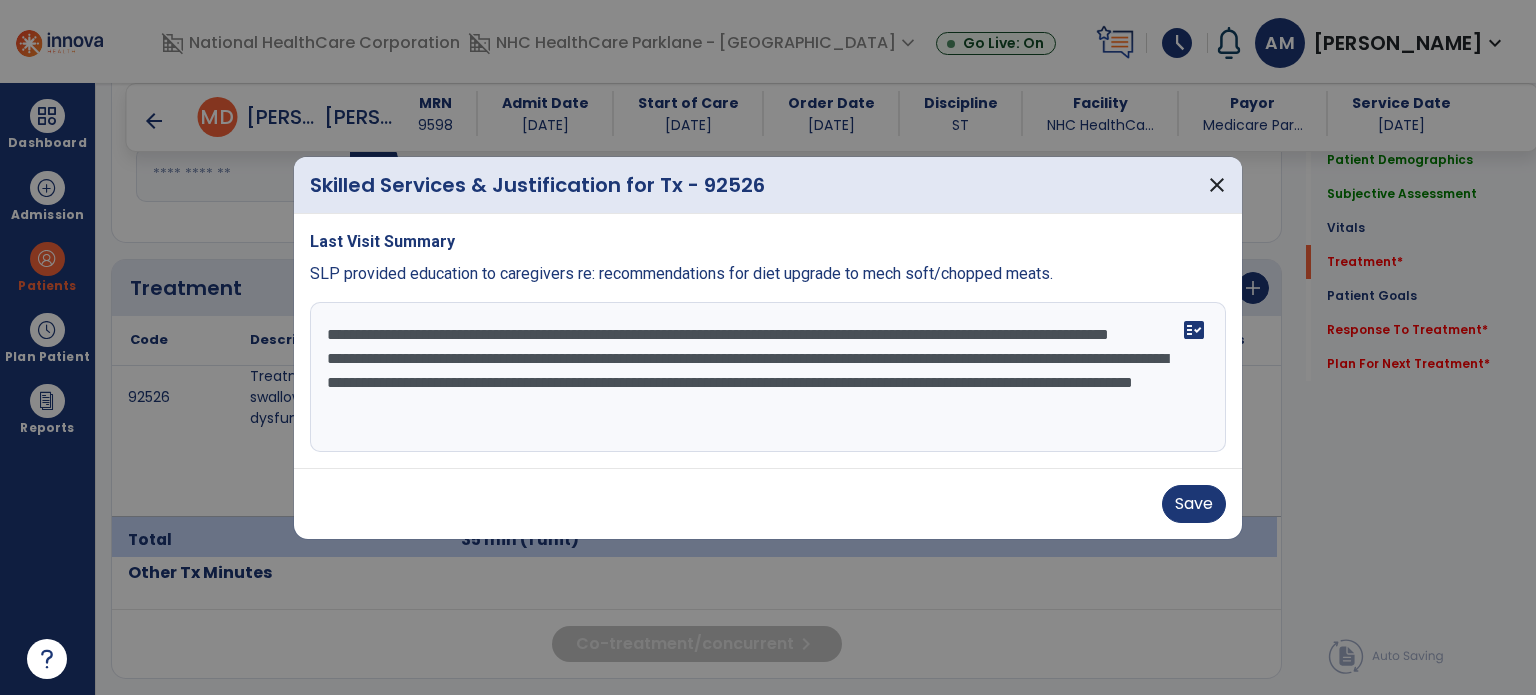 click on "**********" at bounding box center [768, 377] 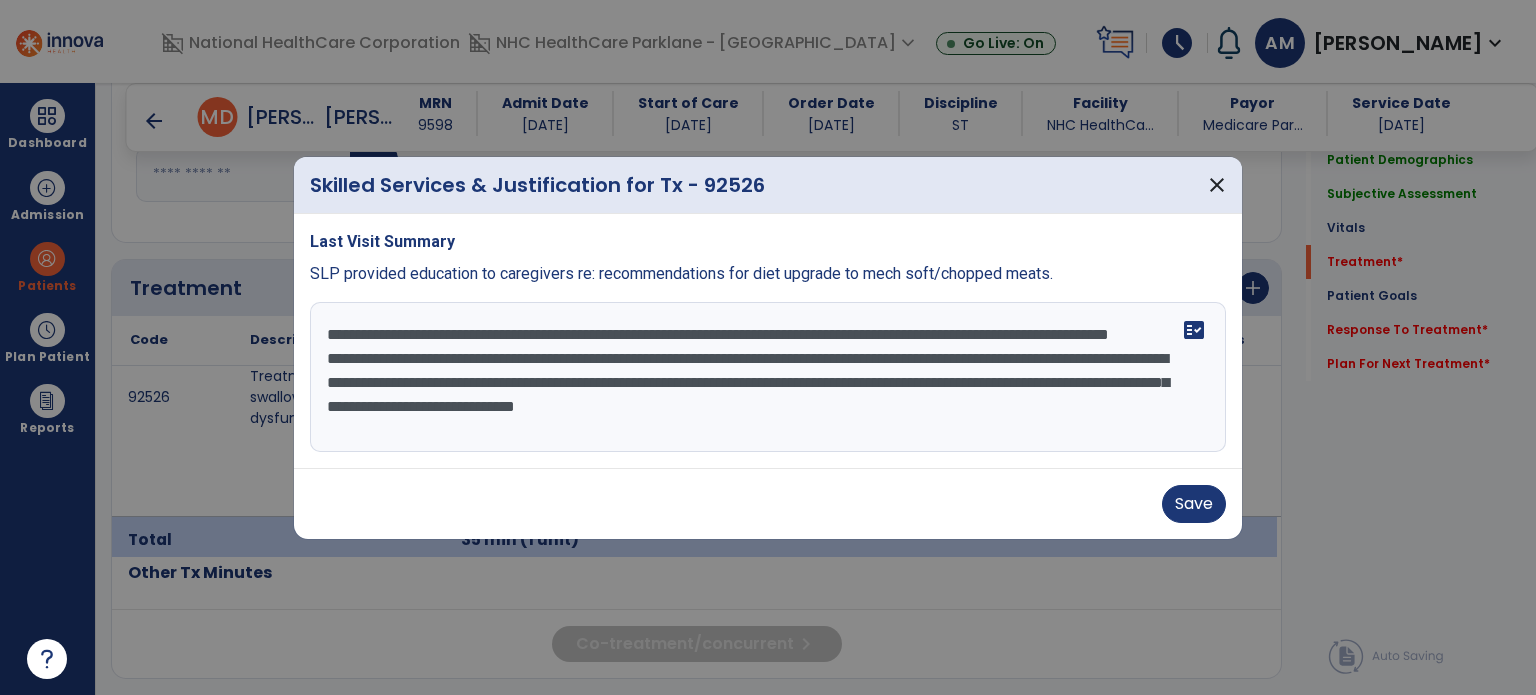 scroll, scrollTop: 15, scrollLeft: 0, axis: vertical 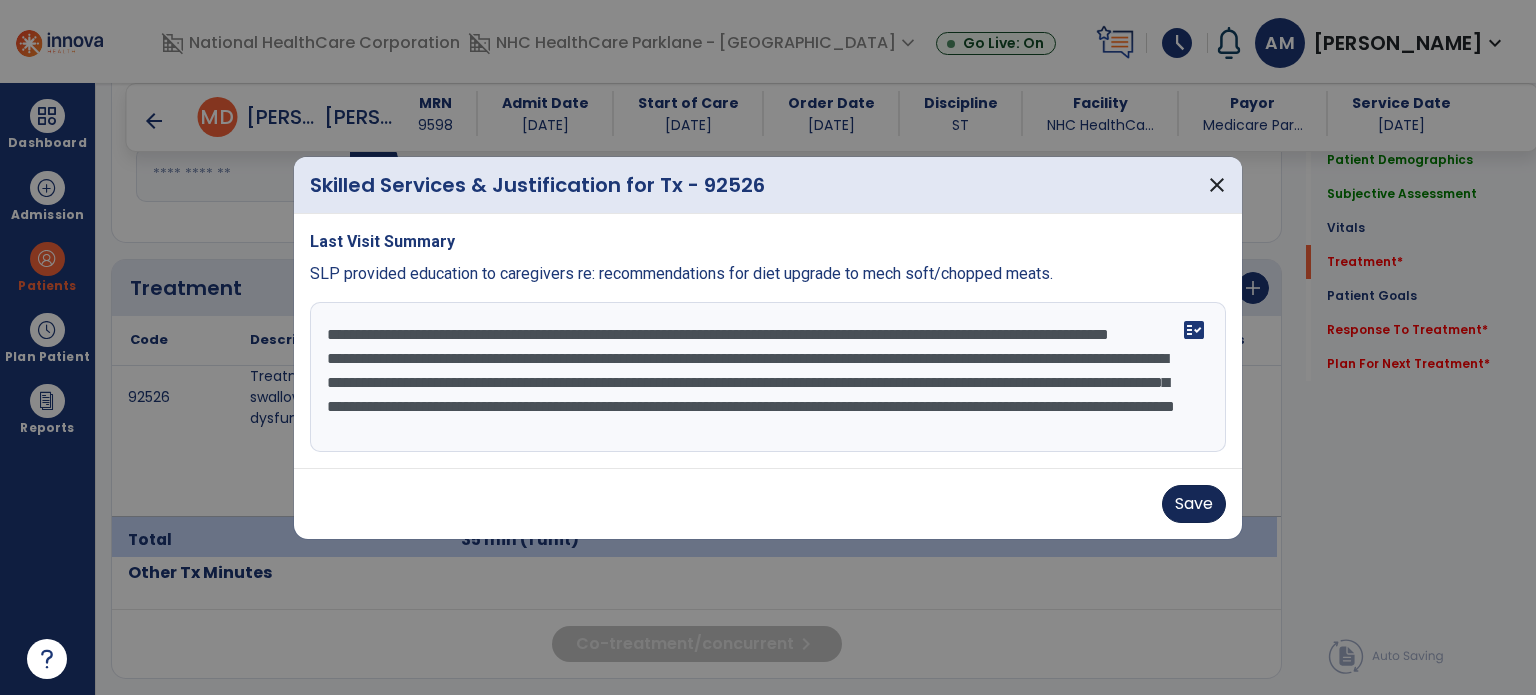 type on "**********" 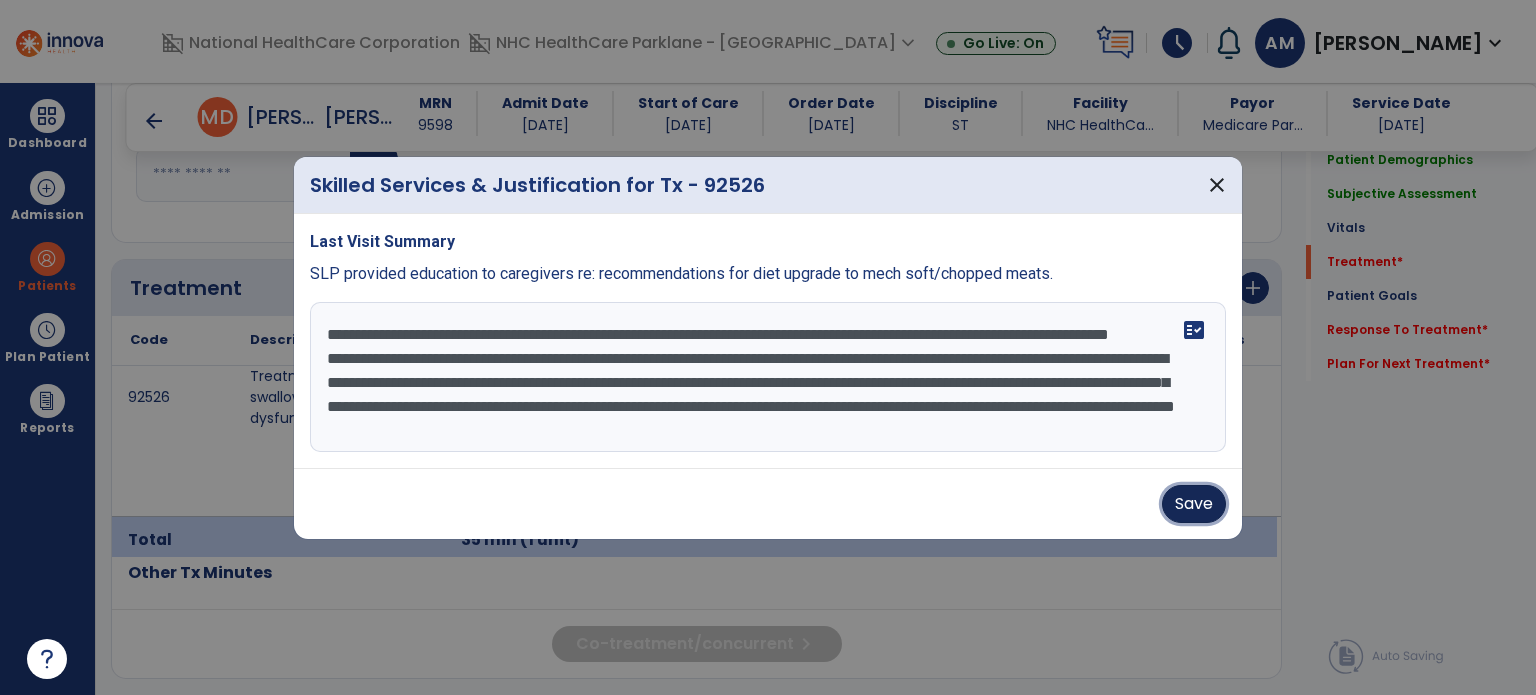click on "Save" at bounding box center [1194, 504] 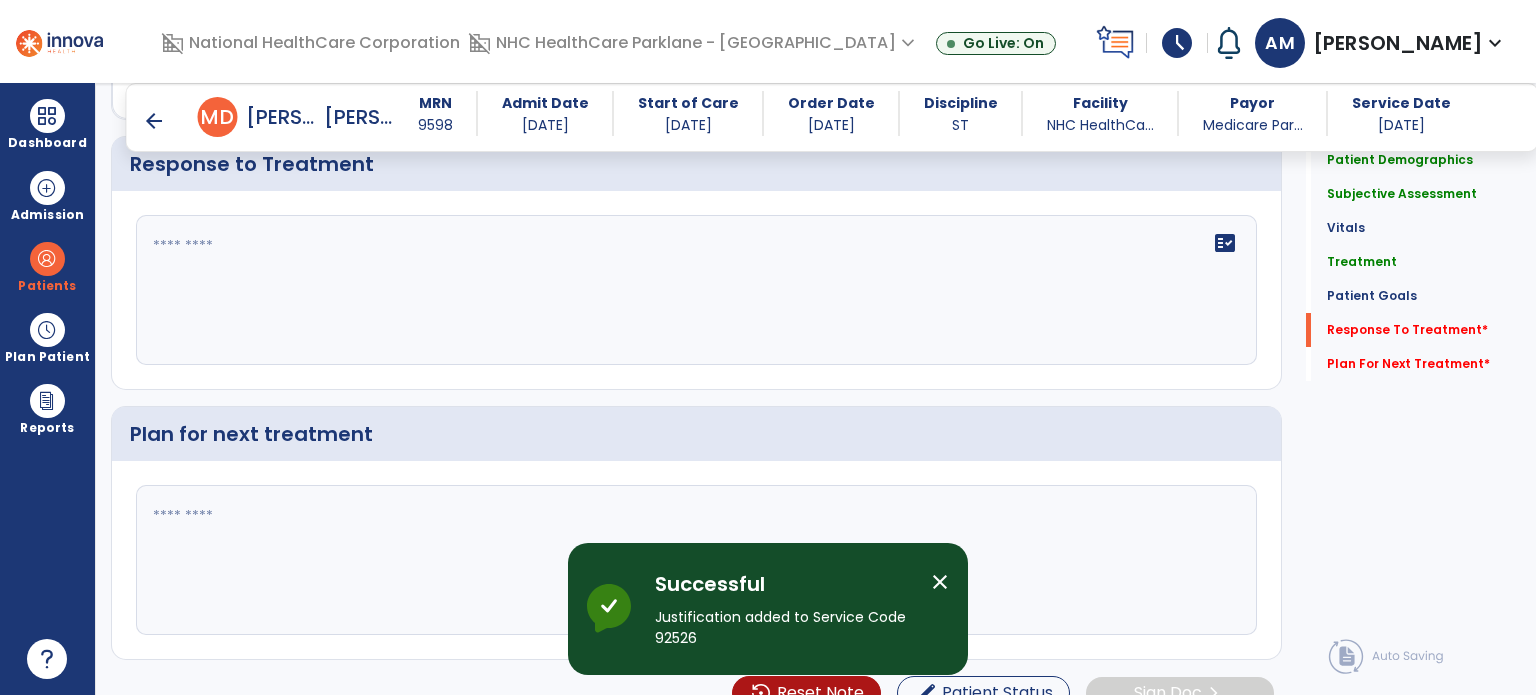 scroll, scrollTop: 2210, scrollLeft: 0, axis: vertical 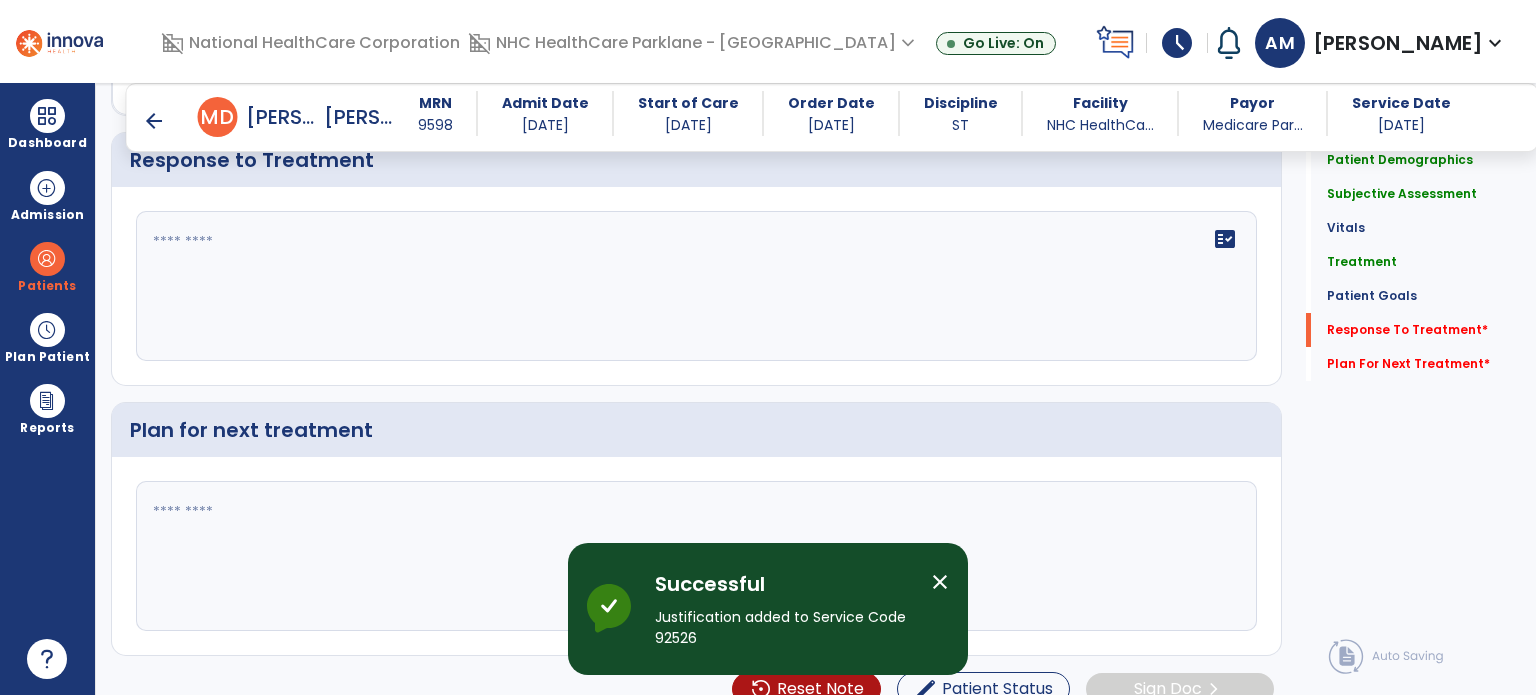 click on "fact_check" 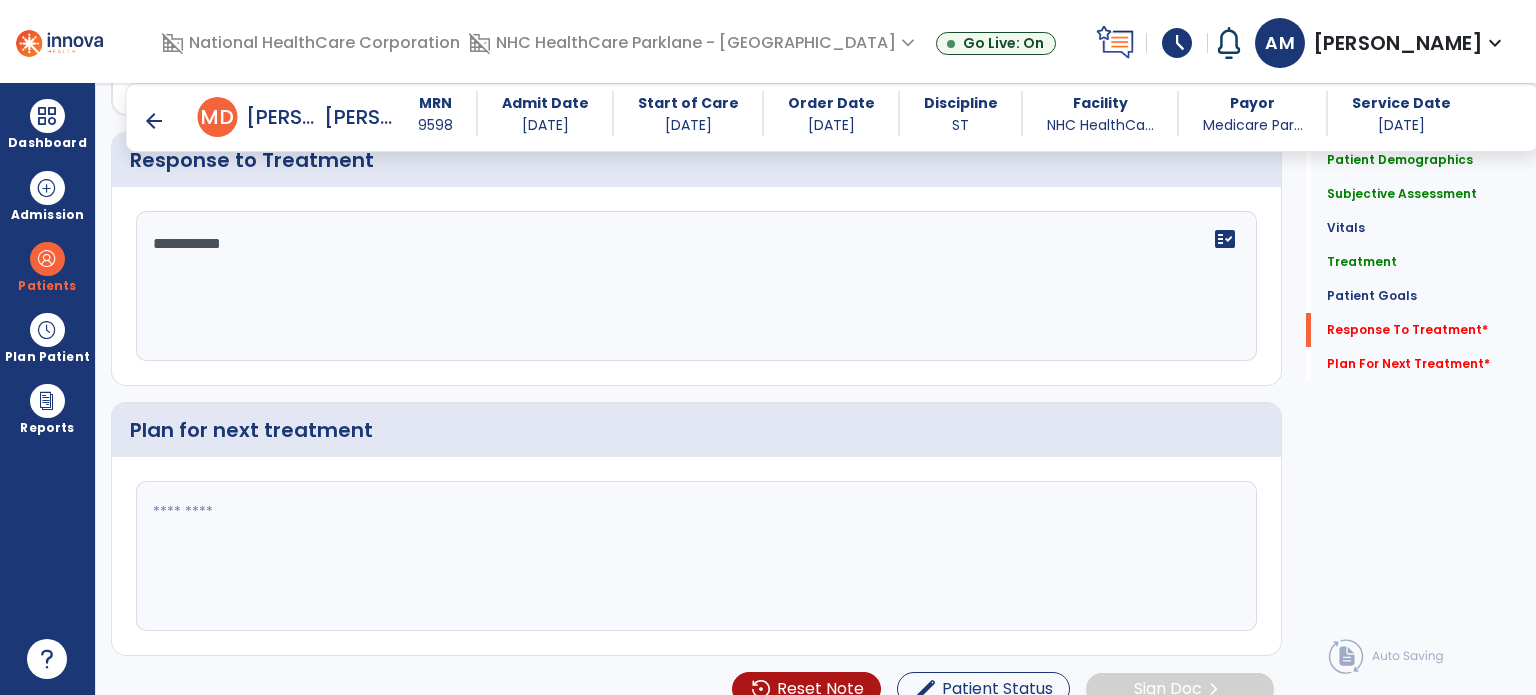 type on "**********" 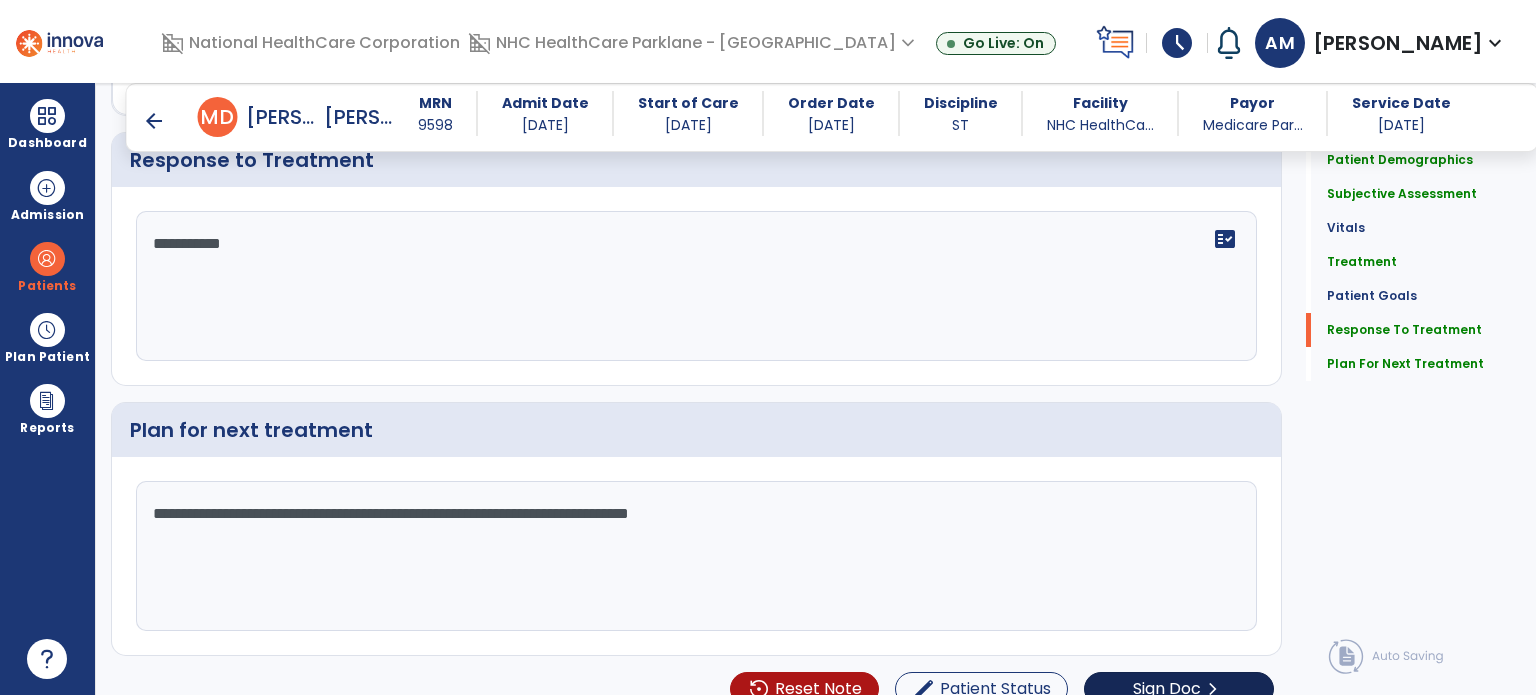 type on "**********" 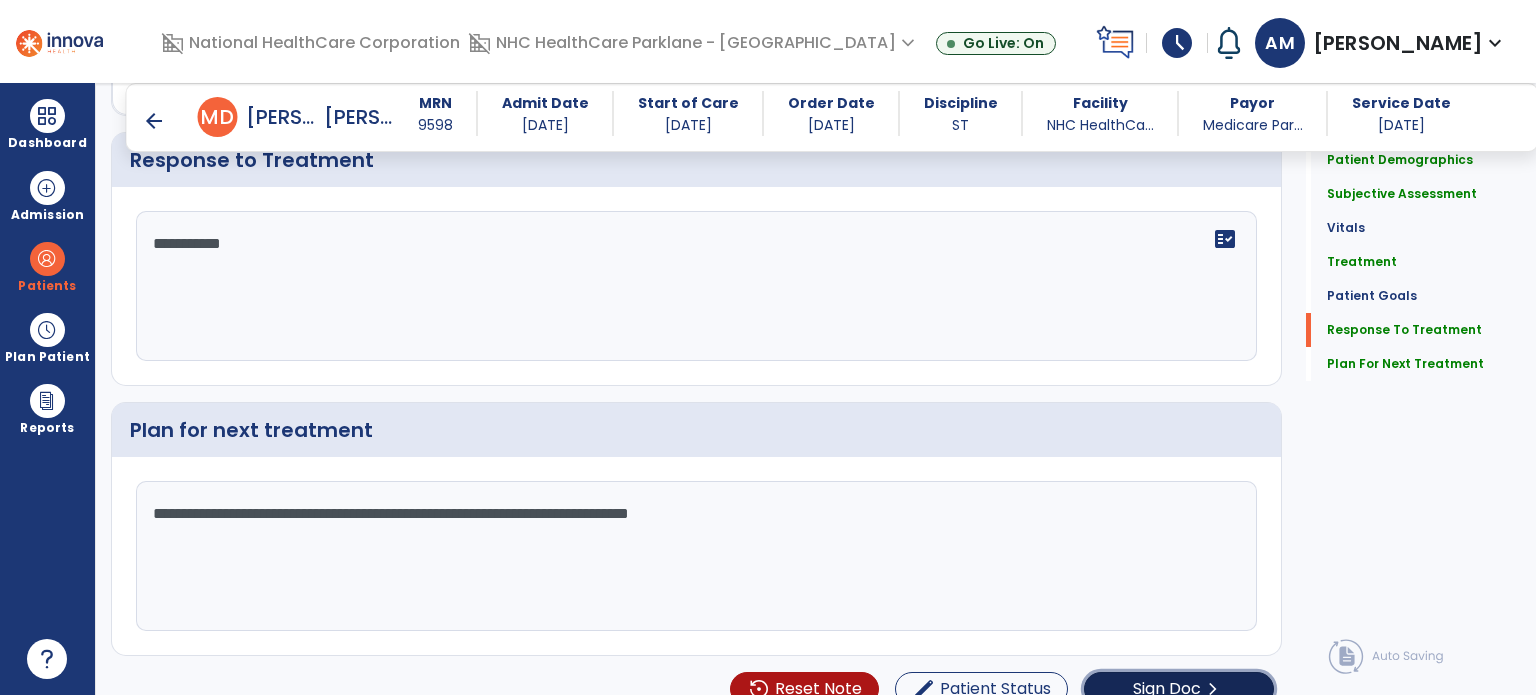 click on "Sign Doc" 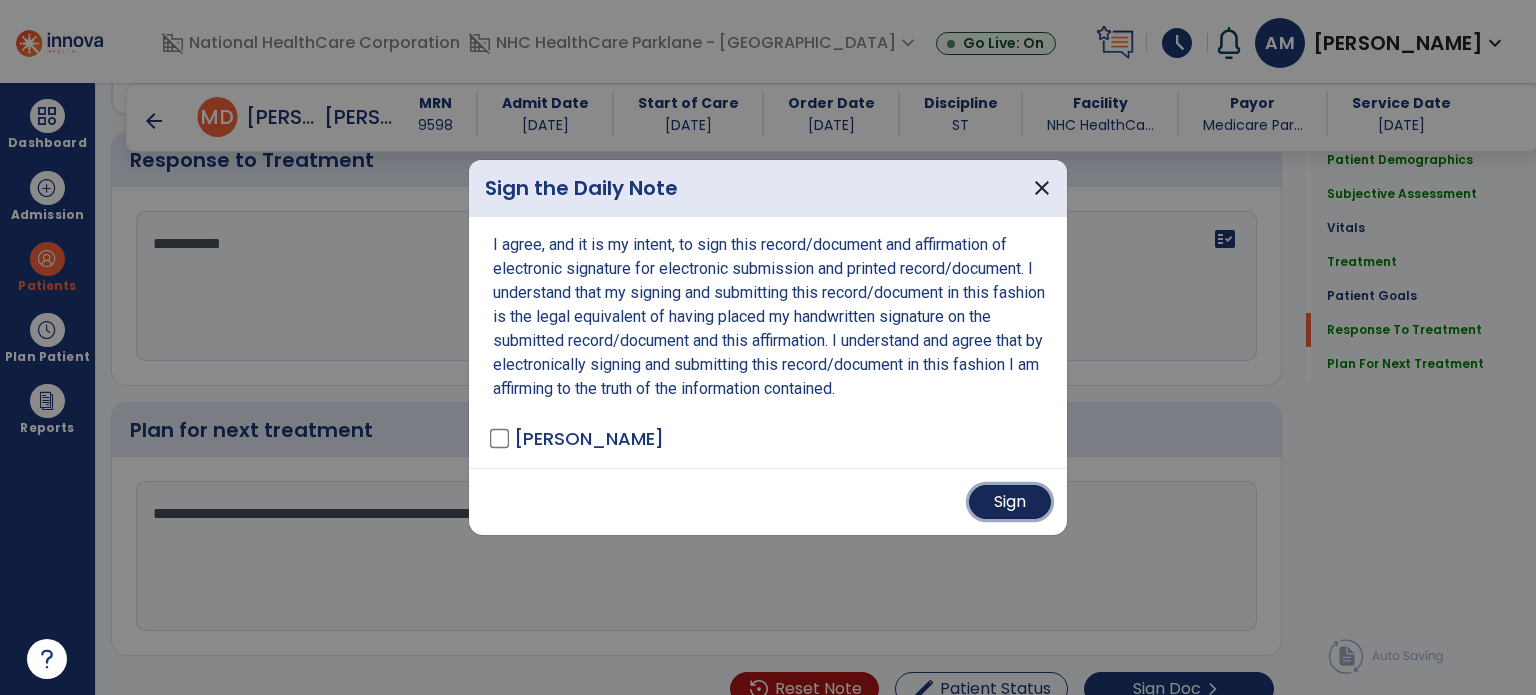 click on "Sign" at bounding box center [1010, 502] 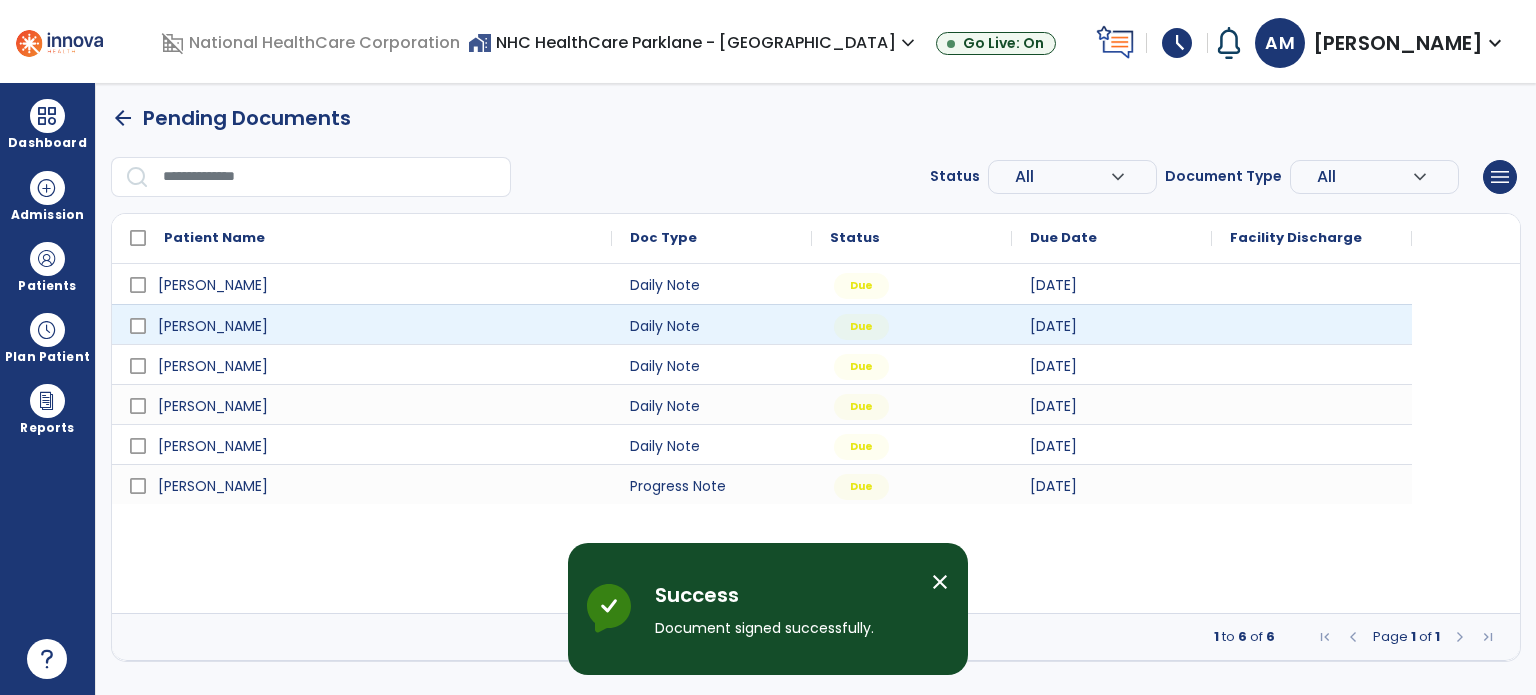 scroll, scrollTop: 0, scrollLeft: 0, axis: both 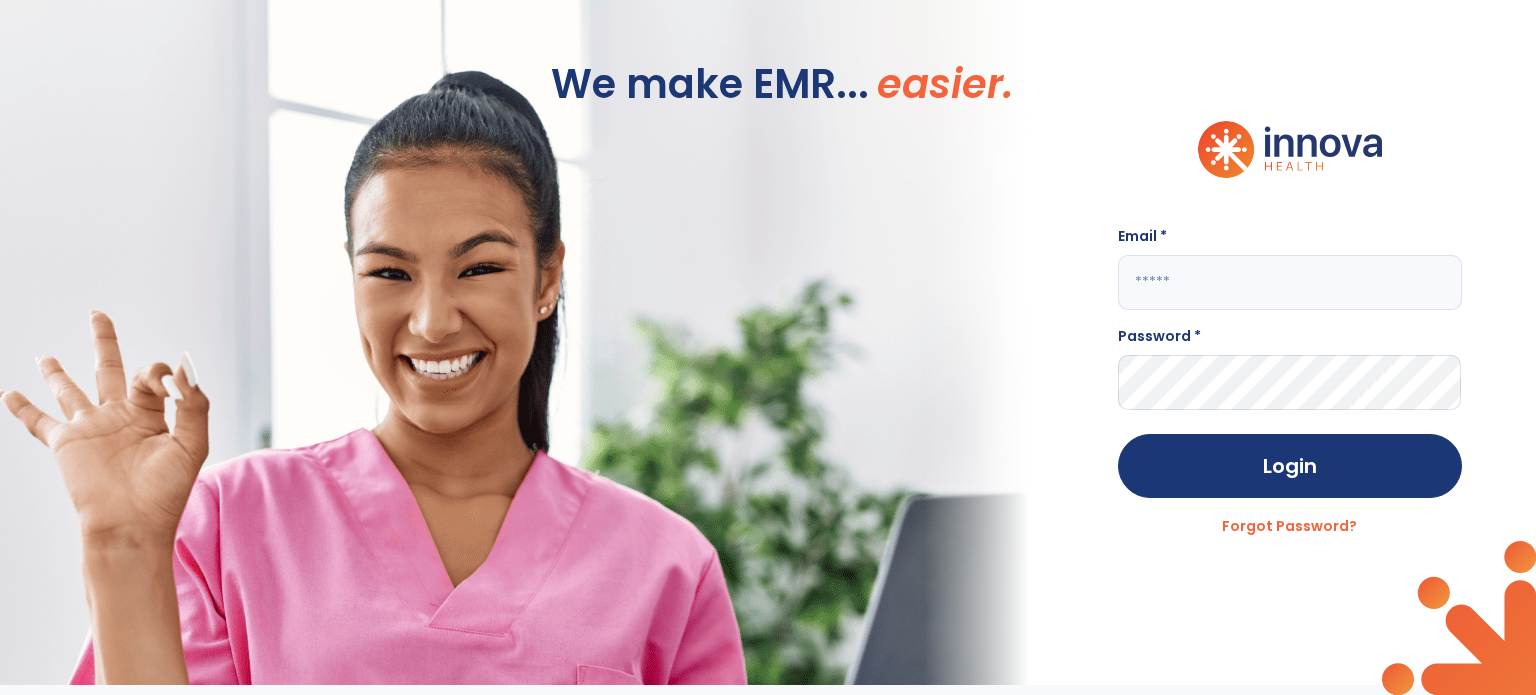 type on "**********" 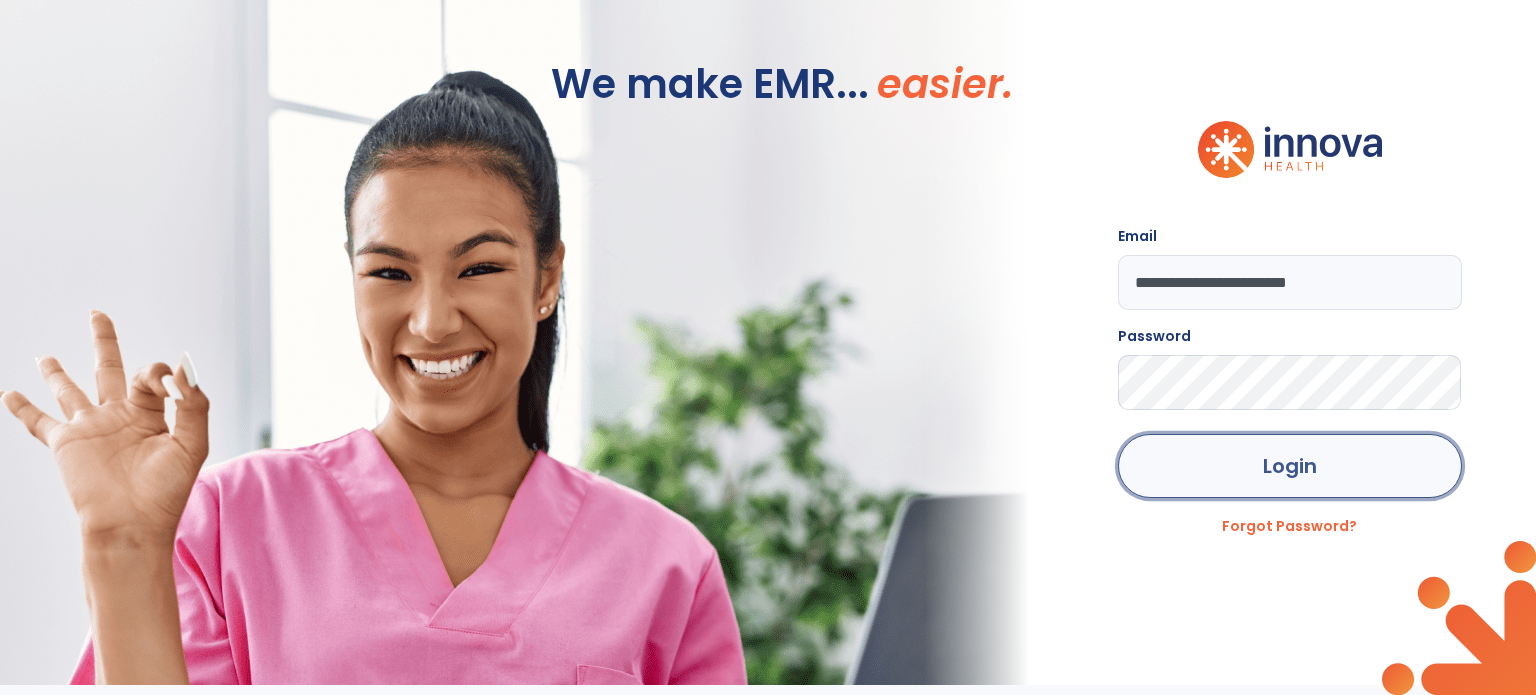 click on "Login" 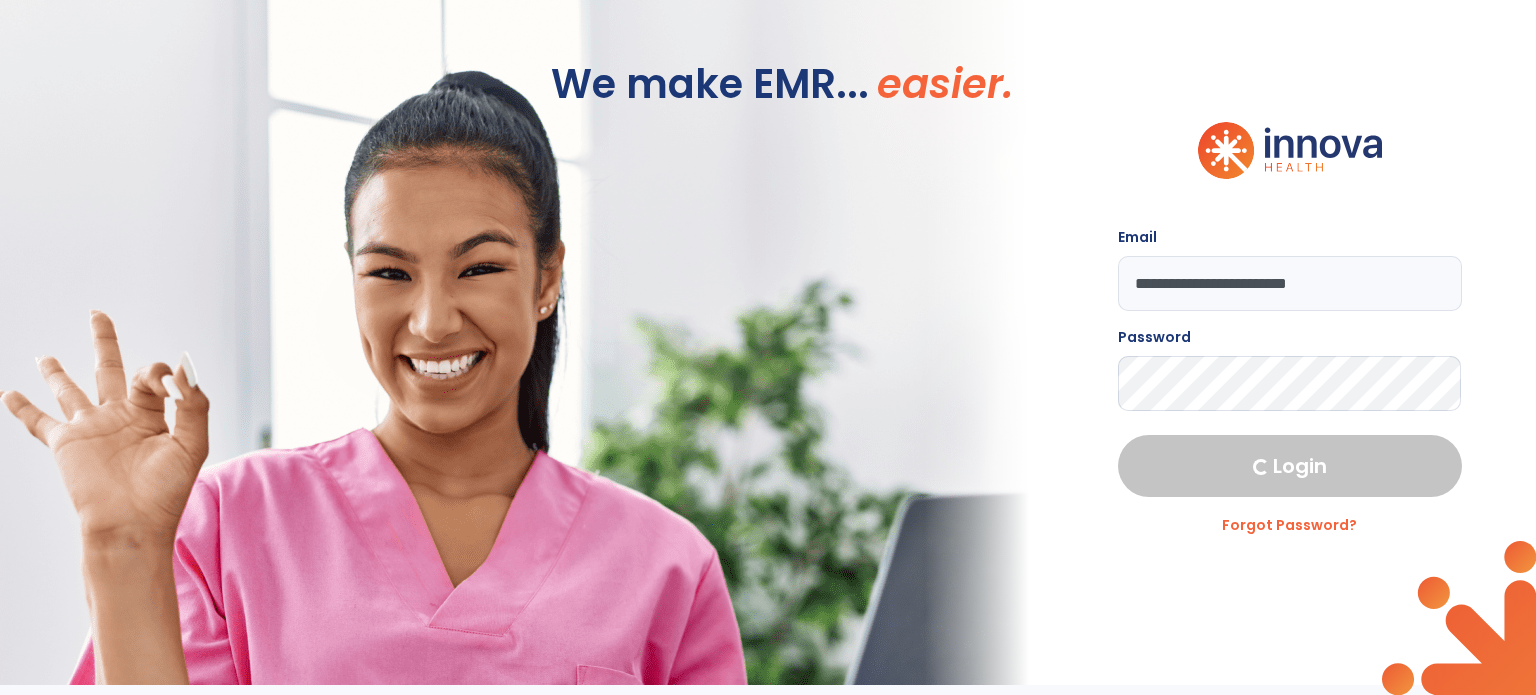 select on "****" 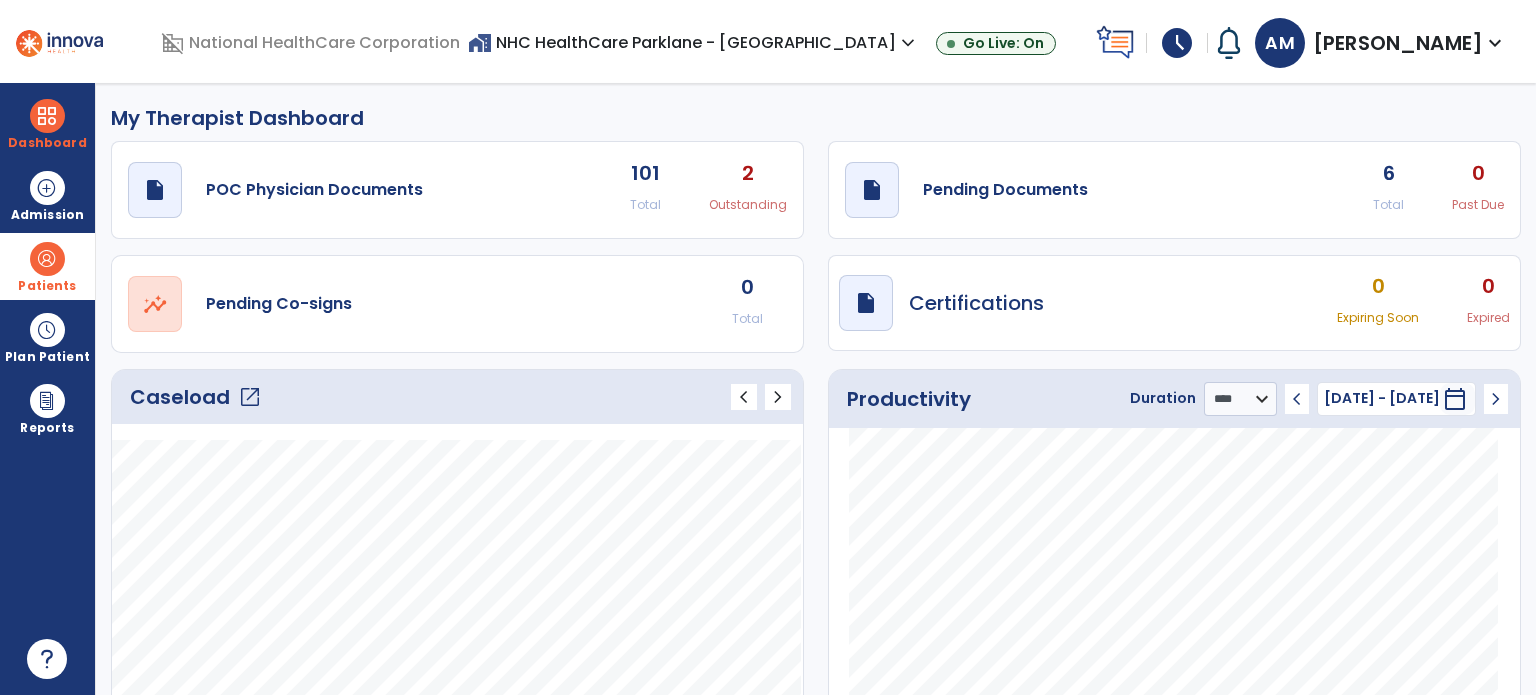 click on "Patients" at bounding box center (47, 286) 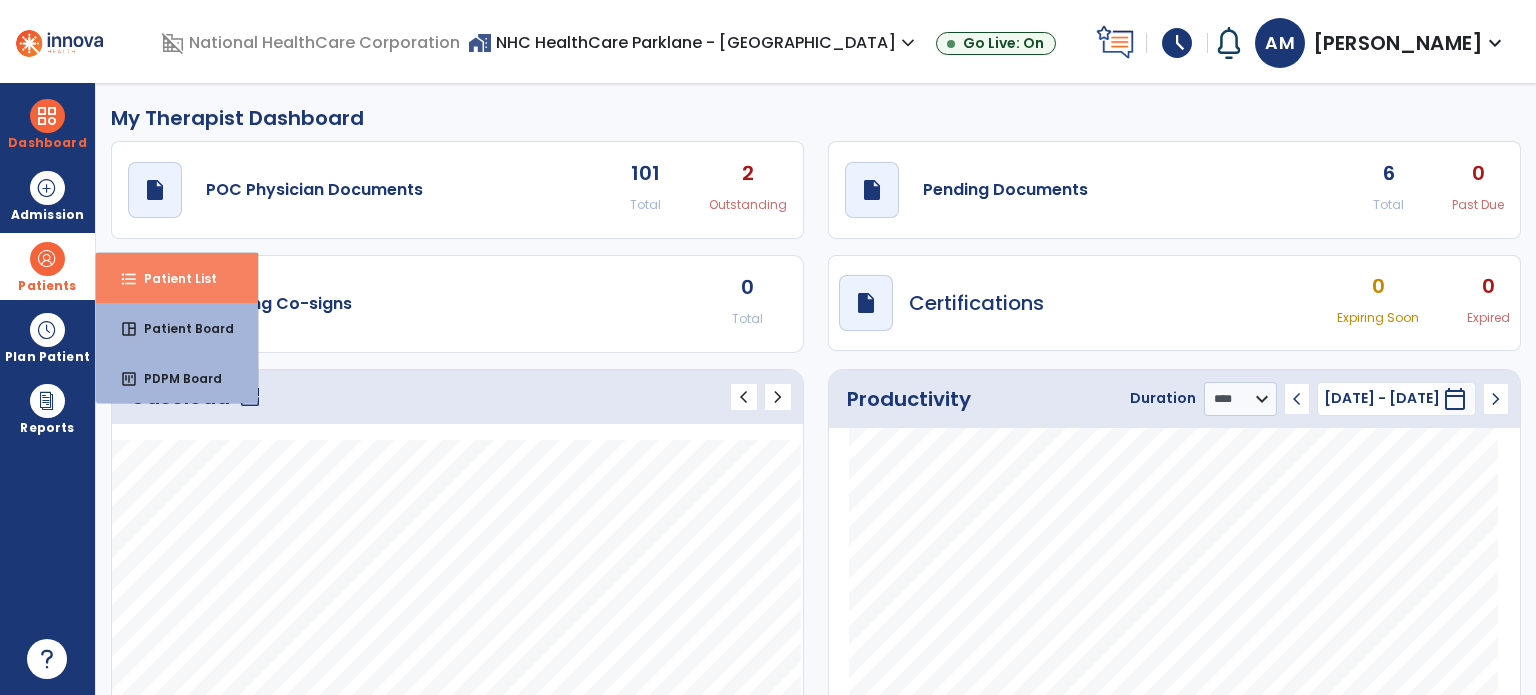 click on "Patient List" at bounding box center [172, 278] 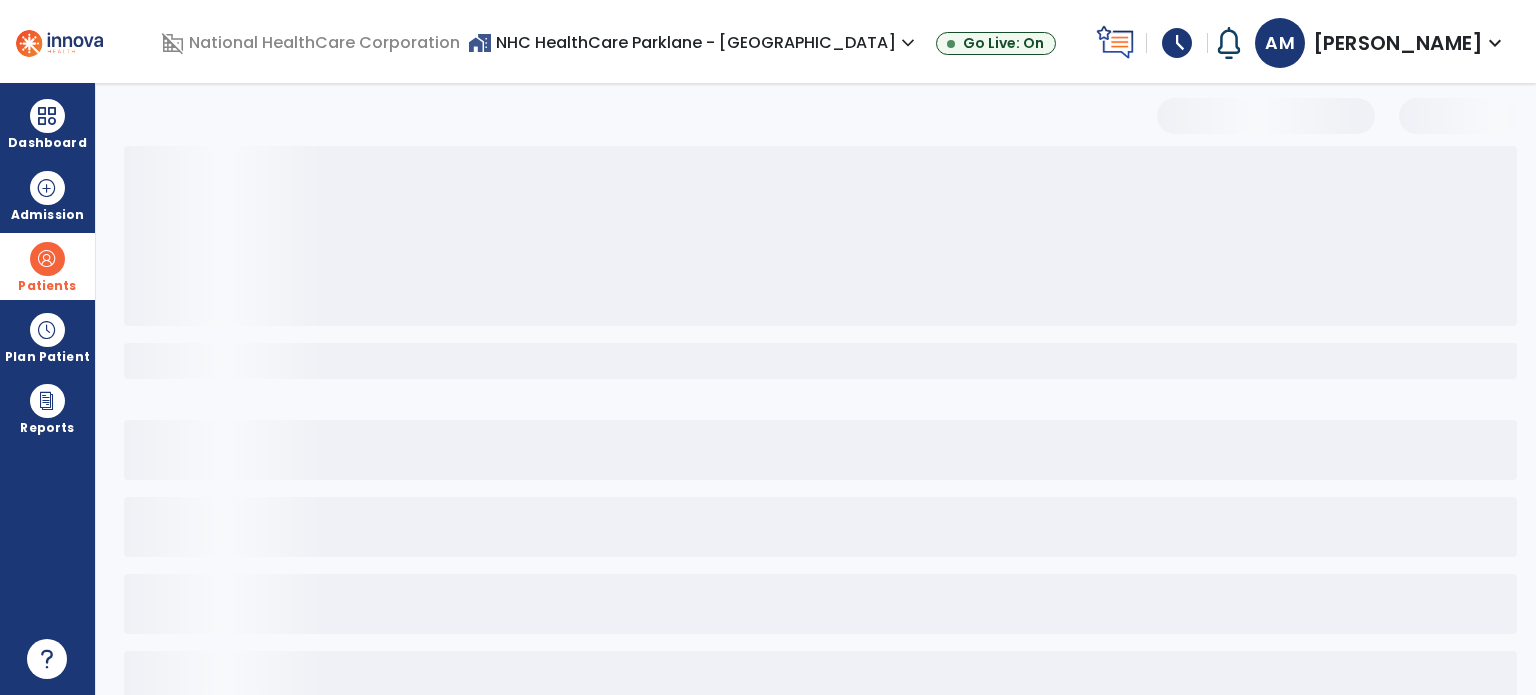 select on "***" 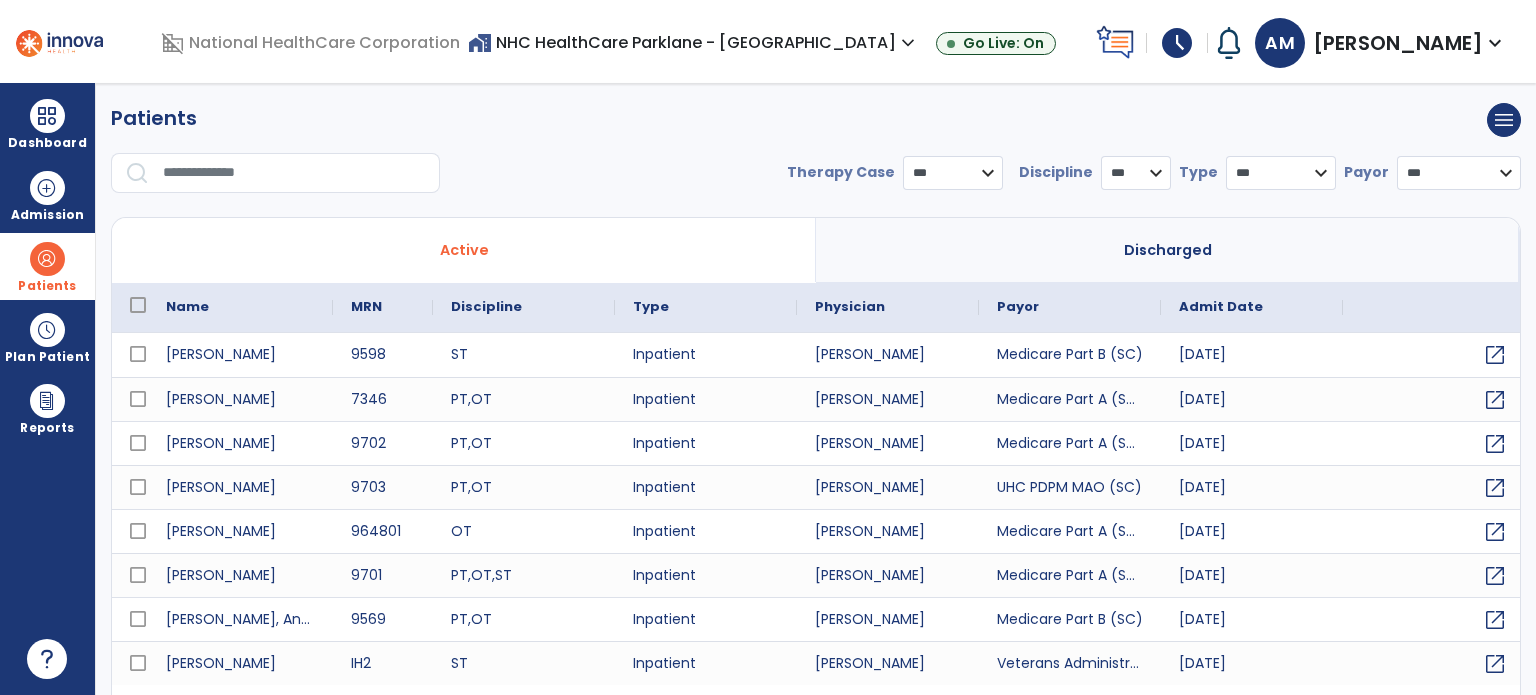 click at bounding box center [294, 173] 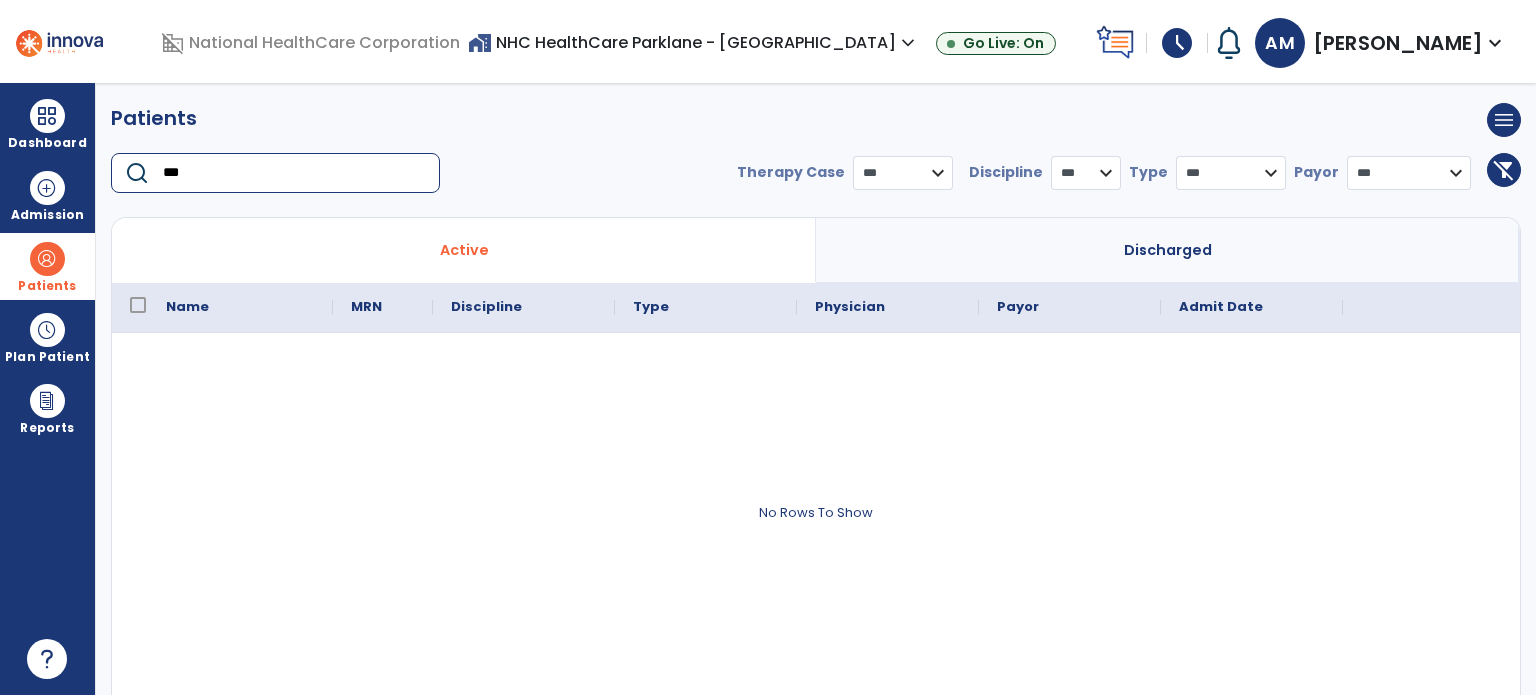 type on "***" 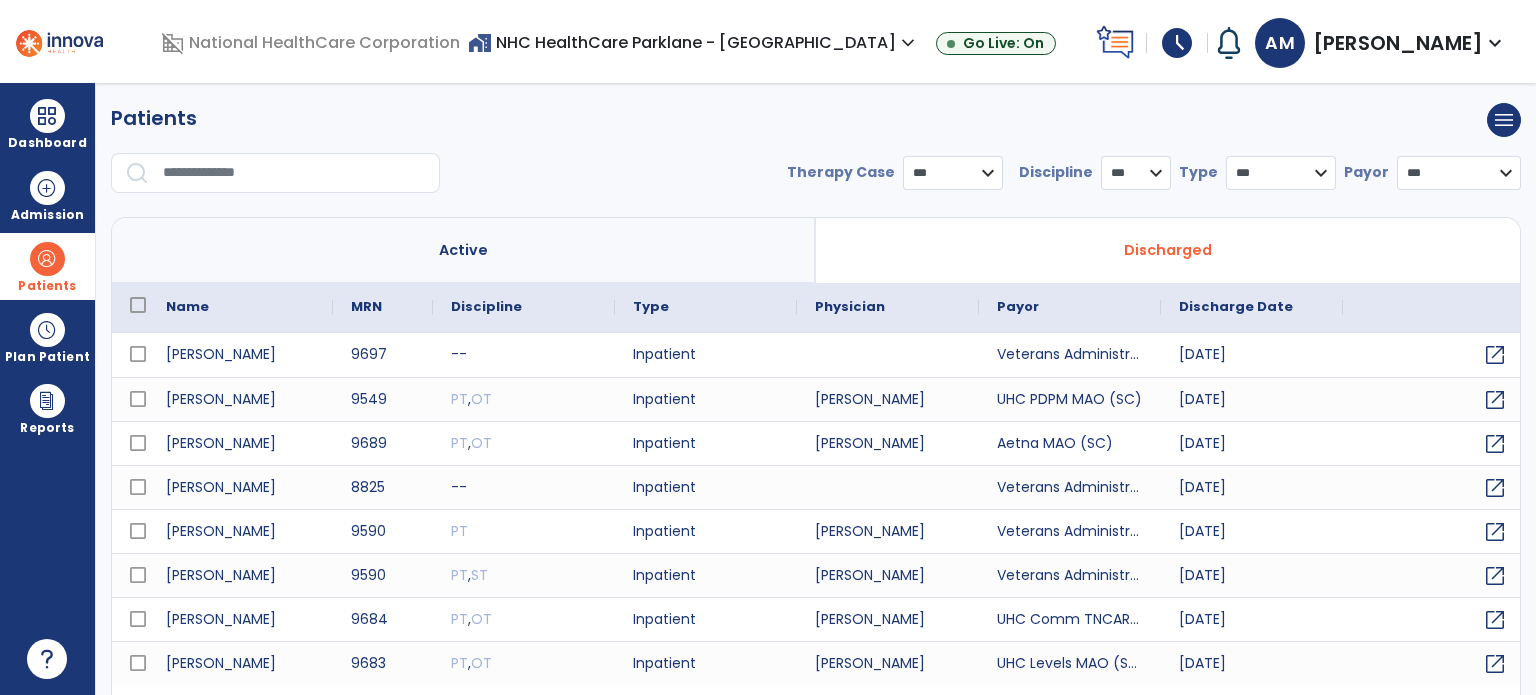 click at bounding box center [294, 173] 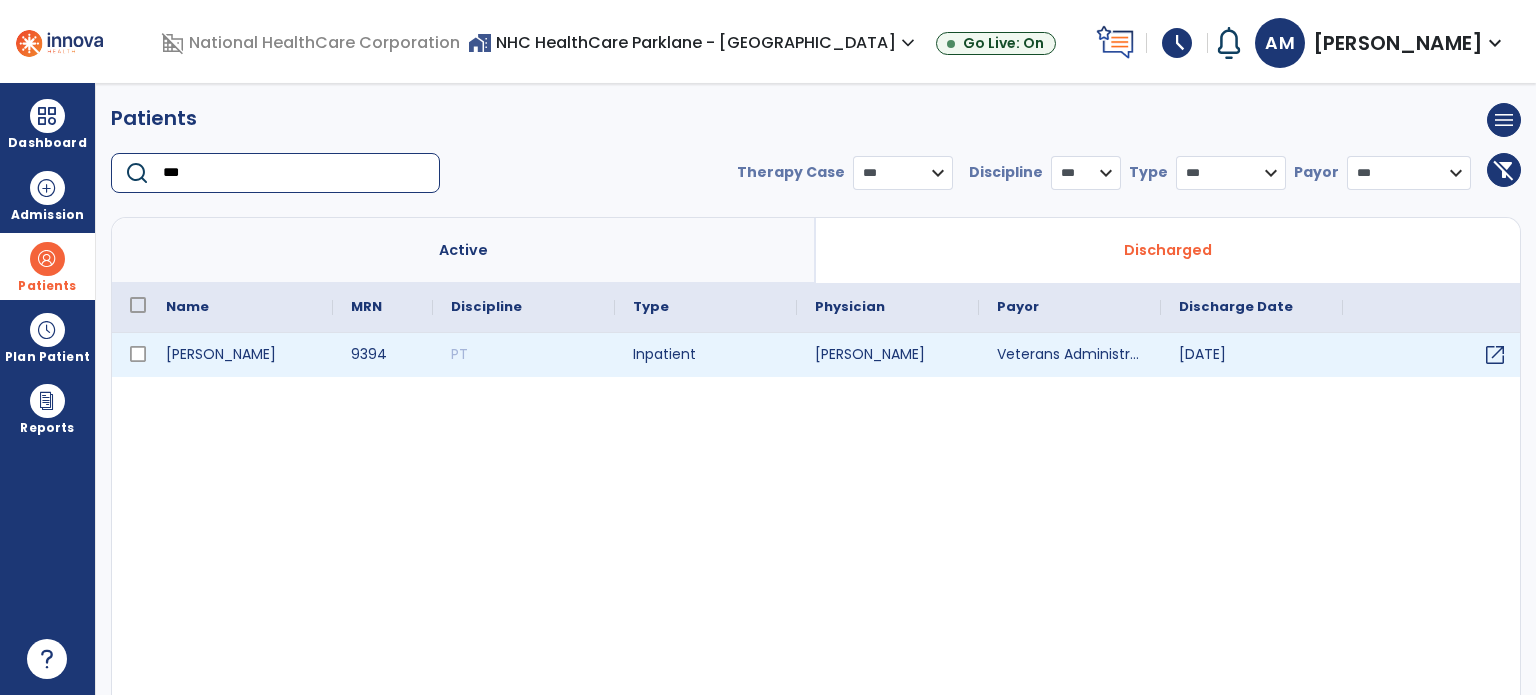 type on "***" 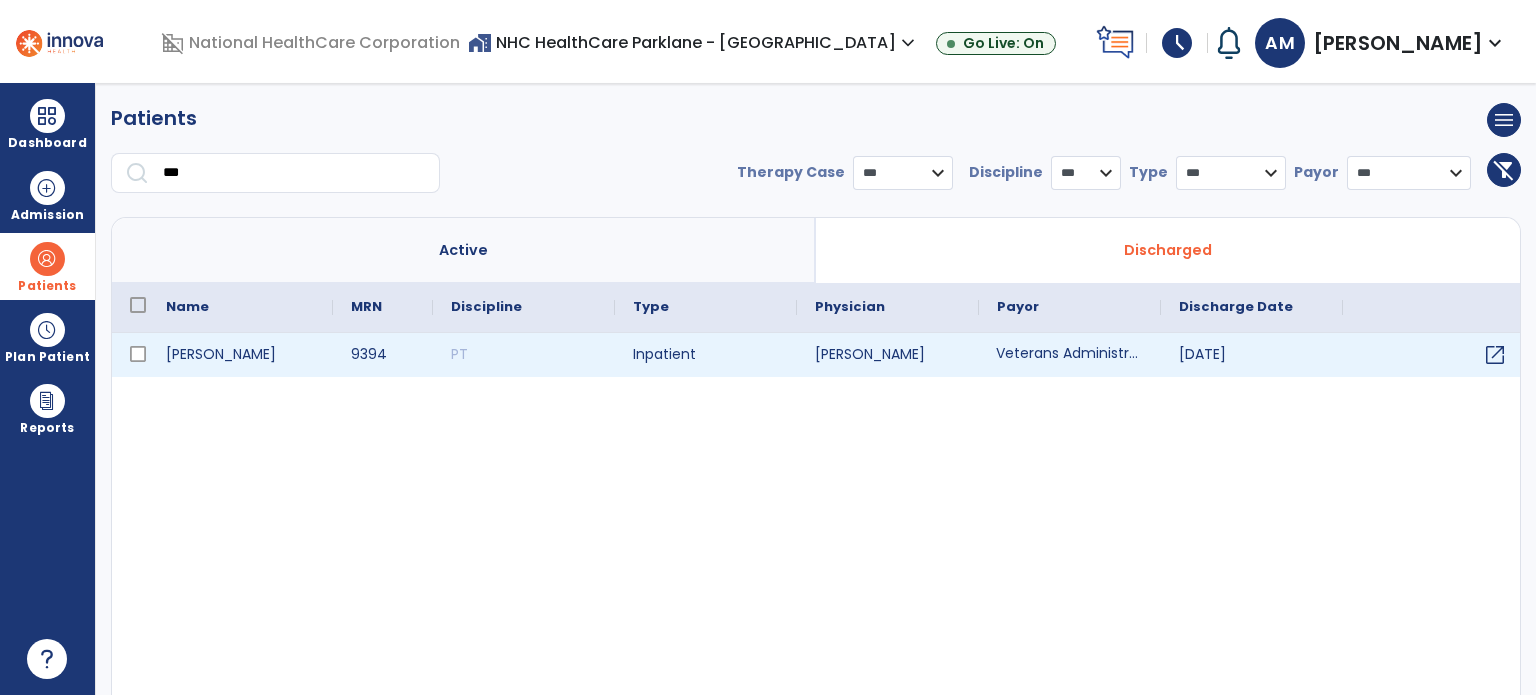 click on "Veterans Administration (SC)" at bounding box center [1070, 355] 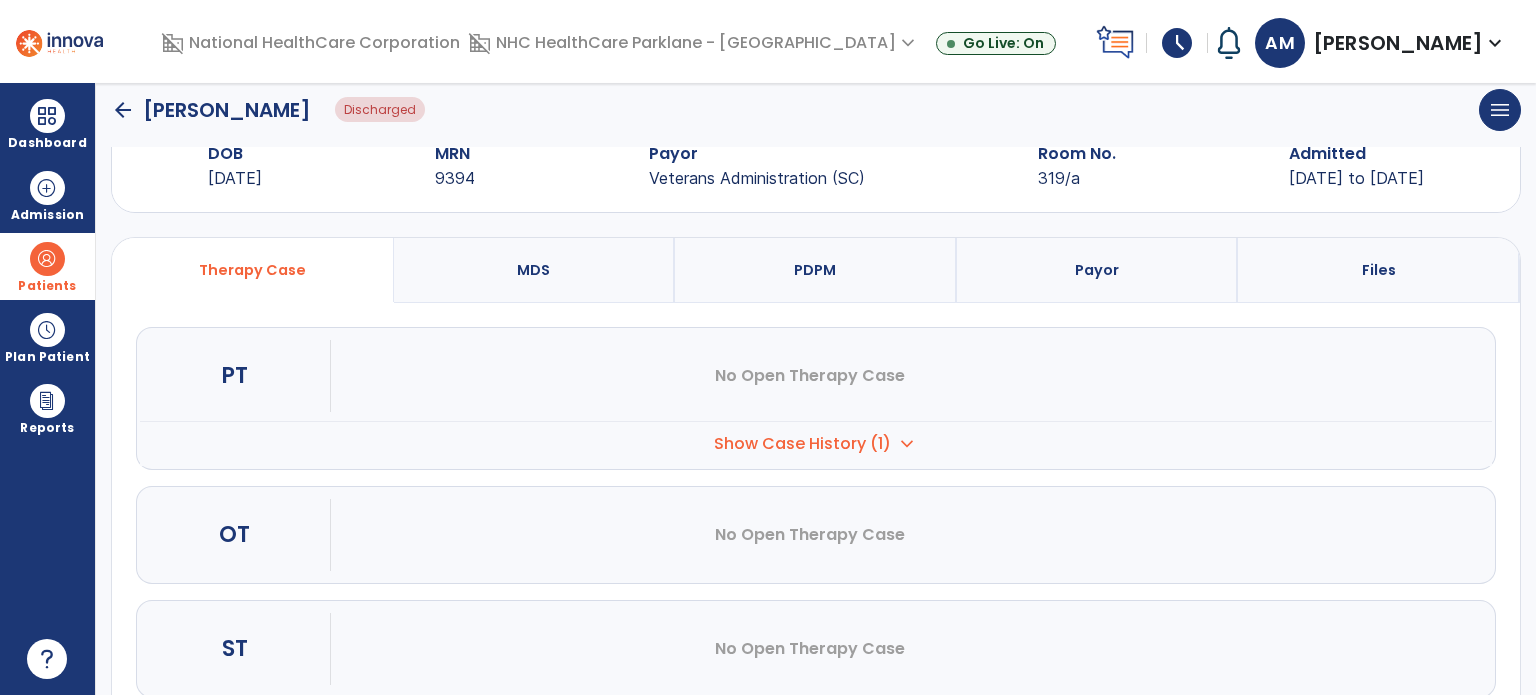 scroll, scrollTop: 107, scrollLeft: 0, axis: vertical 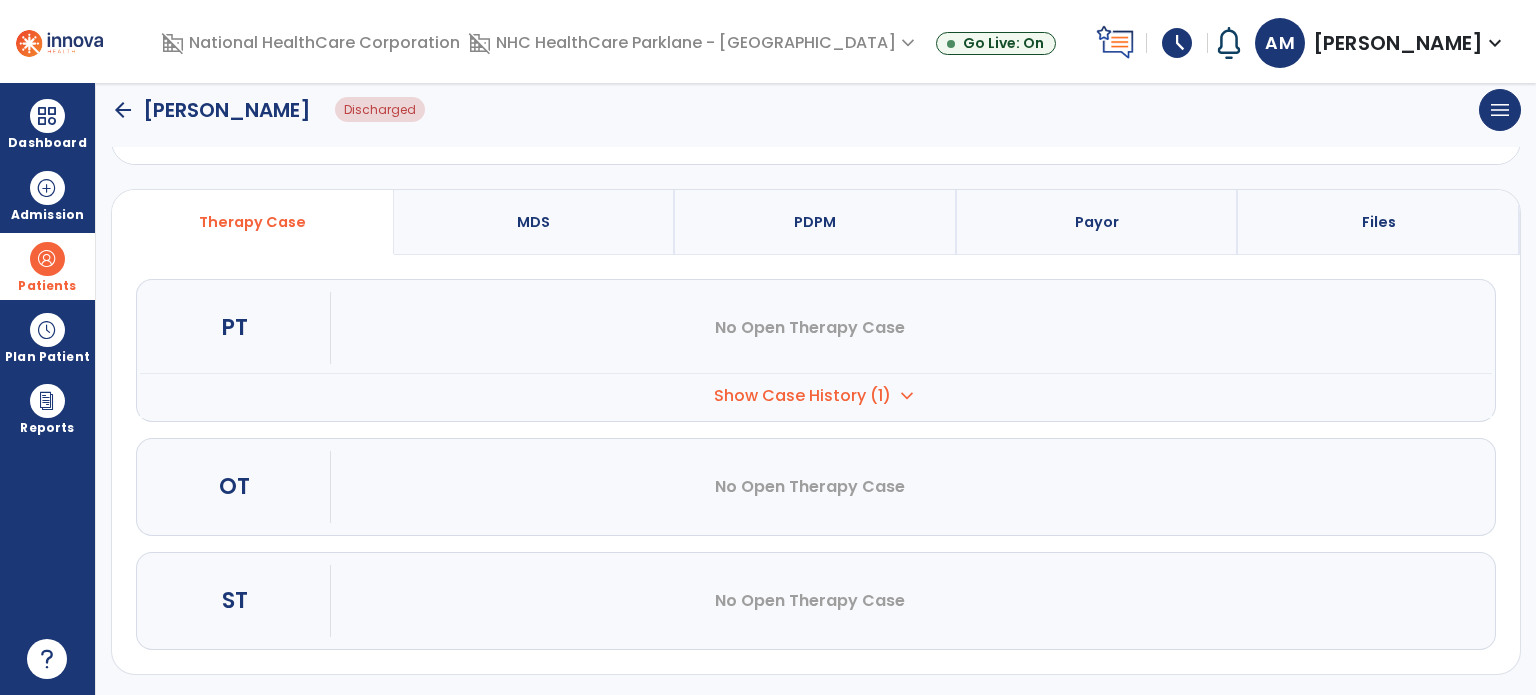 click on "ST No Open Therapy Case" at bounding box center (816, 601) 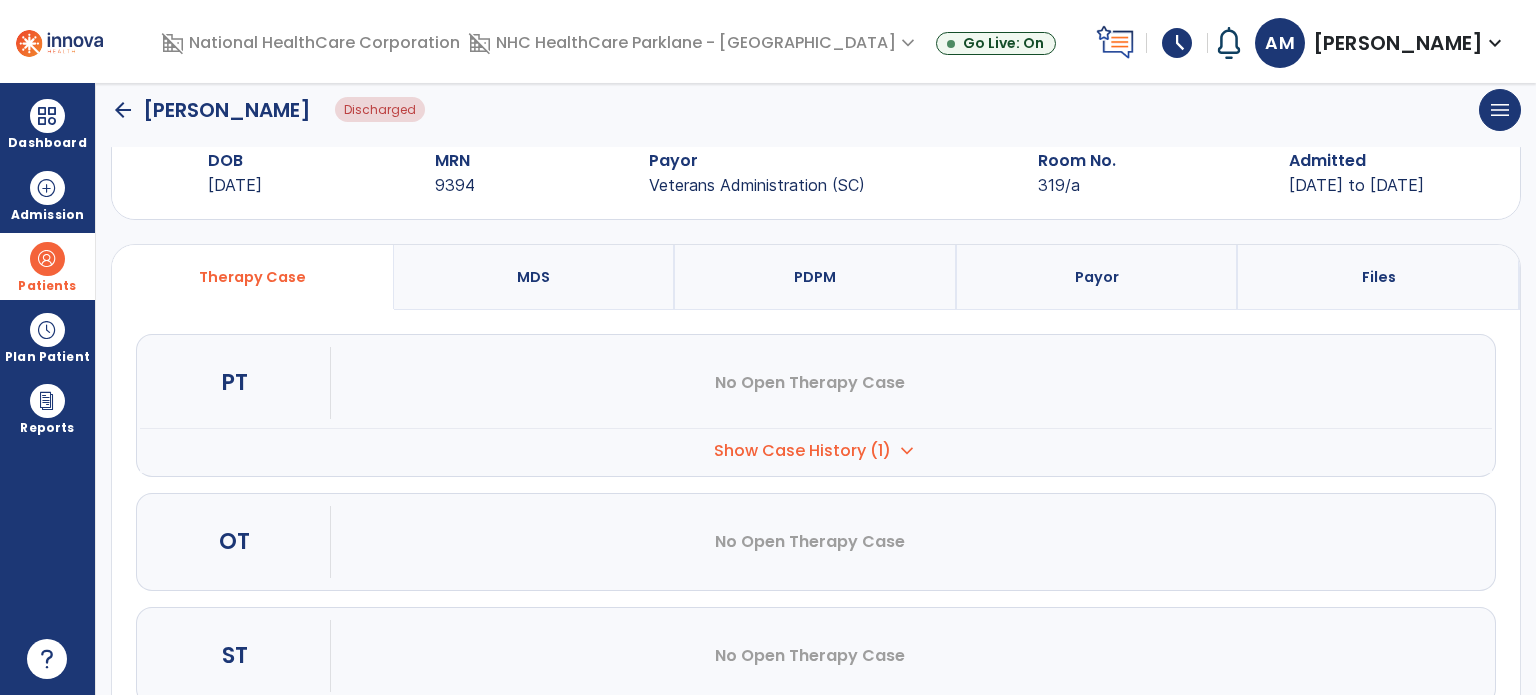 scroll, scrollTop: 0, scrollLeft: 0, axis: both 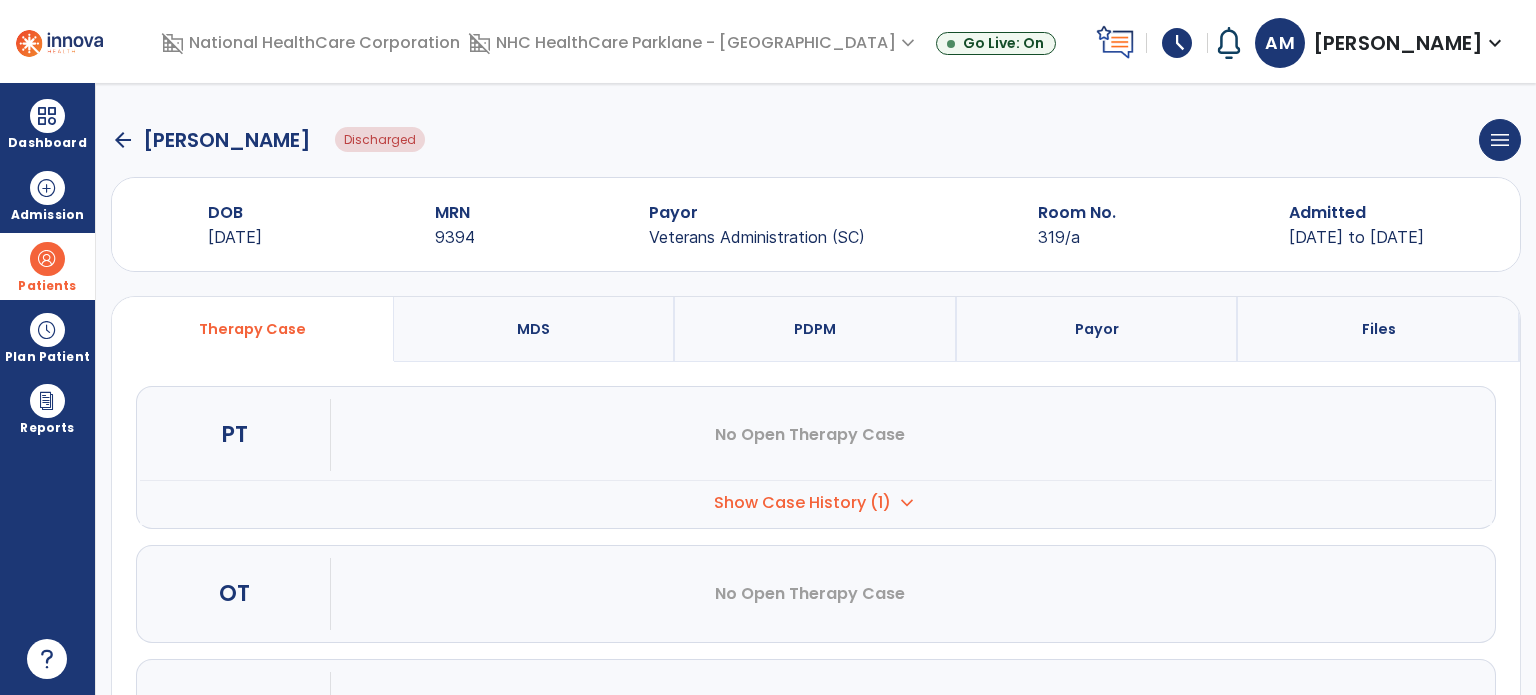 click on "arrow_back   [PERSON_NAME]  menu   Edit Admission   View OBRA Report   Discharge Patient   Undo Discharge Patient  DOB [DEMOGRAPHIC_DATA] MRN 9394 Payor Veterans Administration (SC) Room No. 319/a Admitted [DATE] to [DATE]  Therapy Case   MDS   PDPM   Payor   Files  PT No Open Therapy Case
Case No.
01 to" at bounding box center [816, 389] 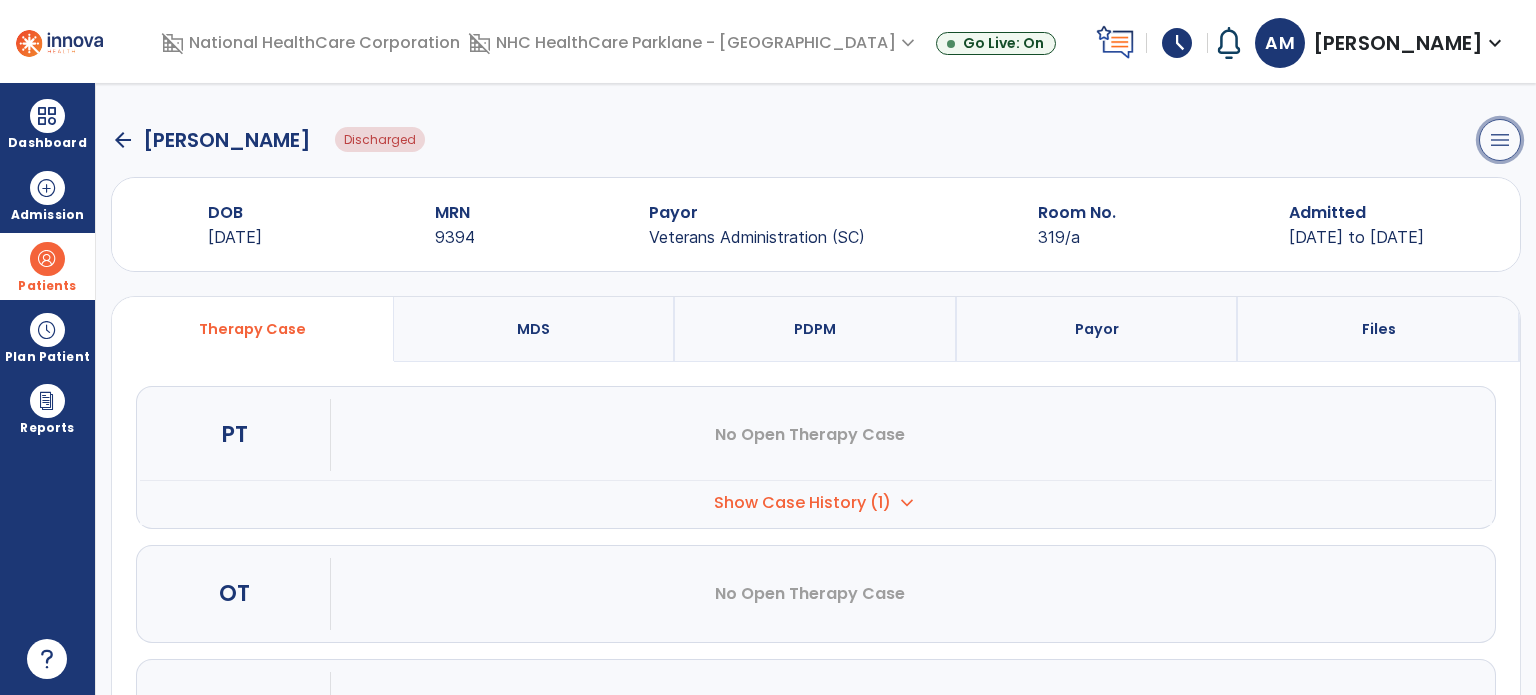 click on "menu" at bounding box center (1500, 140) 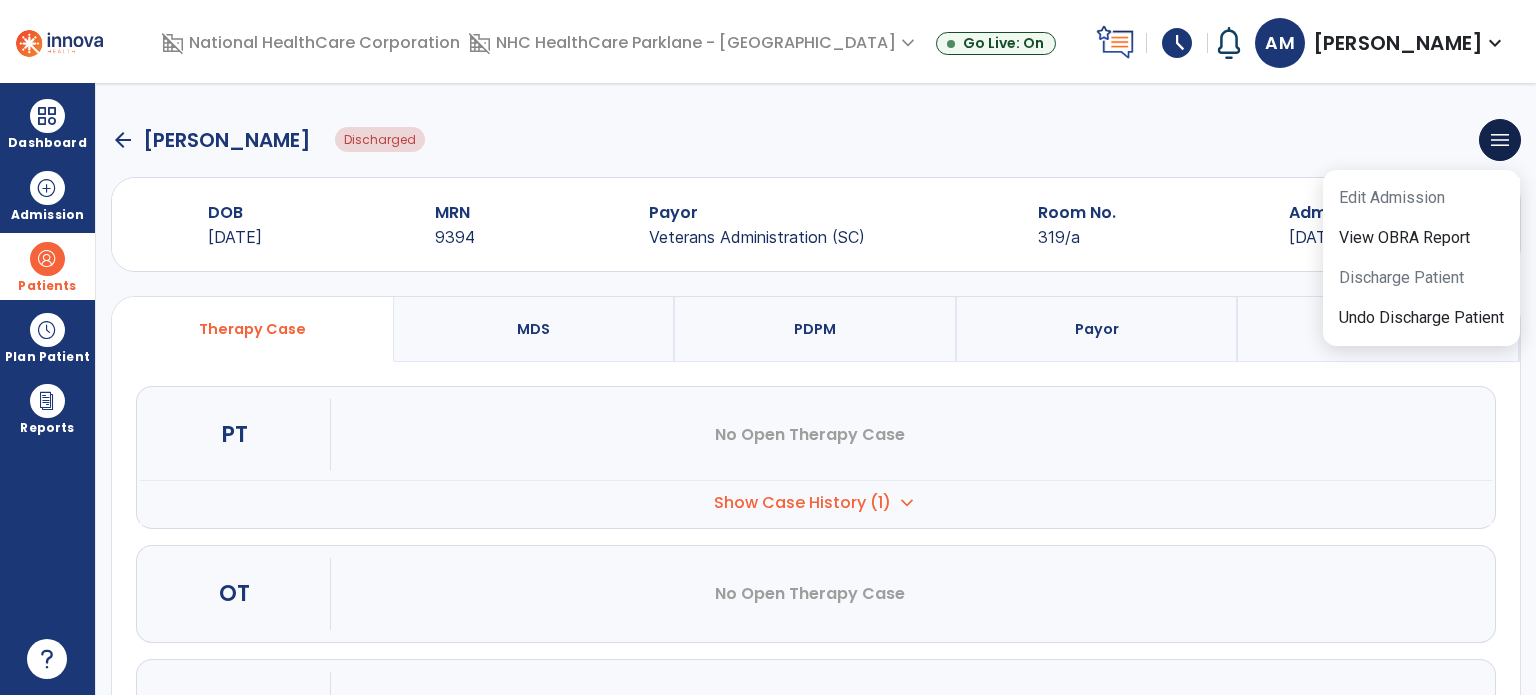 click on "arrow_back   [PERSON_NAME]  menu   Edit Admission   View OBRA Report   Discharge Patient   Undo Discharge Patient" 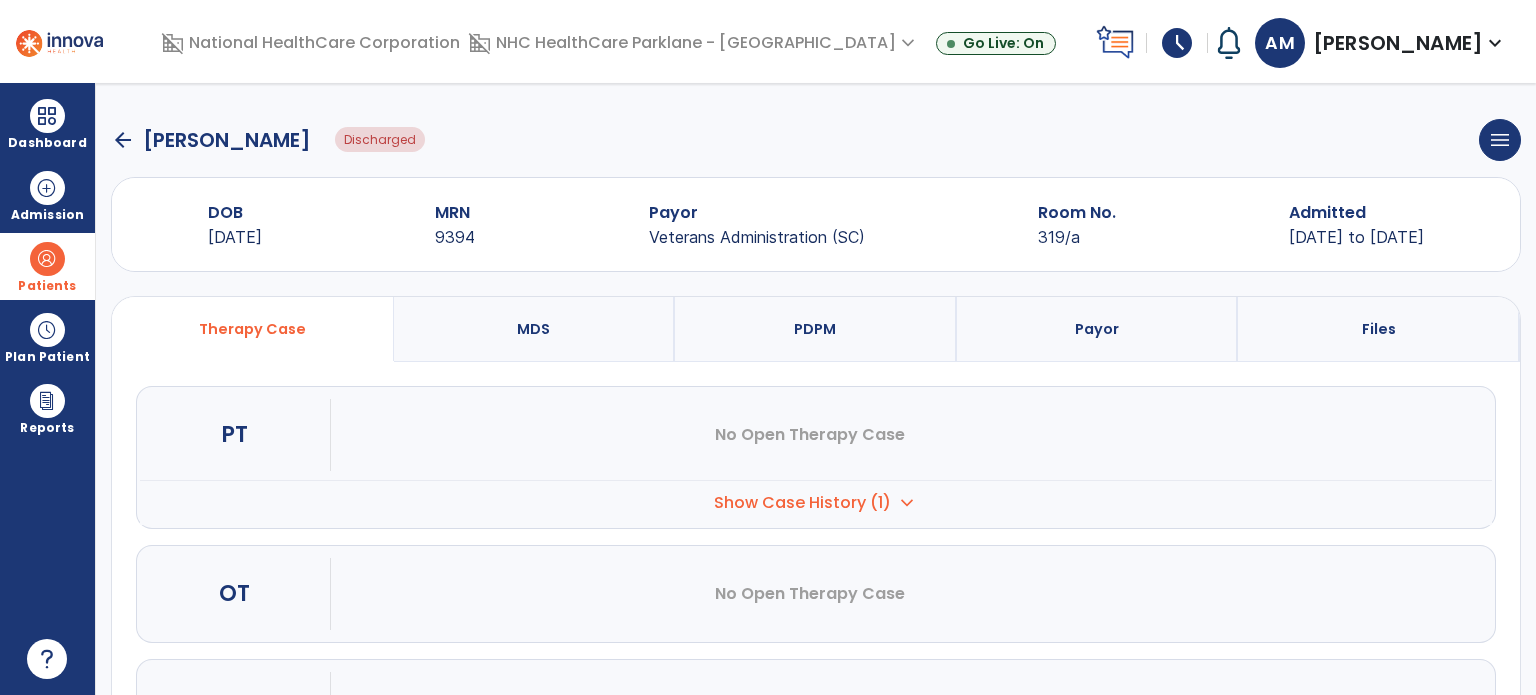 click on "arrow_back" 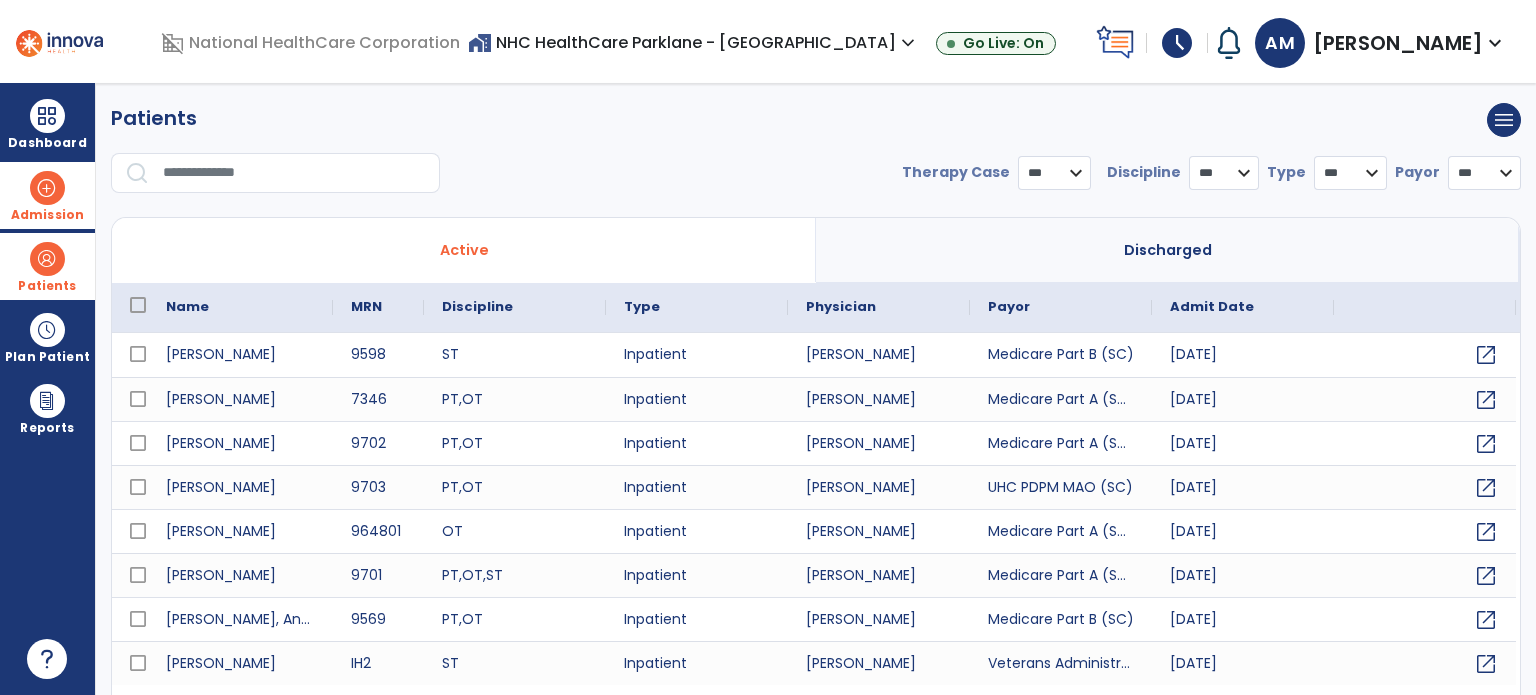 click at bounding box center [47, 188] 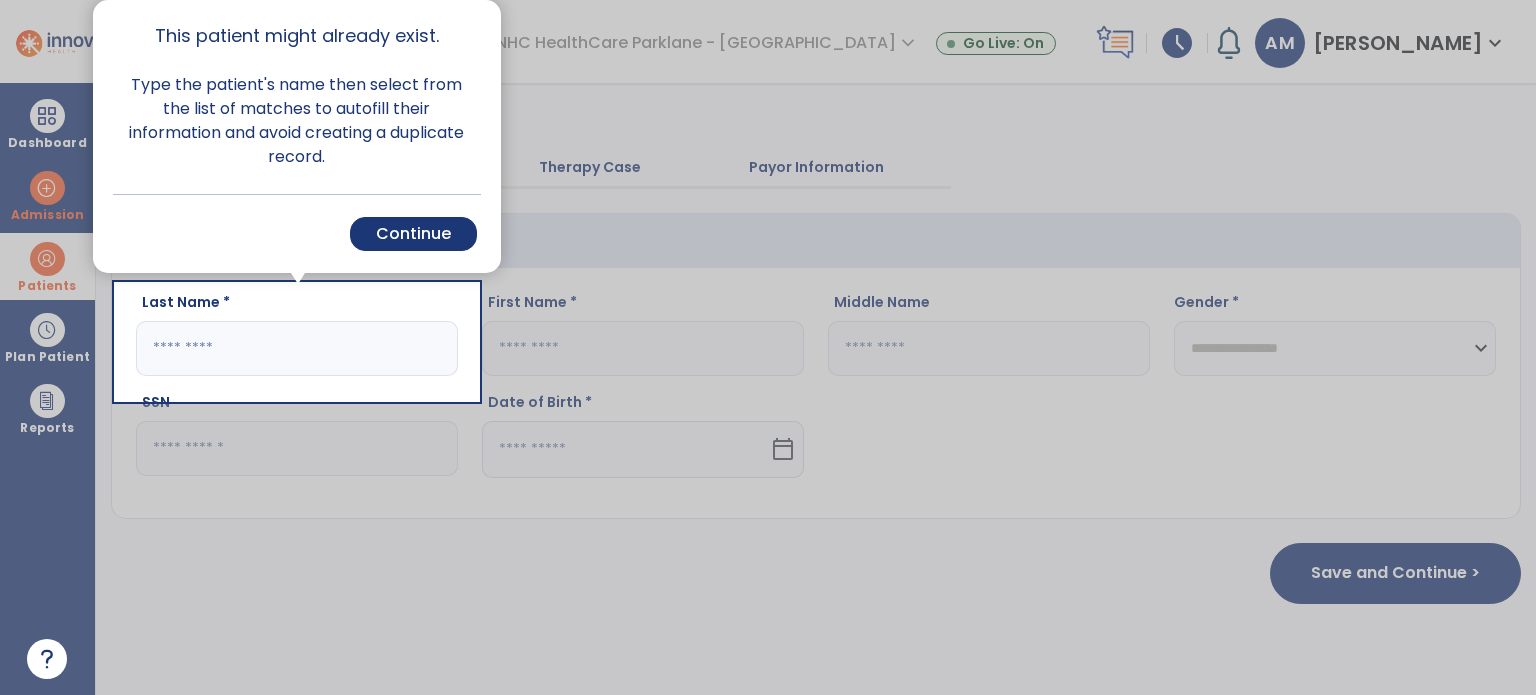 click 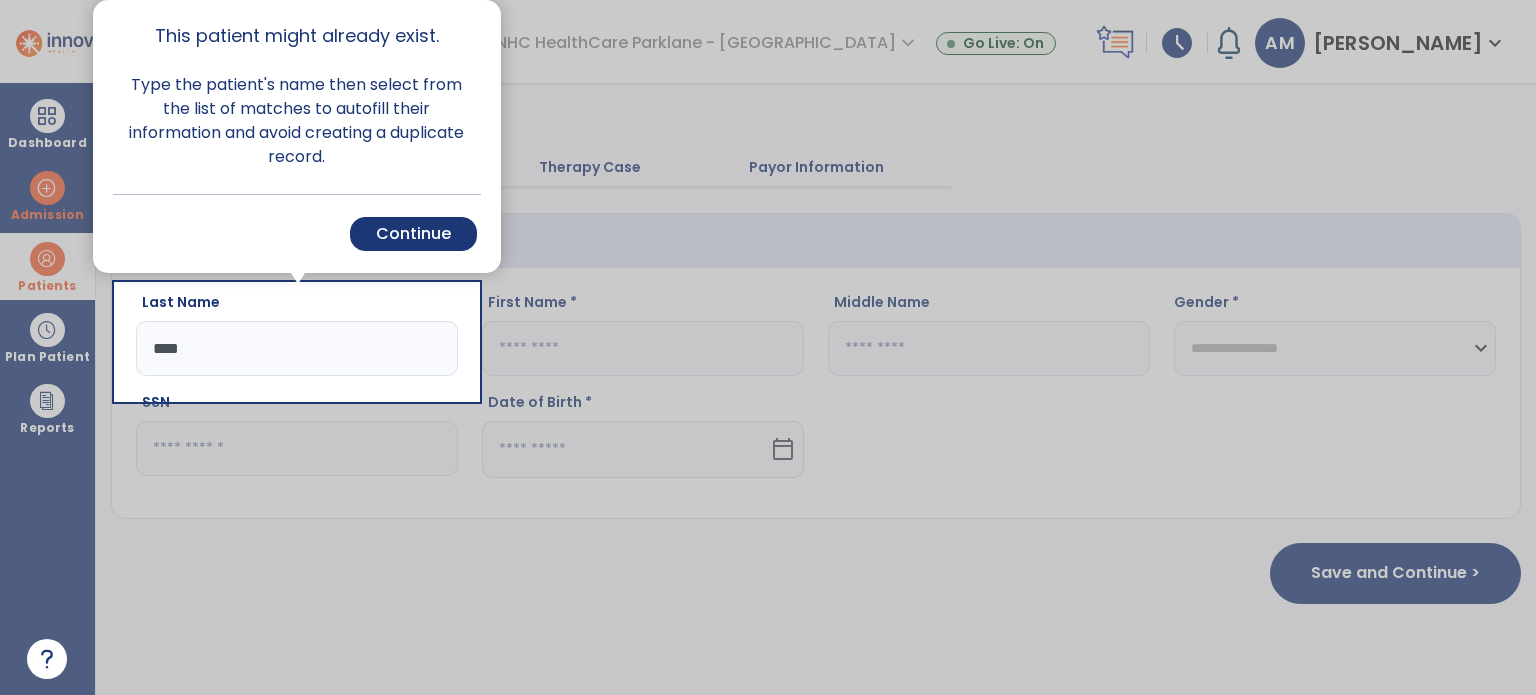 click on "Save and Continue >" 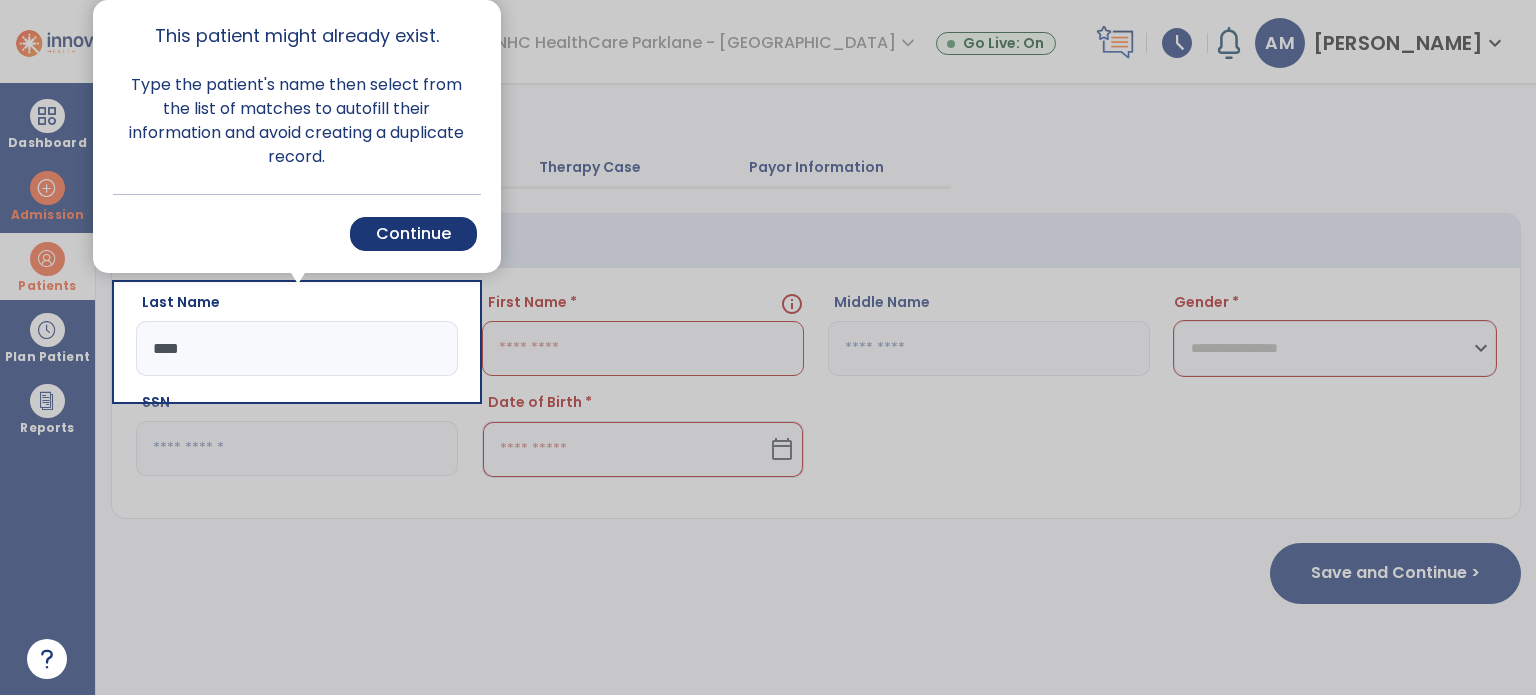 click on "Cancel
Back
Continue" at bounding box center (297, 233) 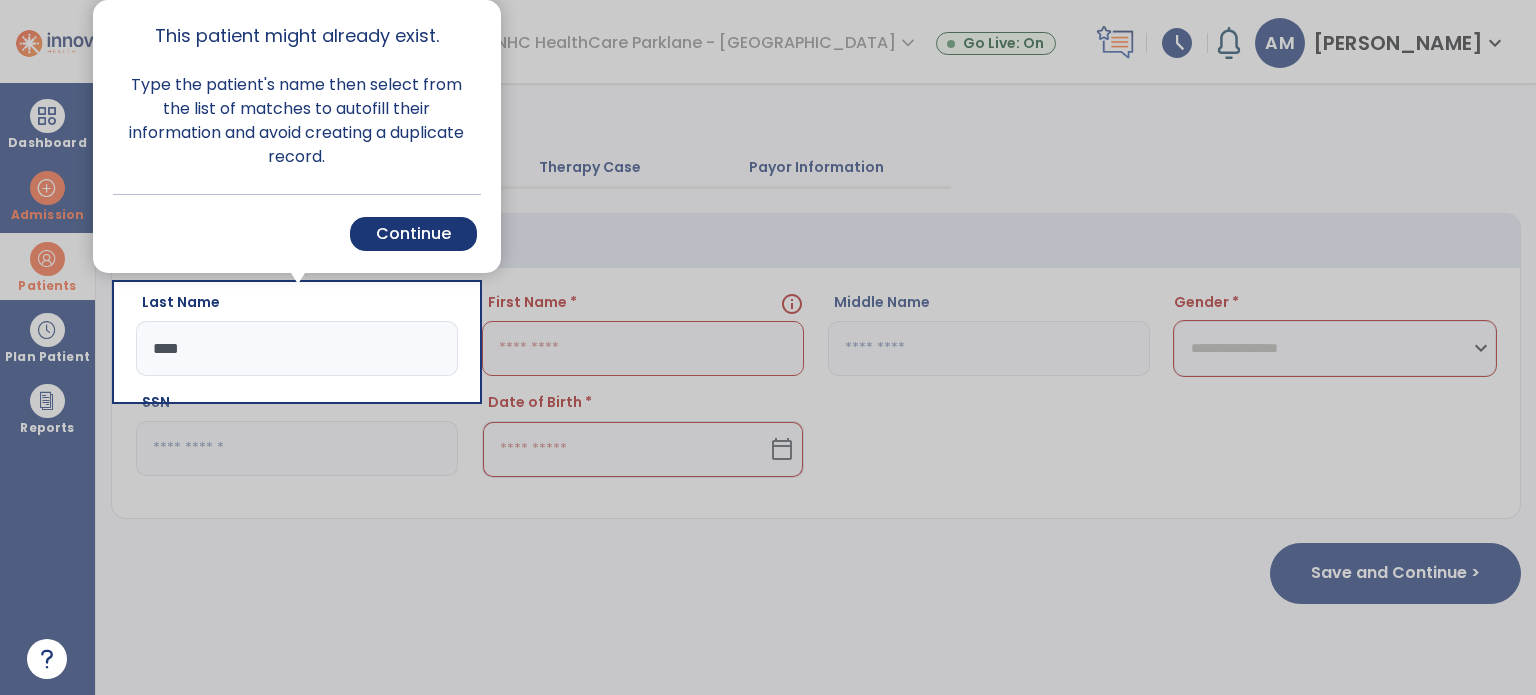 click on "Continue" at bounding box center [413, 234] 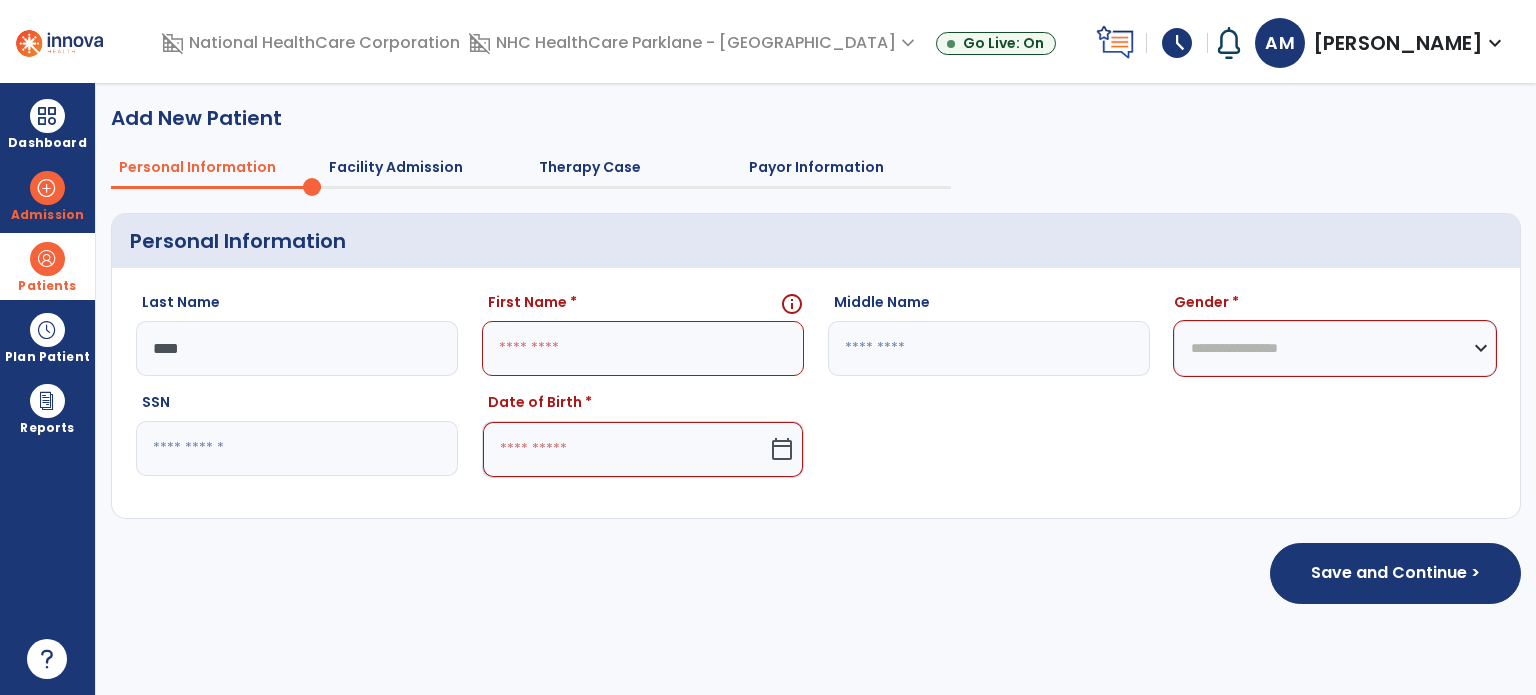 click on "****" 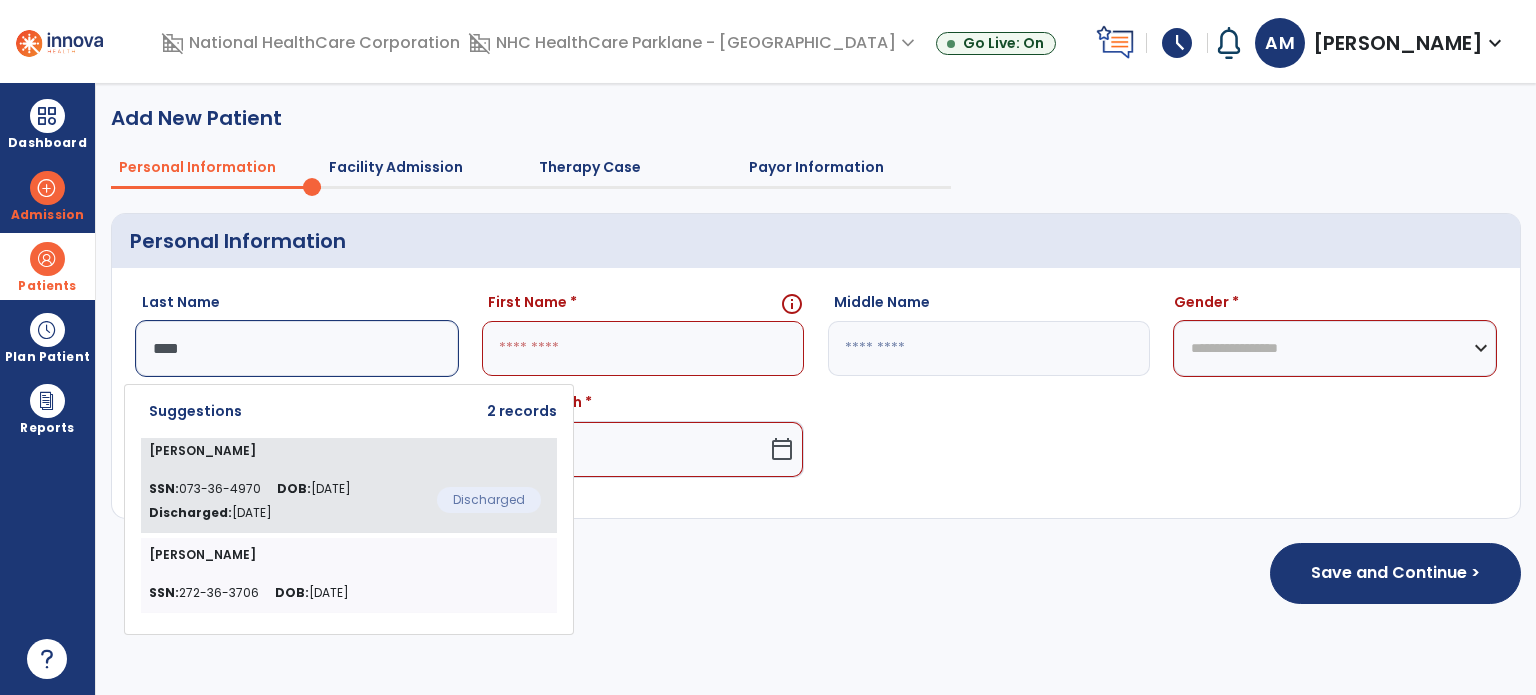 click on "DOB:  [DEMOGRAPHIC_DATA]" 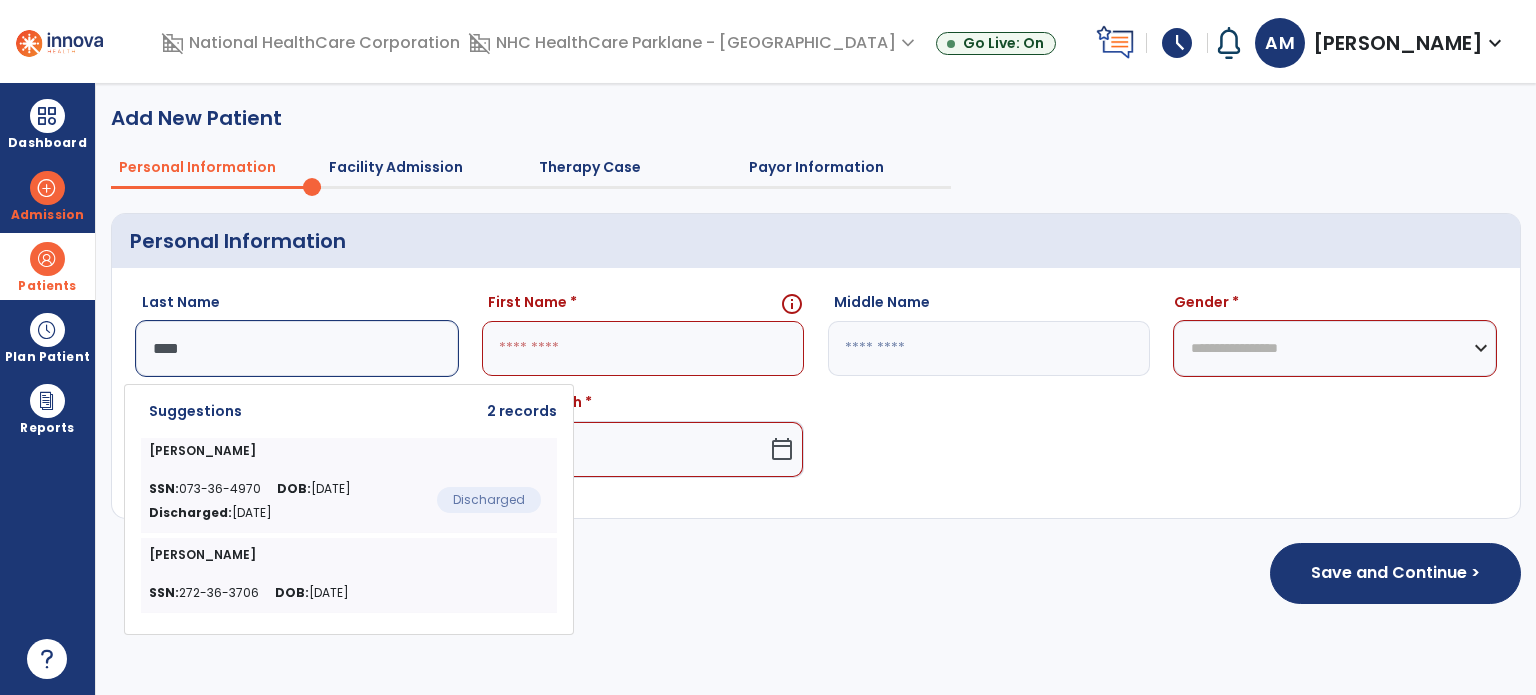 type on "*******" 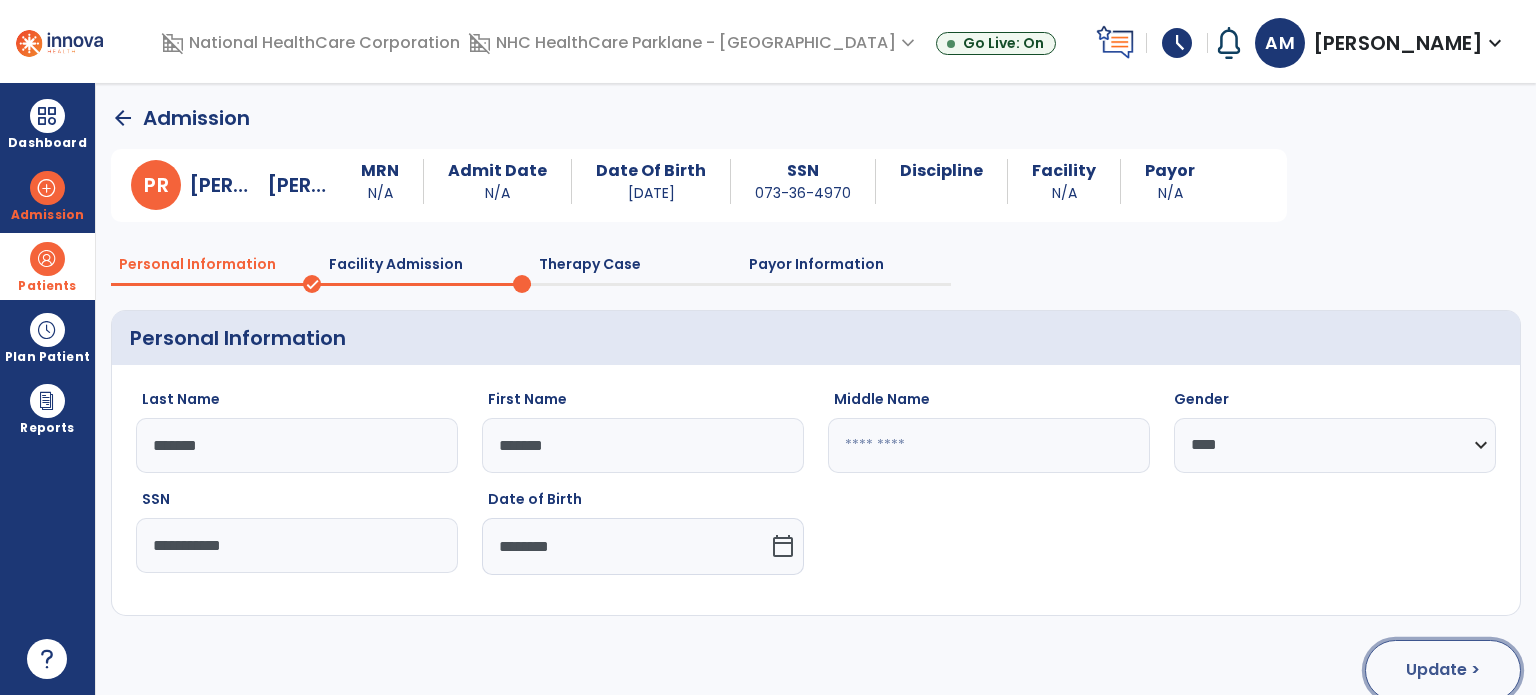 click on "Update >" 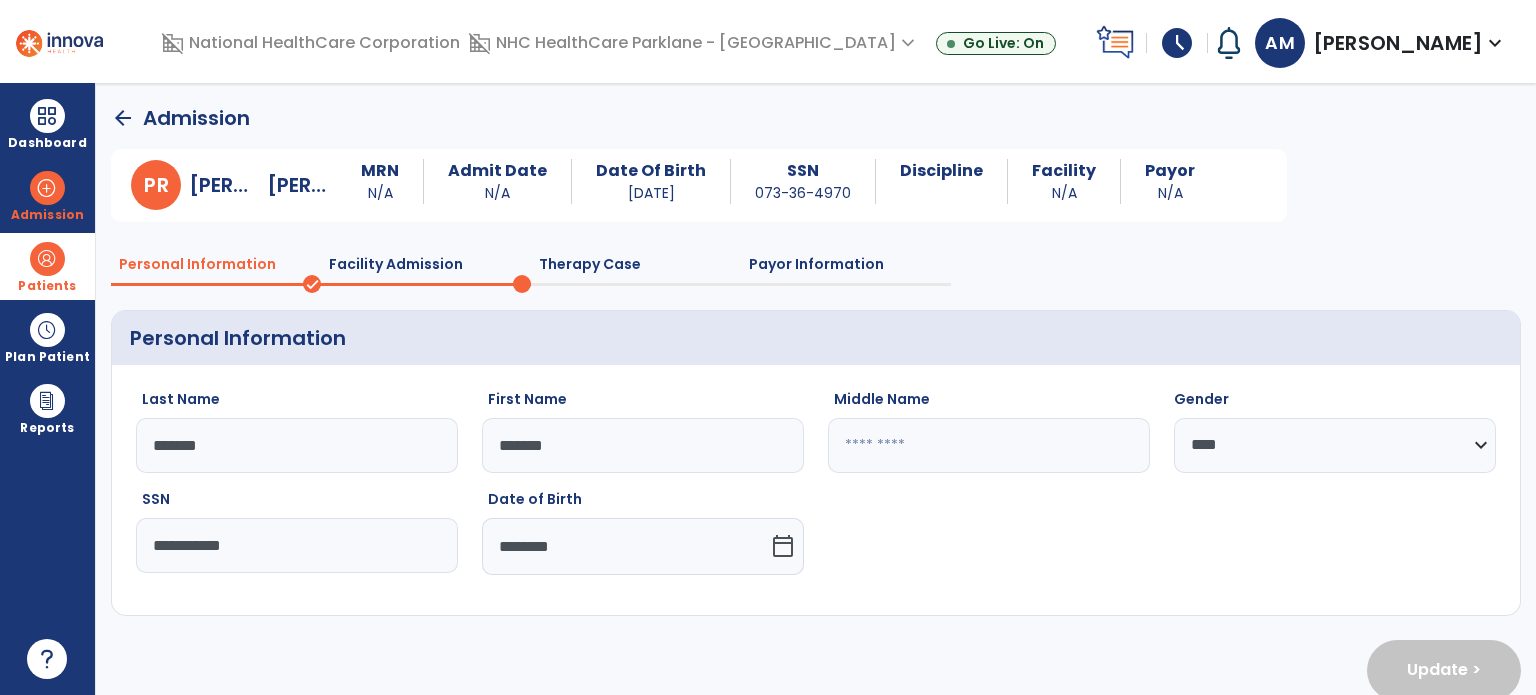 select on "**********" 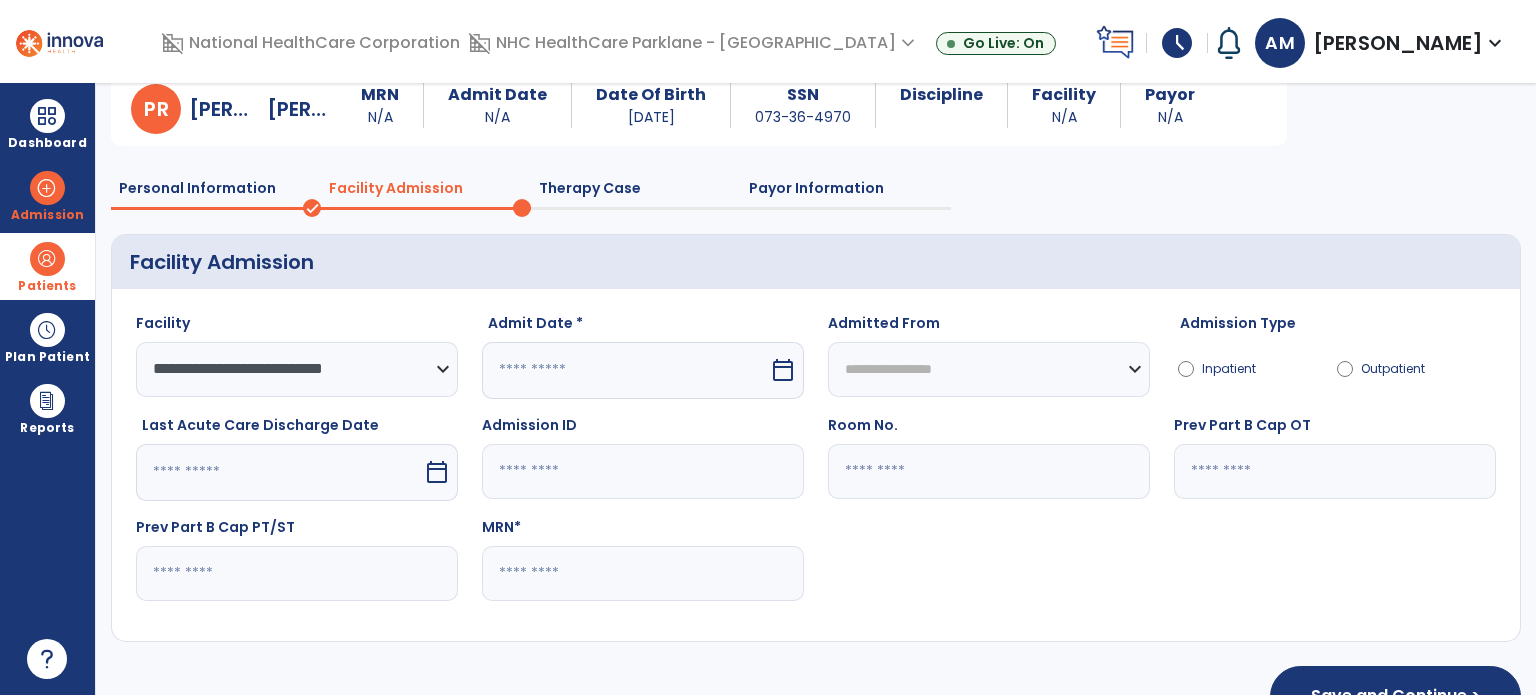 scroll, scrollTop: 130, scrollLeft: 0, axis: vertical 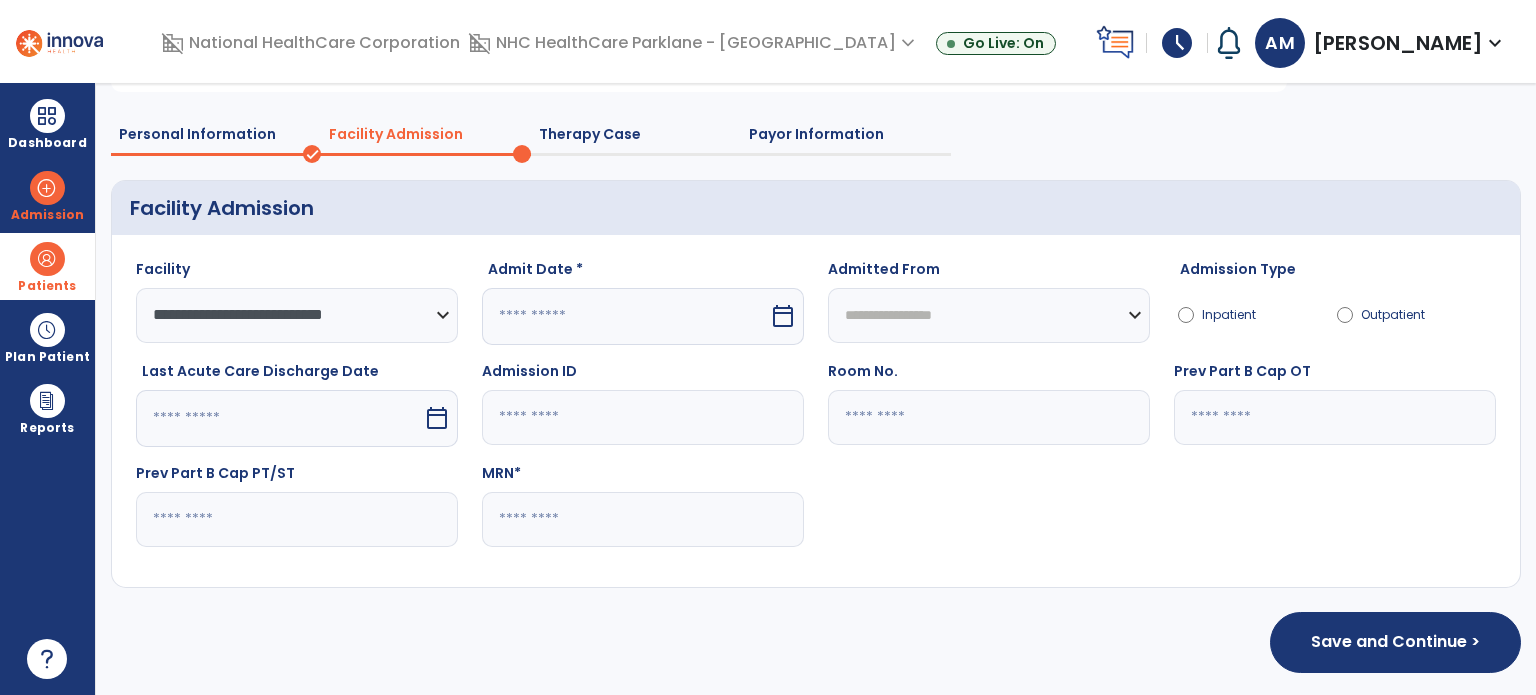 click at bounding box center [625, 316] 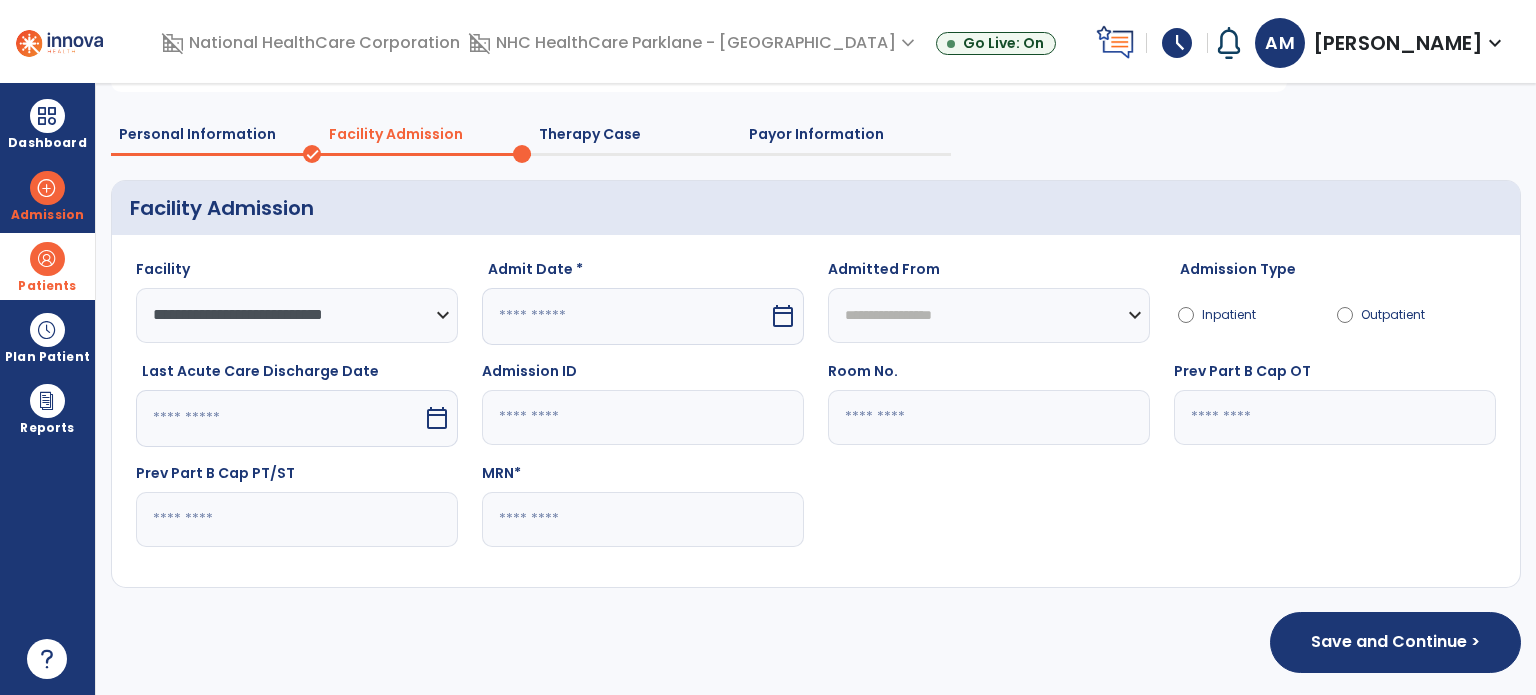 select on "*" 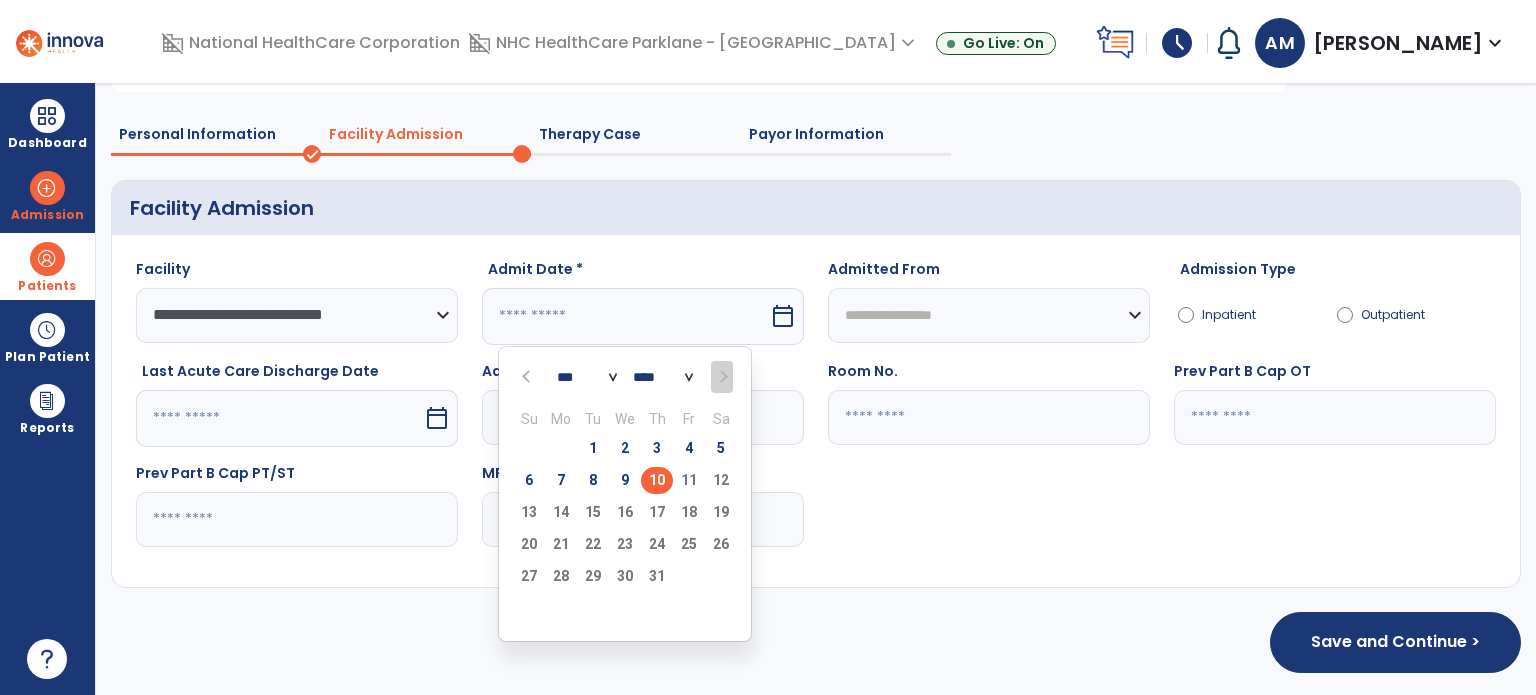 click on "**** ****" at bounding box center (663, 377) 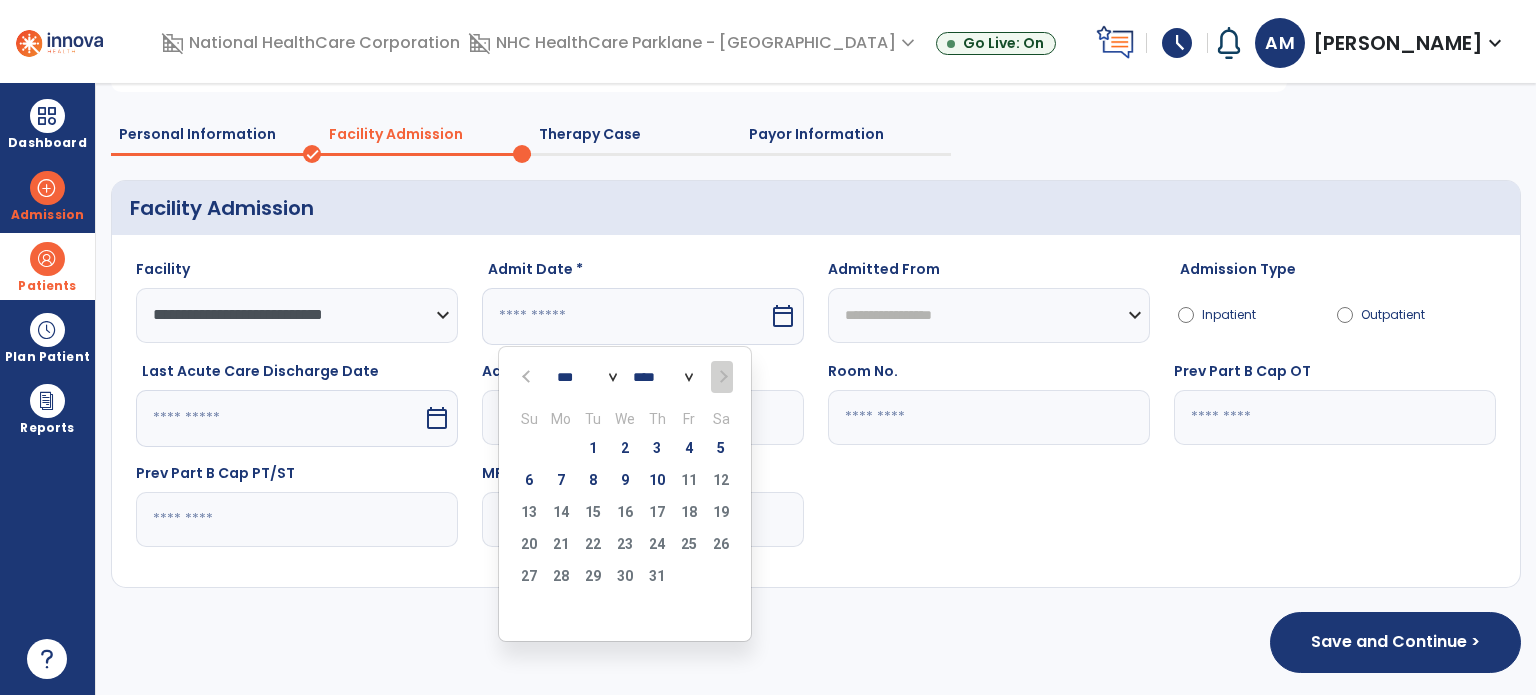 select on "****" 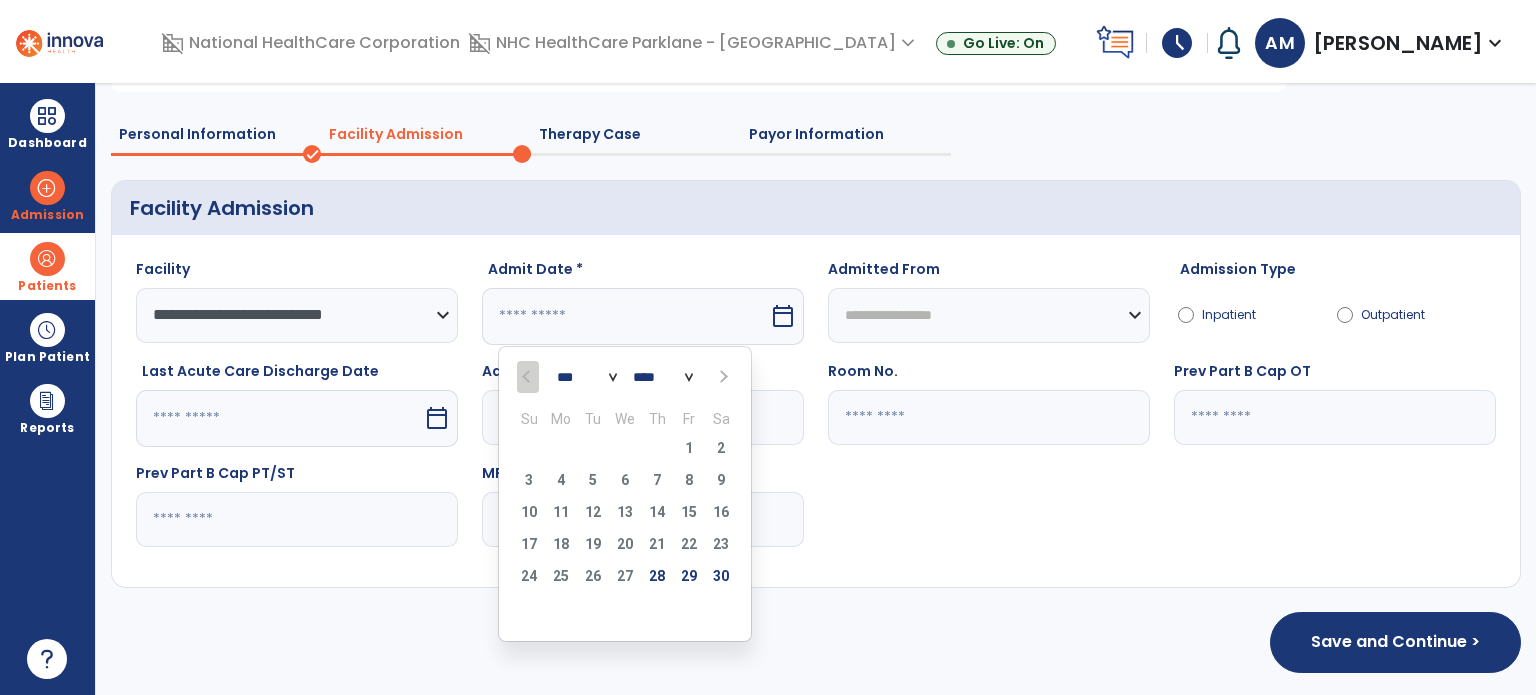 click on "*** ***" at bounding box center [587, 377] 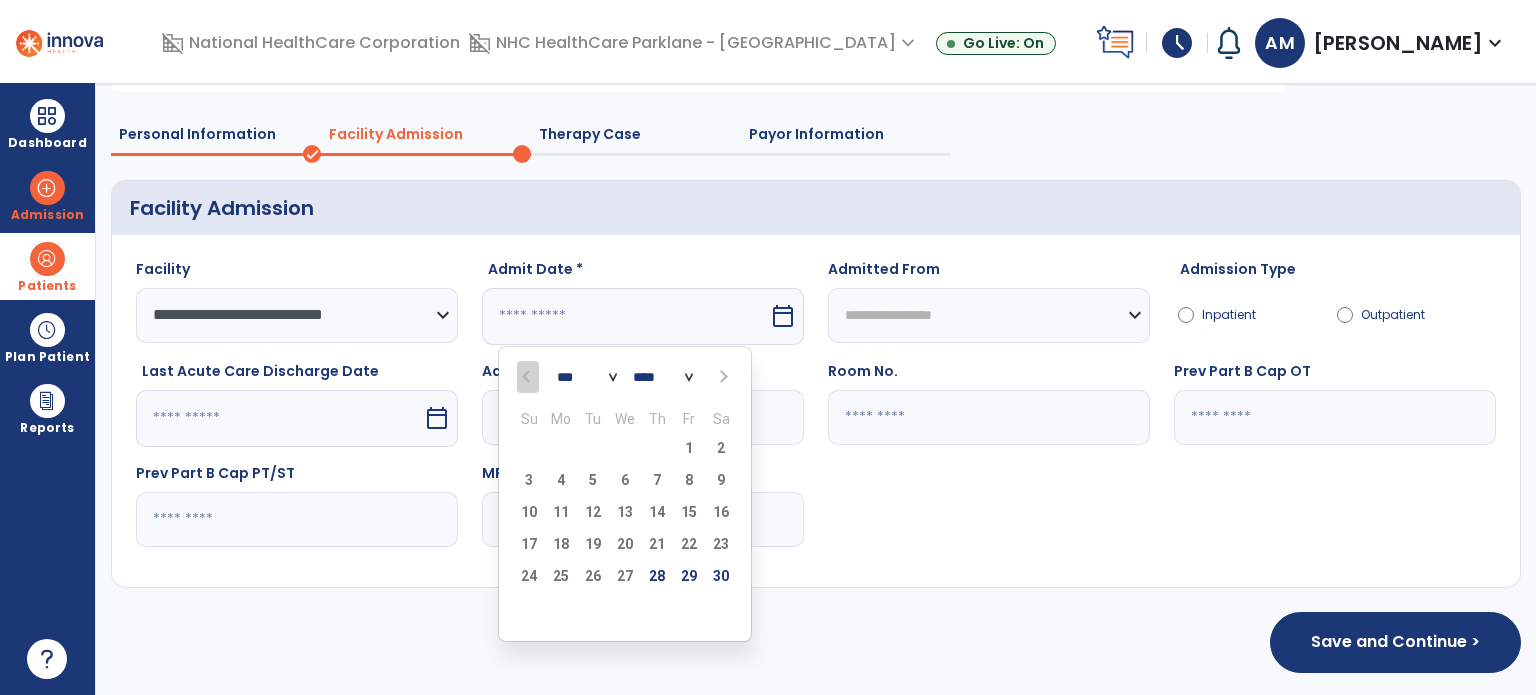 click on "*** ***" at bounding box center (587, 377) 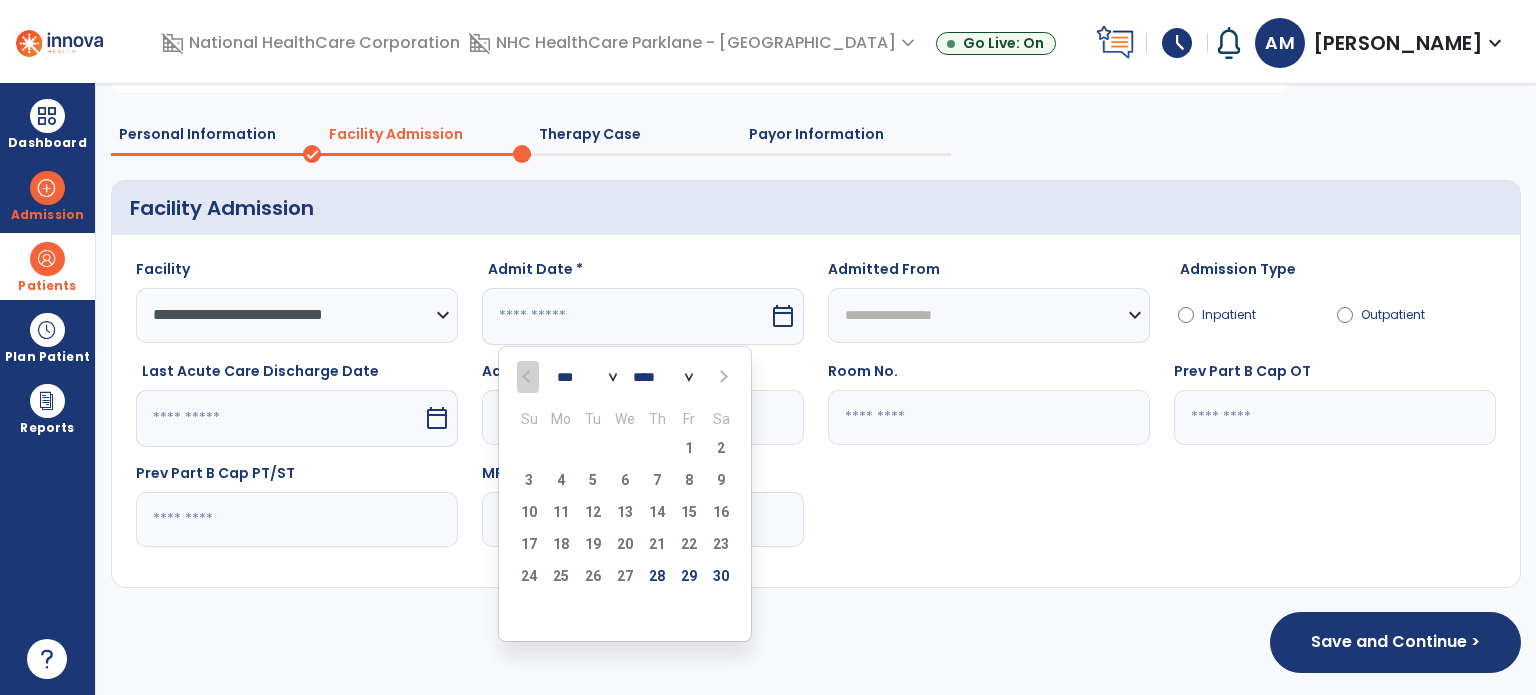 click on "**** ****" at bounding box center [663, 377] 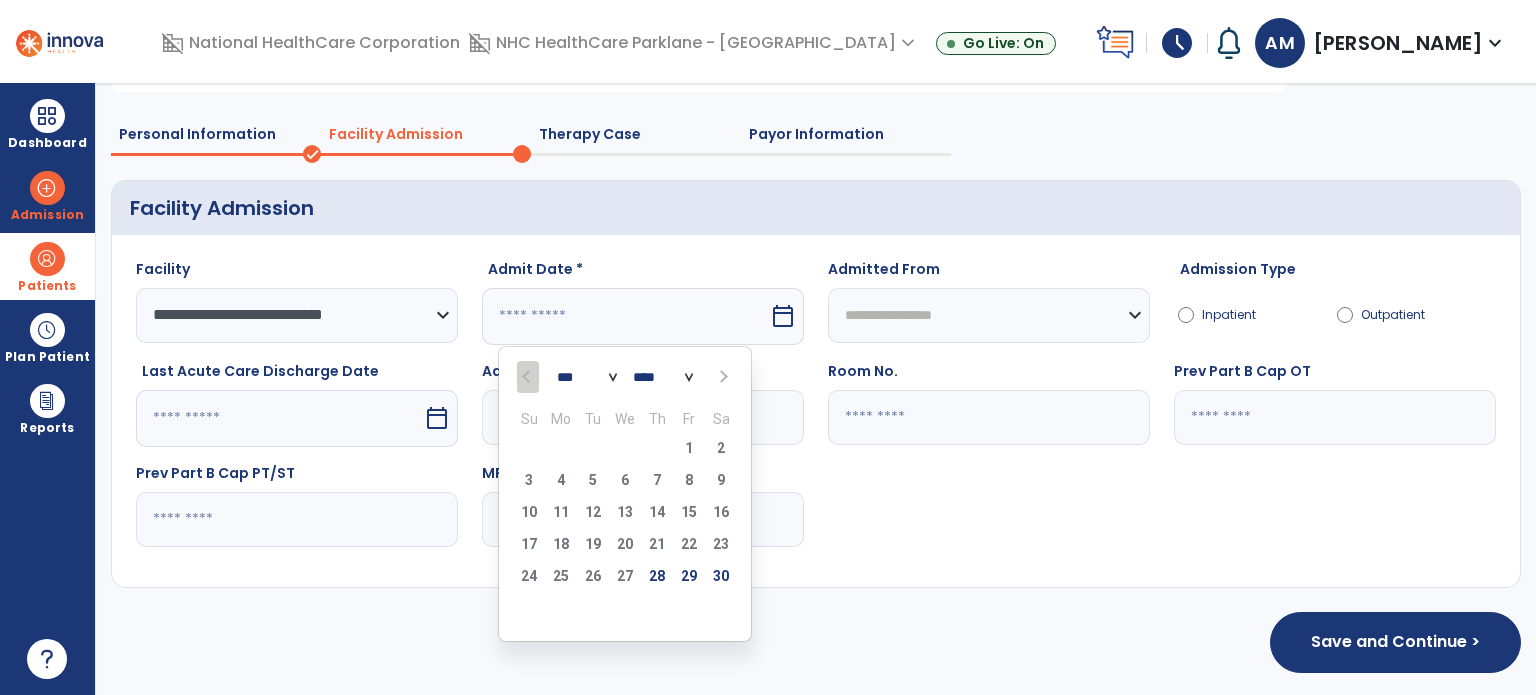 select on "****" 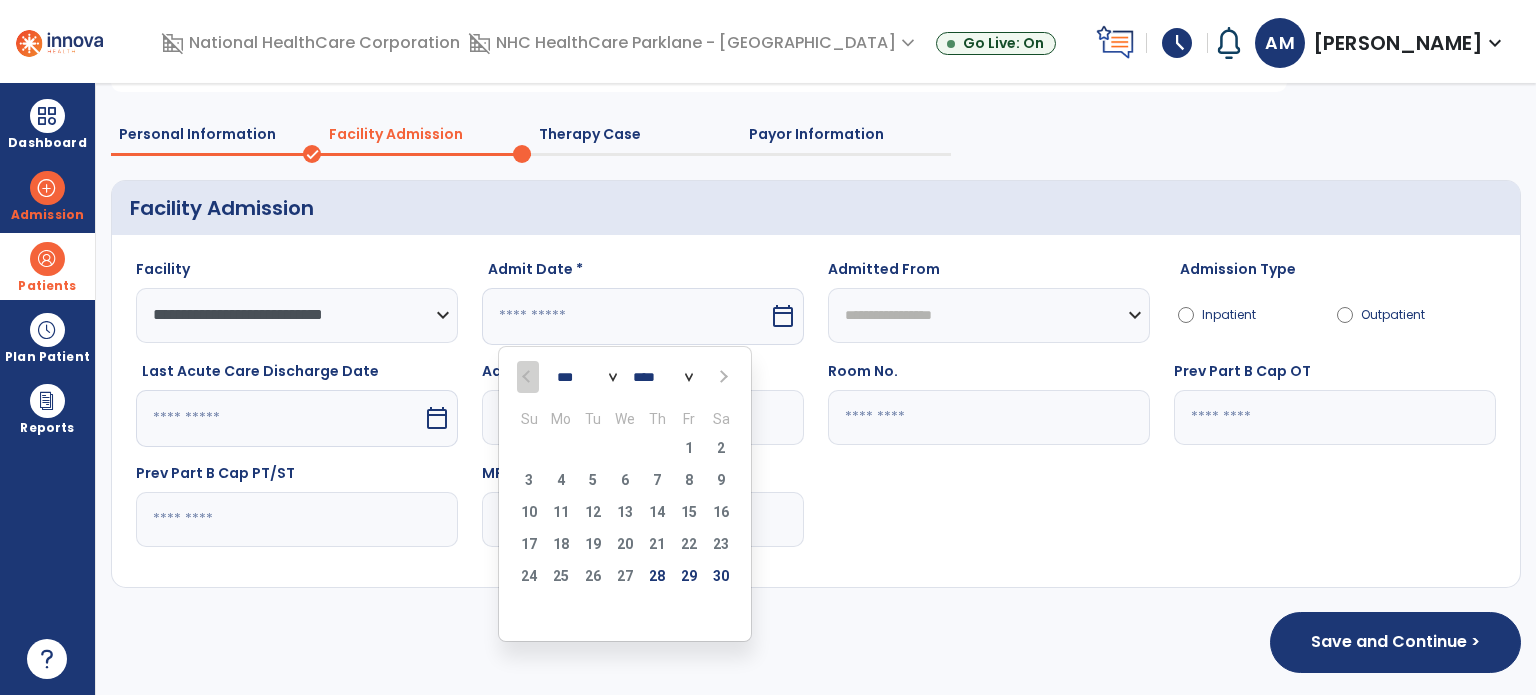 click on "**** ****" at bounding box center [663, 377] 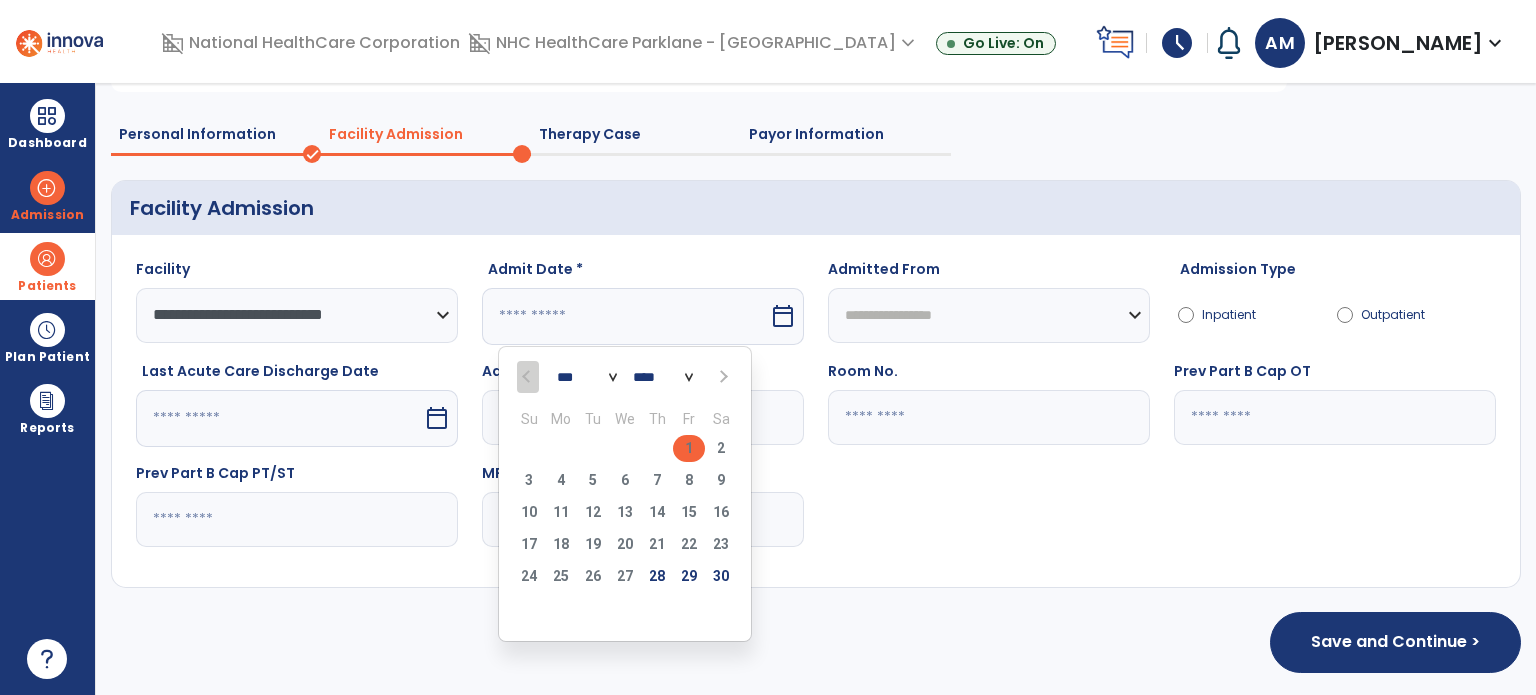 select on "*" 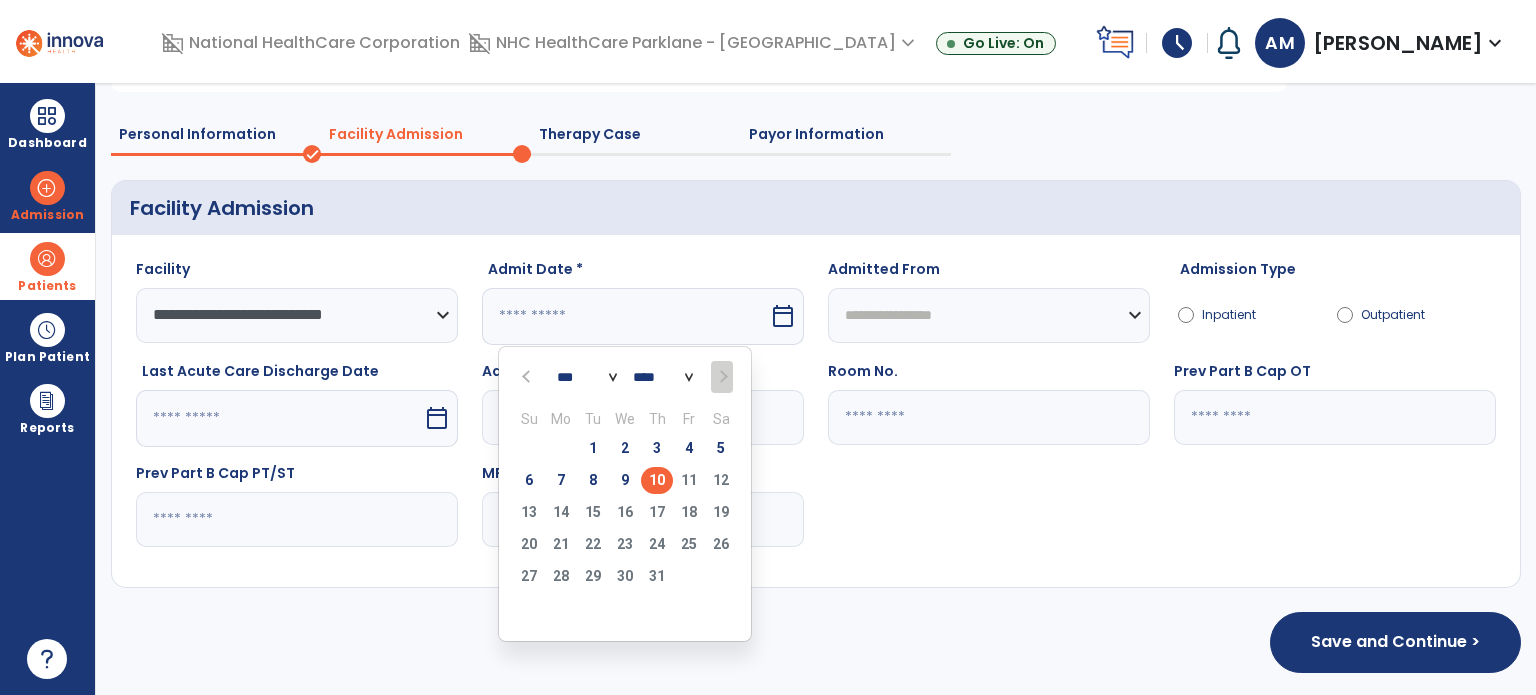click on "10" at bounding box center [657, 480] 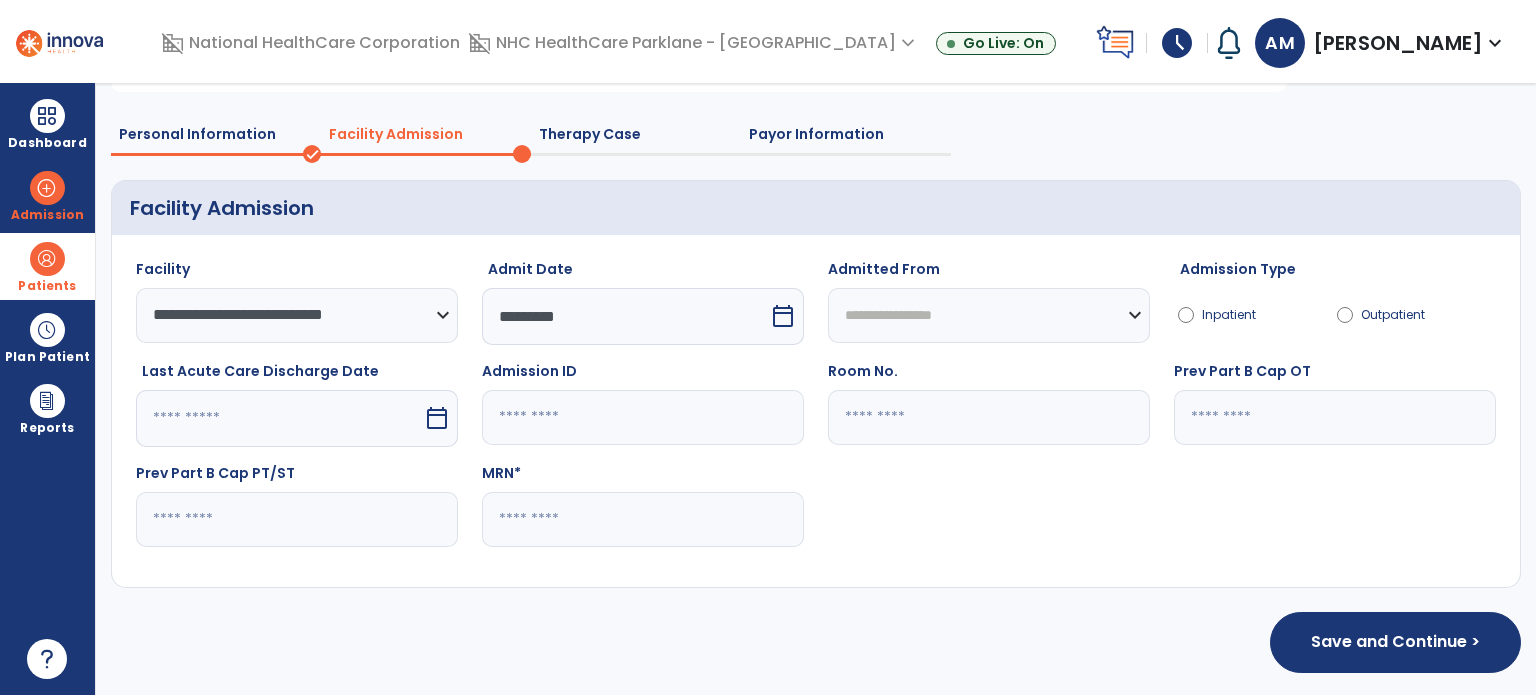 click on "MRN  *" 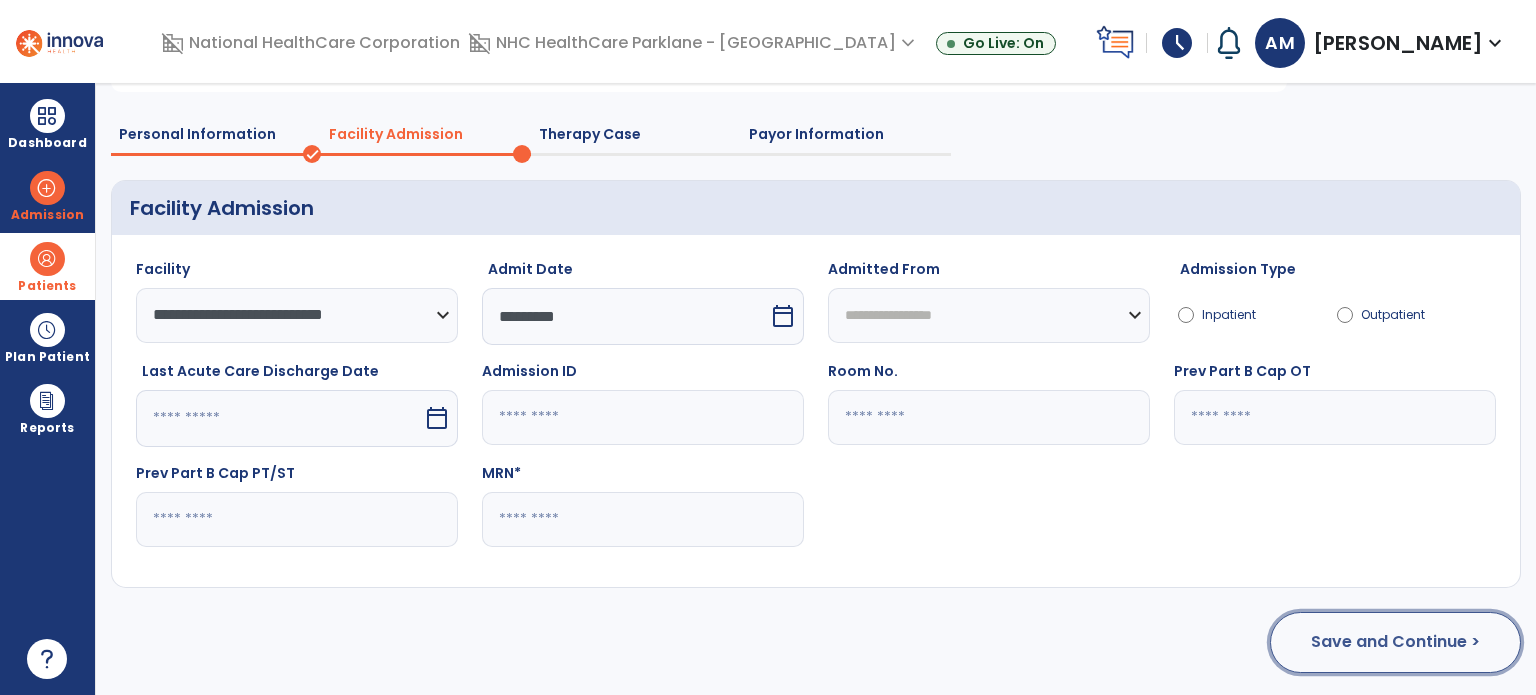 click on "Save and Continue >" 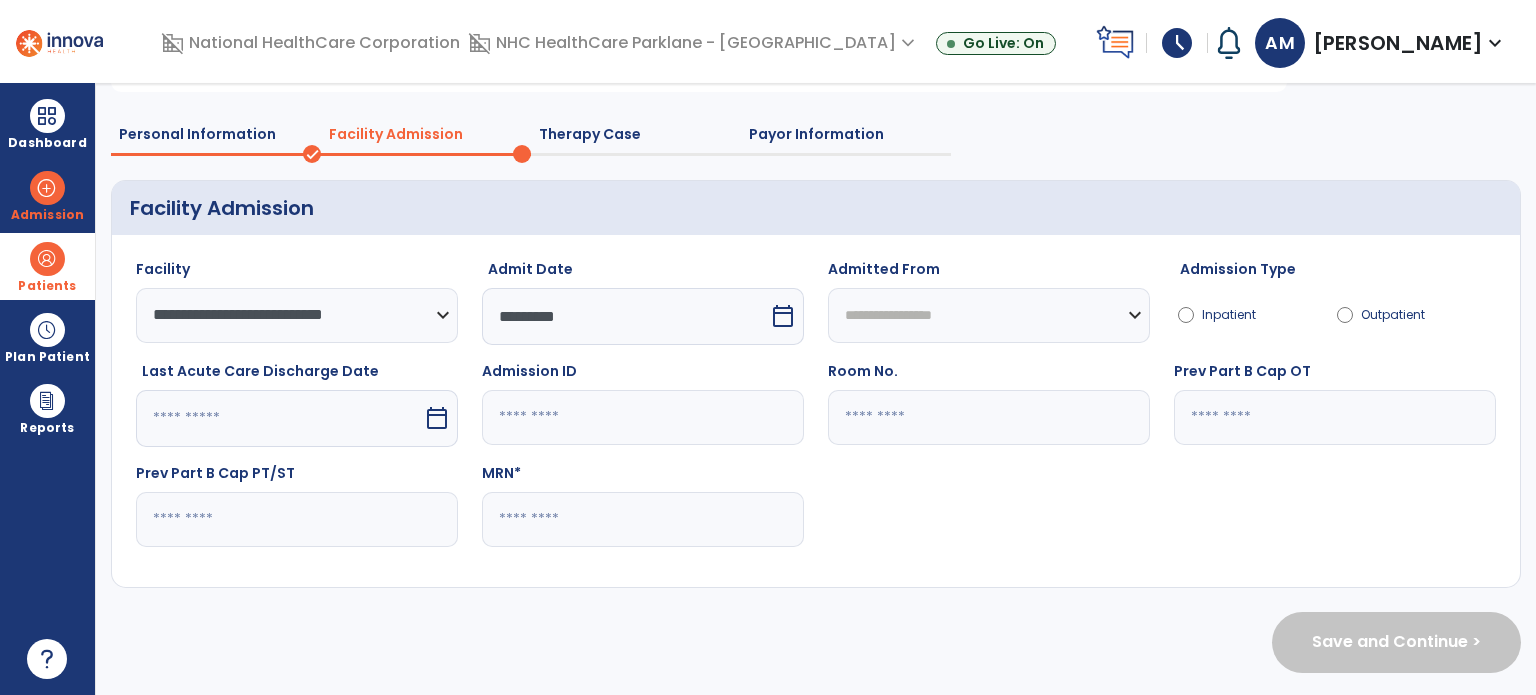 scroll, scrollTop: 0, scrollLeft: 0, axis: both 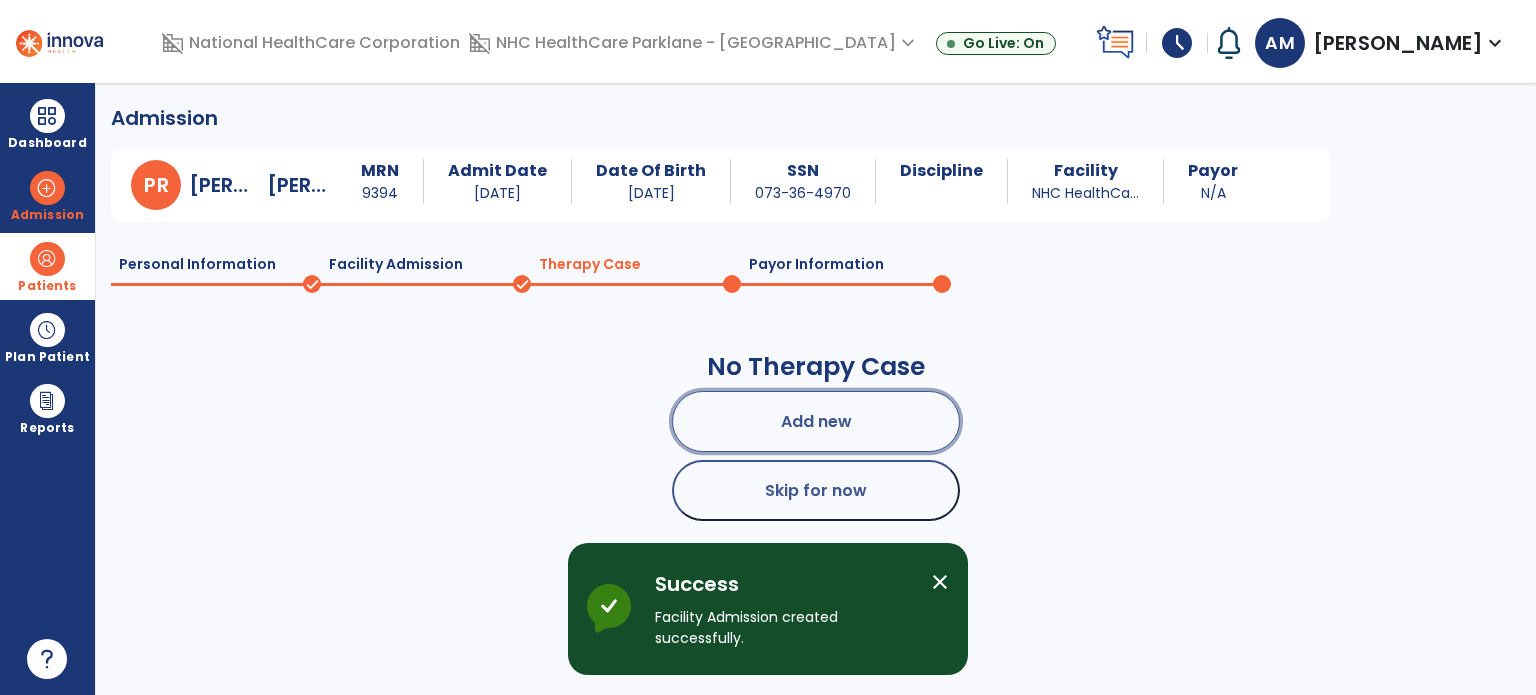 click on "Add new" at bounding box center (816, 421) 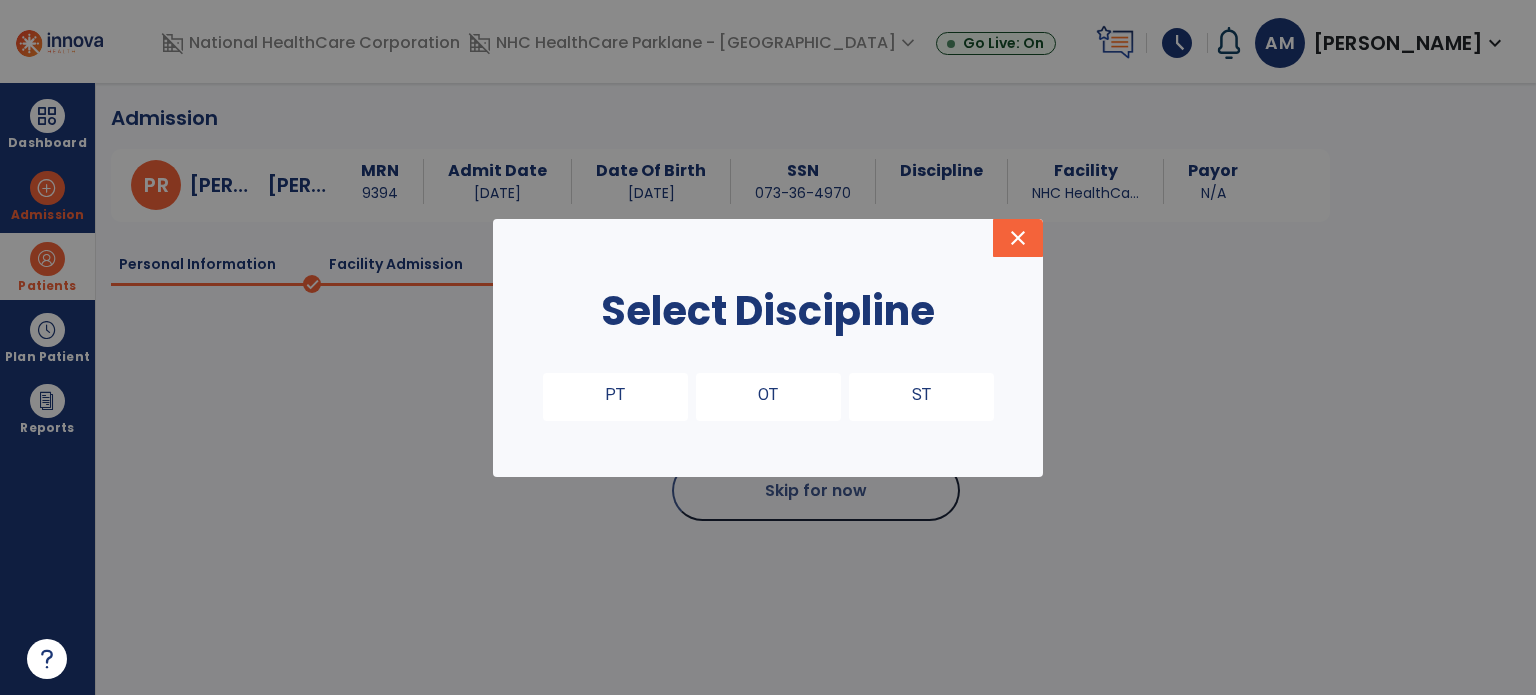 click on "ST" at bounding box center [921, 397] 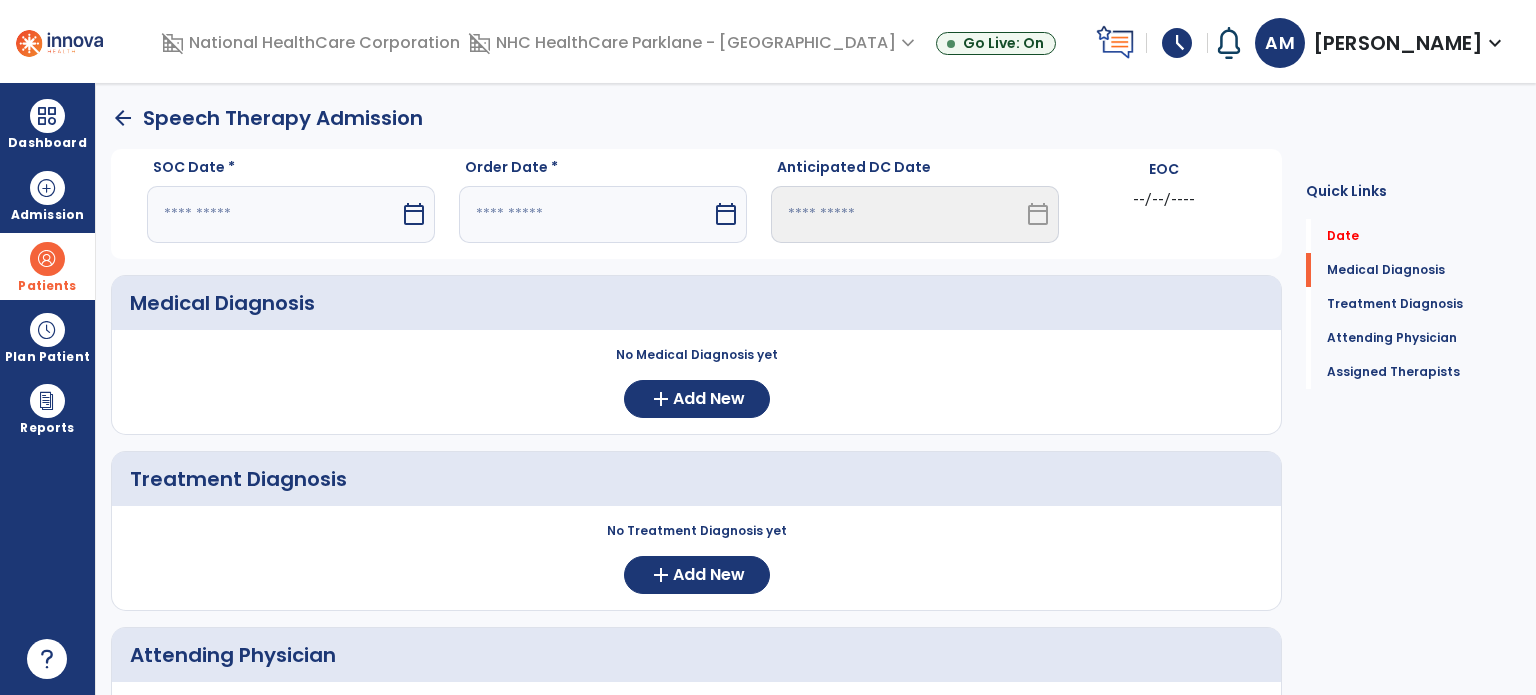click at bounding box center [273, 214] 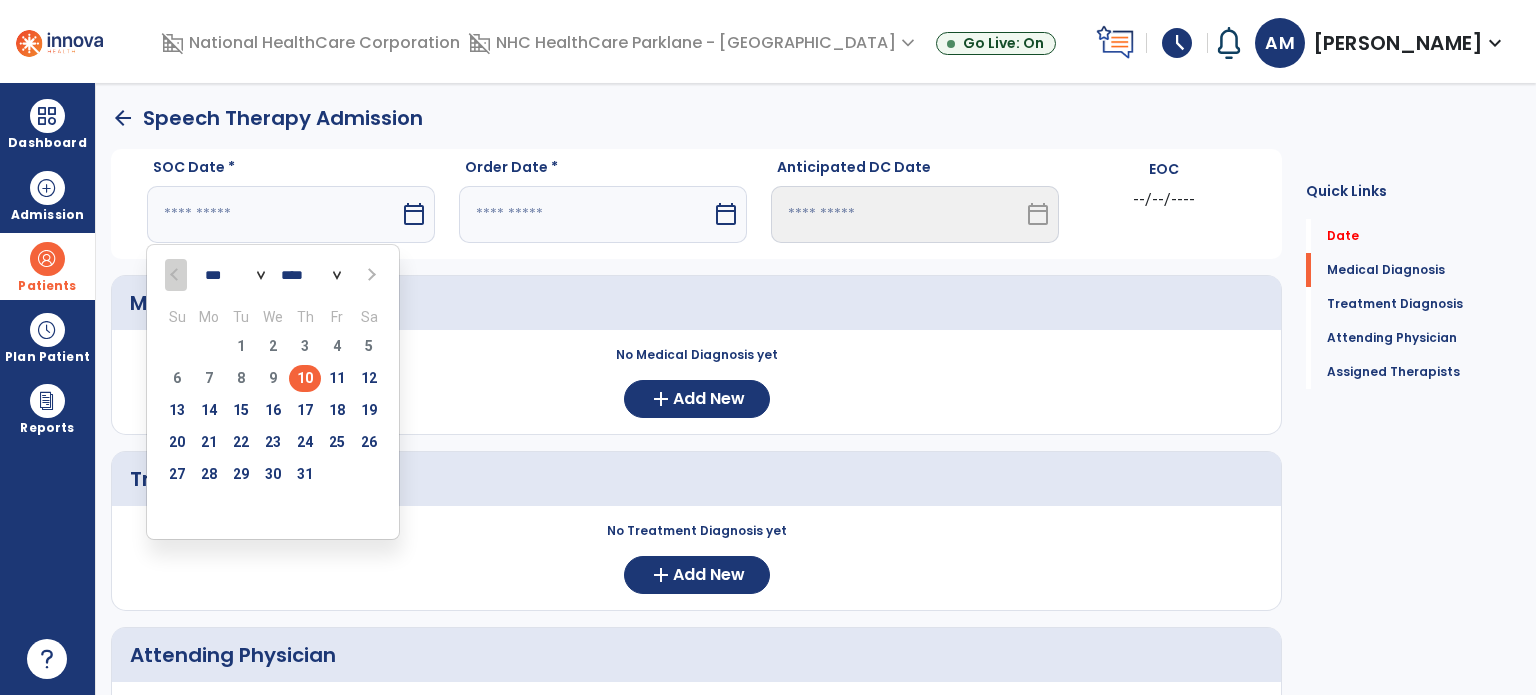 click on "10" at bounding box center [305, 378] 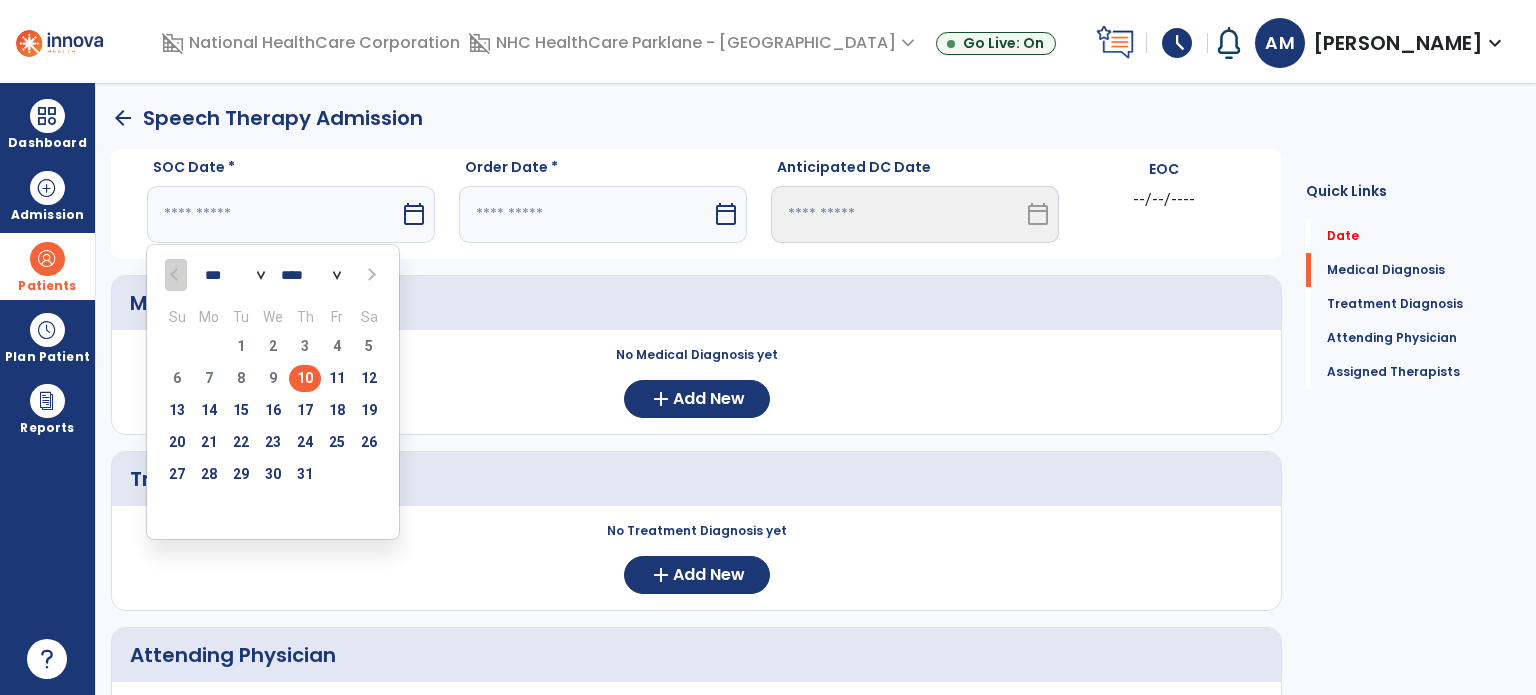 type on "*********" 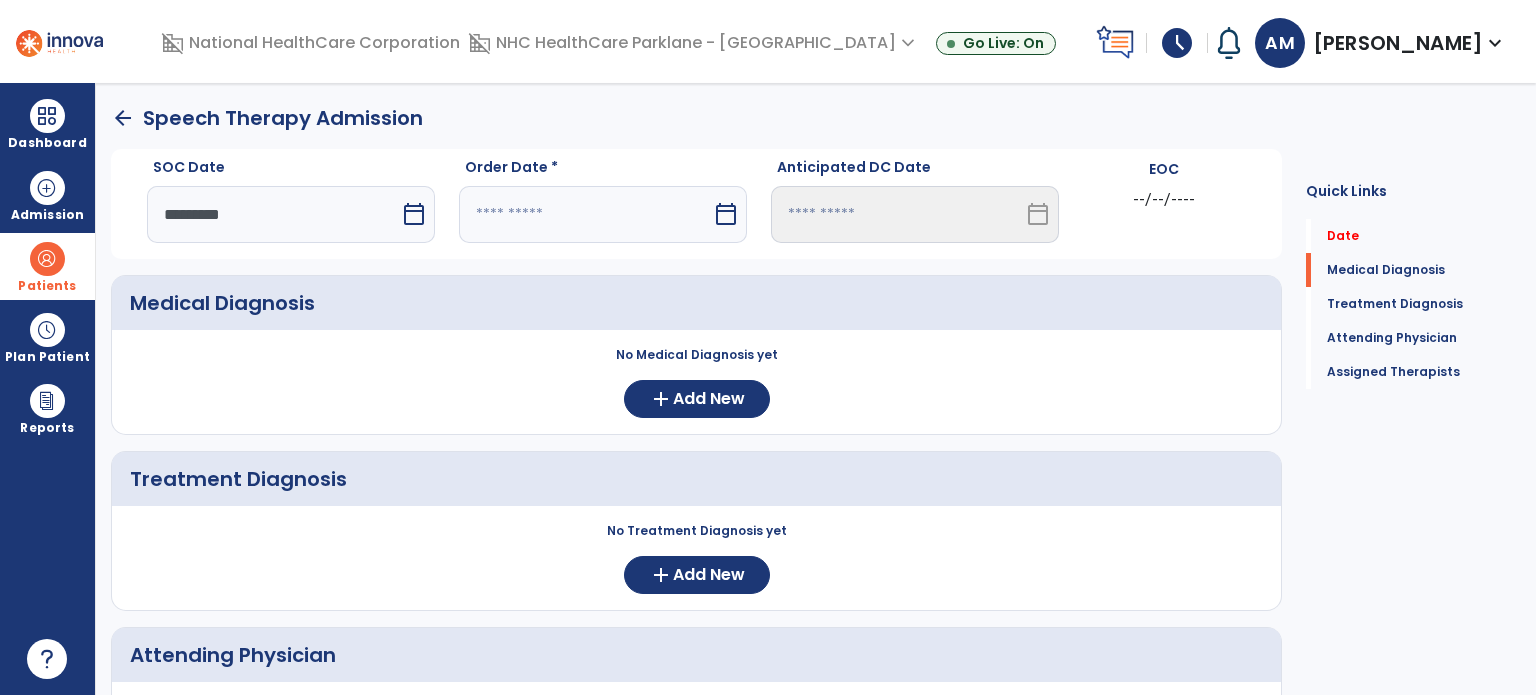 click at bounding box center [585, 214] 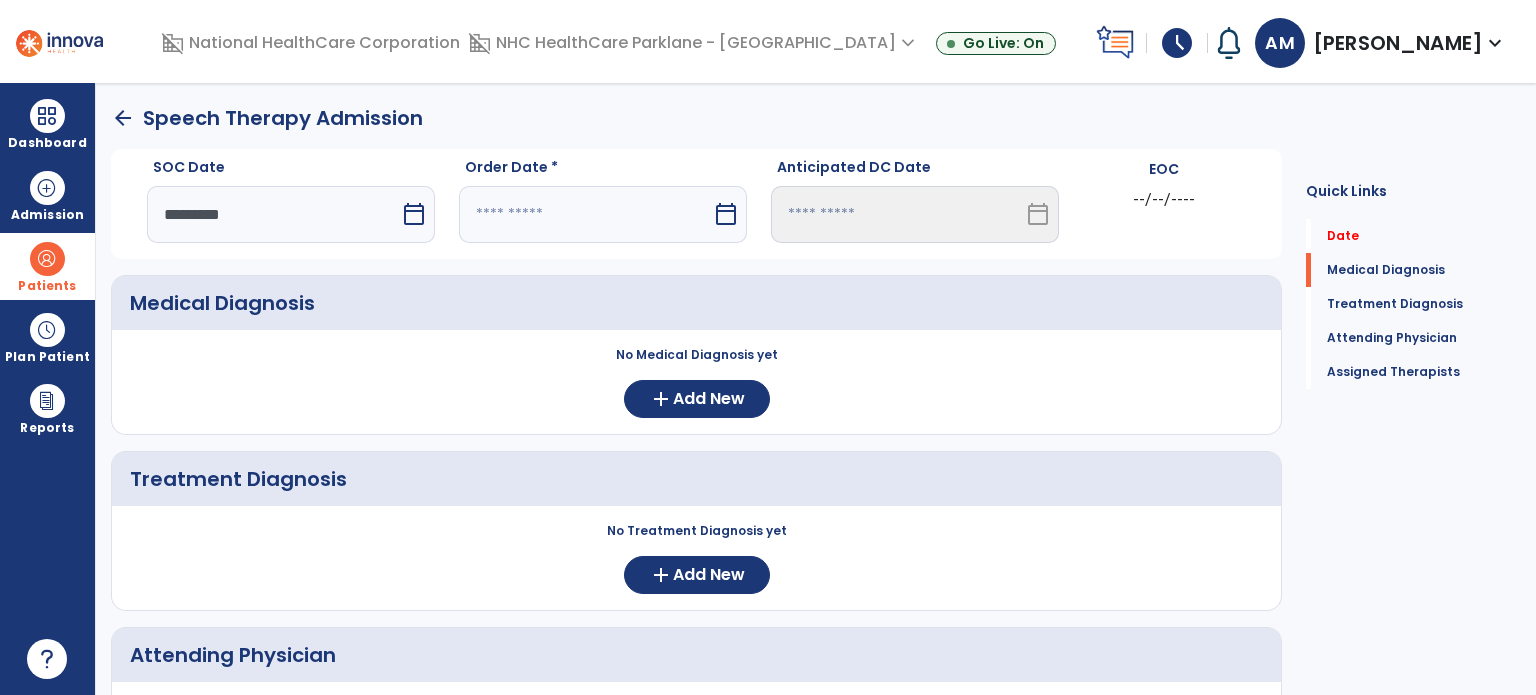 select on "*" 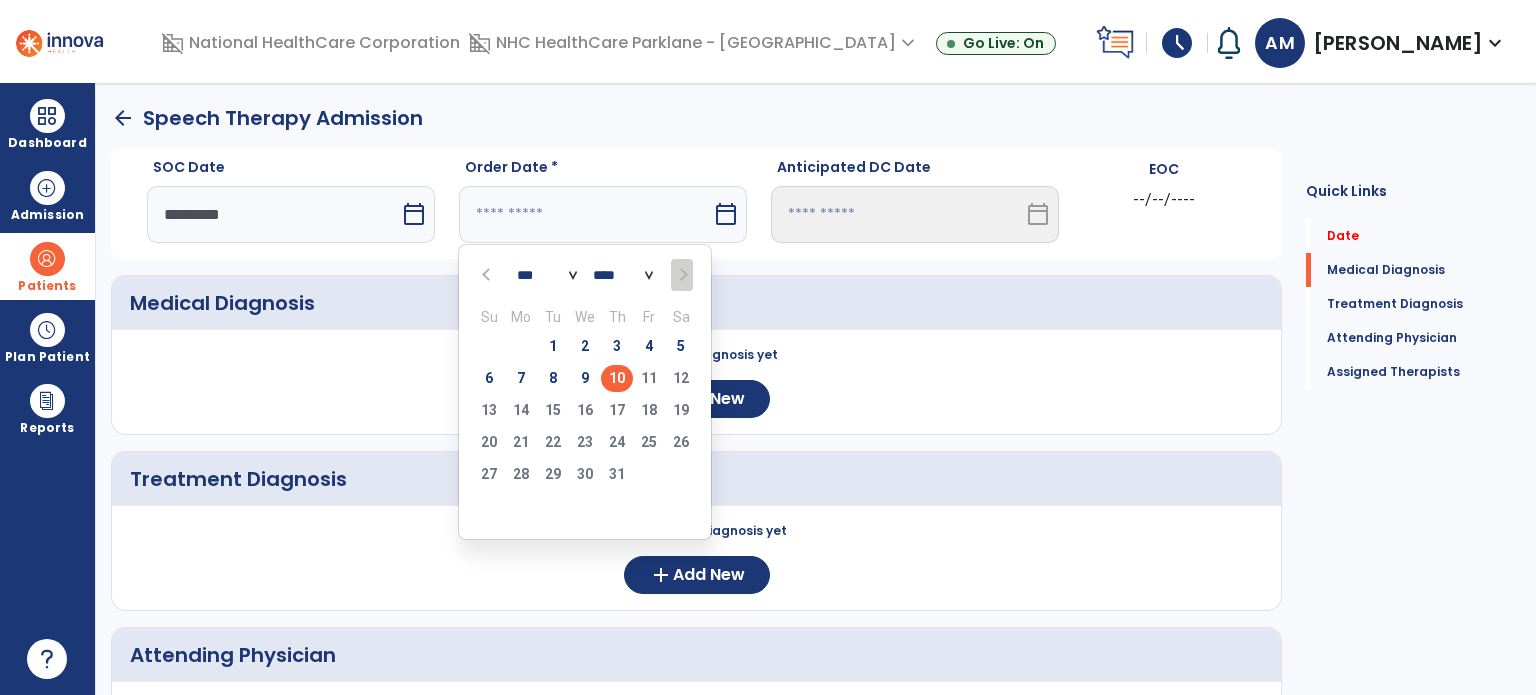 click on "10" at bounding box center [617, 378] 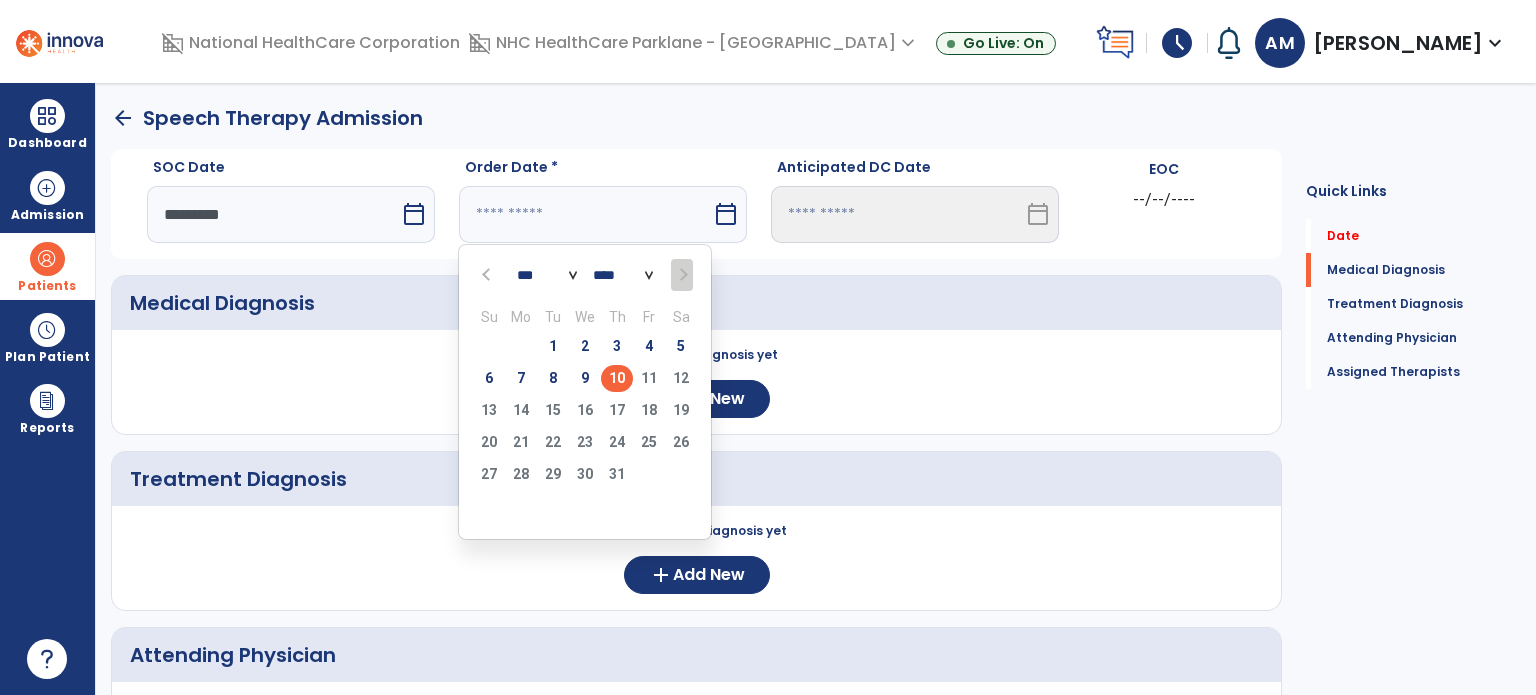 type on "*********" 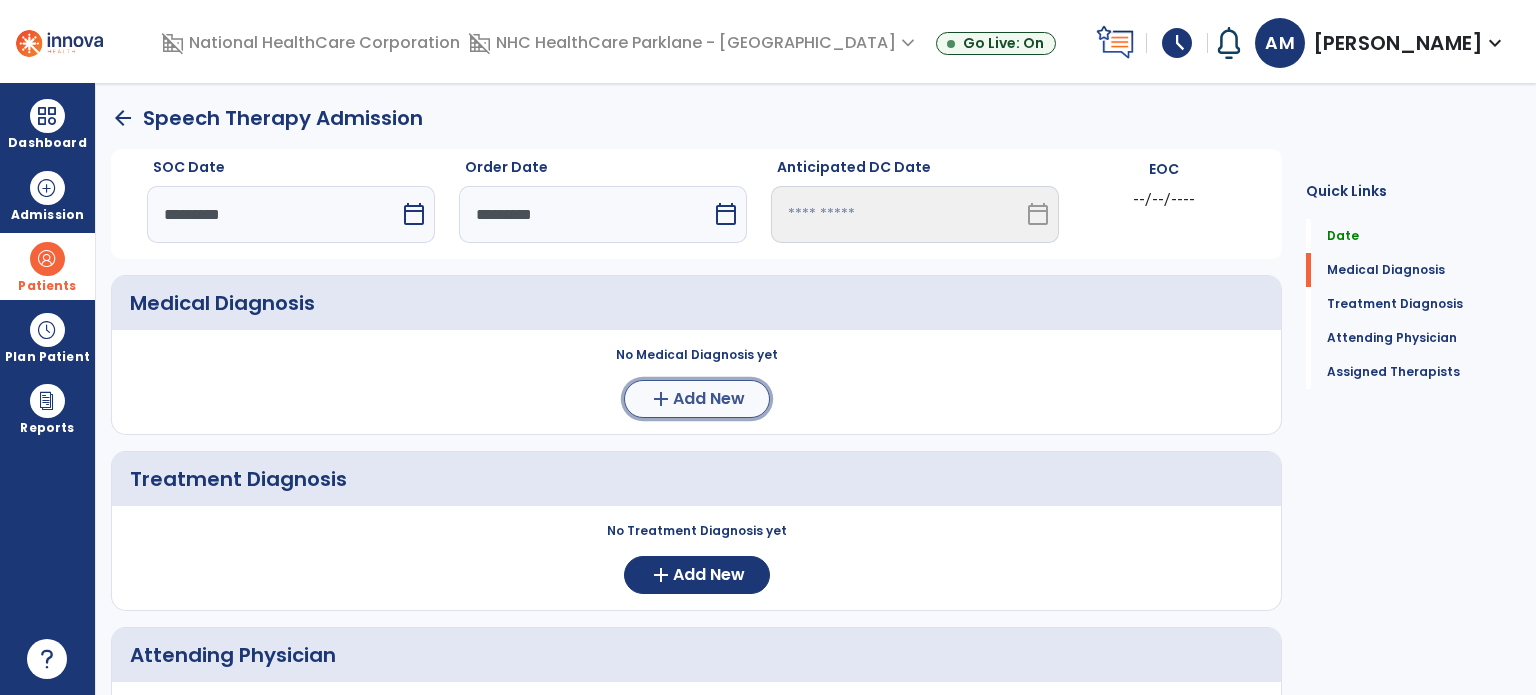 click on "Add New" 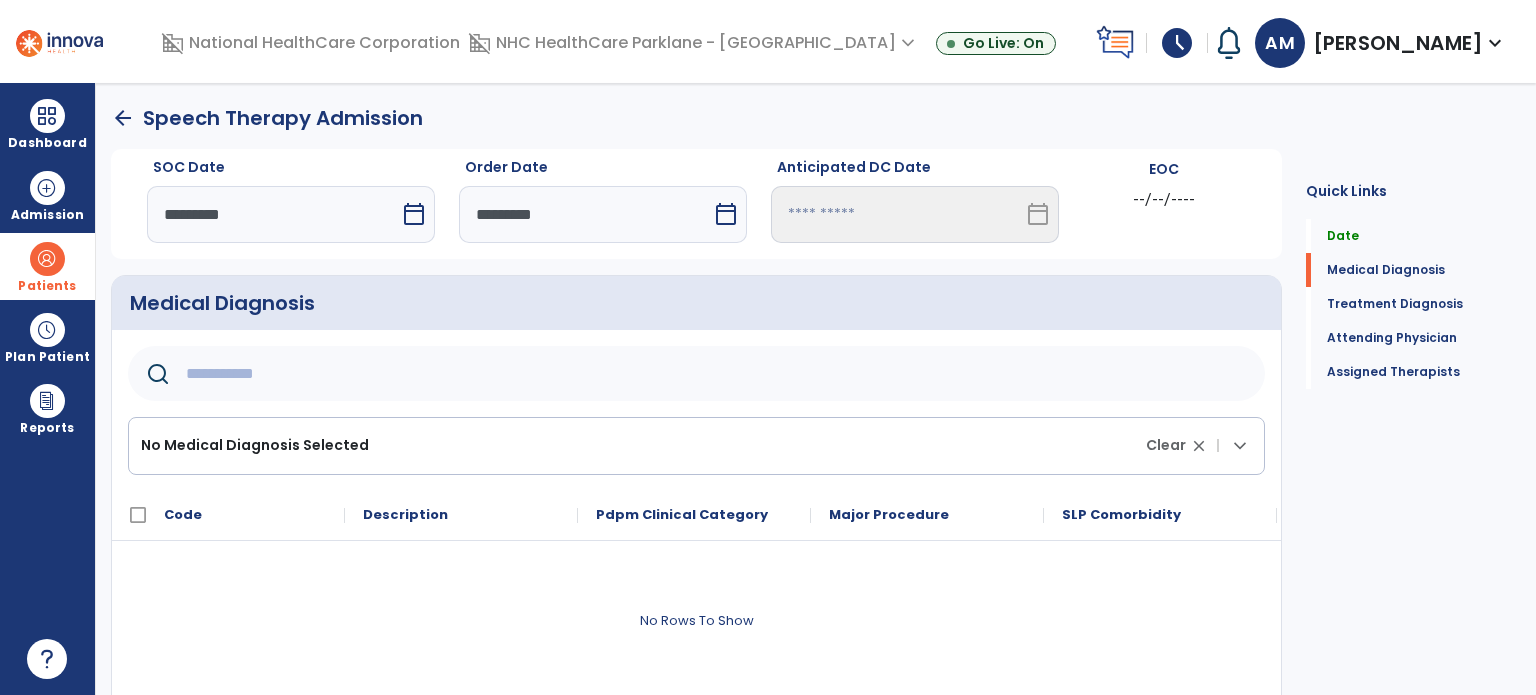 click 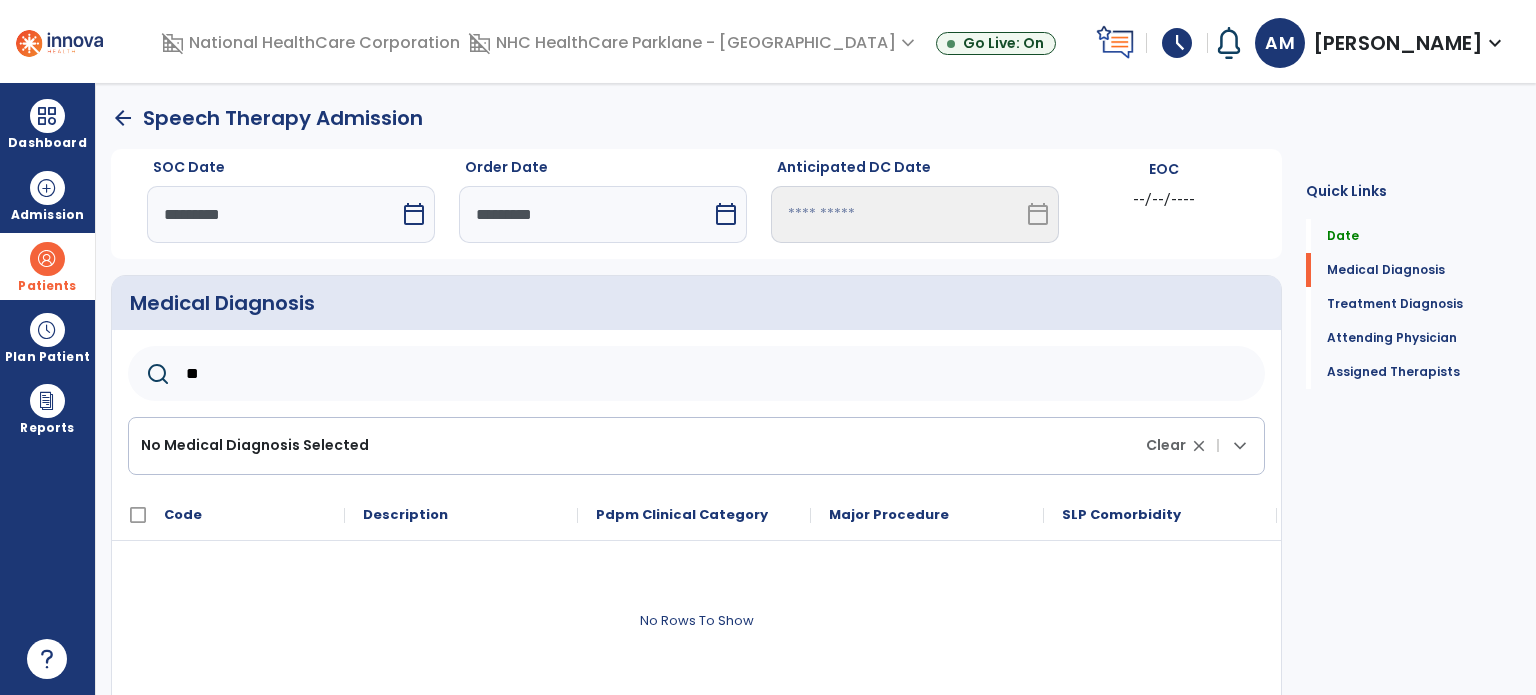 type on "*" 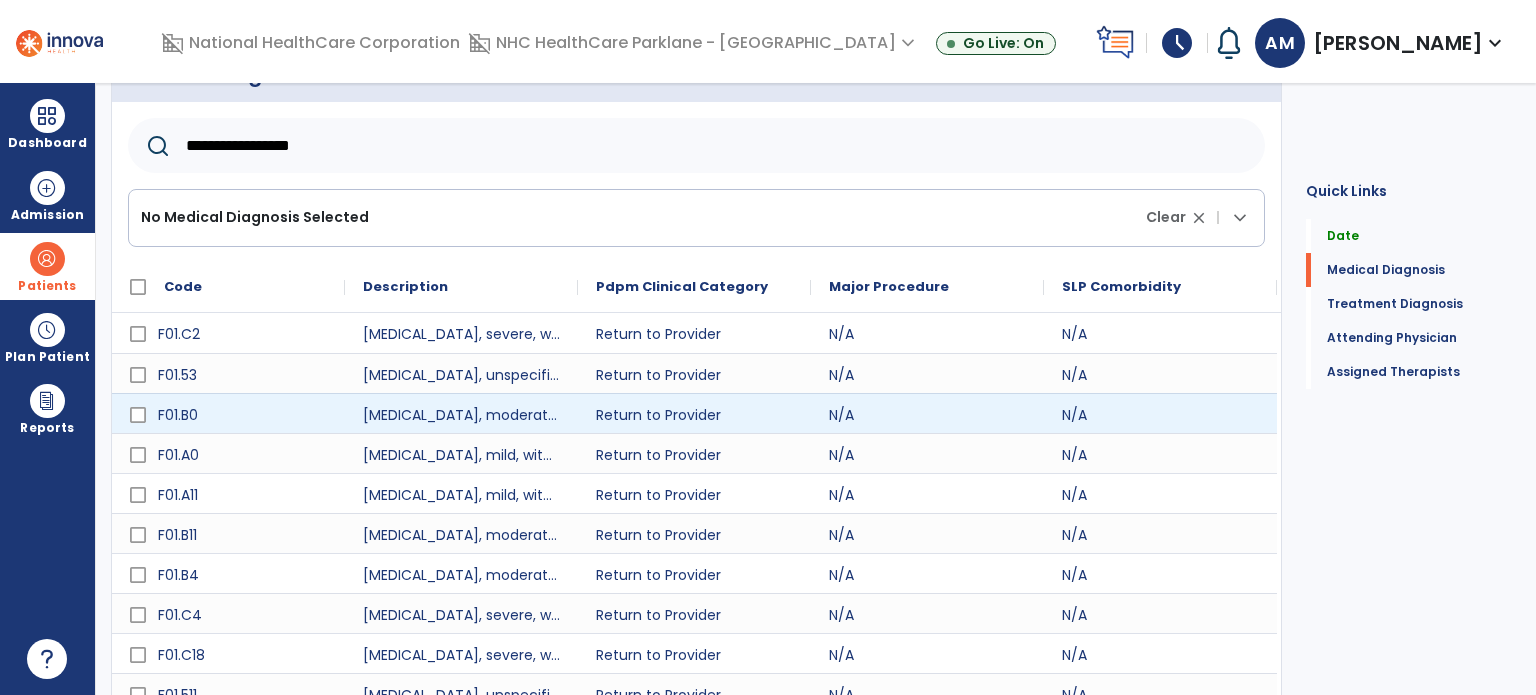 scroll, scrollTop: 290, scrollLeft: 0, axis: vertical 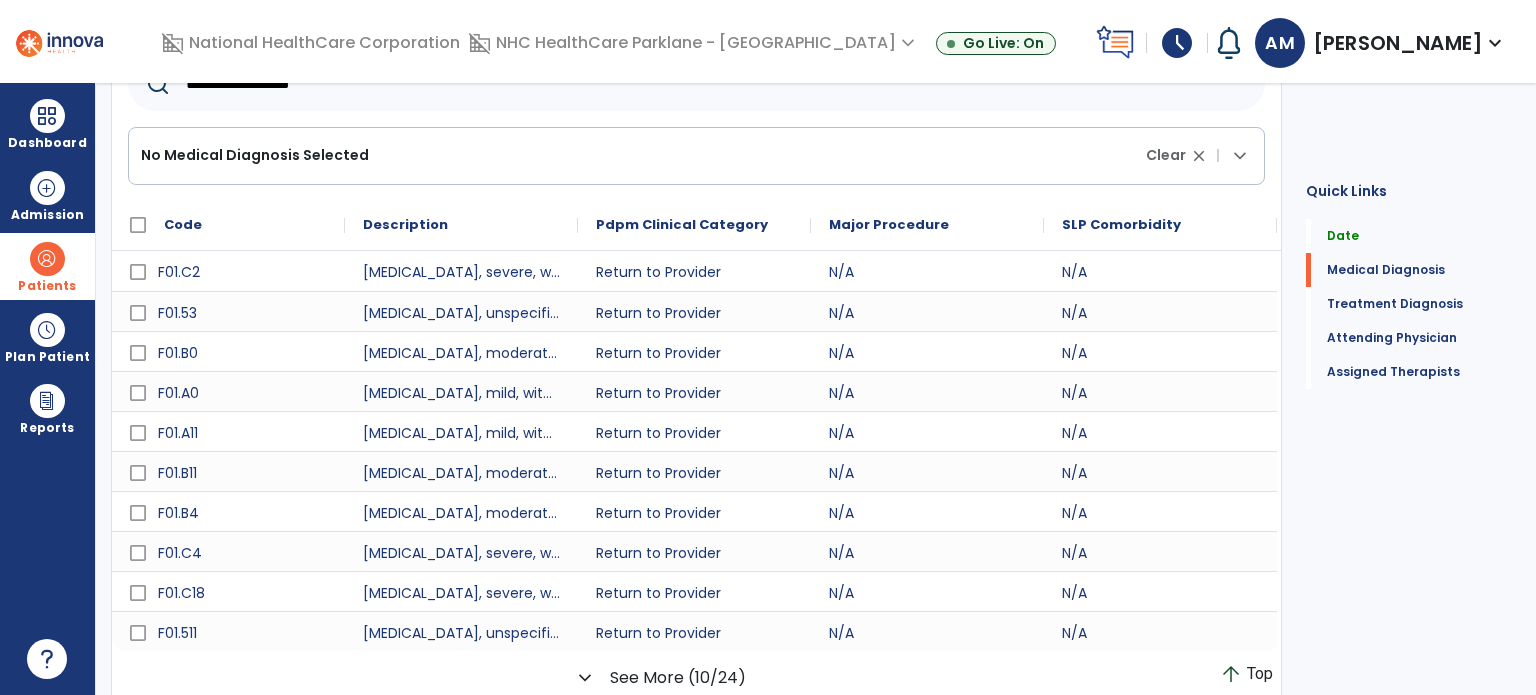 type on "**********" 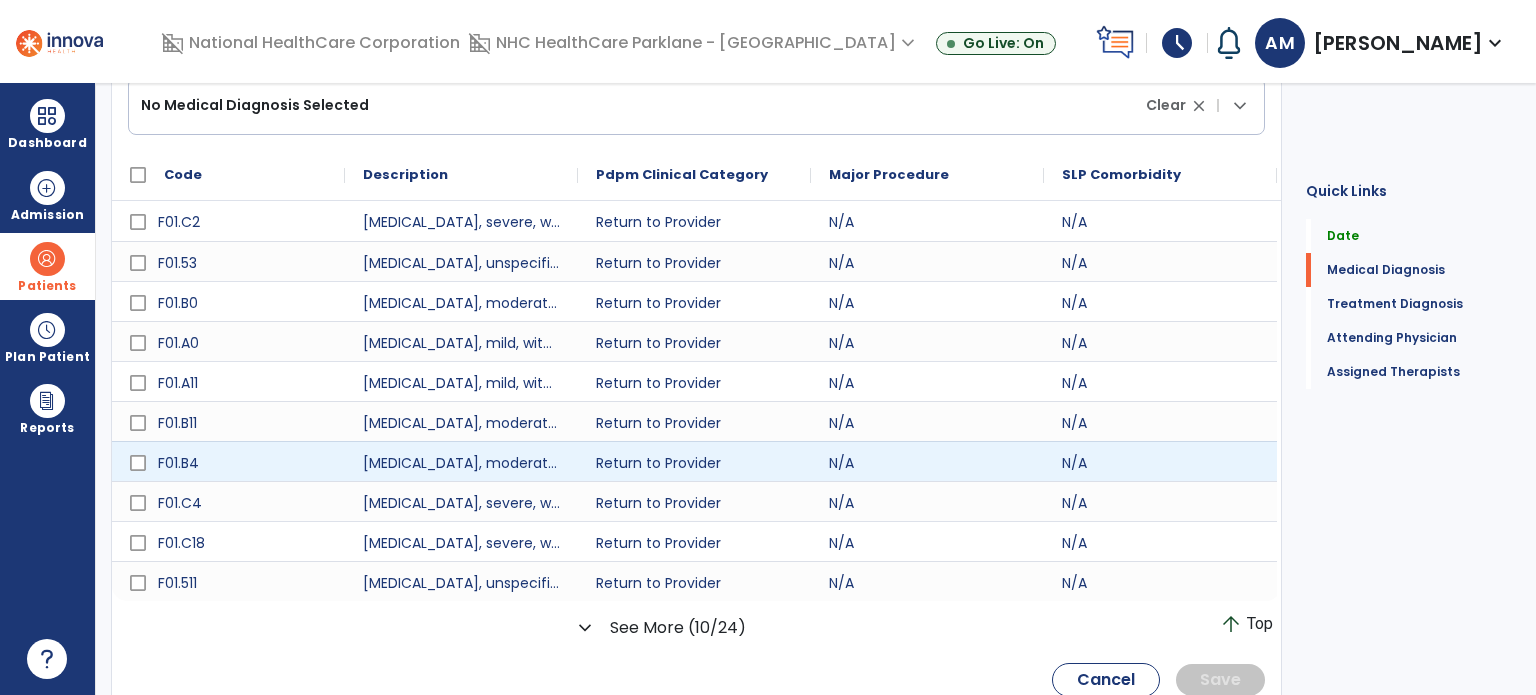 scroll, scrollTop: 390, scrollLeft: 0, axis: vertical 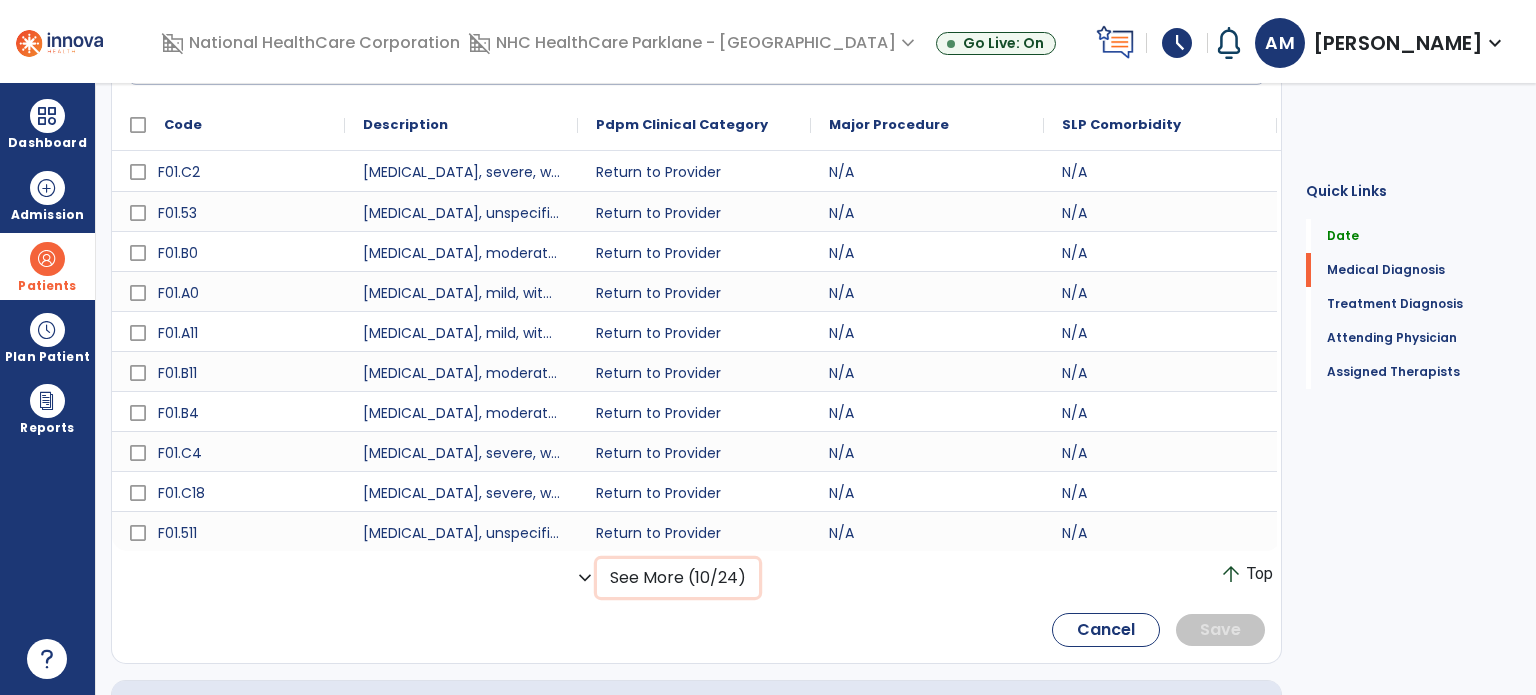click on "See More (10/24)" 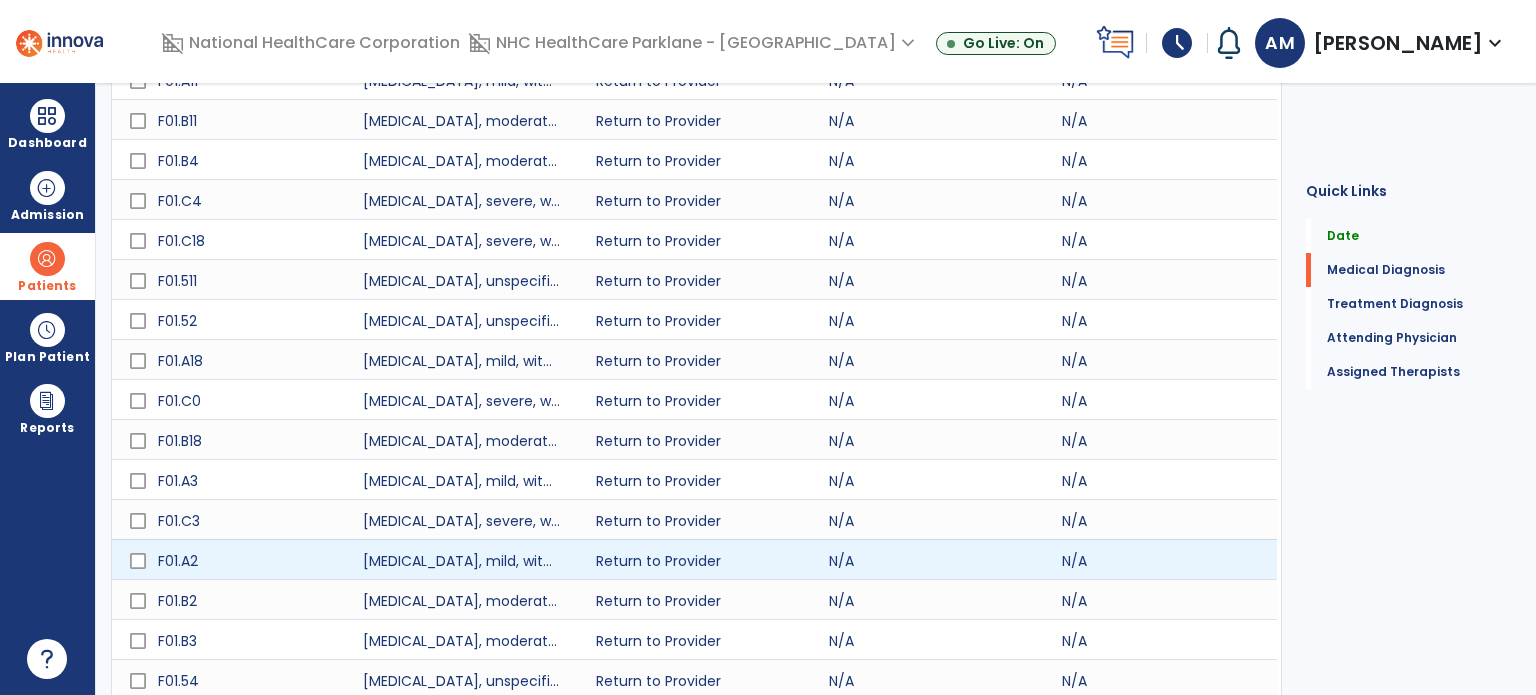 scroll, scrollTop: 690, scrollLeft: 0, axis: vertical 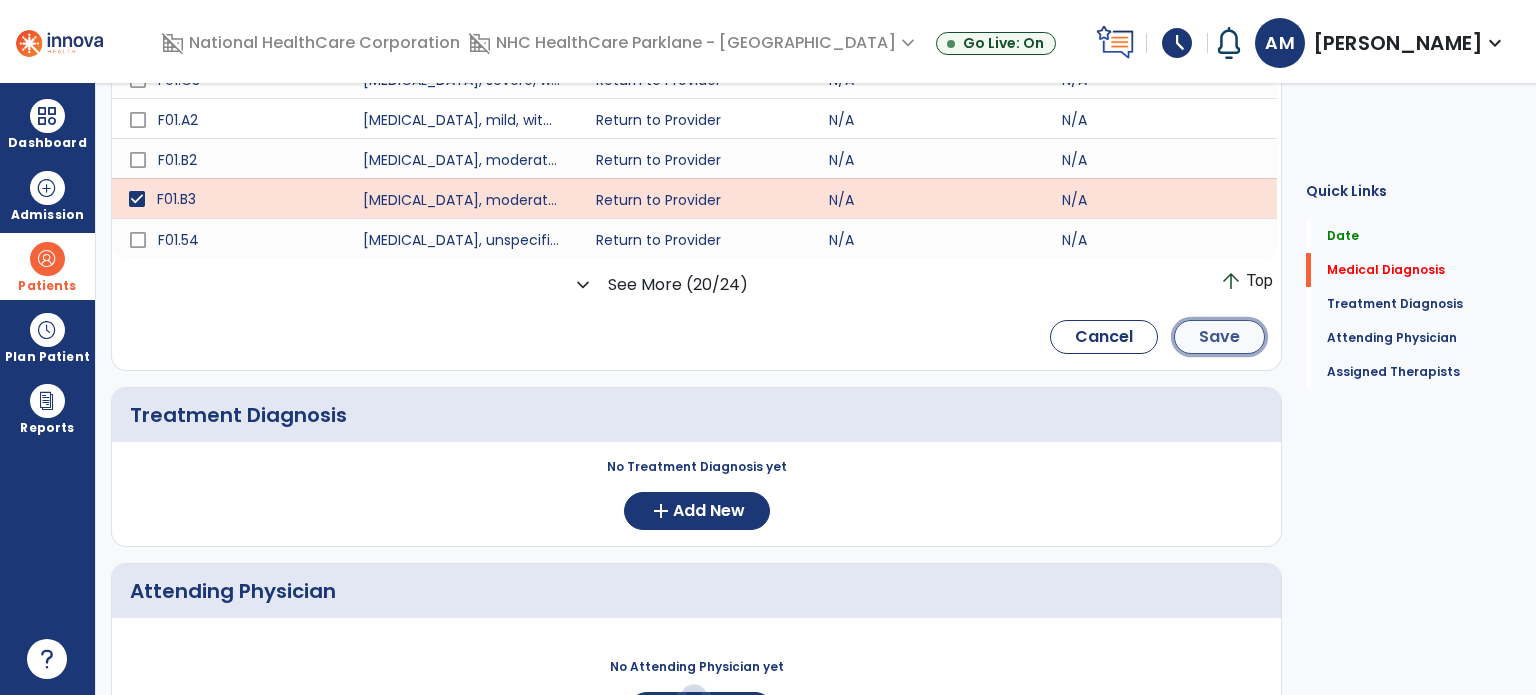click on "Save" 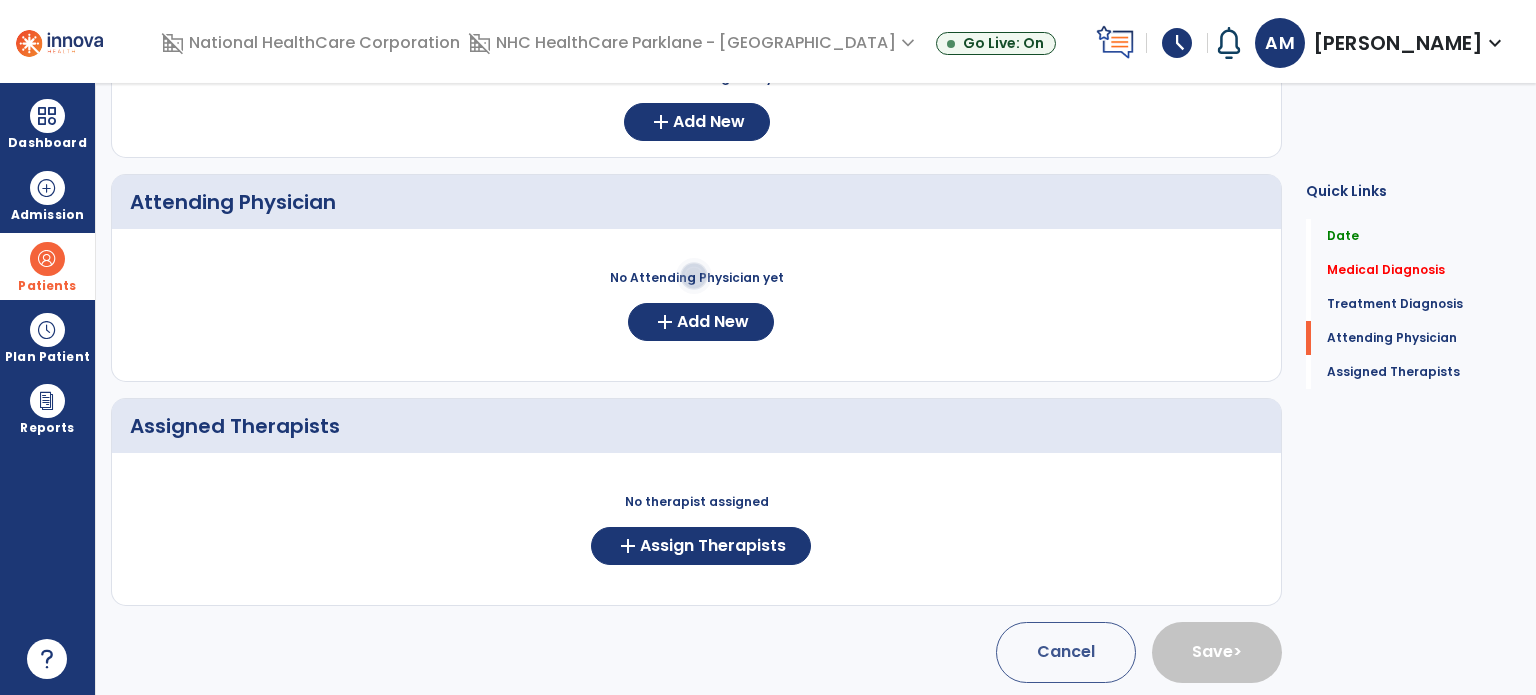 scroll, scrollTop: 351, scrollLeft: 0, axis: vertical 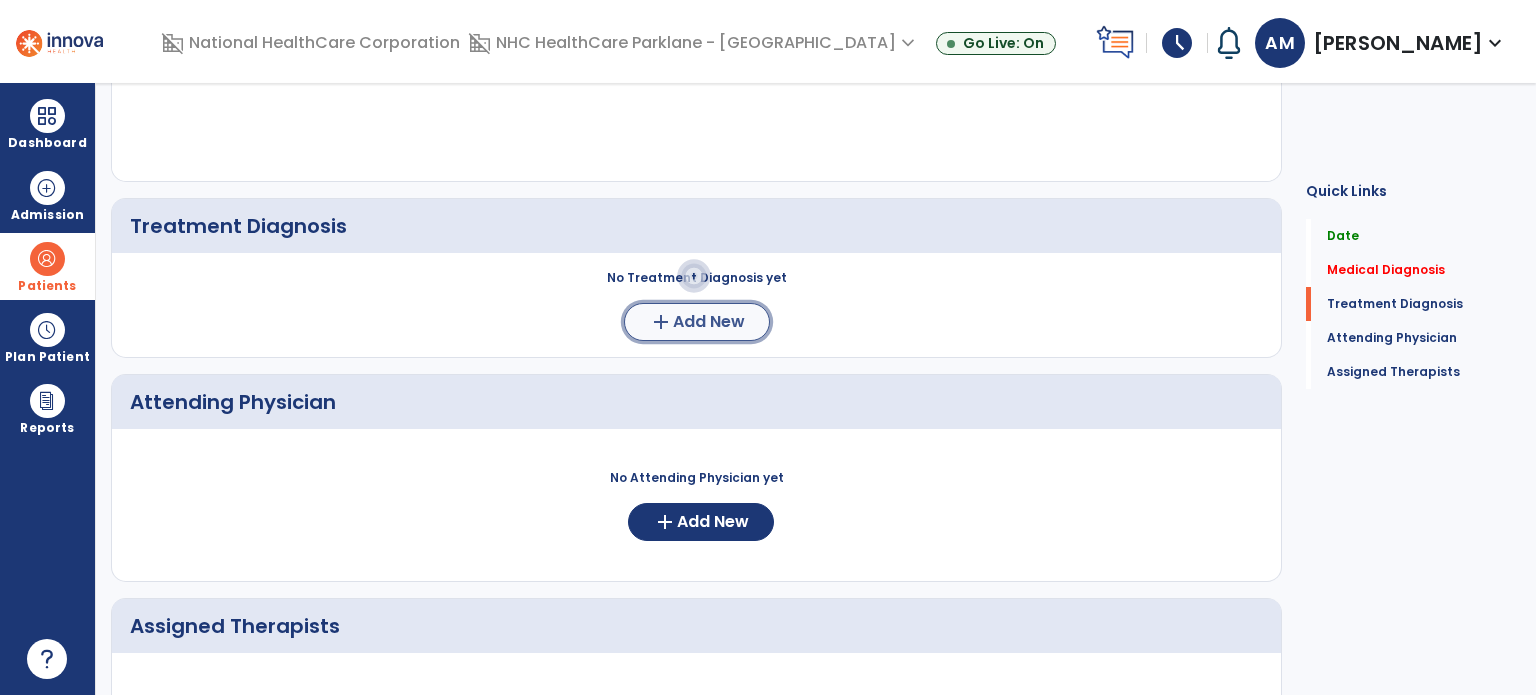 click on "Add New" 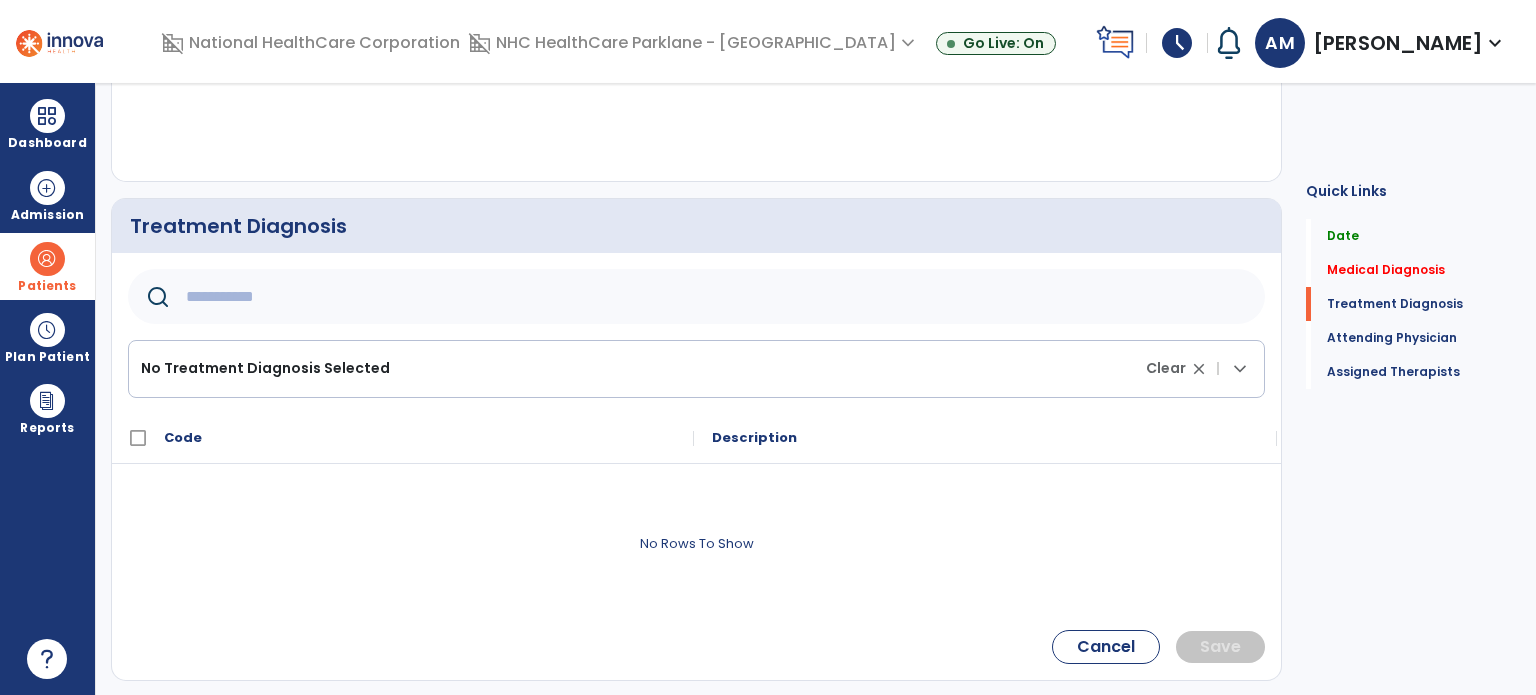click 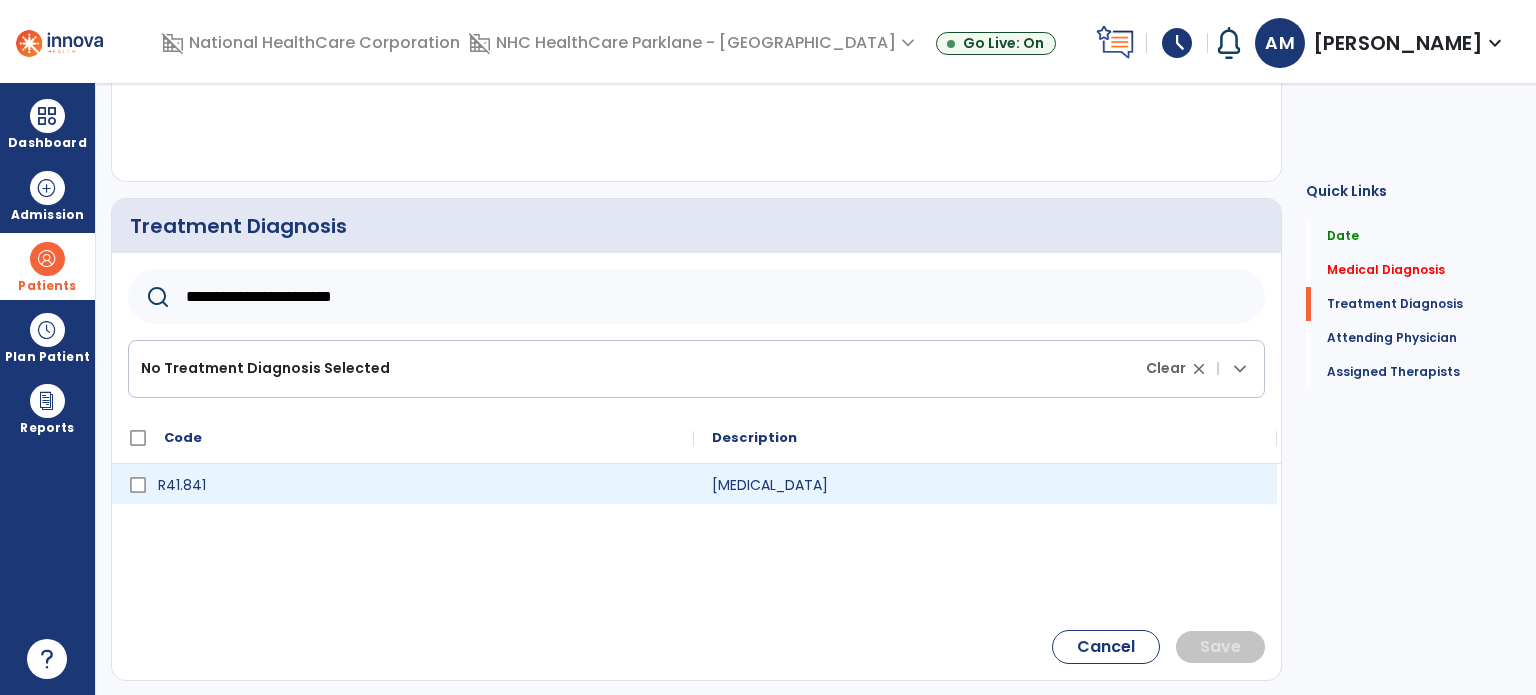 type on "**********" 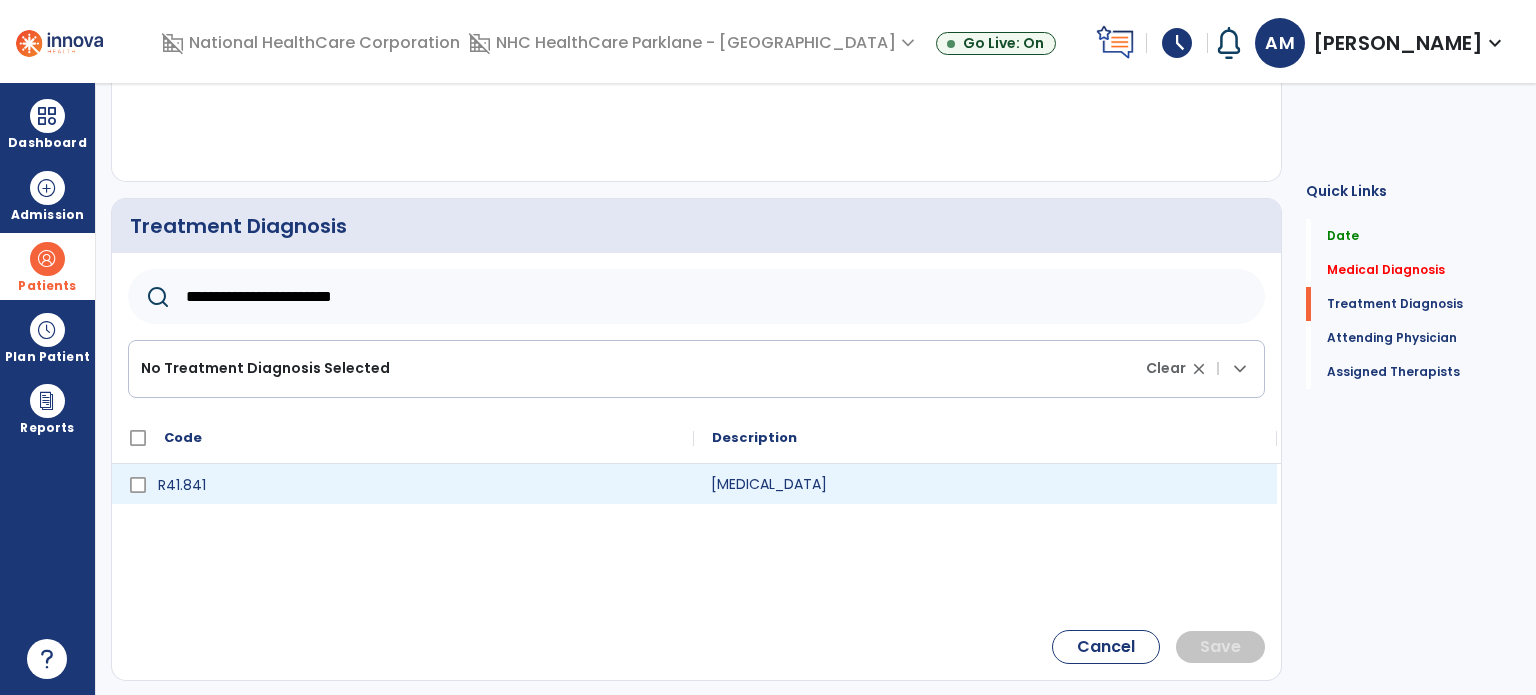 click on "[MEDICAL_DATA]" 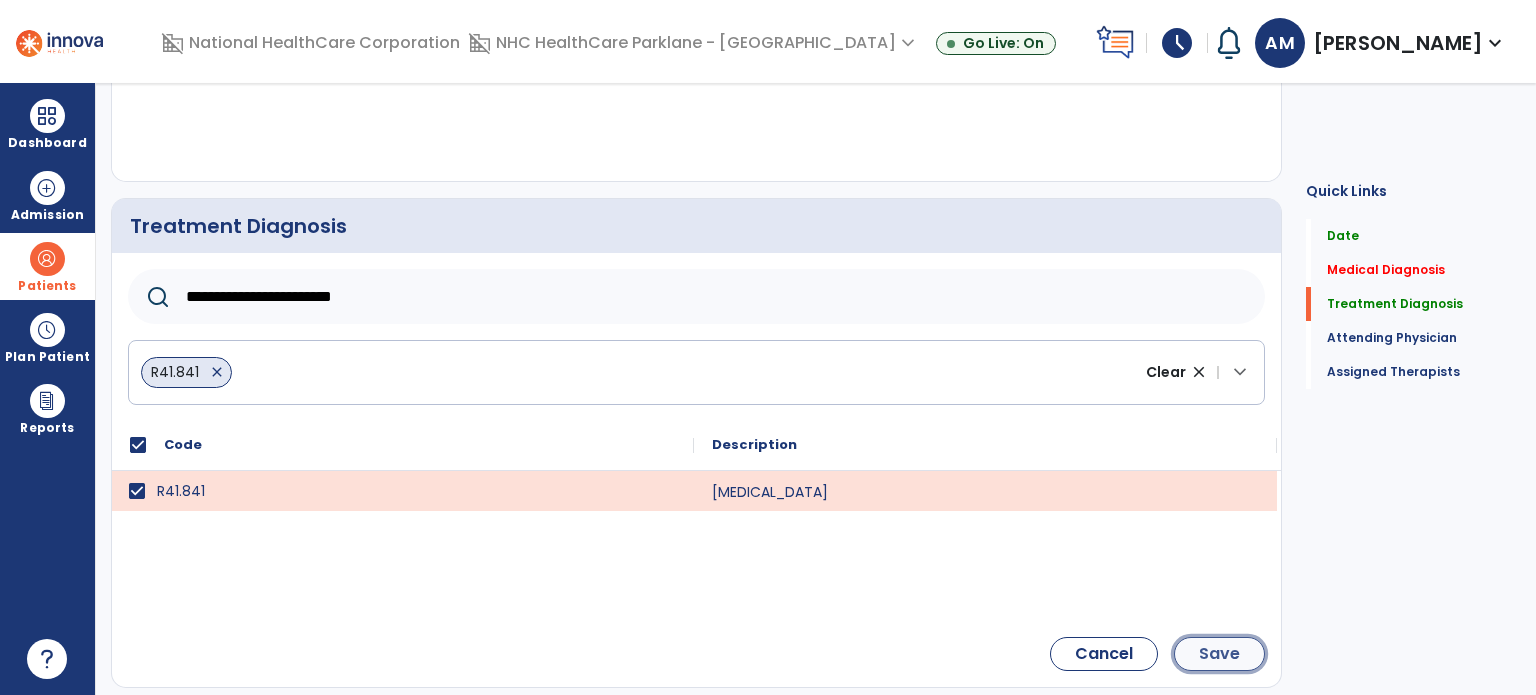 click on "Save" 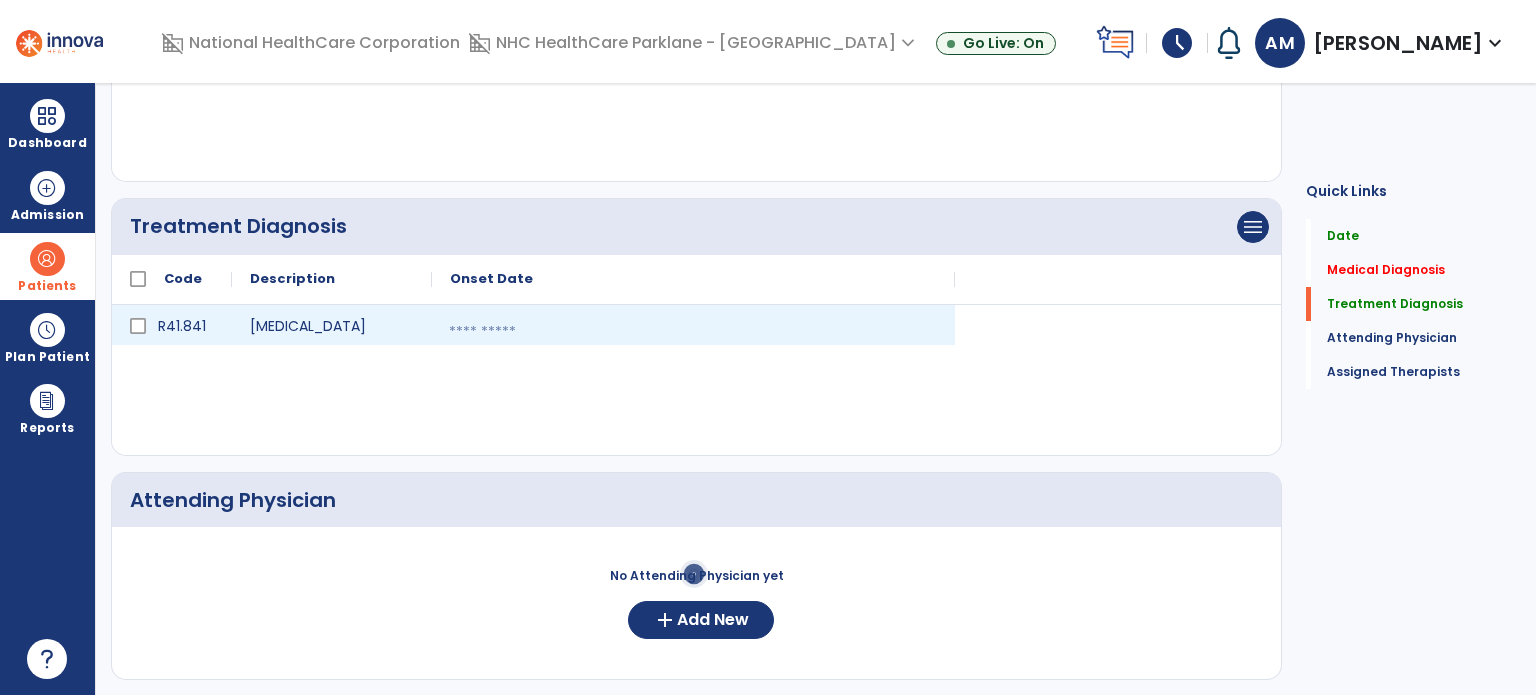 click at bounding box center (693, 332) 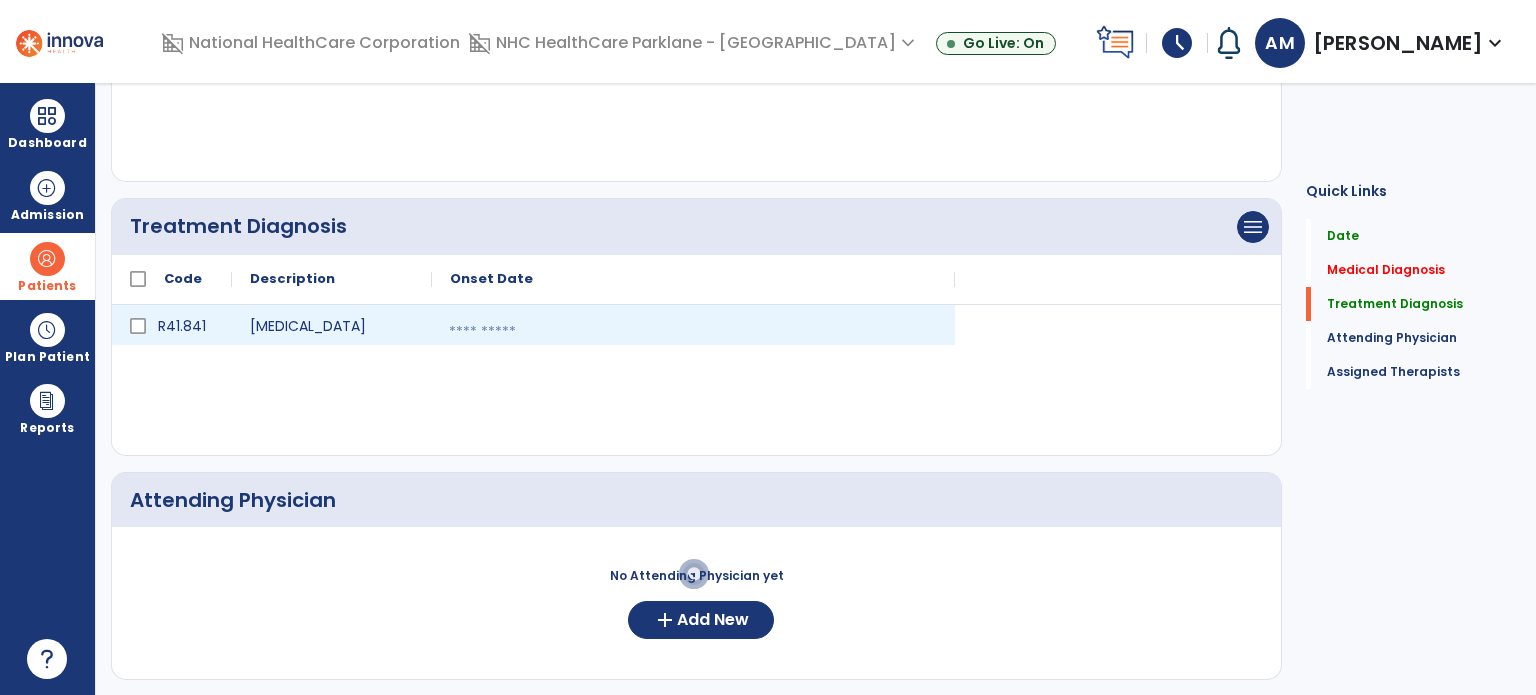 select on "*" 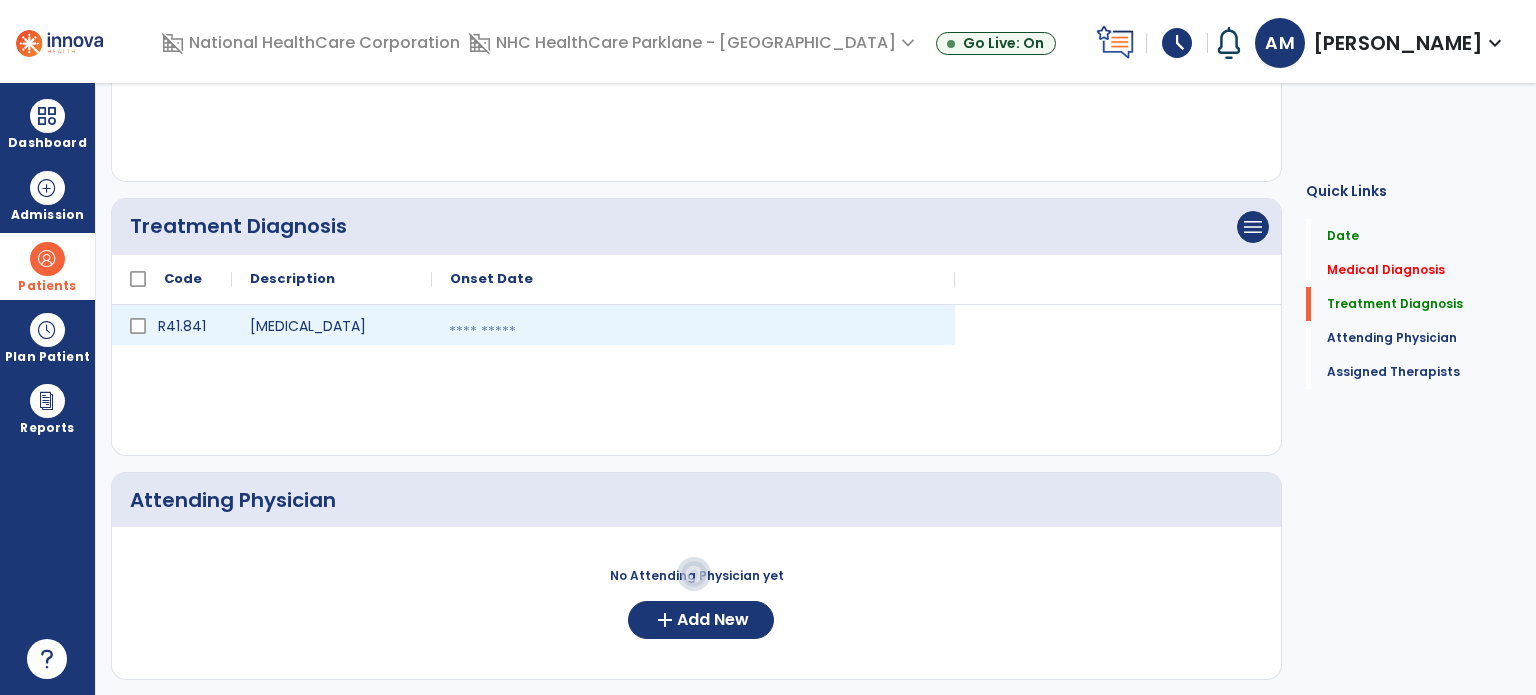 select on "****" 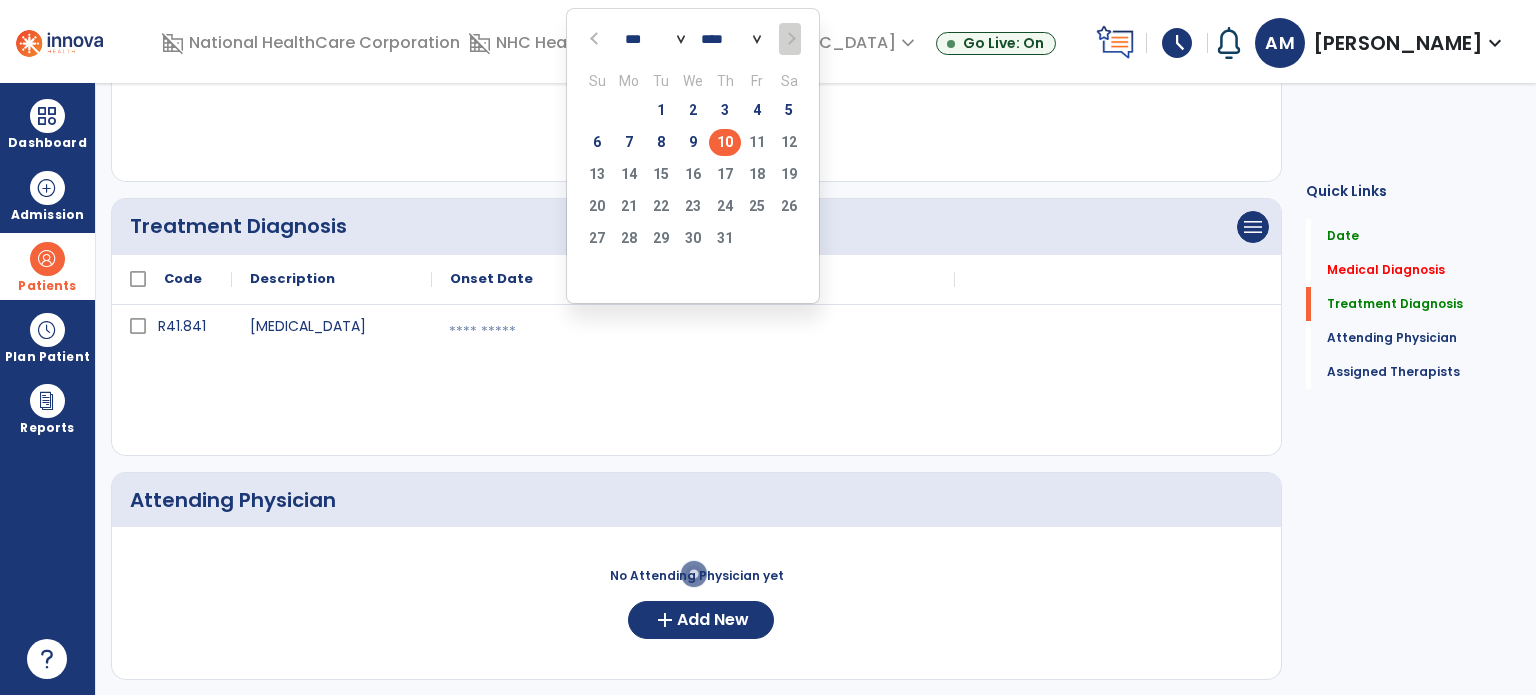 click on "10" 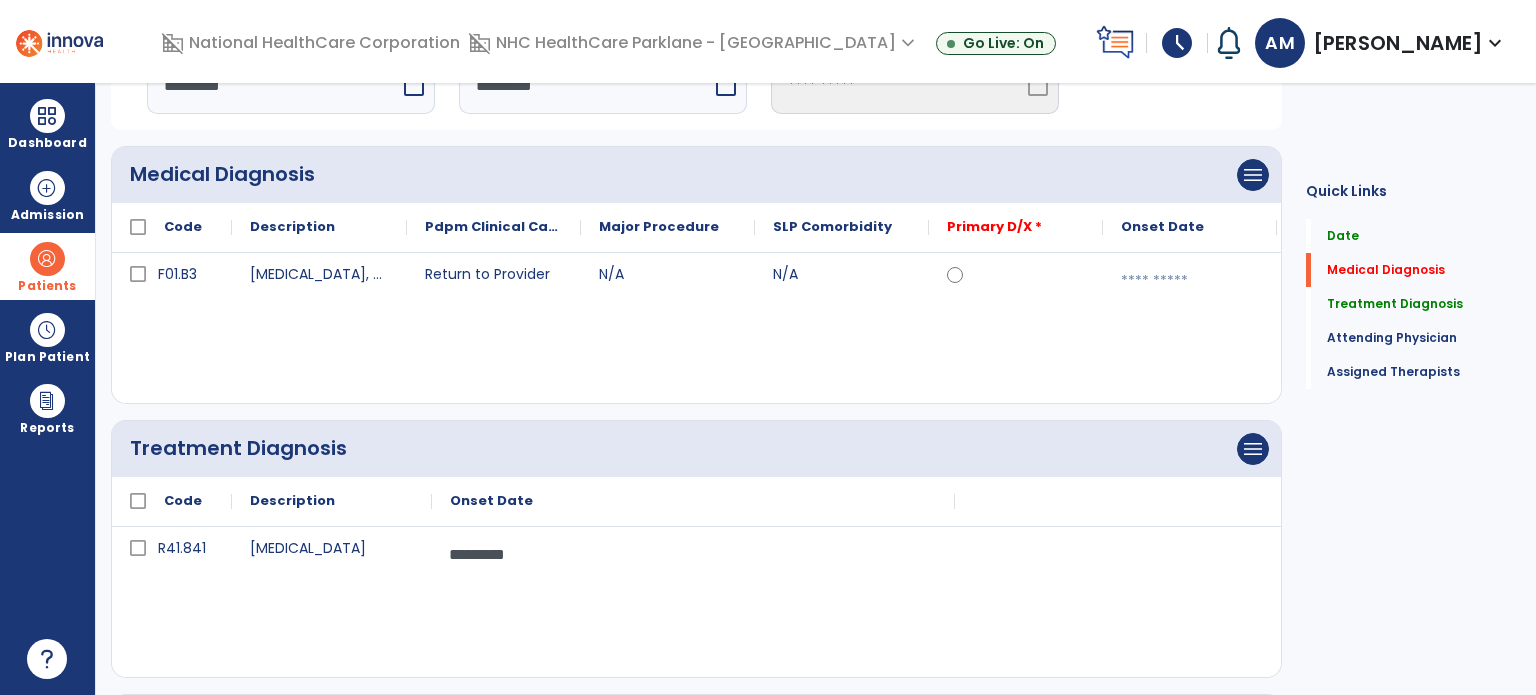 scroll, scrollTop: 0, scrollLeft: 0, axis: both 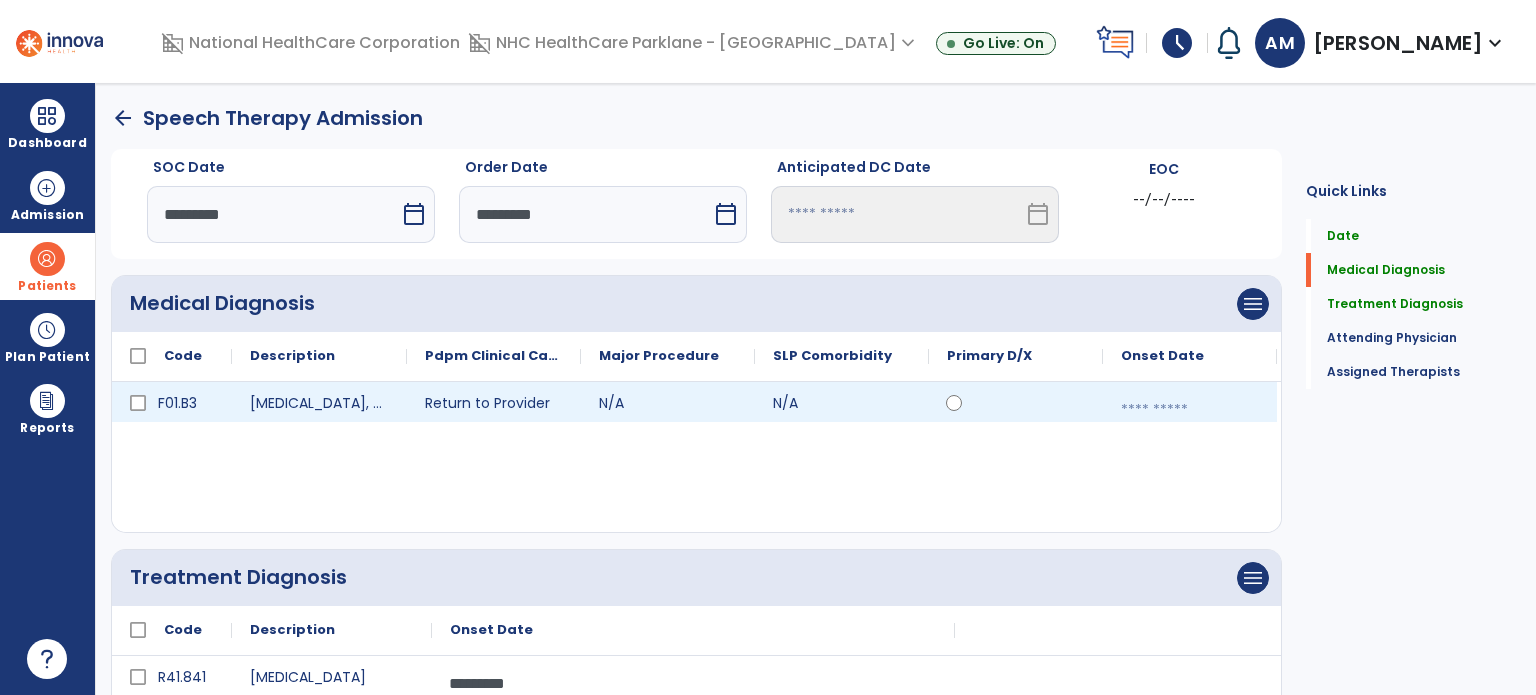 click at bounding box center (1190, 410) 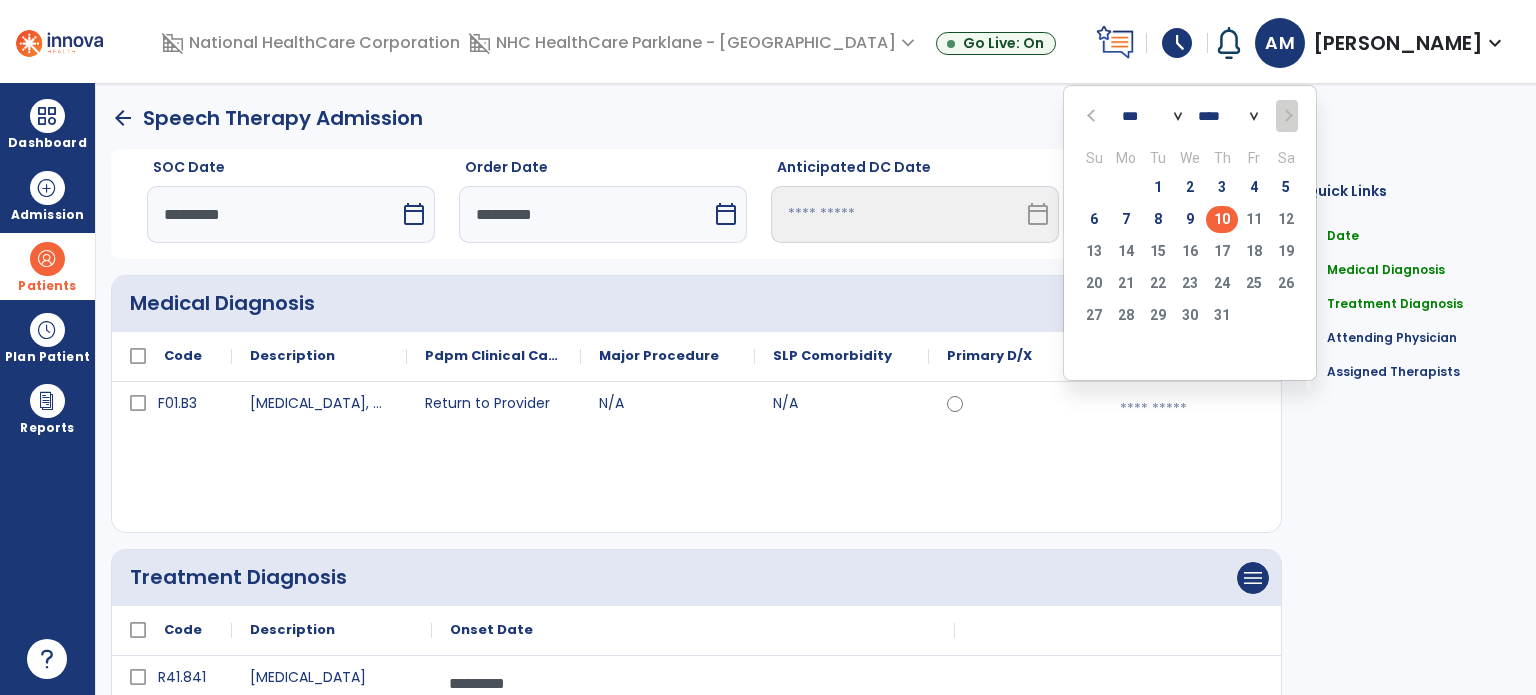 click on "*** *** *** *** *** *** ***" 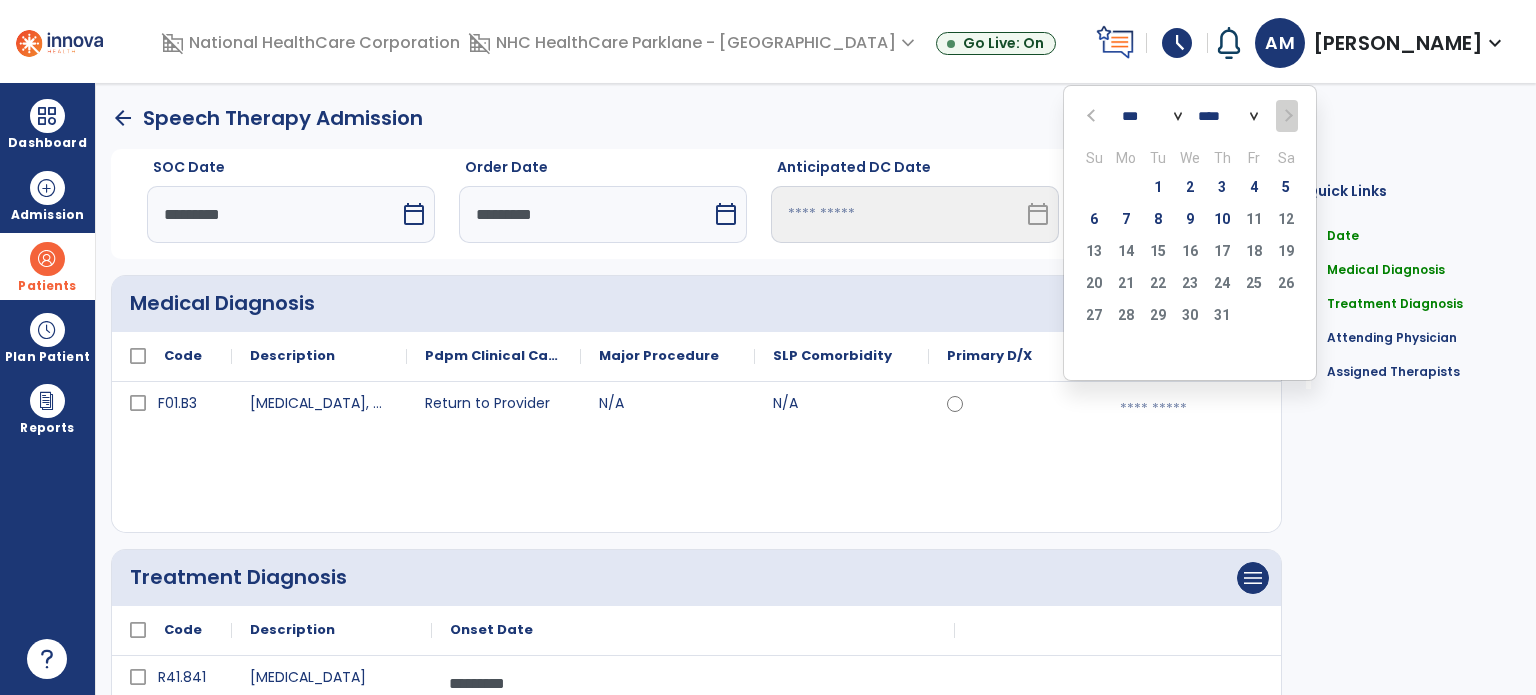 click on "**** **** **** **** **** **** **** **** **** **** **** **** **** **** **** **** **** **** **** **** **** **** **** **** **** **** **** **** **** **** **** **** **** **** **** **** **** **** **** **** **** **** **** **** **** **** **** **** **** **** **** **** **** **** **** **** **** **** **** **** **** **** **** **** **** **** **** **** **** **** **** **** **** **** **** **** **** **** **** **** **** **** **** **** **** **** **** **** **** **** **** **** **** **** **** **** **** **** **** **** **** **** **** **** **** **** **** **** **** **** **** **** **** **** **** **** **** **** **** **** **** **** **** **** **** ****" 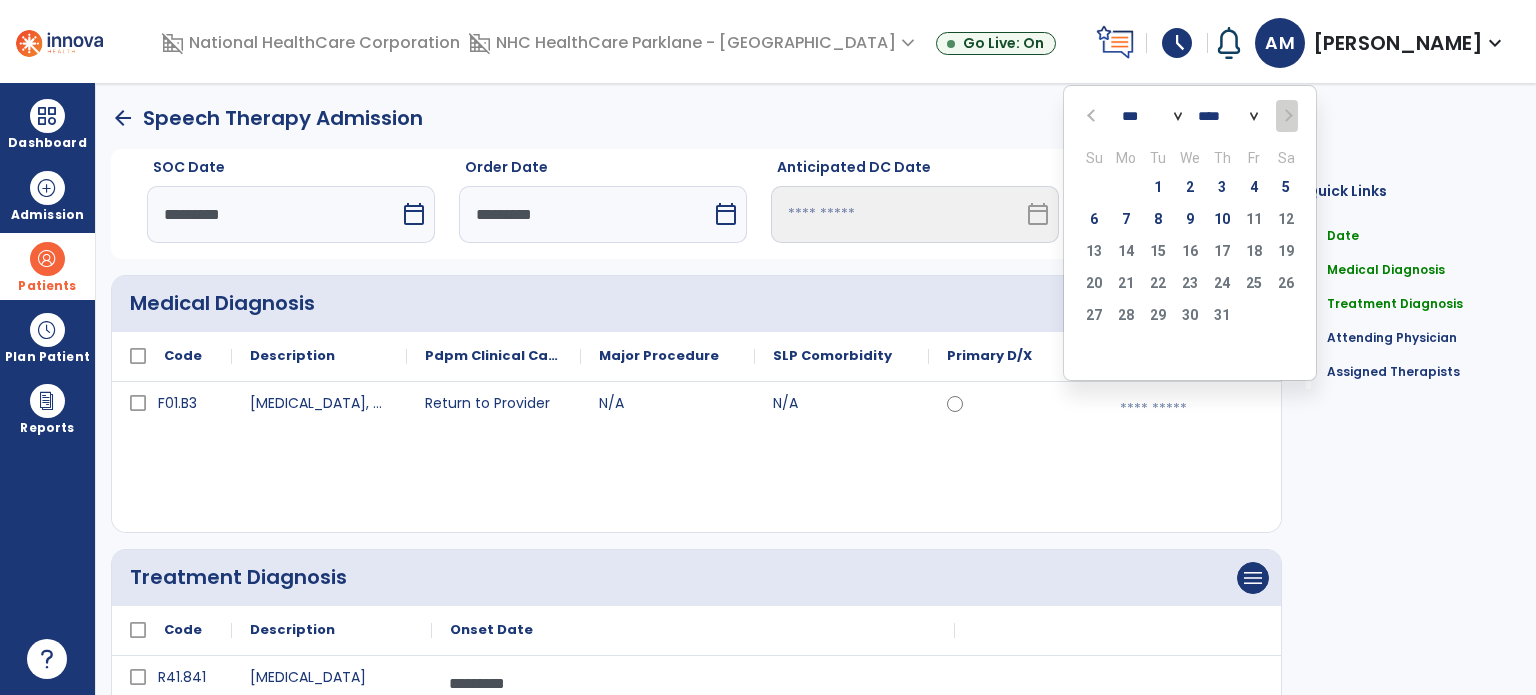select on "****" 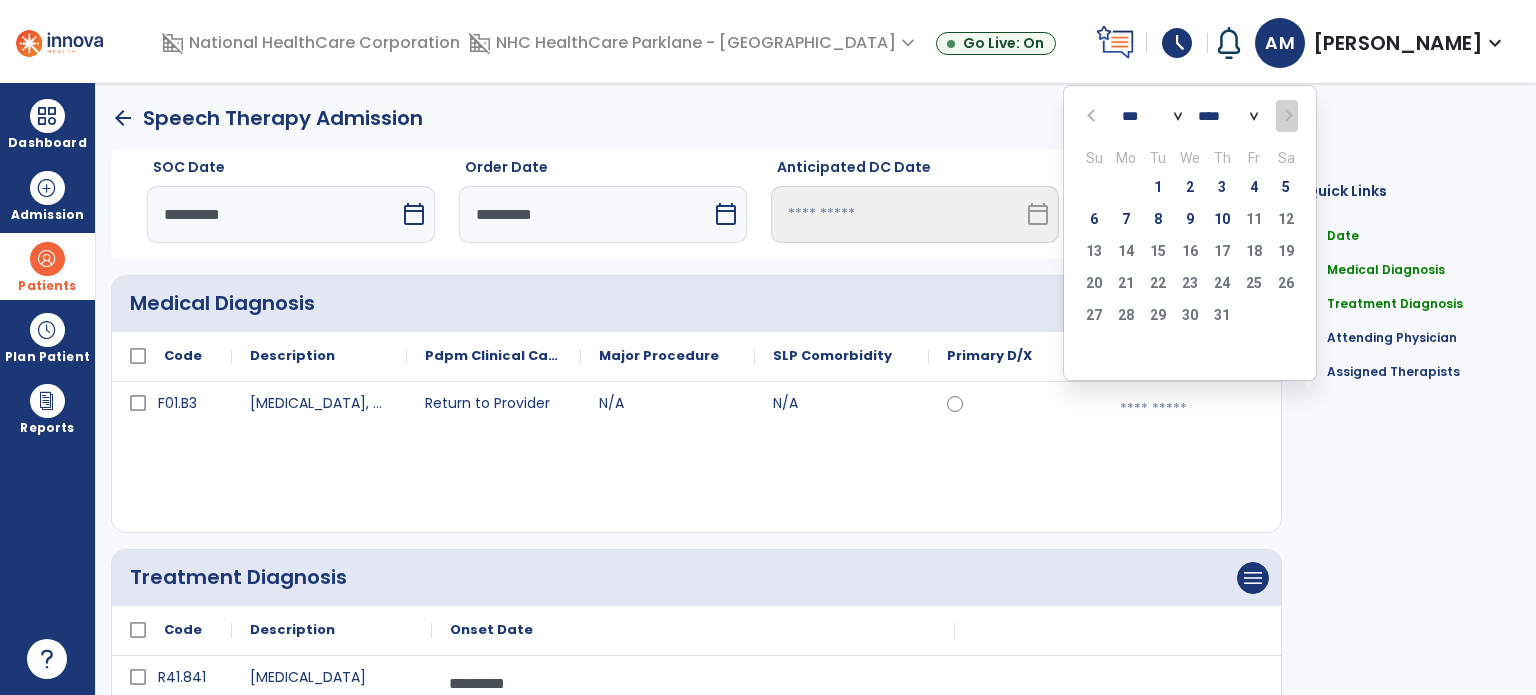 click on "**** **** **** **** **** **** **** **** **** **** **** **** **** **** **** **** **** **** **** **** **** **** **** **** **** **** **** **** **** **** **** **** **** **** **** **** **** **** **** **** **** **** **** **** **** **** **** **** **** **** **** **** **** **** **** **** **** **** **** **** **** **** **** **** **** **** **** **** **** **** **** **** **** **** **** **** **** **** **** **** **** **** **** **** **** **** **** **** **** **** **** **** **** **** **** **** **** **** **** **** **** **** **** **** **** **** **** **** **** **** **** **** **** **** **** **** **** **** **** **** **** **** **** **** **** ****" 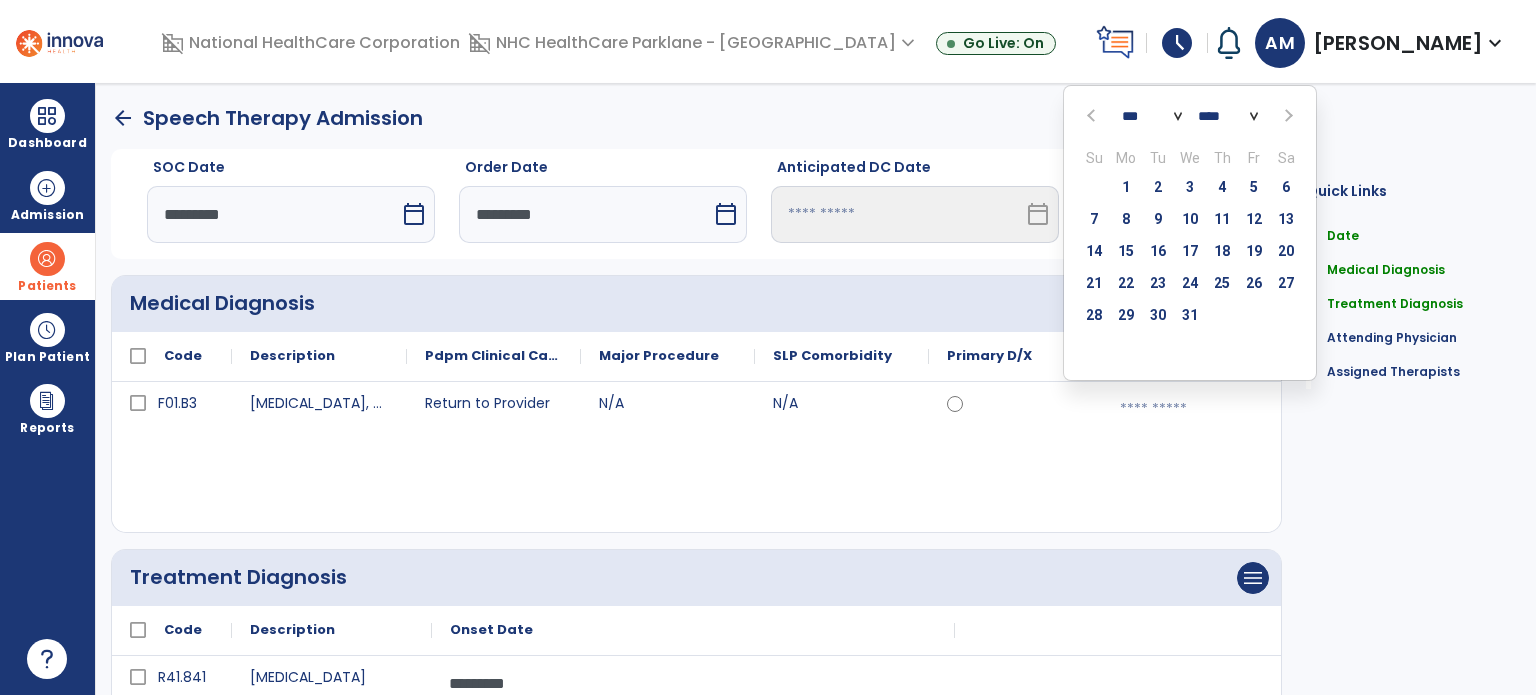 click on "*** *** *** *** *** *** *** *** *** *** *** ***" 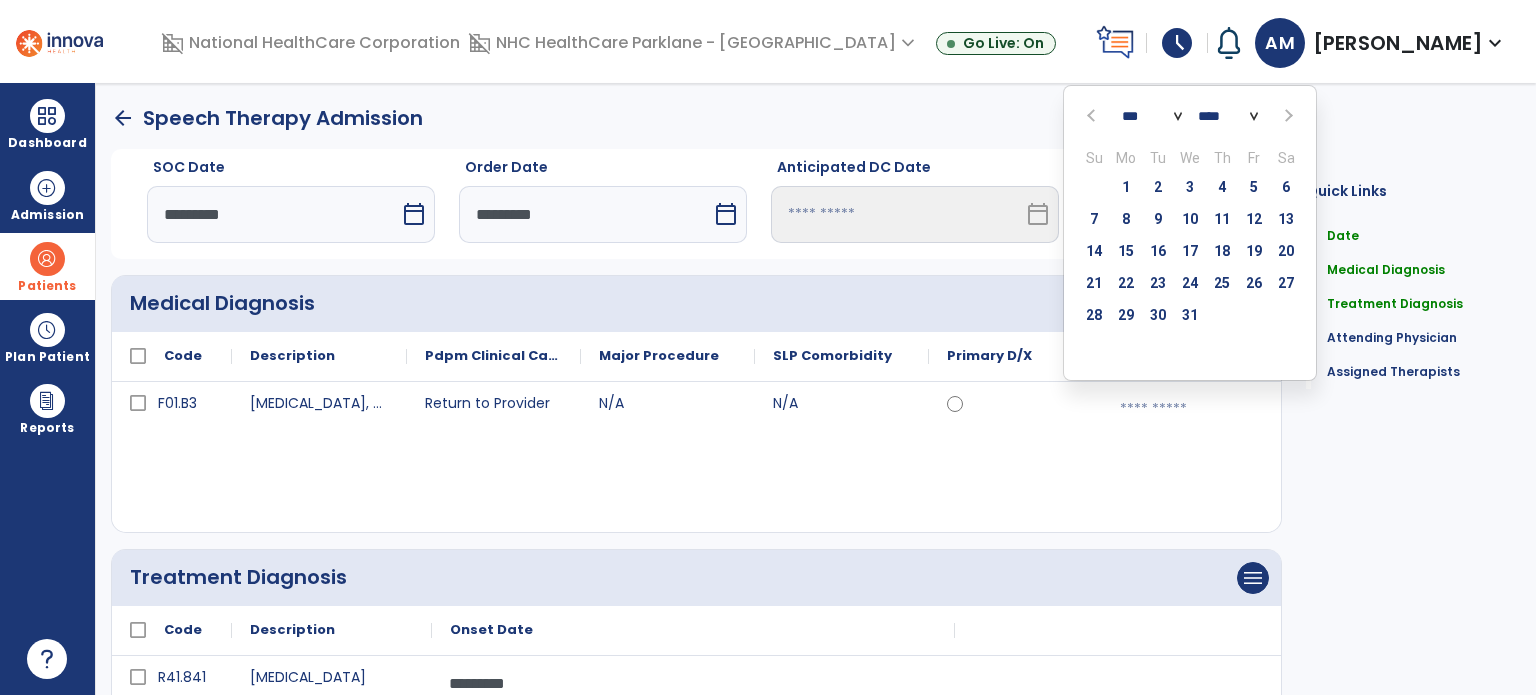 select on "*" 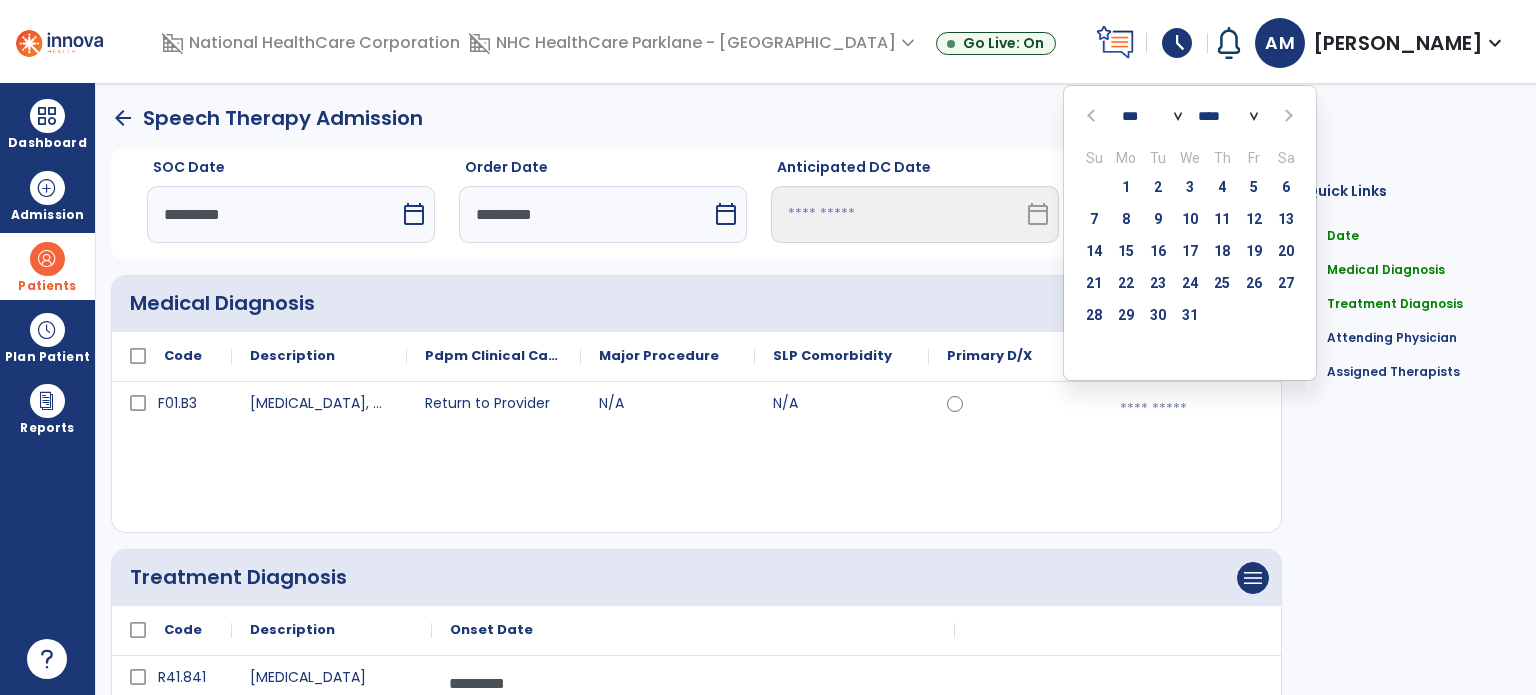 click on "*** *** *** *** *** *** *** *** *** *** *** ***" 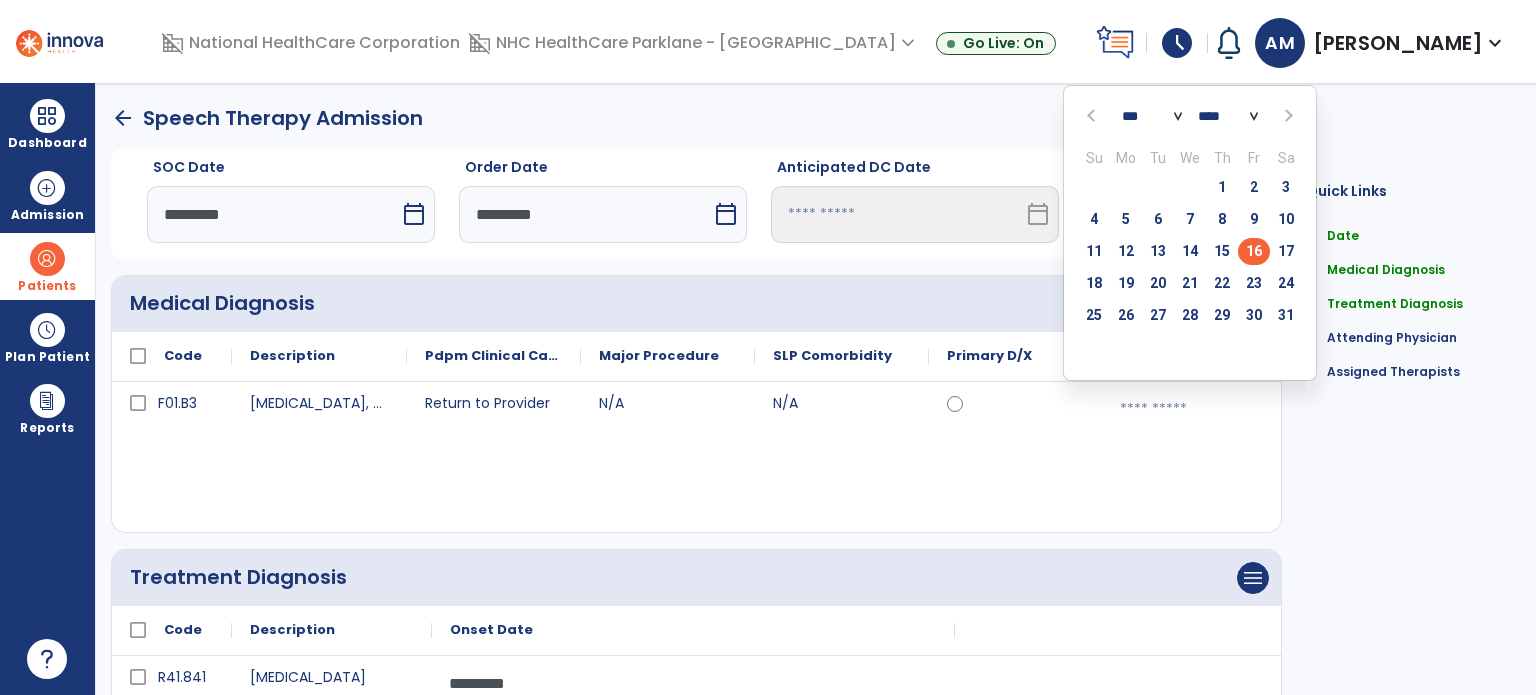 click on "16" 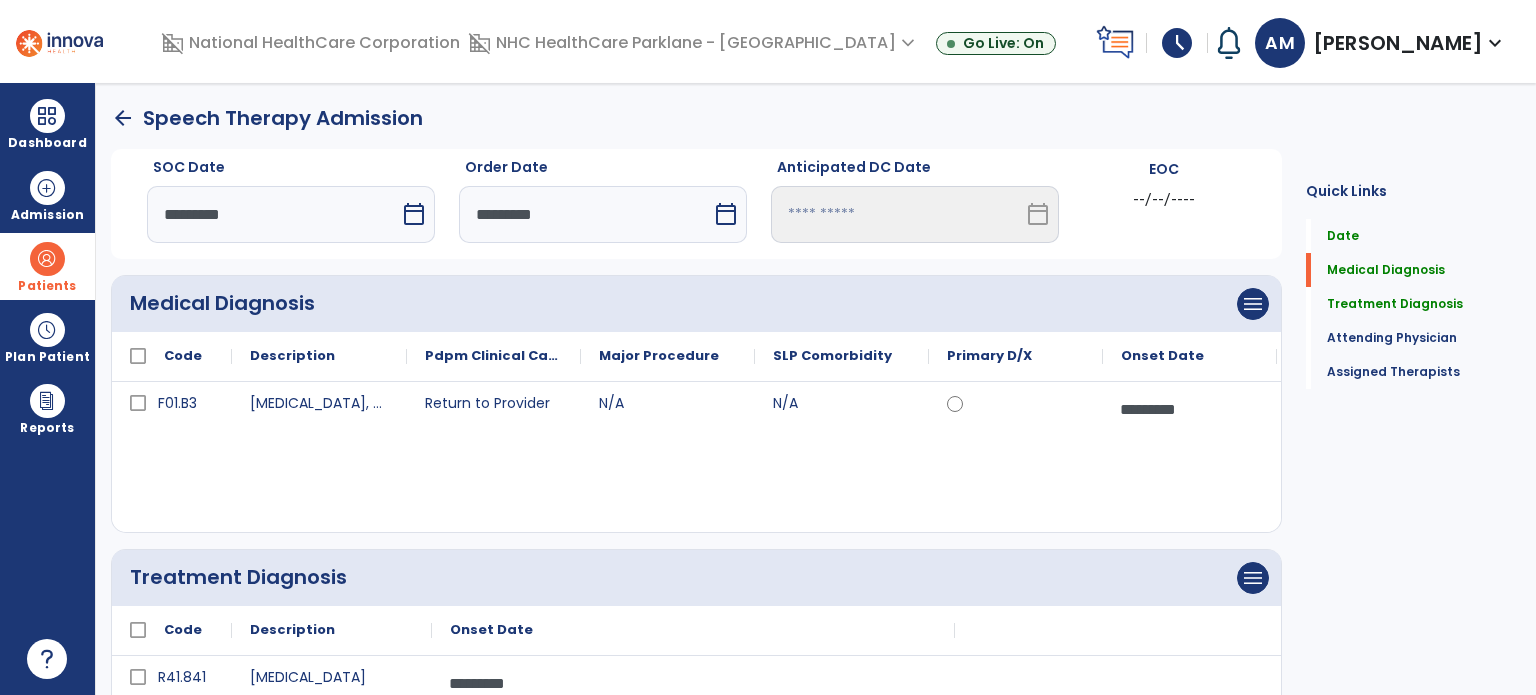 click on "F01.B3 [MEDICAL_DATA], moderate, with mood disturbance  Return to Provider N/A N/A *********  calendar_today" 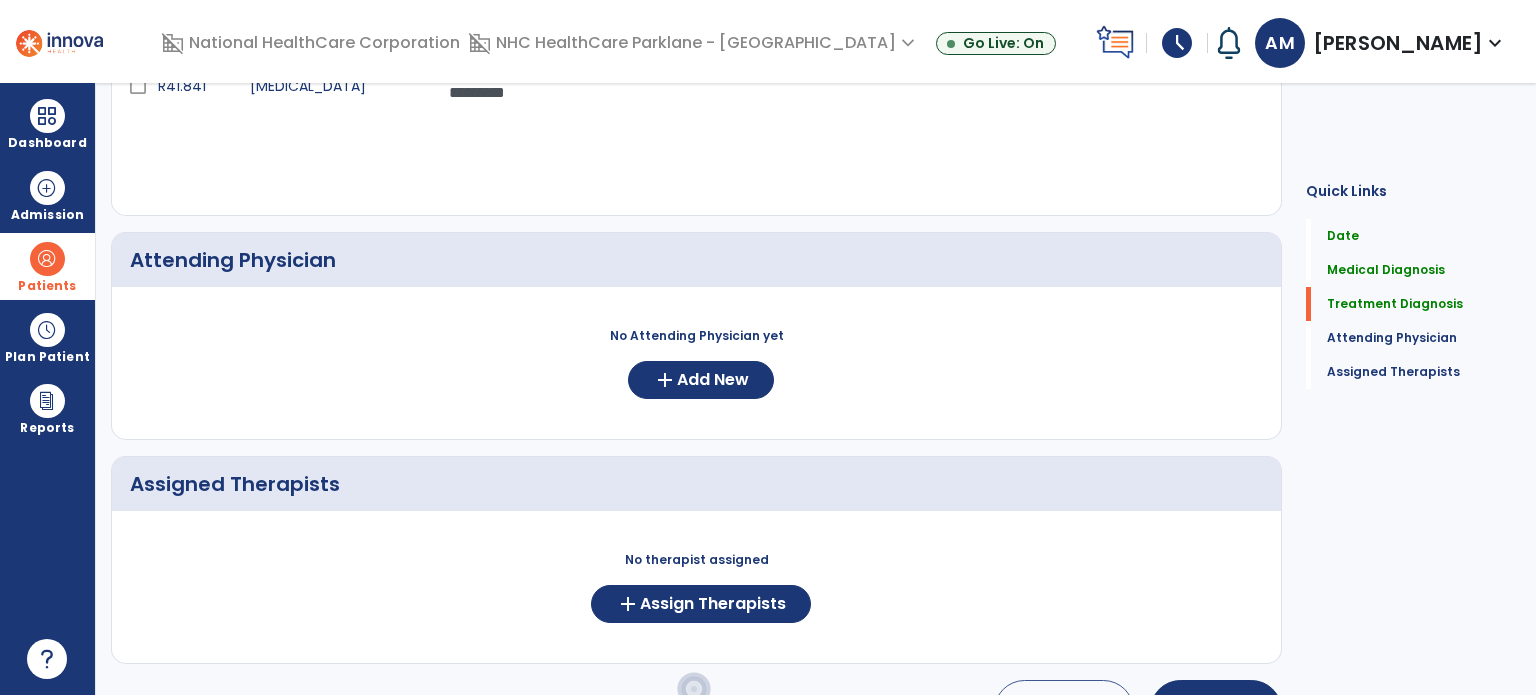 scroll, scrollTop: 600, scrollLeft: 0, axis: vertical 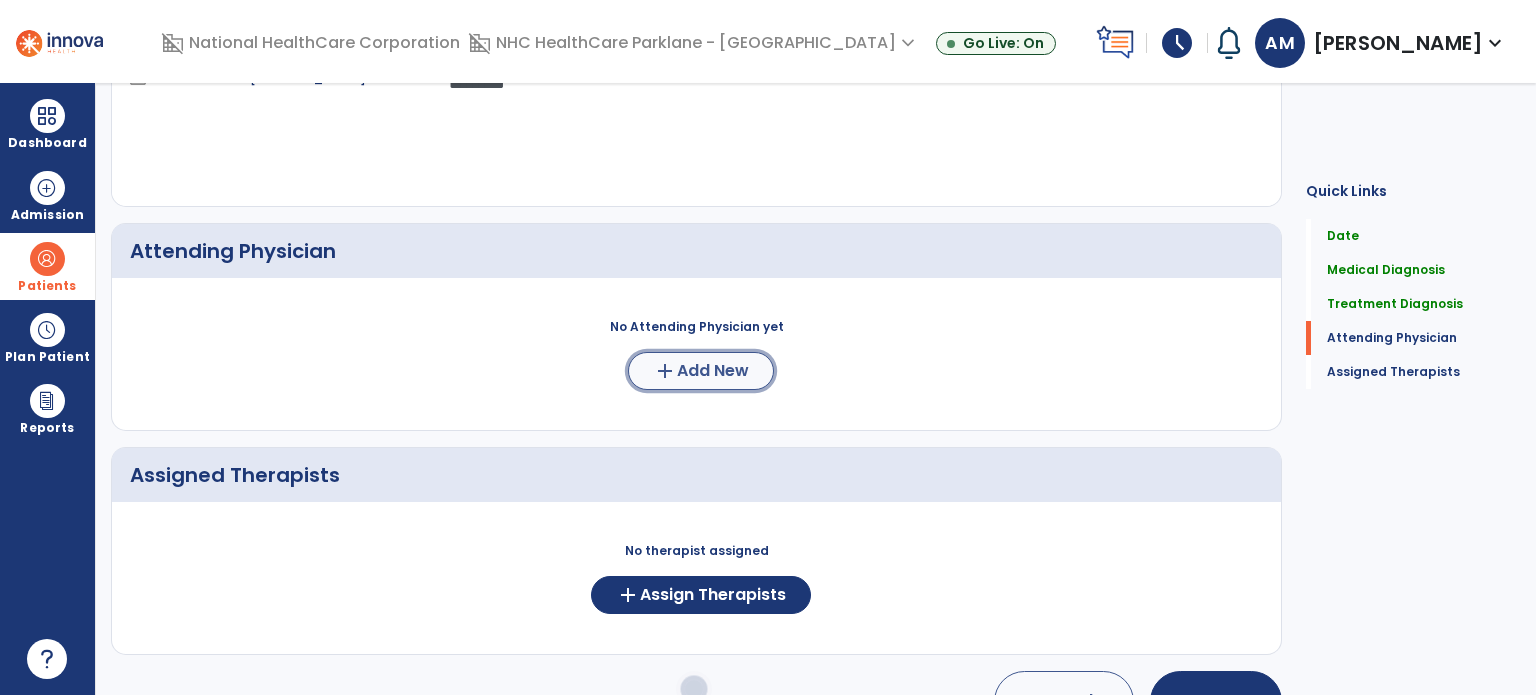 click on "Add New" 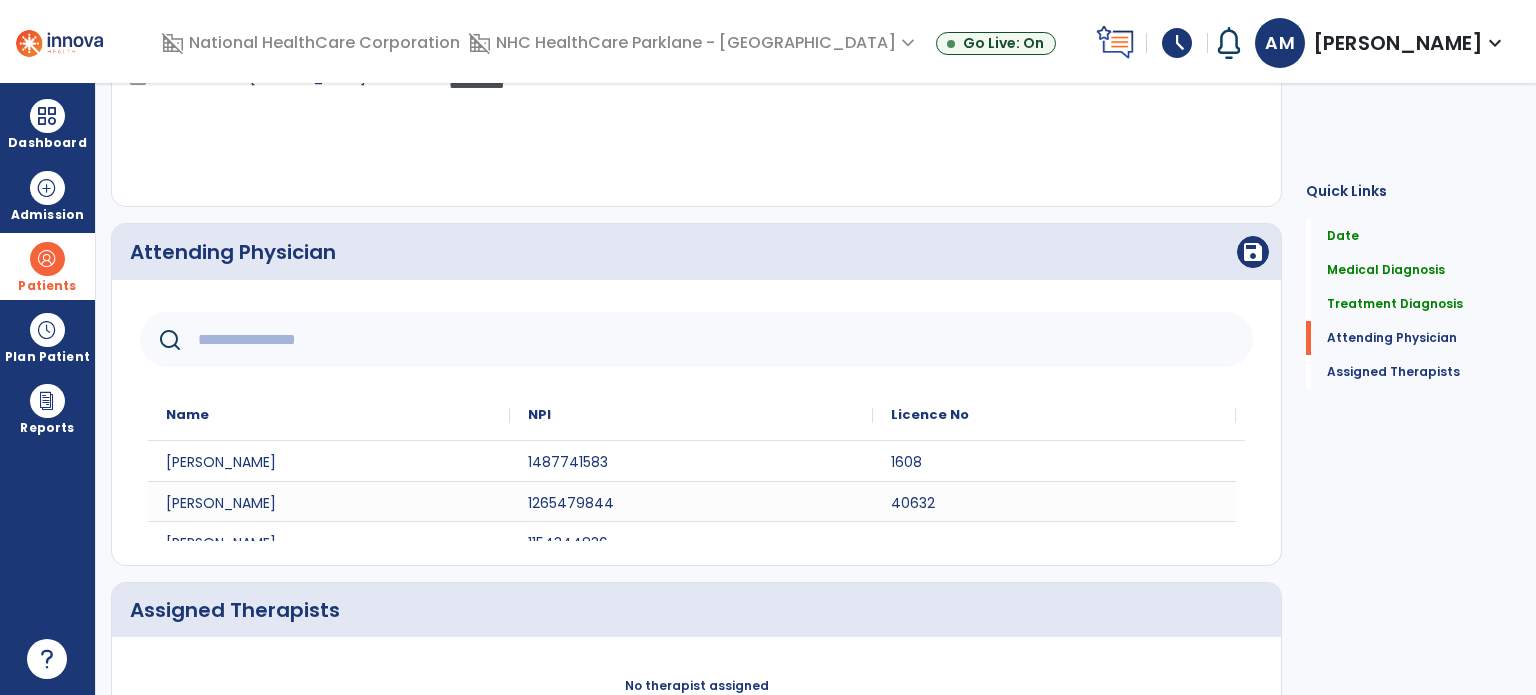 click 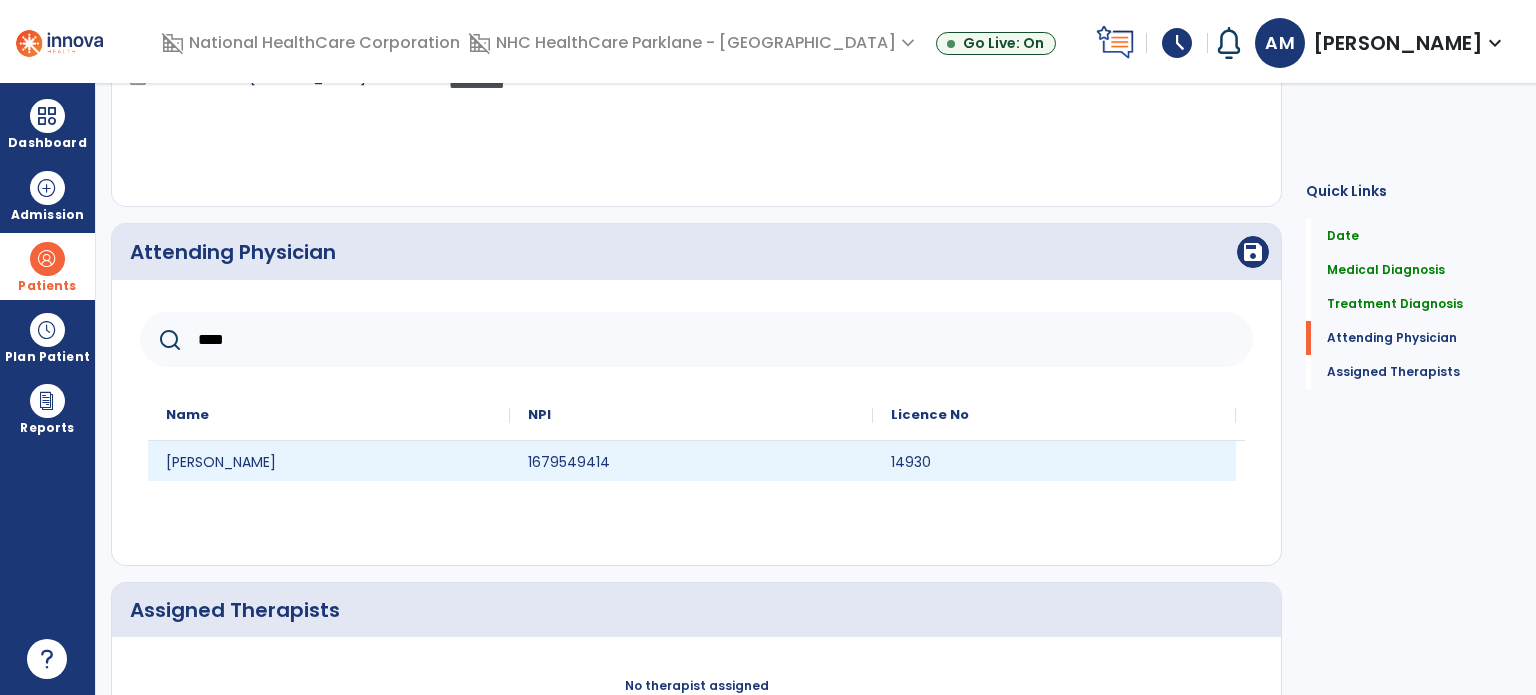 type on "****" 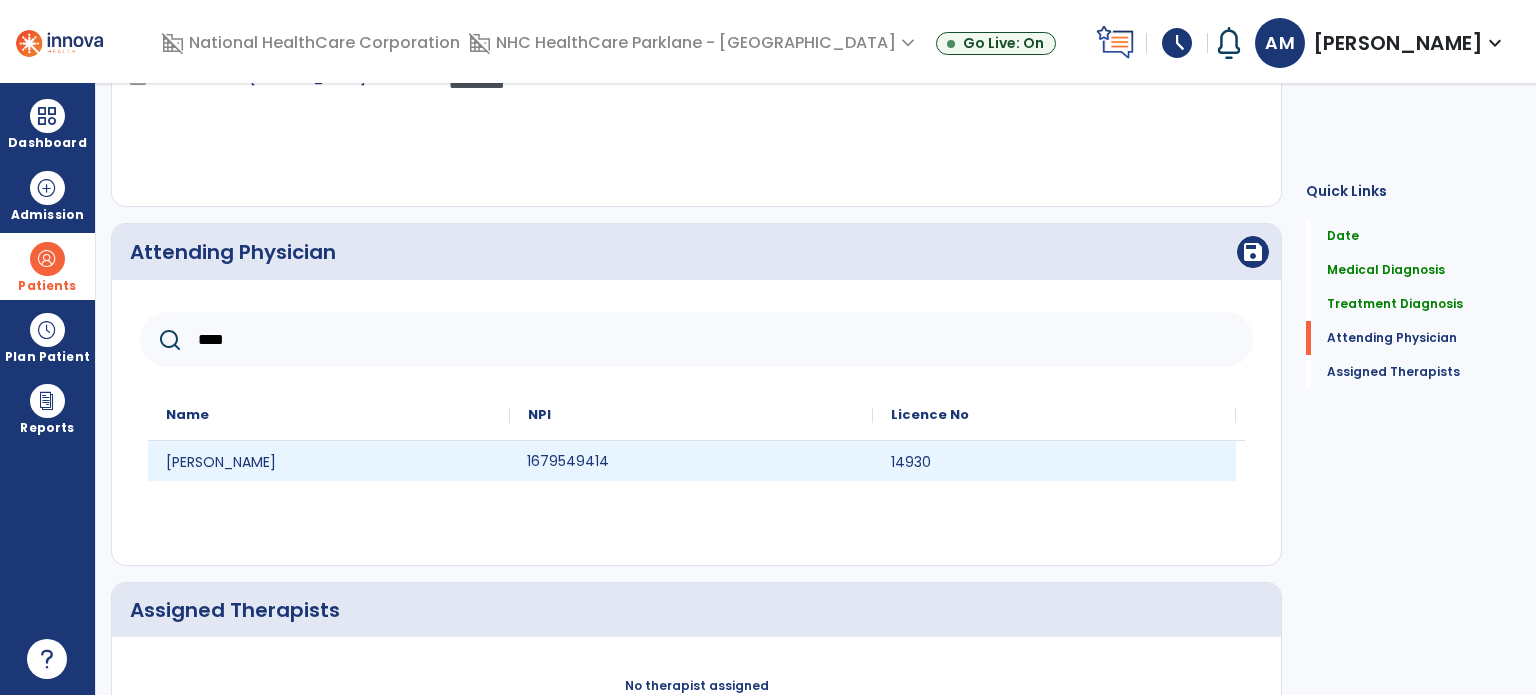 click on "1679549414" 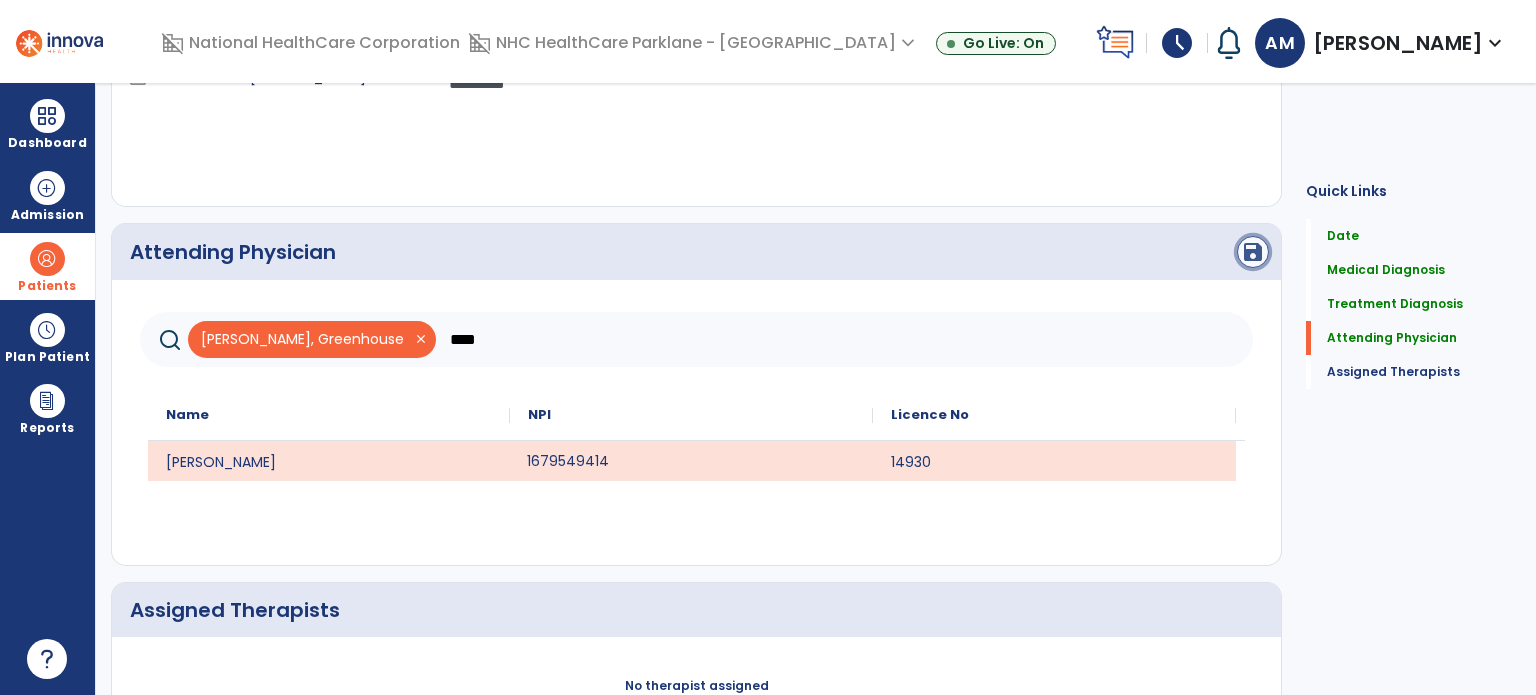 click on "save" 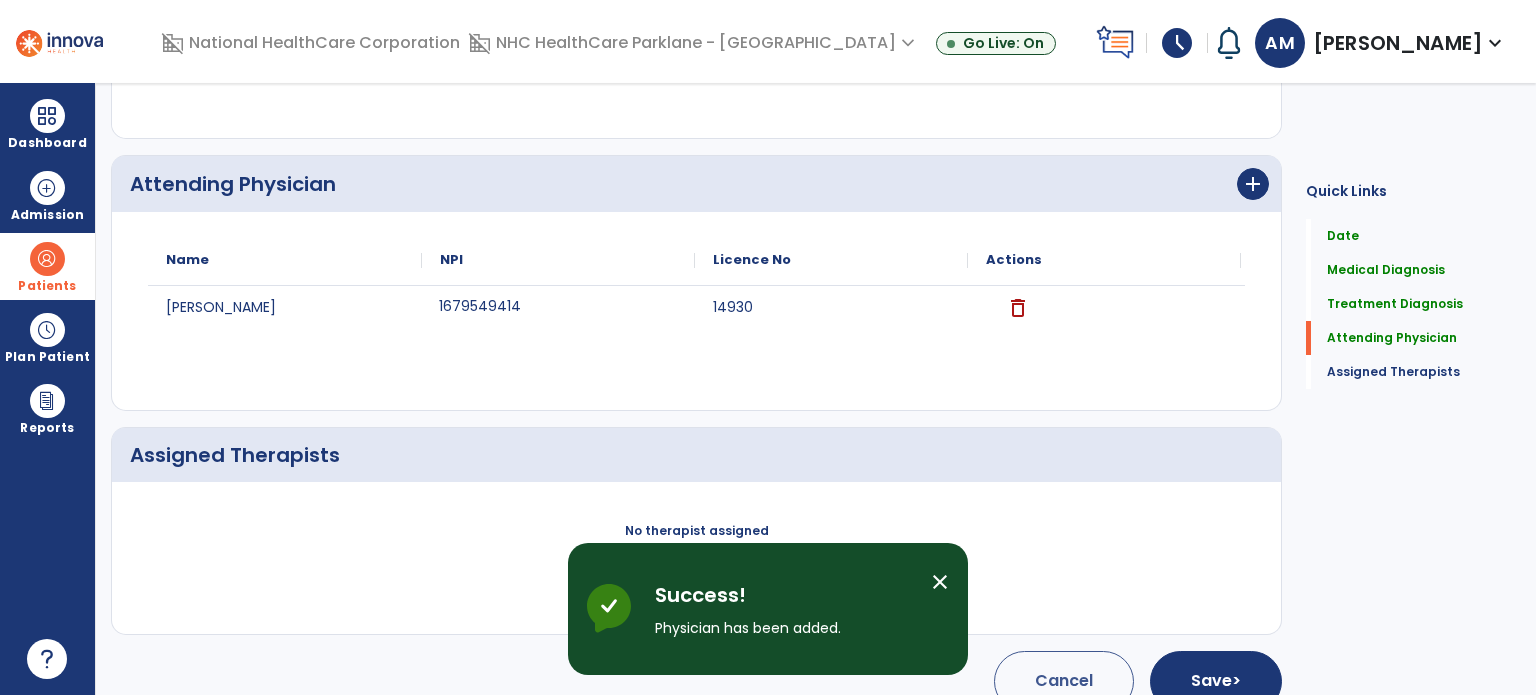 scroll, scrollTop: 697, scrollLeft: 0, axis: vertical 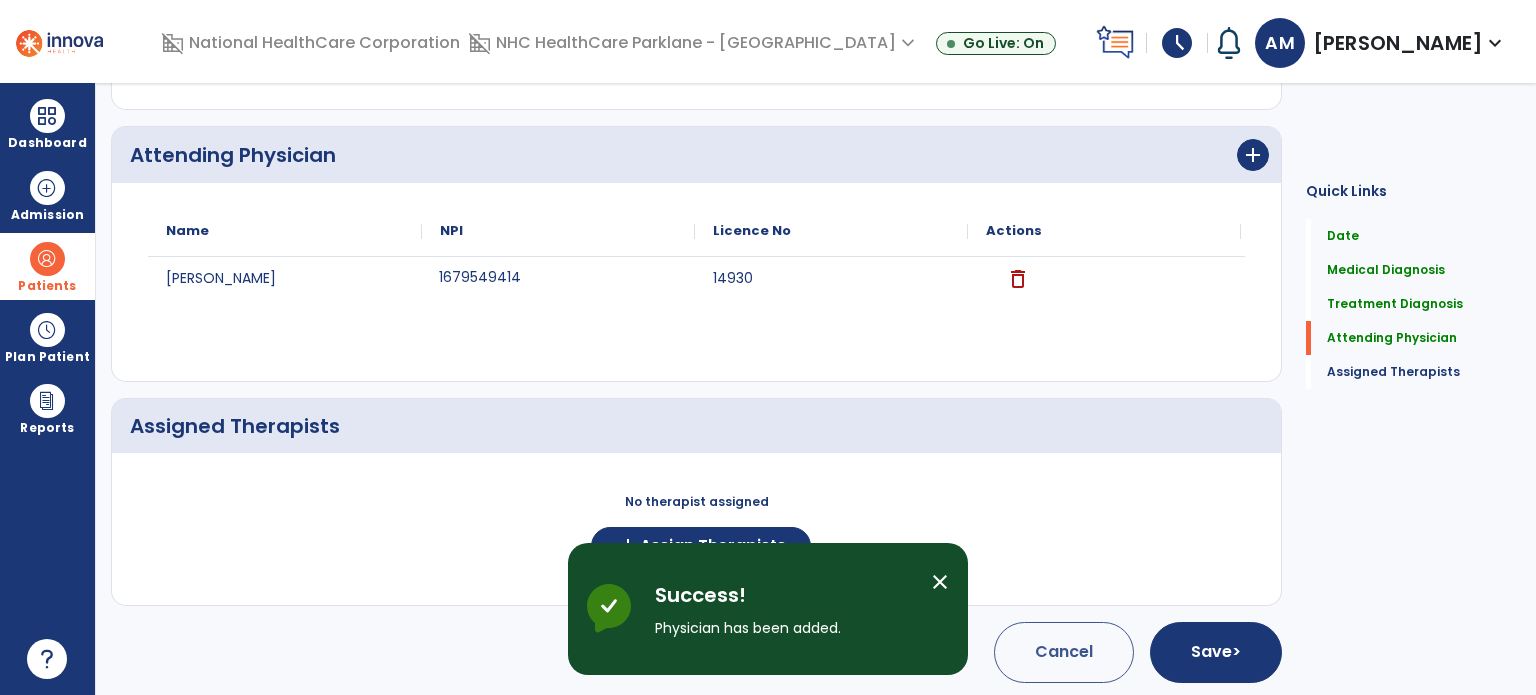 click on "close" at bounding box center (940, 582) 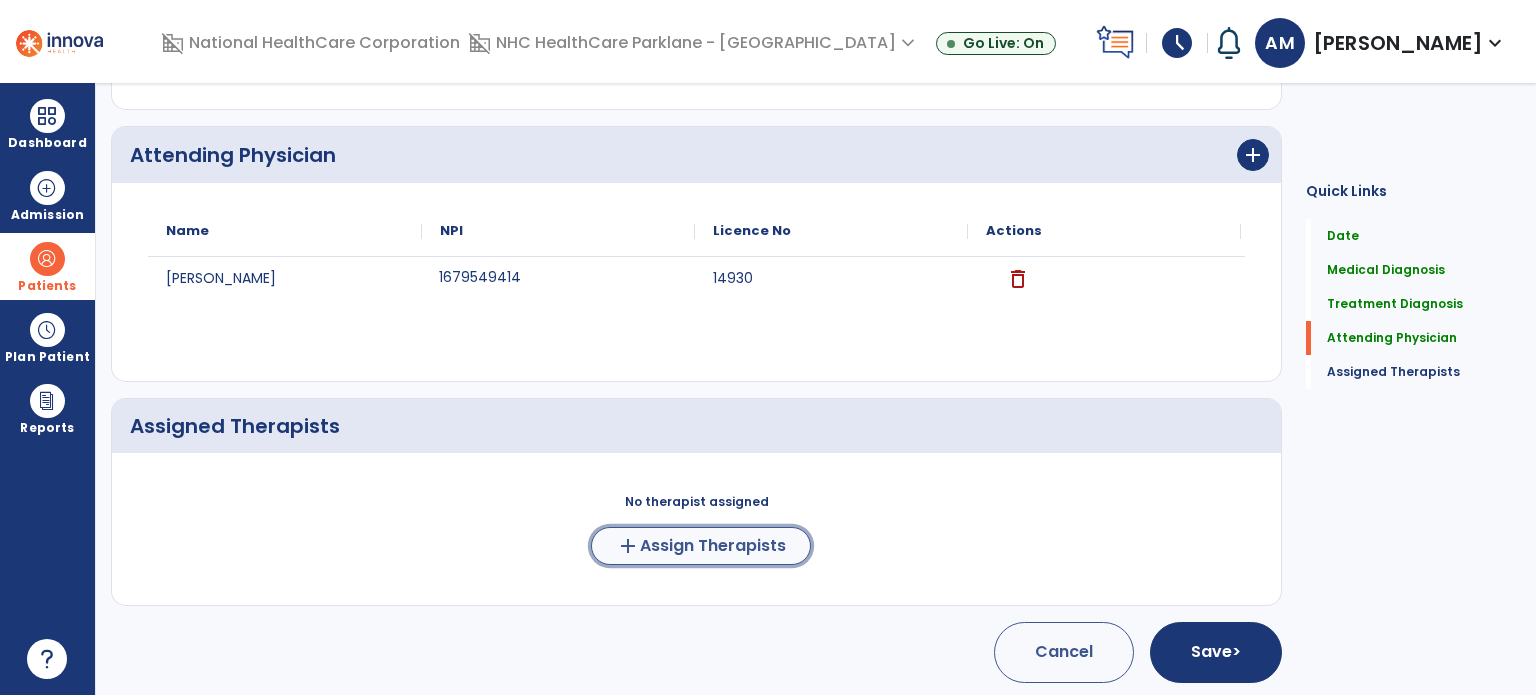 click on "Assign Therapists" 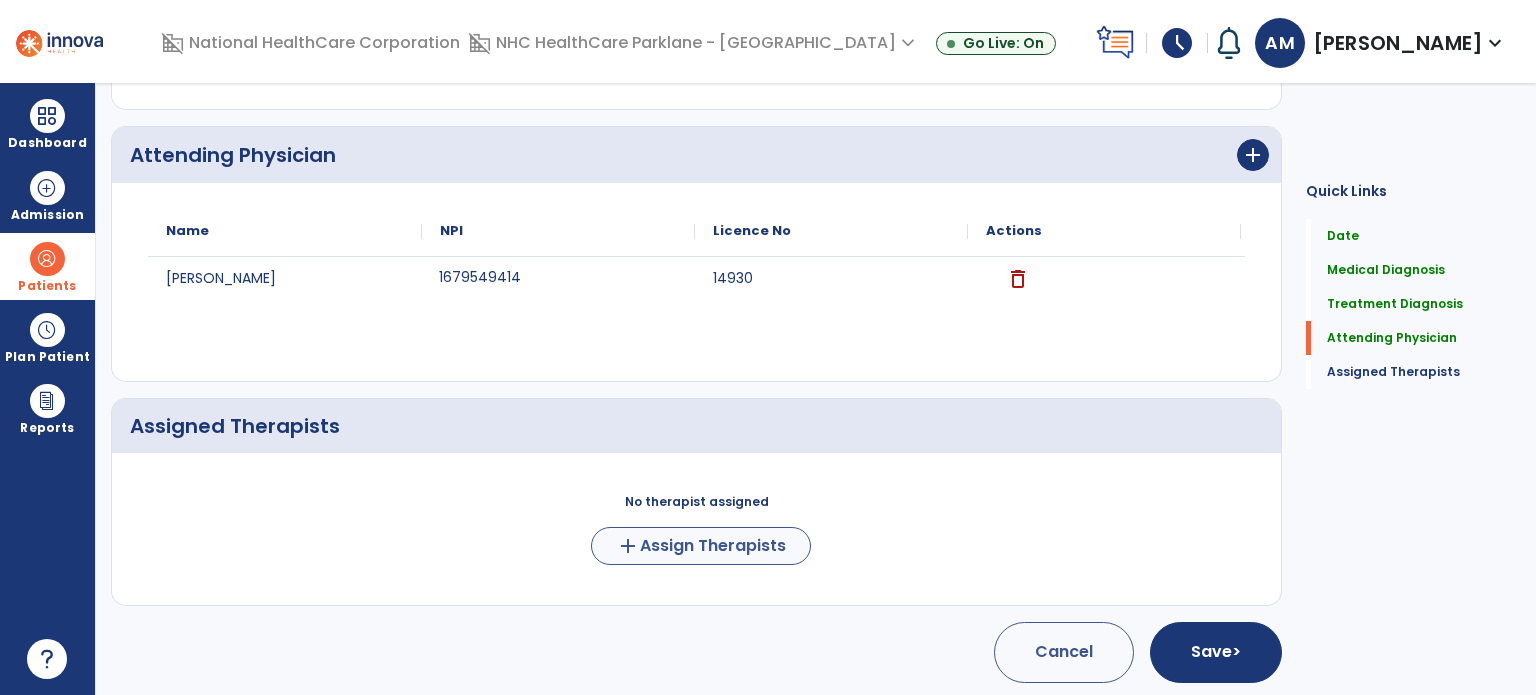 scroll, scrollTop: 694, scrollLeft: 0, axis: vertical 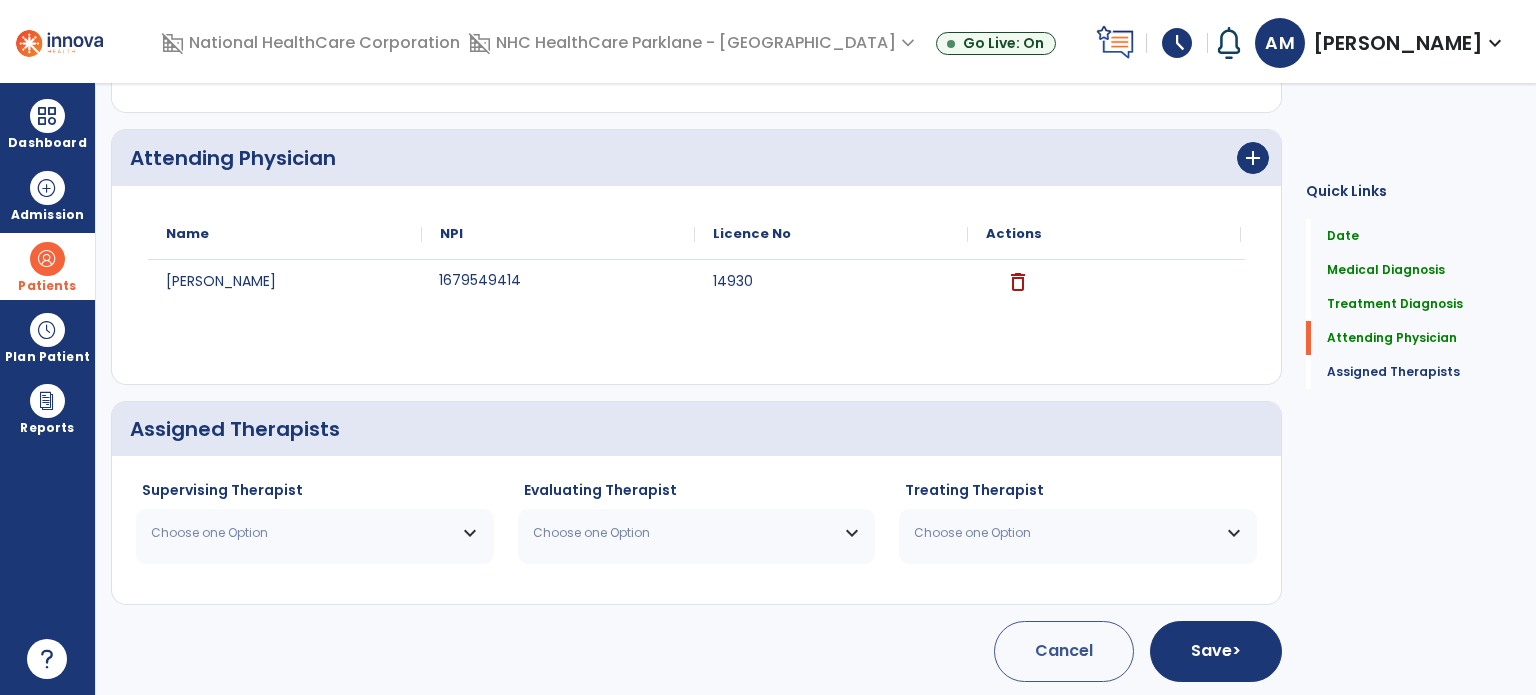 click on "Choose one Option" at bounding box center [302, 533] 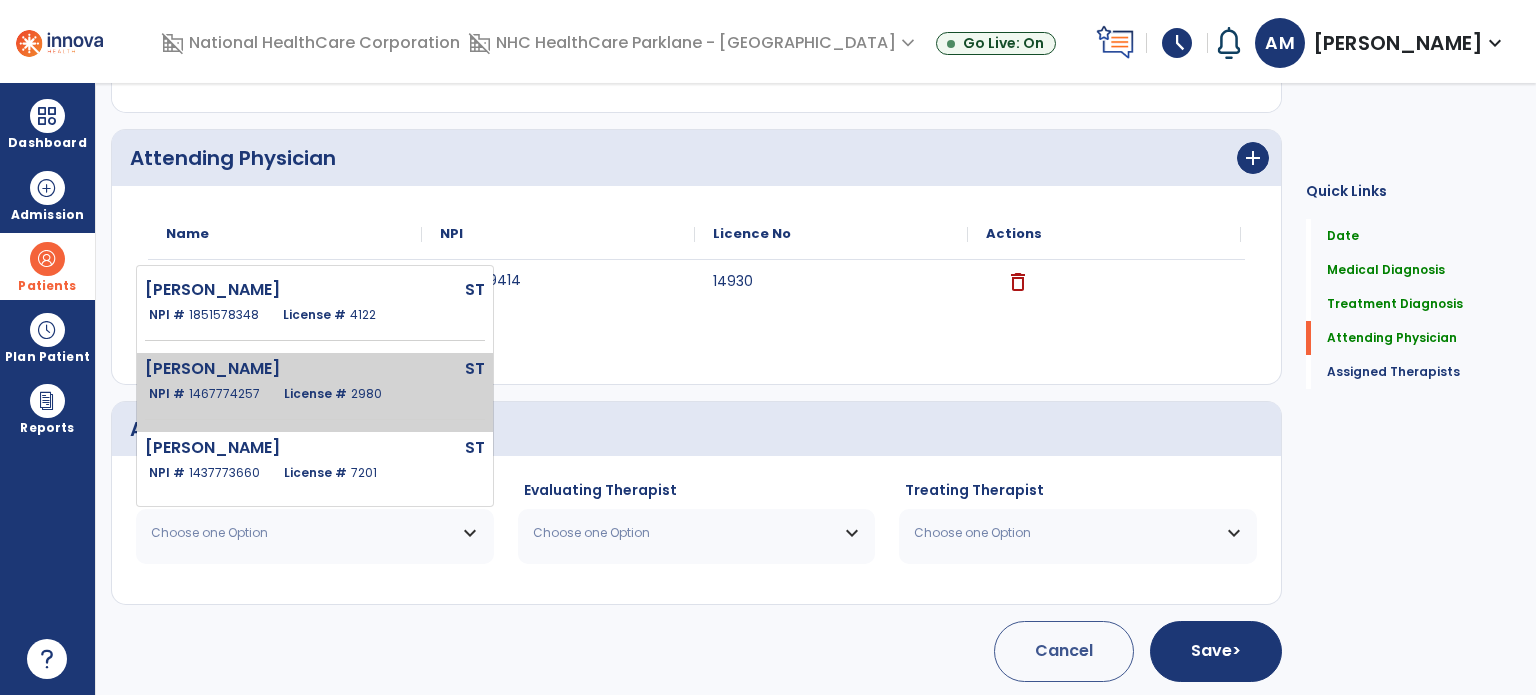 click on "License #  2980" 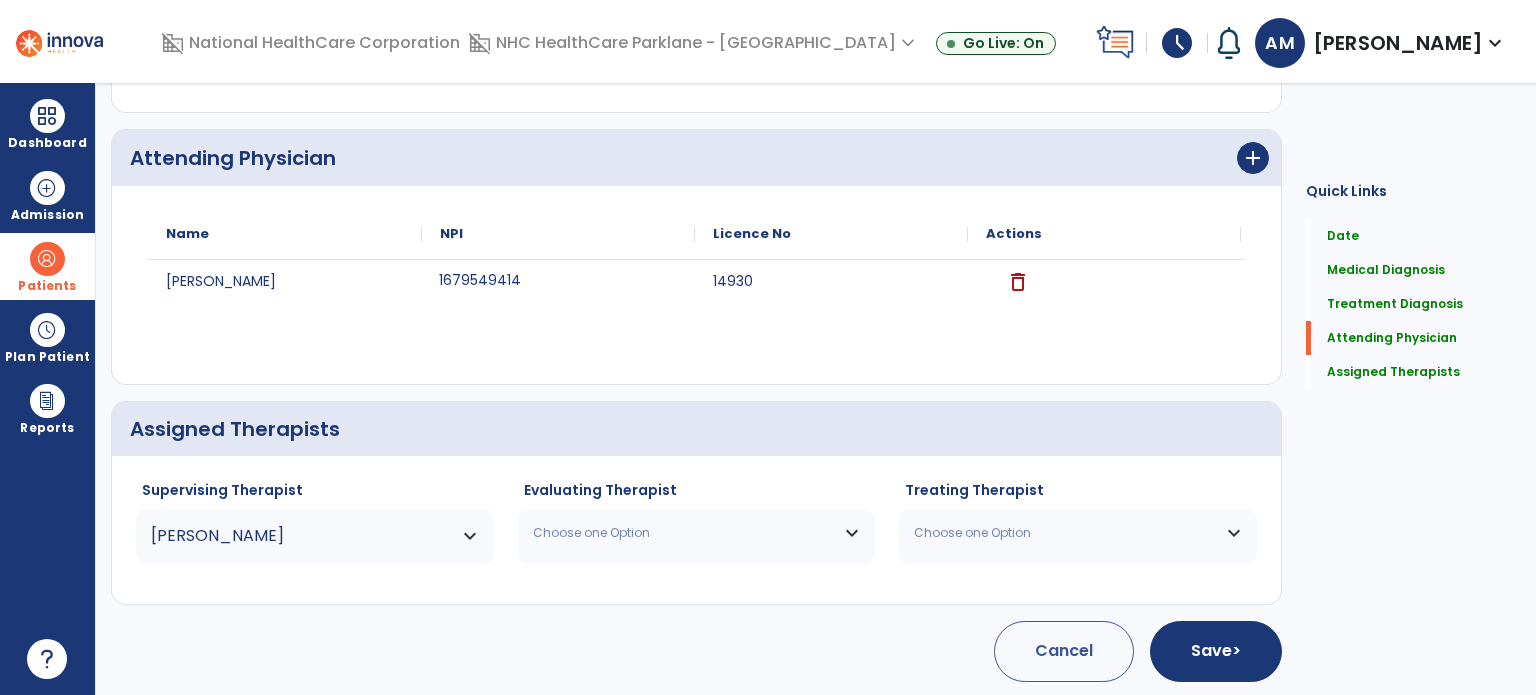 click on "Choose one Option" at bounding box center [697, 533] 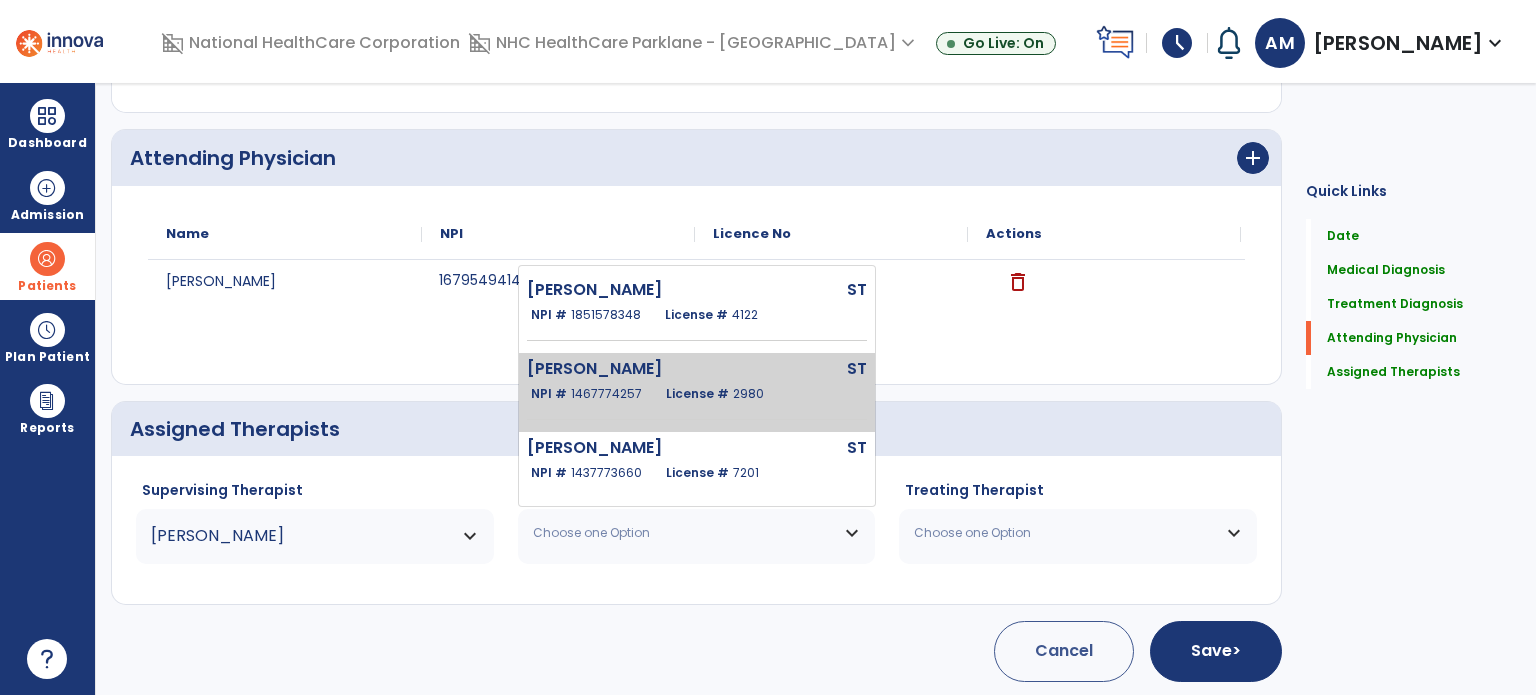click on "1467774257" 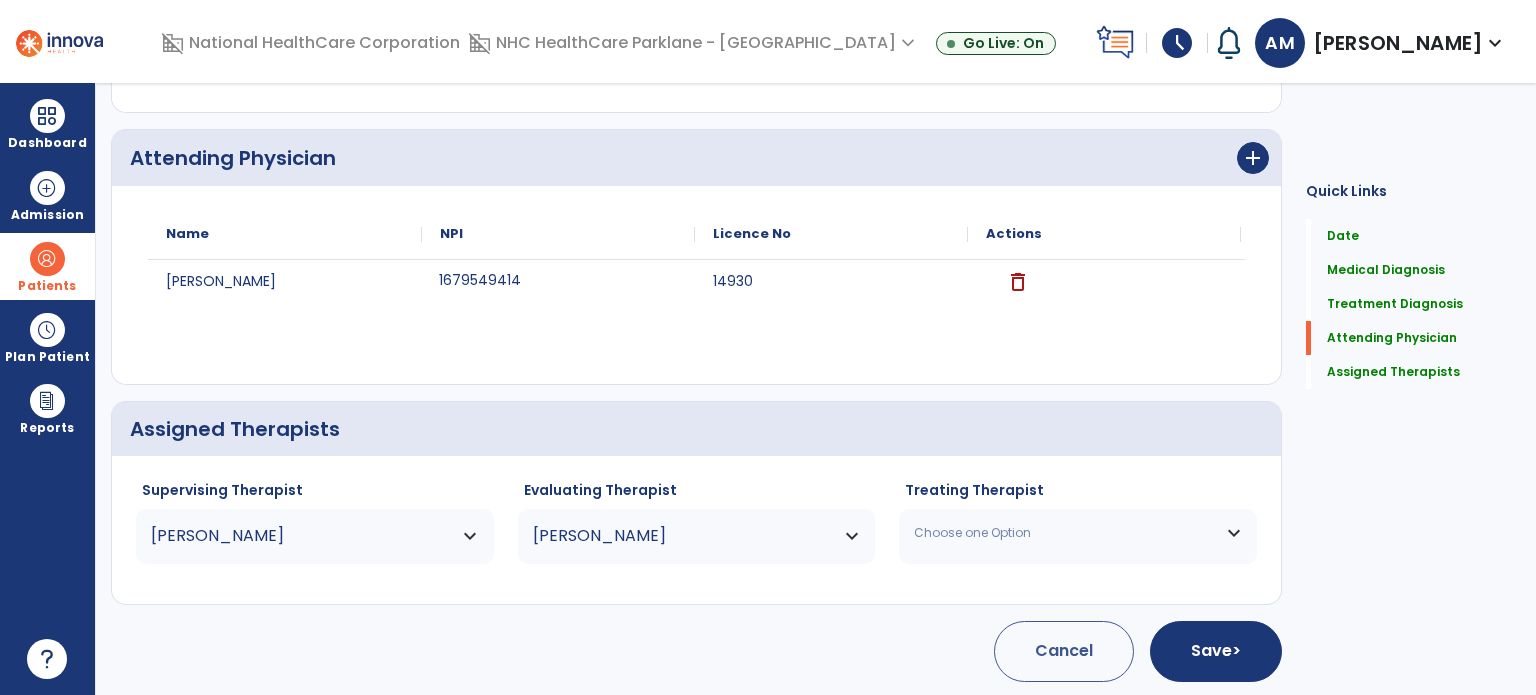 click on "Choose one Option" at bounding box center (1065, 533) 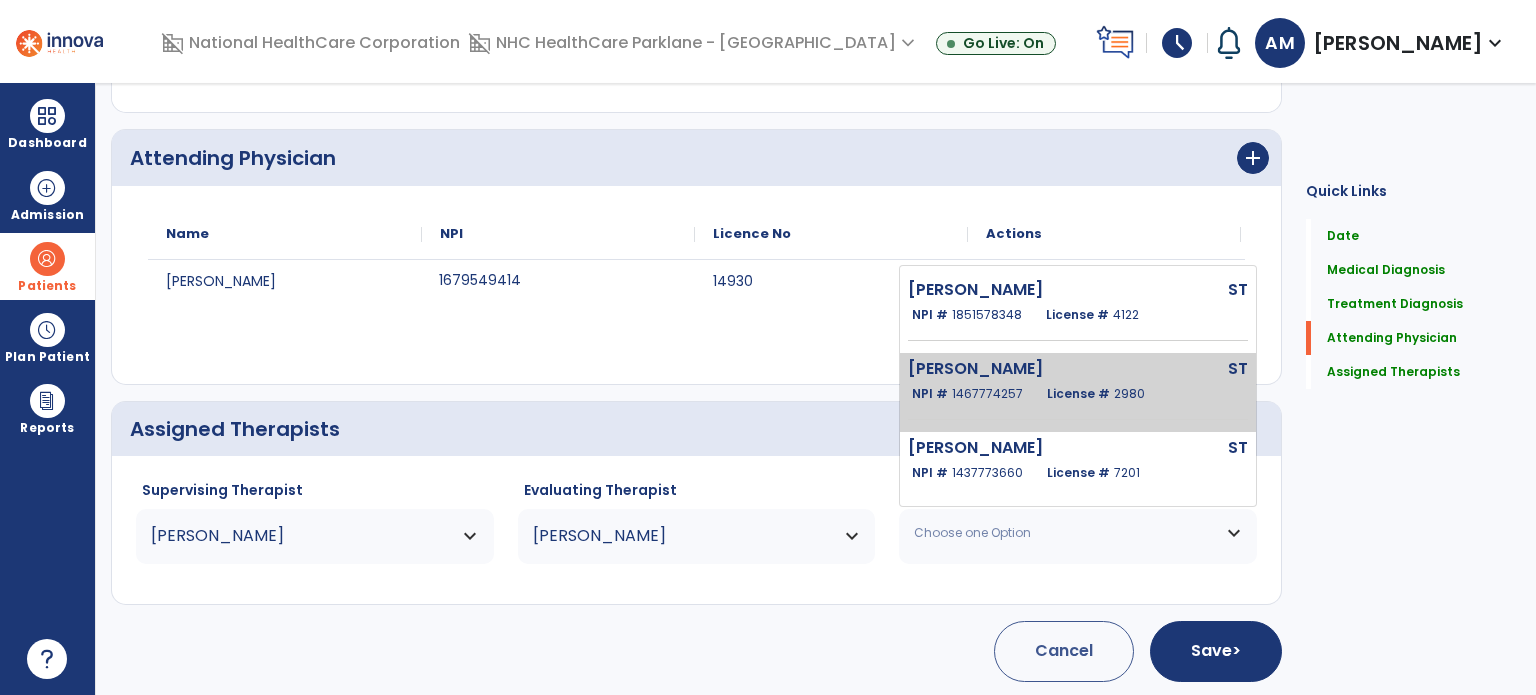 click on "[PERSON_NAME]   ST   NPI #  [US_HEALTHCARE_NPI]  License #  2980" 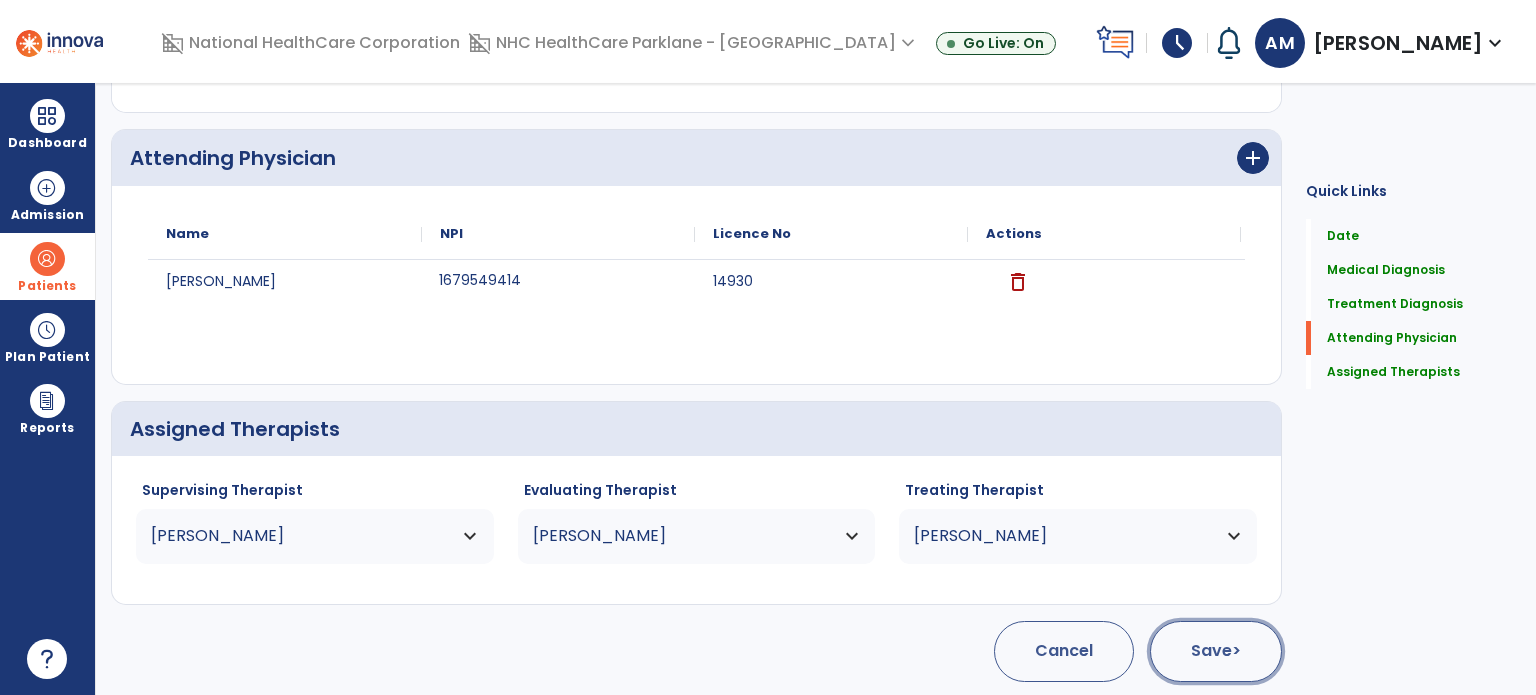click on "Save  >" 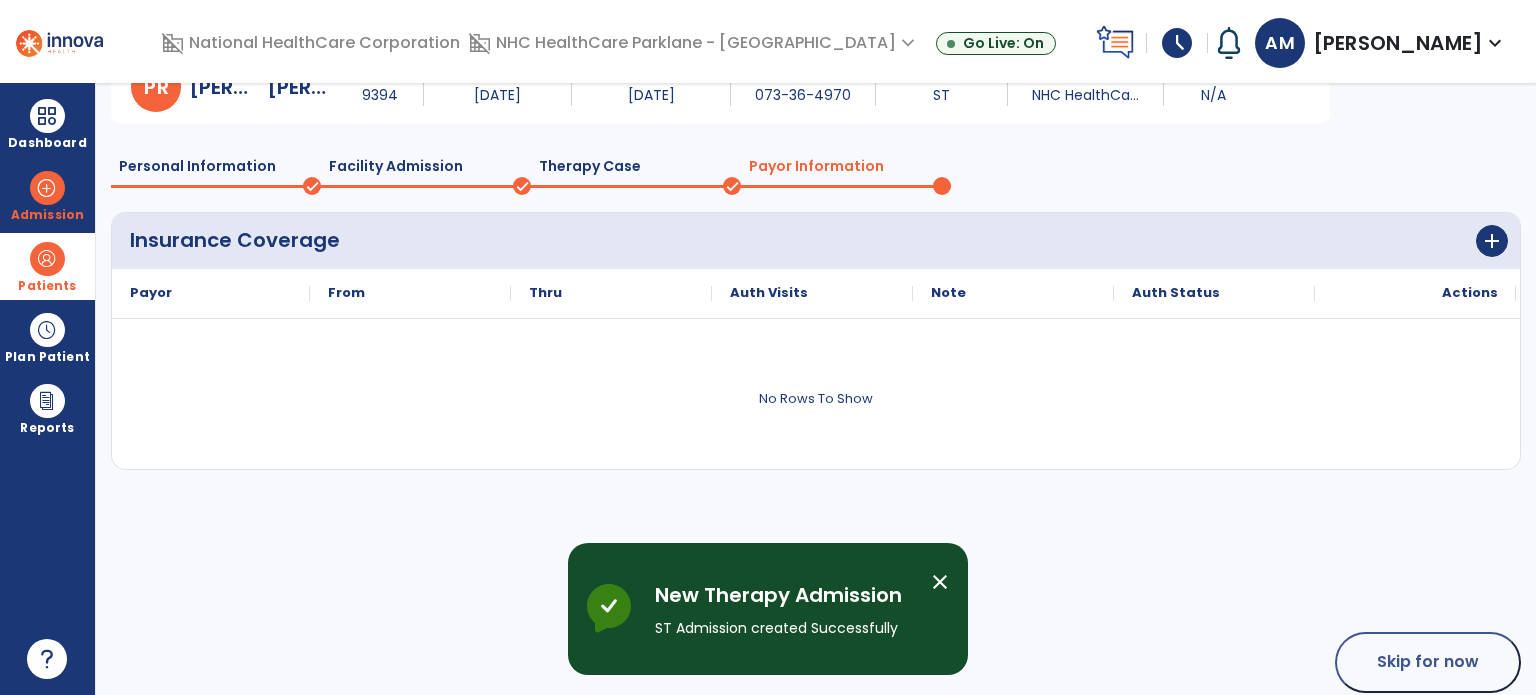 scroll, scrollTop: 119, scrollLeft: 0, axis: vertical 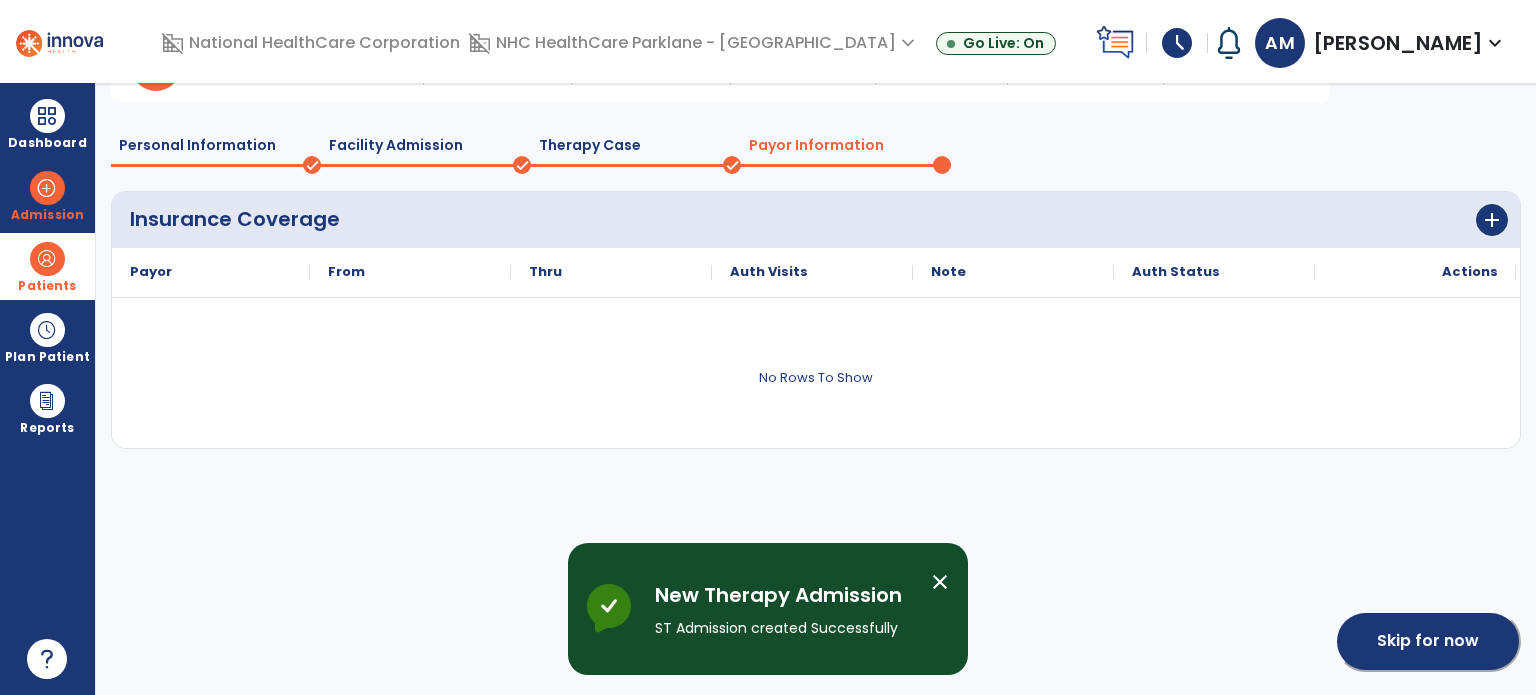 click on "Skip for now" 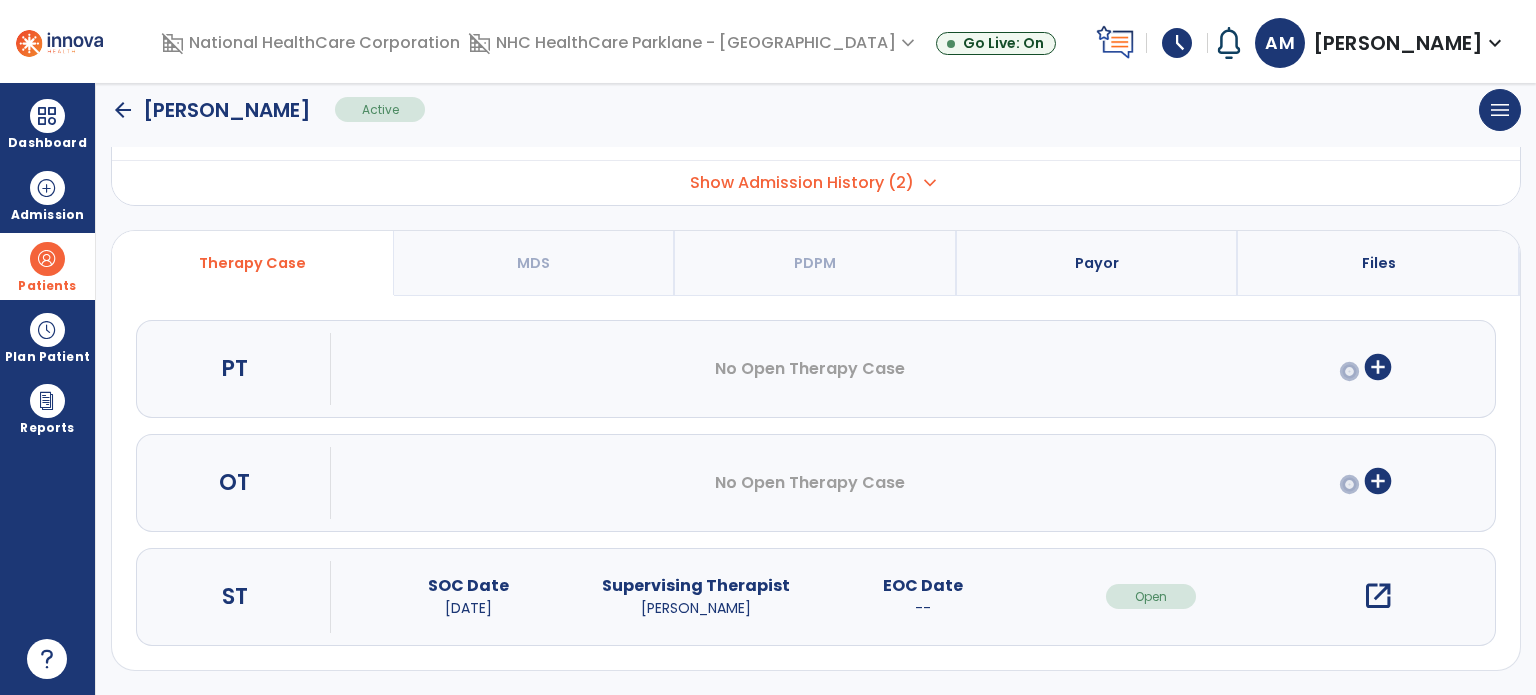 scroll, scrollTop: 107, scrollLeft: 0, axis: vertical 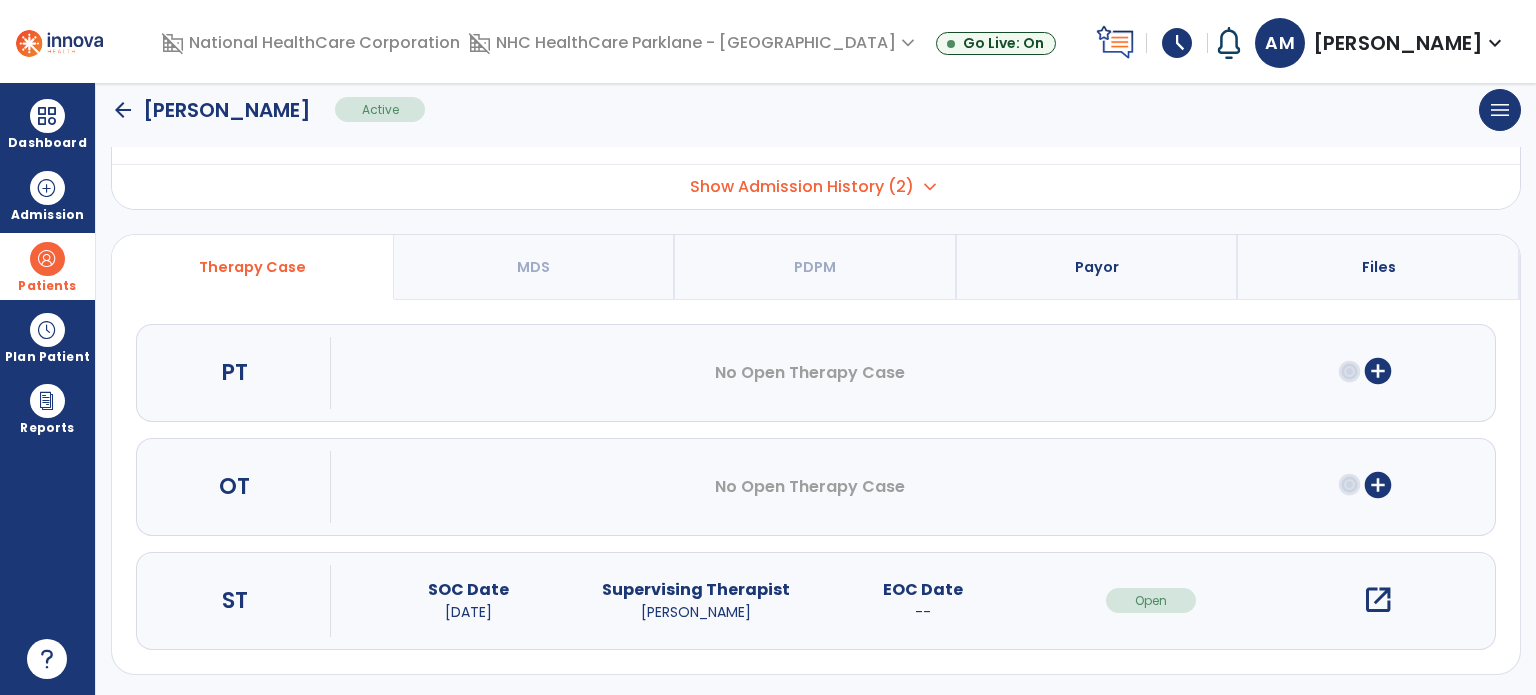 click on "open_in_new" at bounding box center (1378, 600) 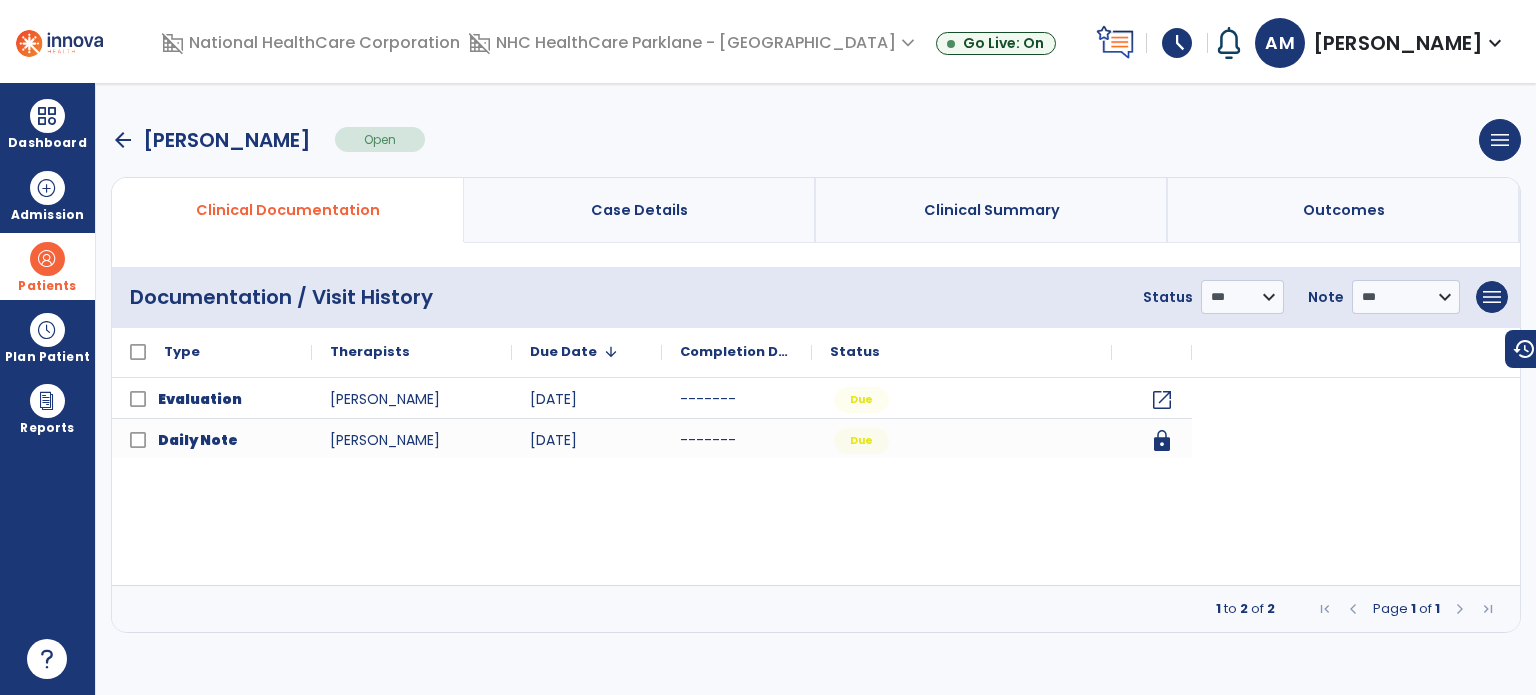 scroll, scrollTop: 0, scrollLeft: 0, axis: both 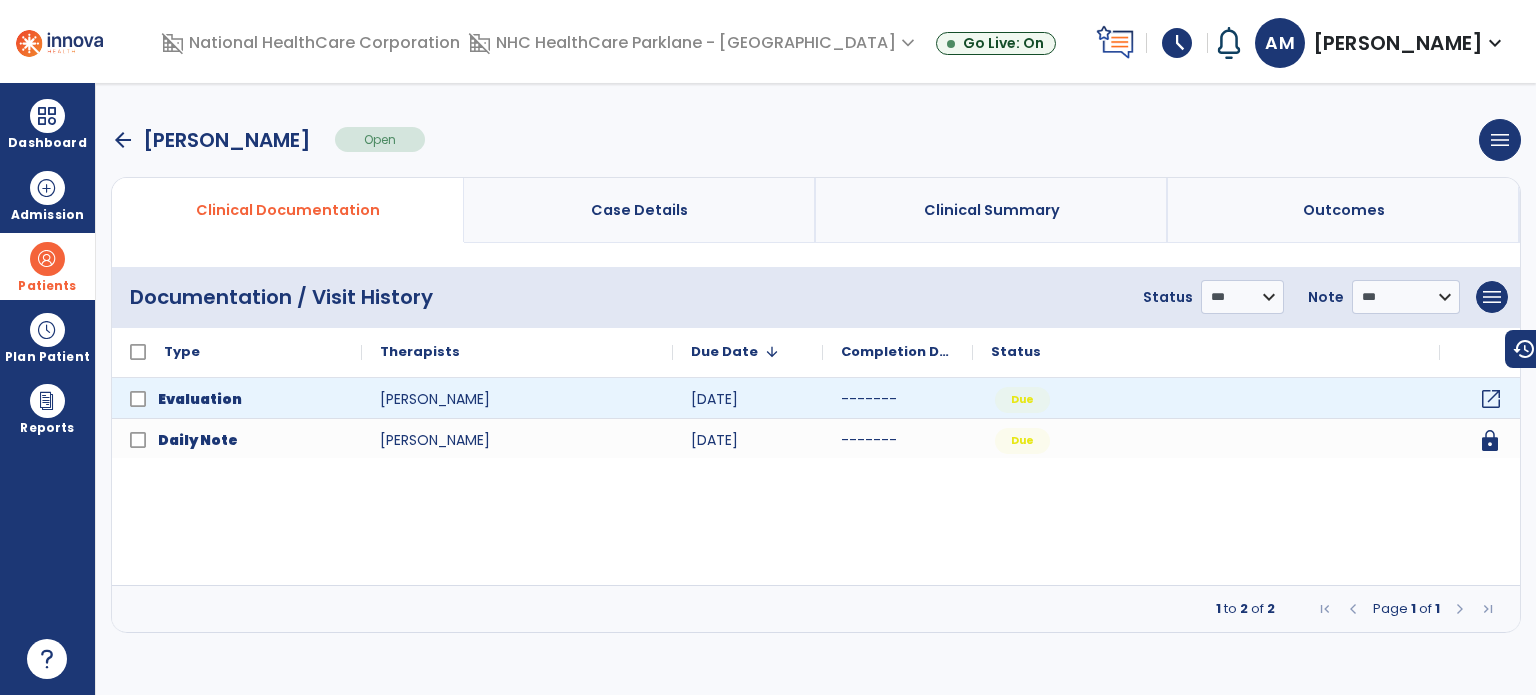 click on "open_in_new" 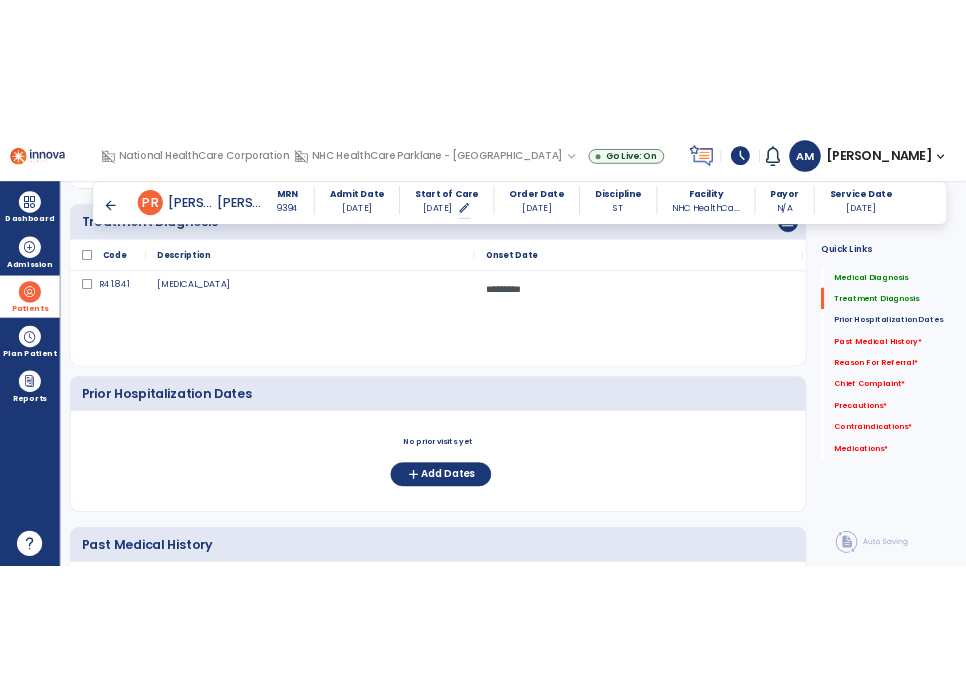 scroll, scrollTop: 600, scrollLeft: 0, axis: vertical 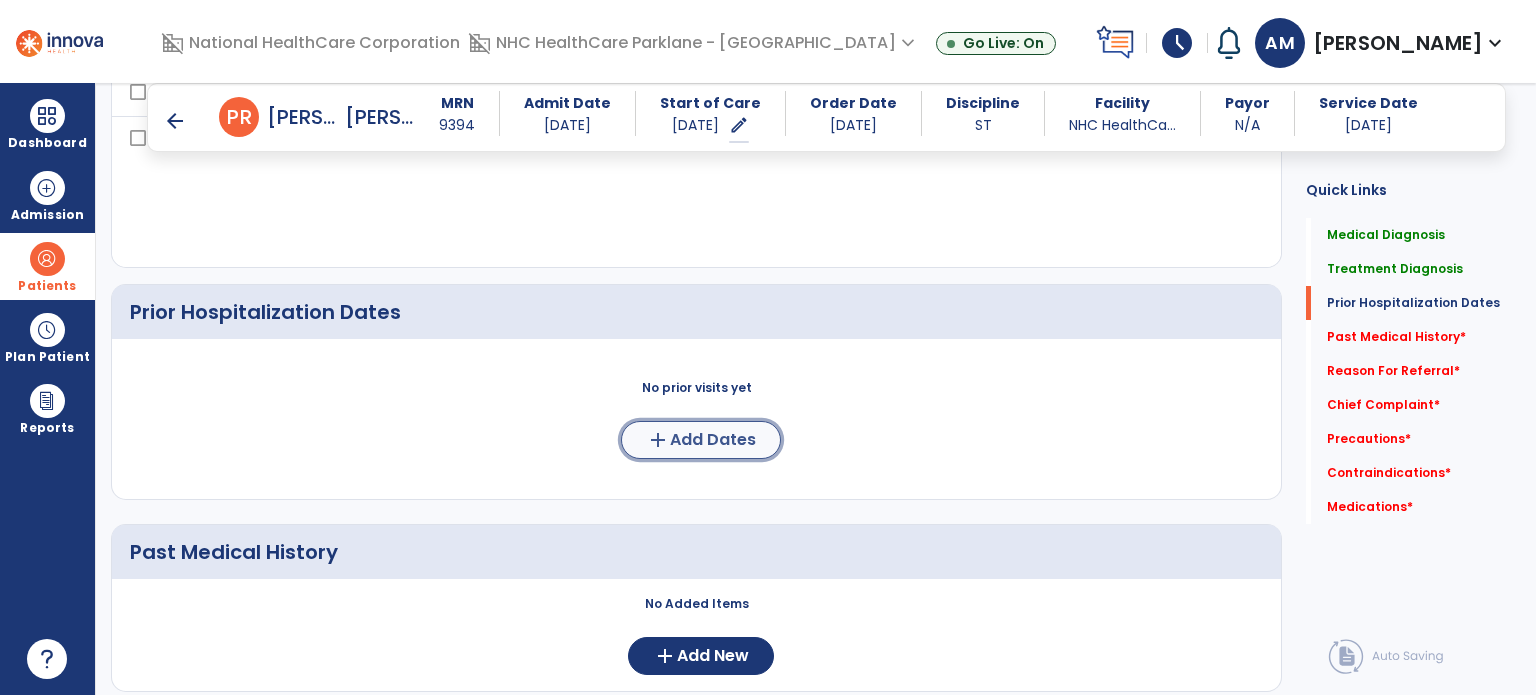 click on "Add Dates" 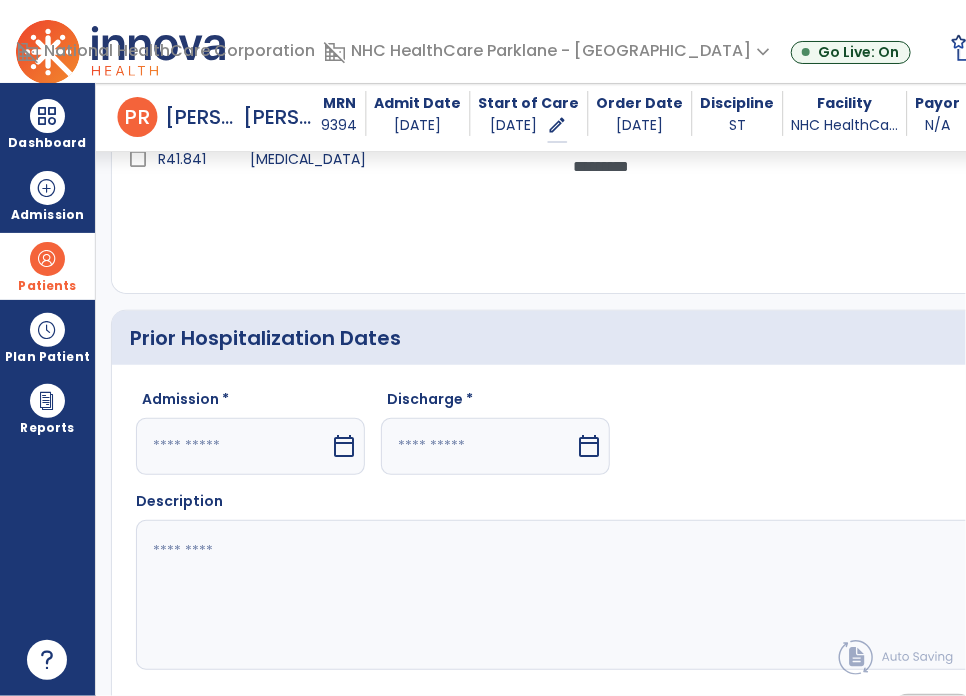 scroll, scrollTop: 616, scrollLeft: 0, axis: vertical 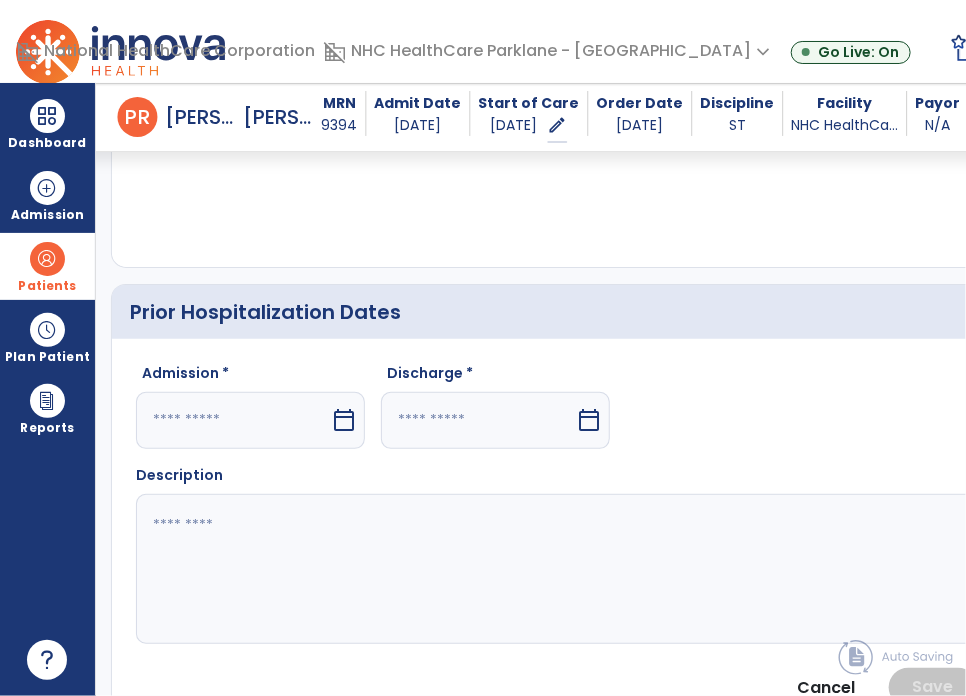 click at bounding box center (233, 420) 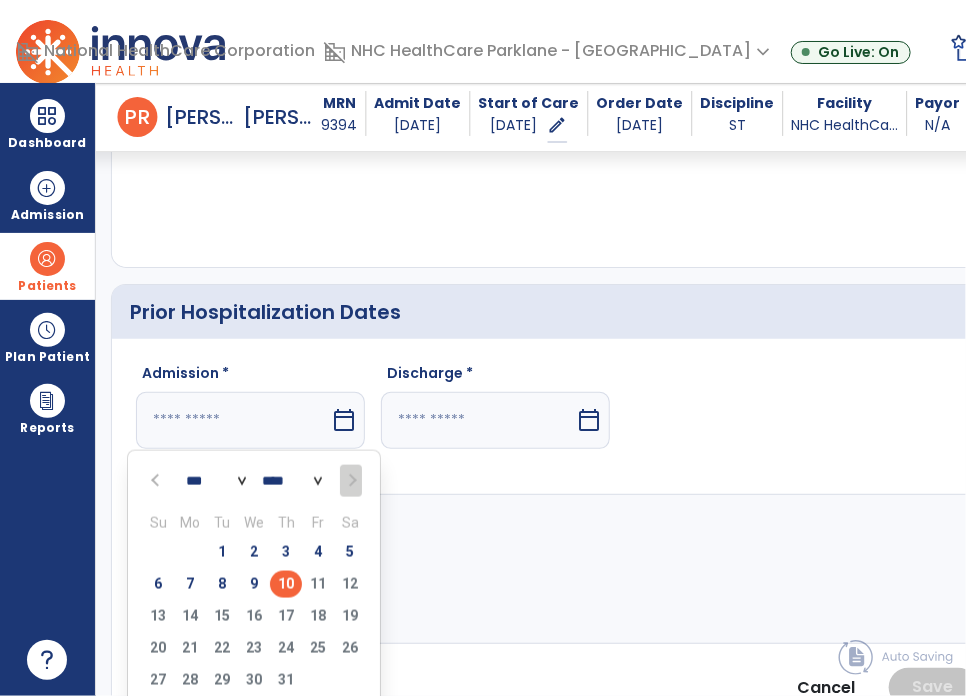 click on "10" at bounding box center [286, 584] 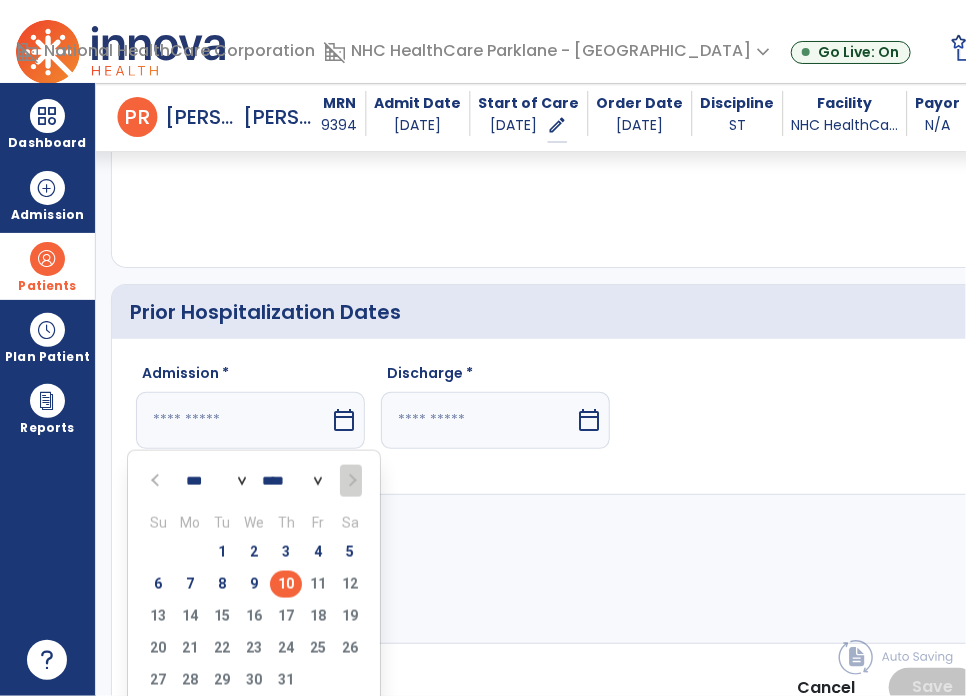 type on "*********" 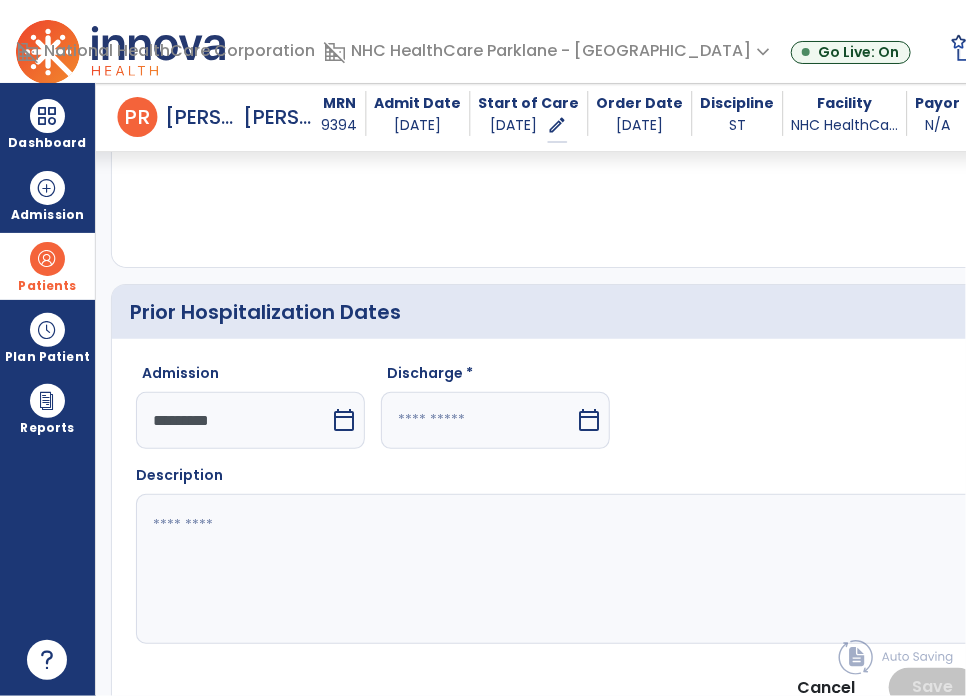 click at bounding box center [478, 420] 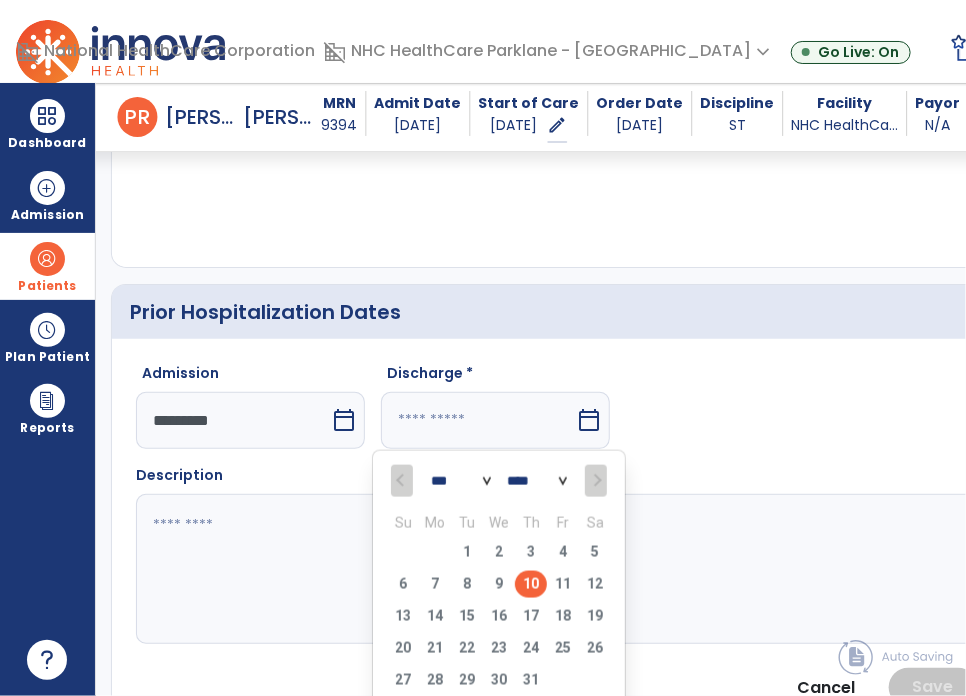 click on "10" at bounding box center (531, 584) 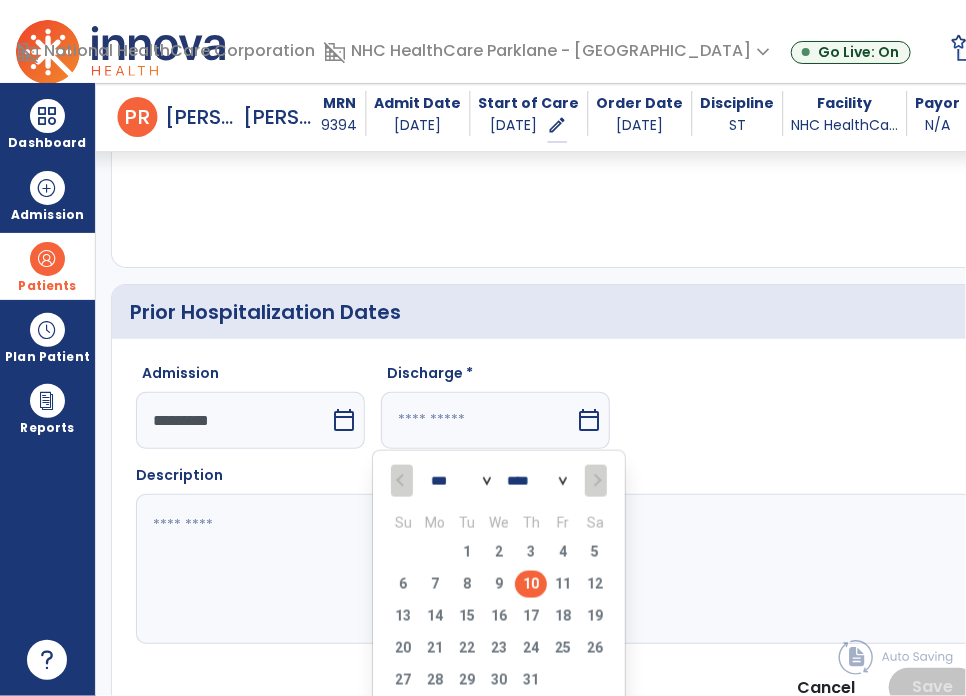 type on "*********" 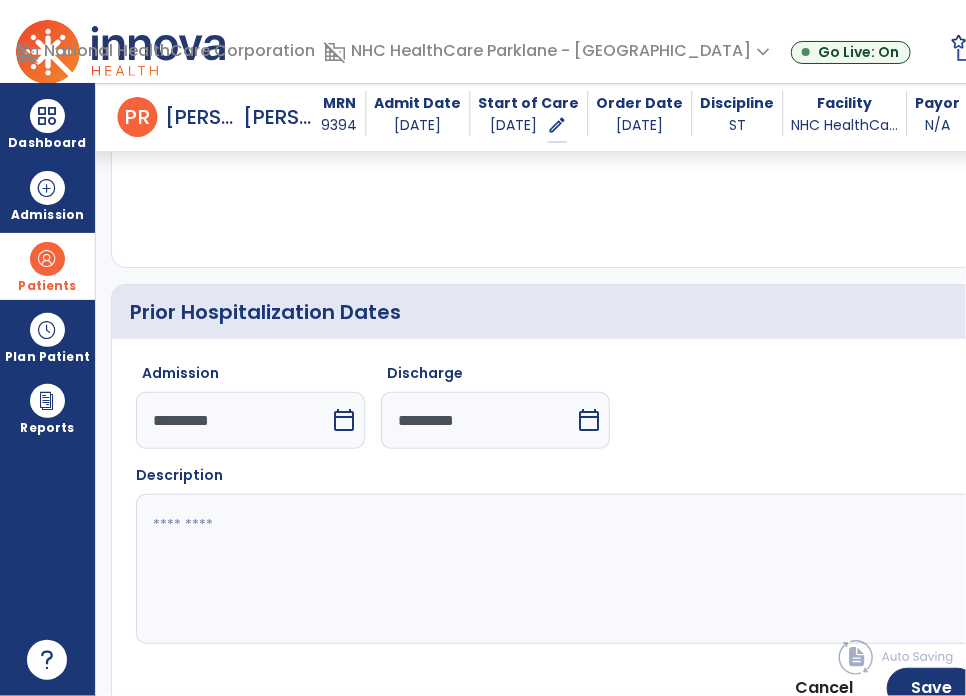 click 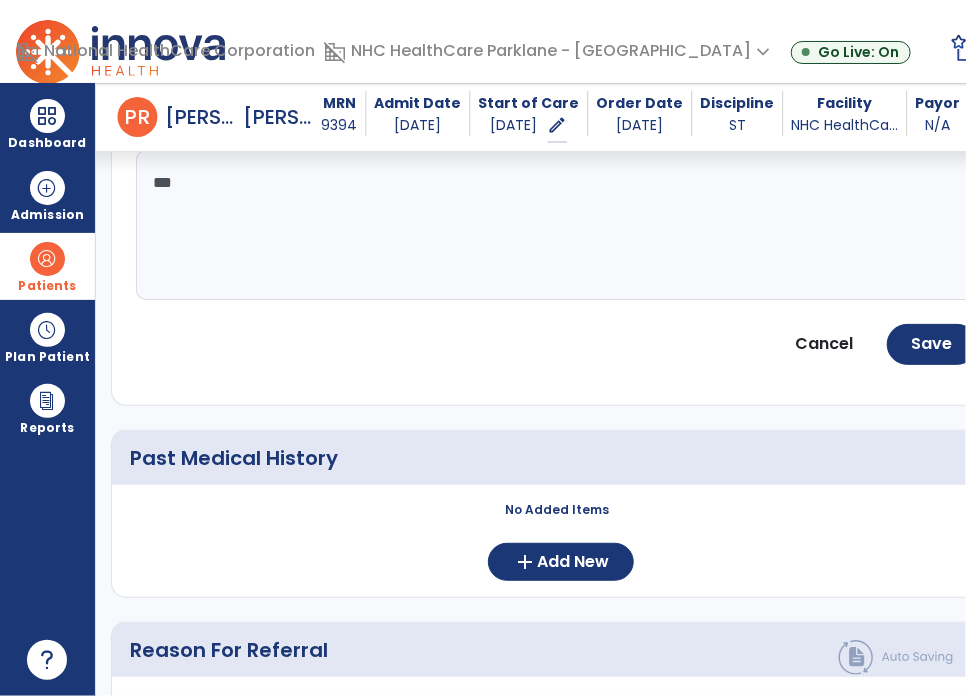 scroll, scrollTop: 1016, scrollLeft: 0, axis: vertical 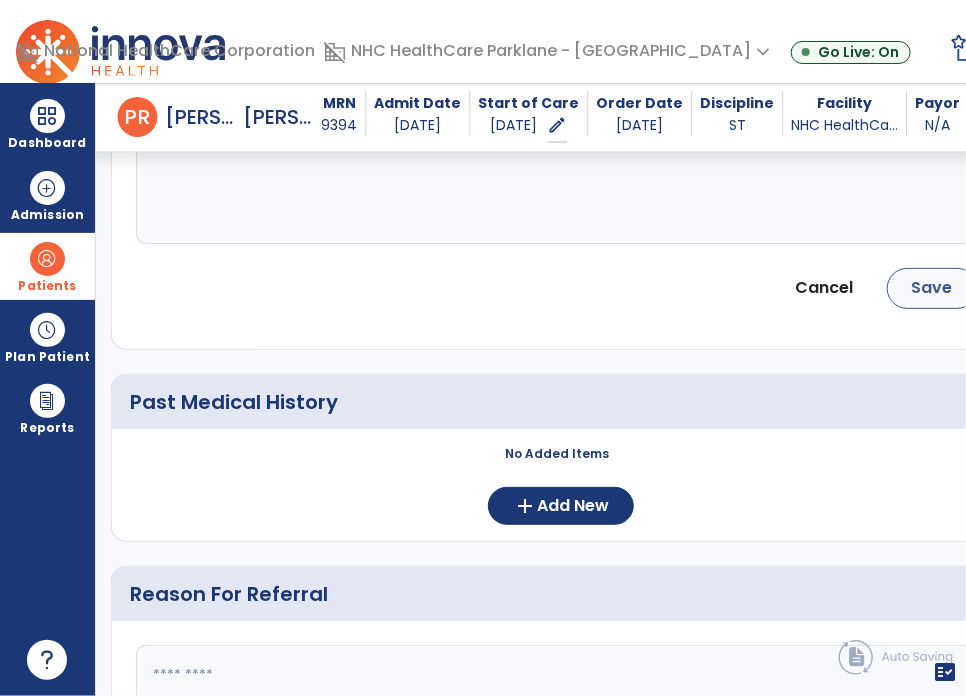 type on "***" 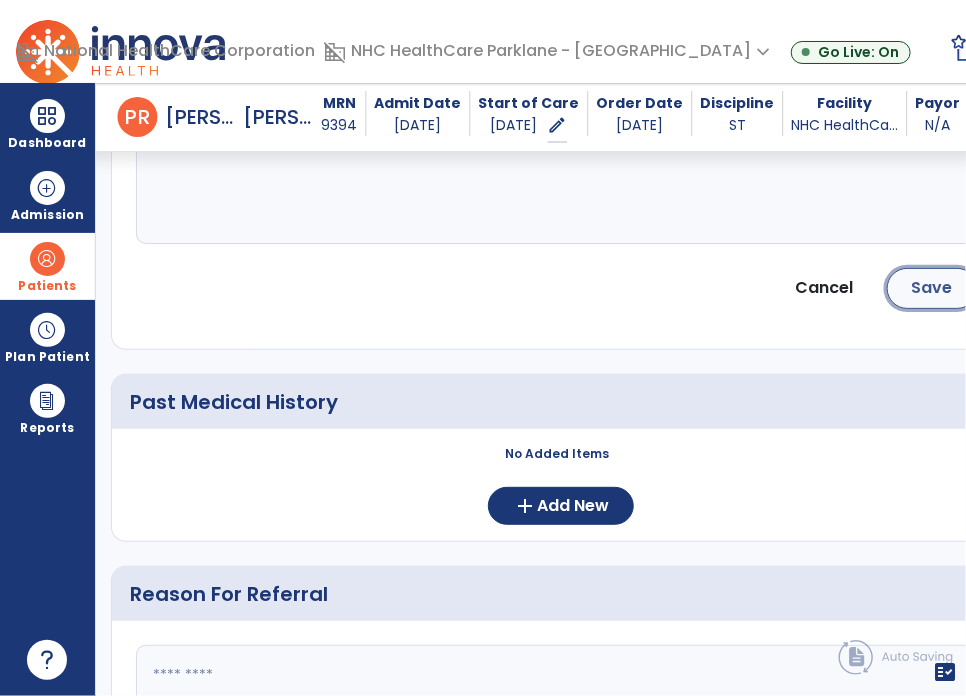click on "Save" 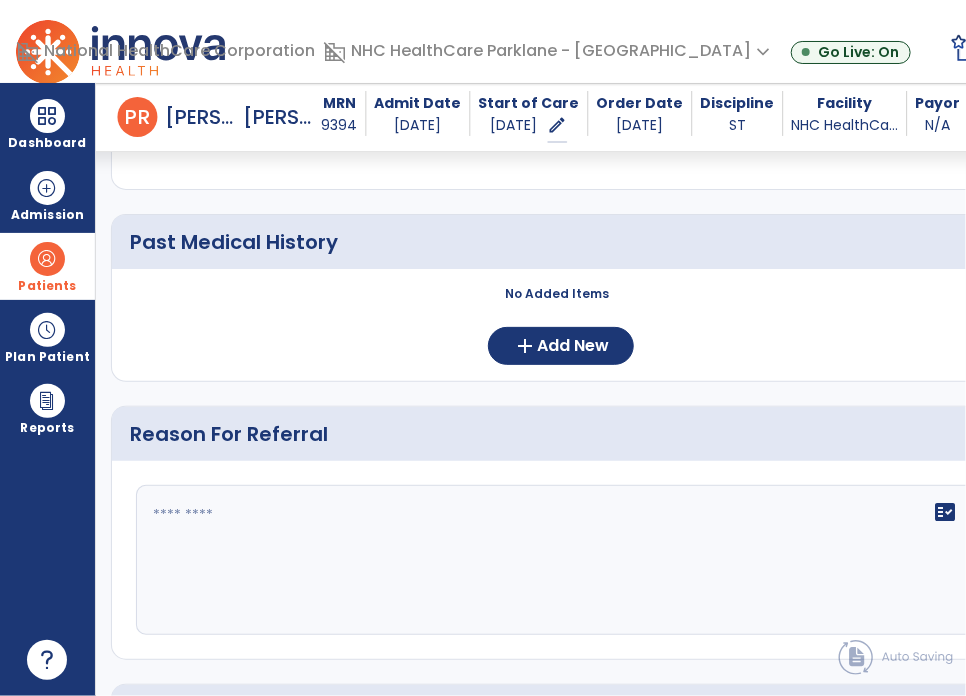 scroll, scrollTop: 1041, scrollLeft: 0, axis: vertical 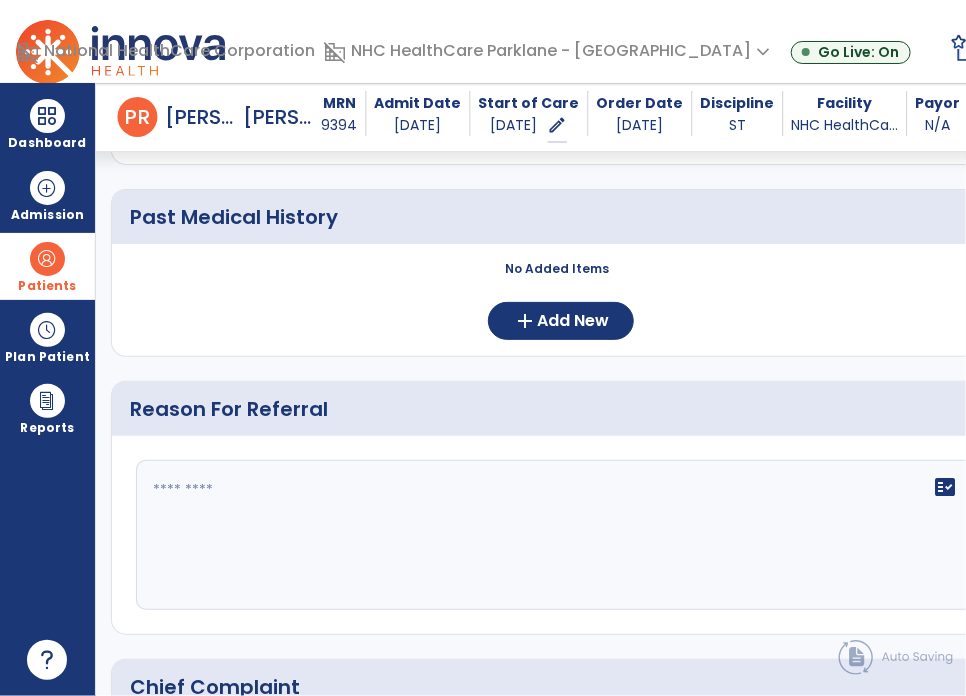 click 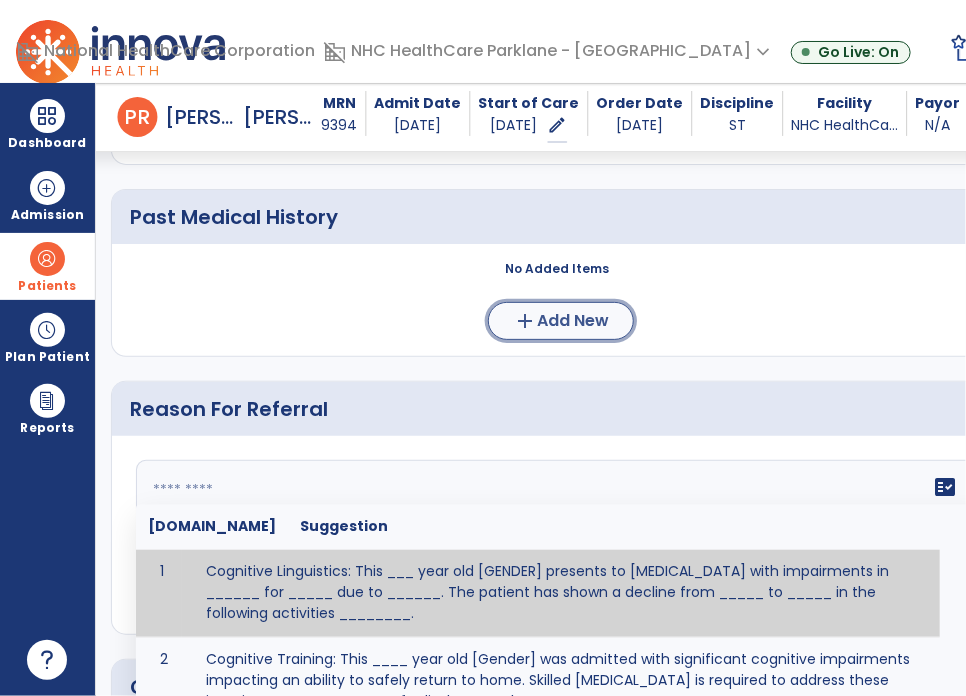 click on "add  Add New" 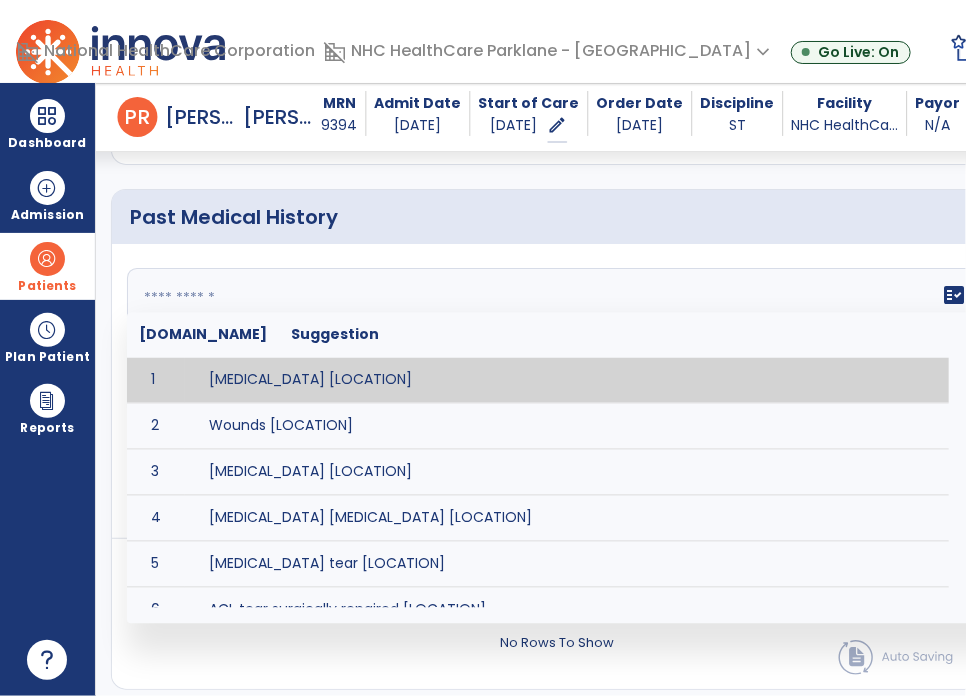 click 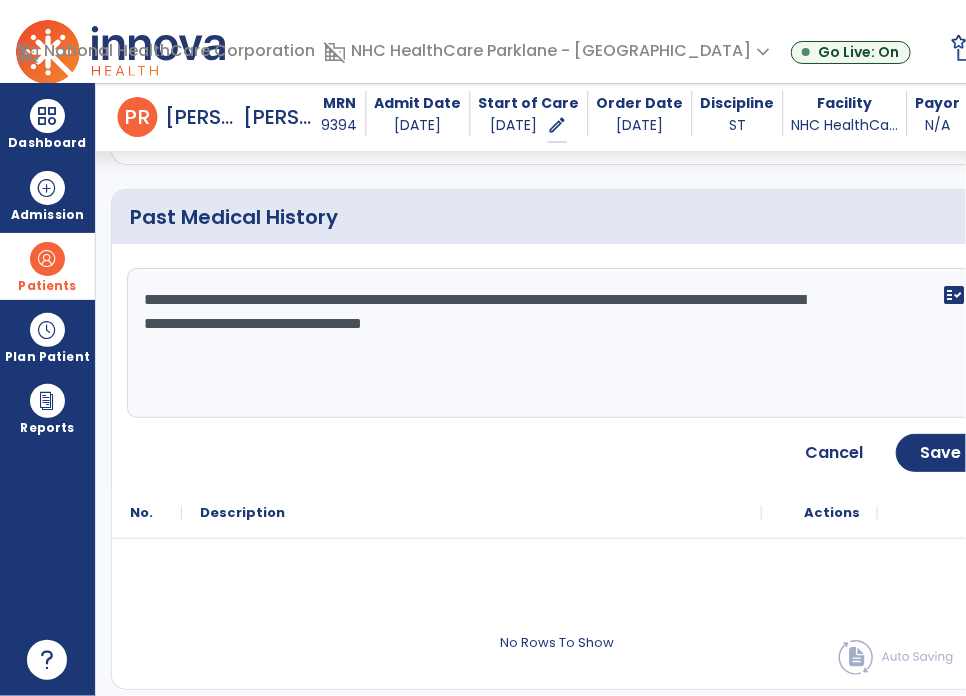 click on "**********" 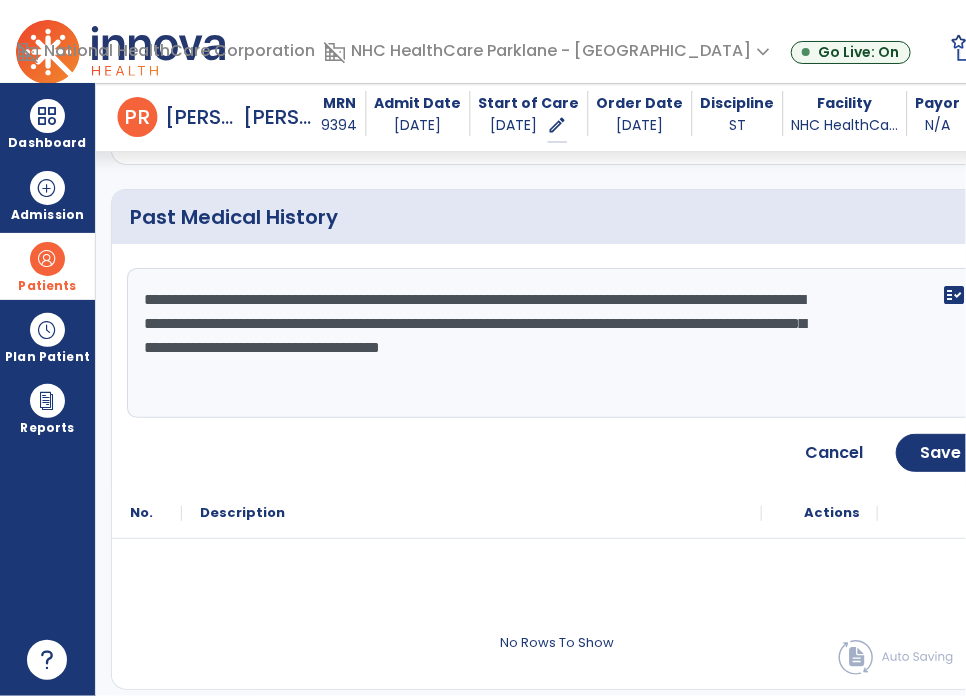 type on "**********" 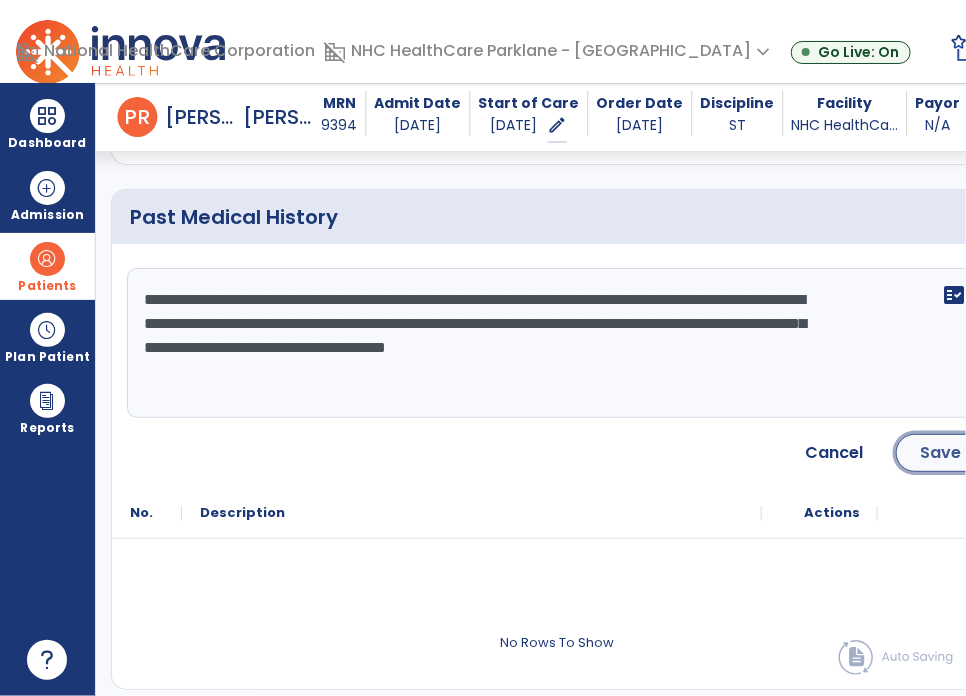 click on "Save" 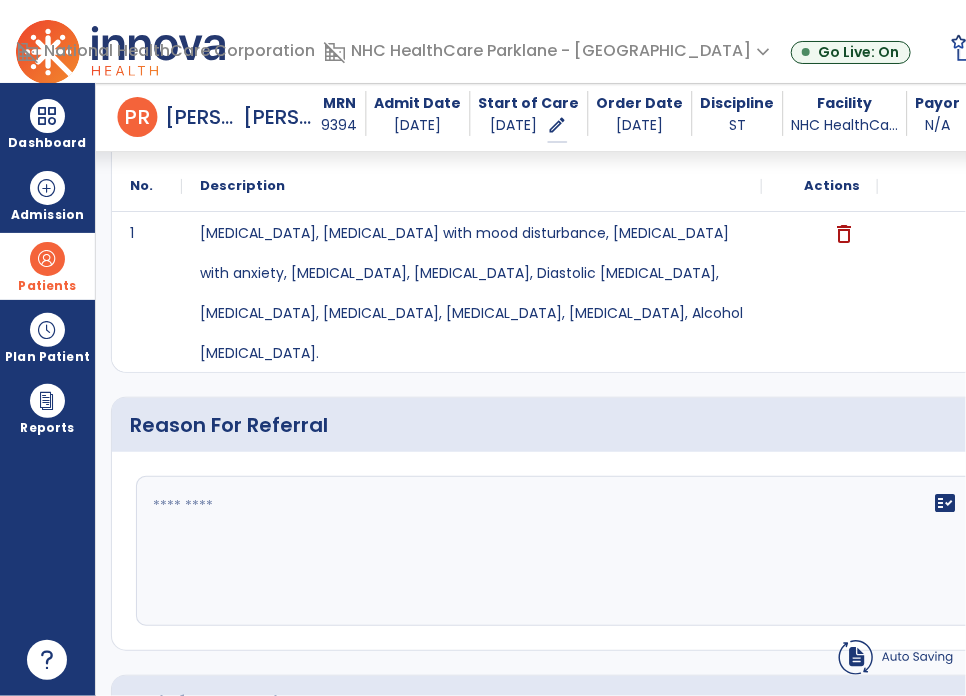 click on "fact_check" 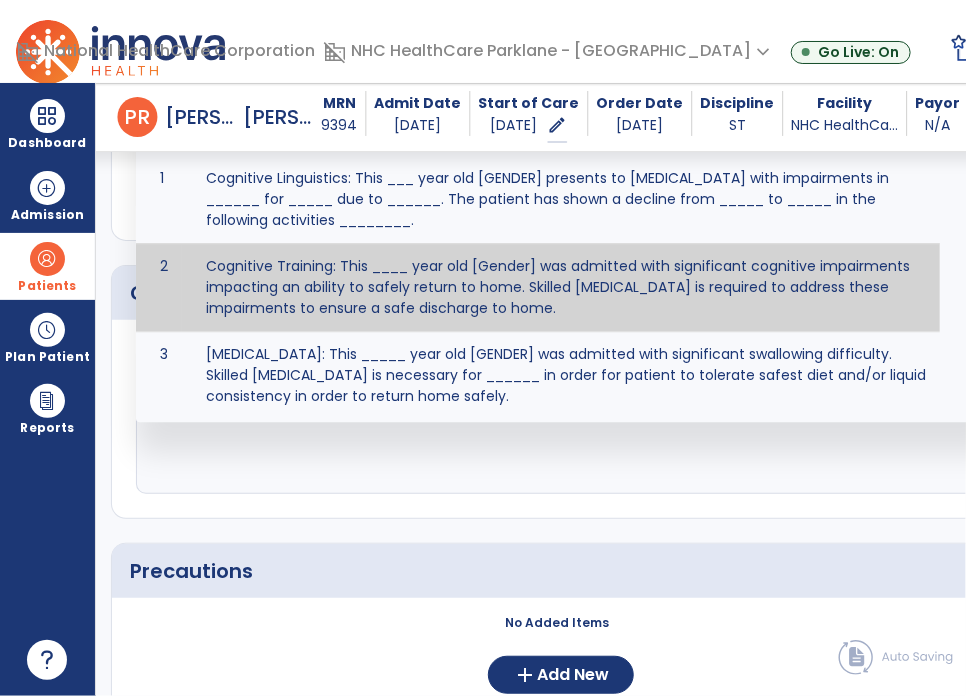 scroll, scrollTop: 1541, scrollLeft: 0, axis: vertical 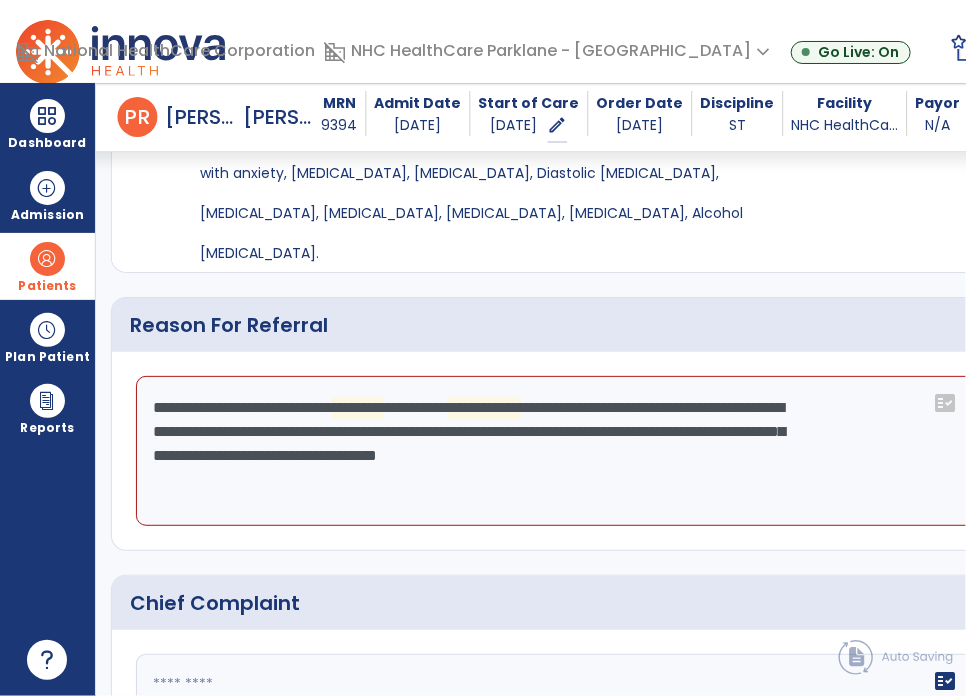 click on "**********" 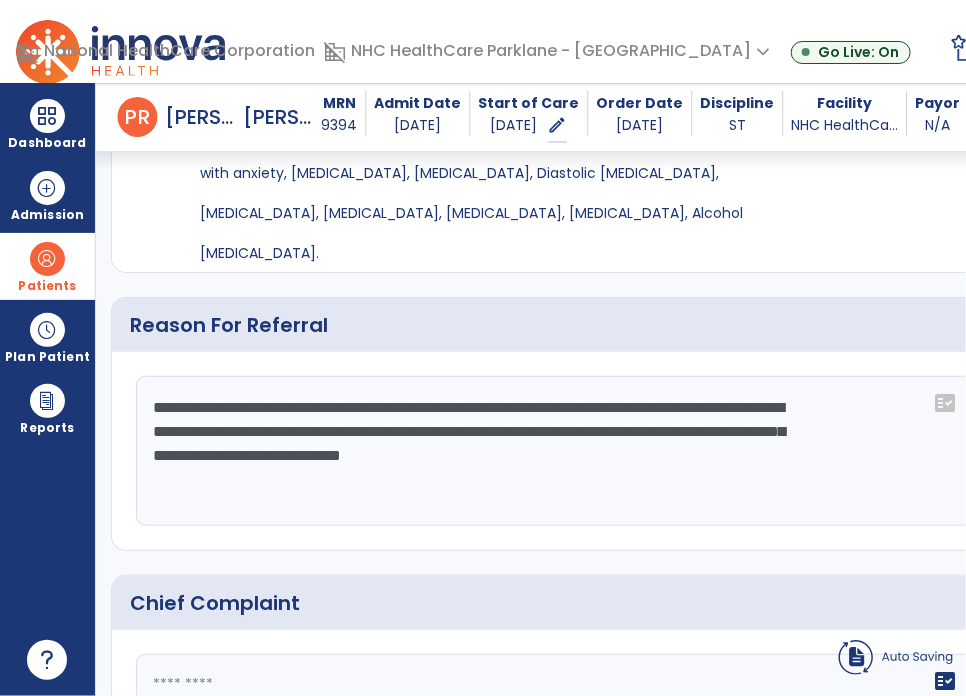 click on "**********" 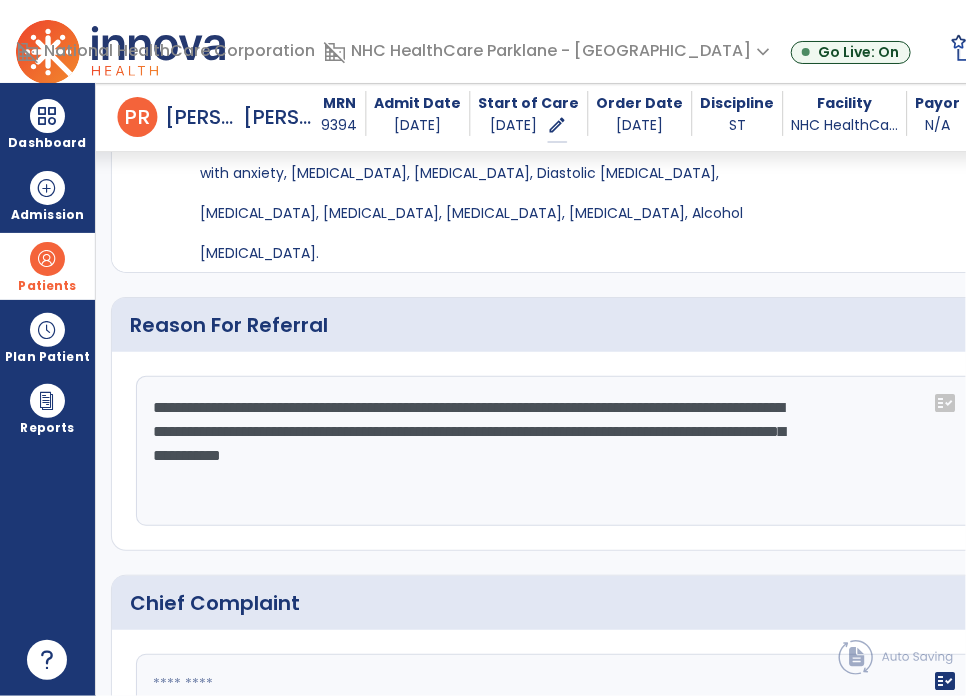 click on "**********" 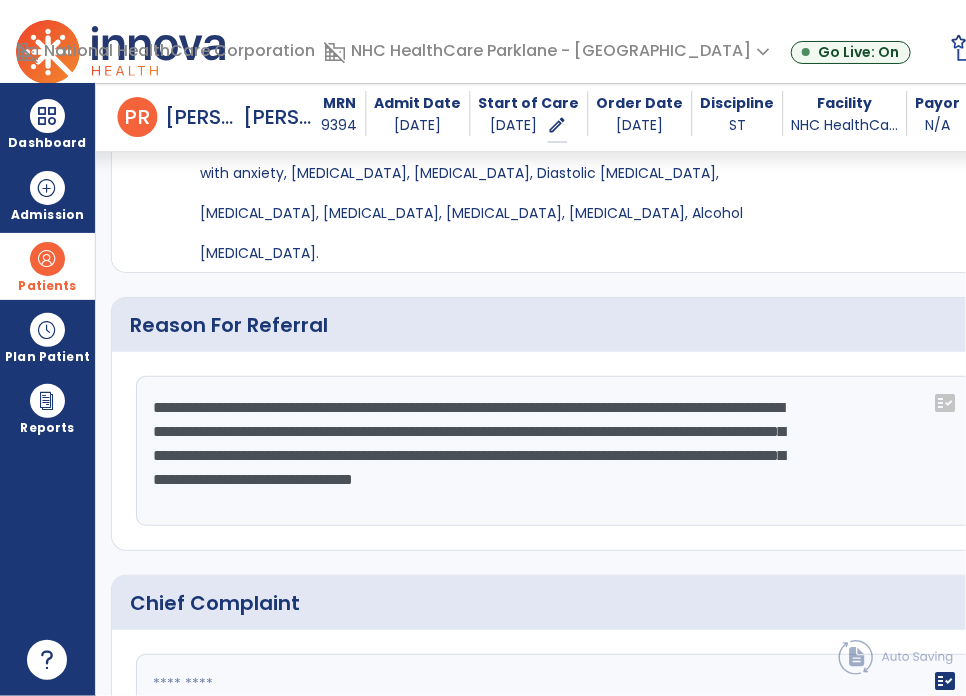 drag, startPoint x: 152, startPoint y: 457, endPoint x: 475, endPoint y: 515, distance: 328.1661 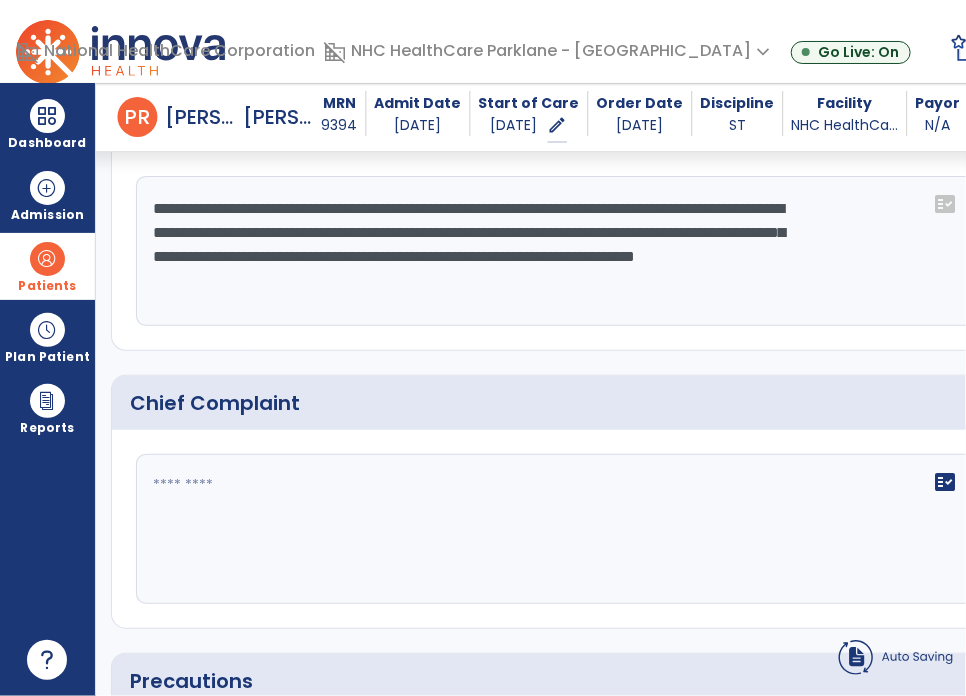 type on "**********" 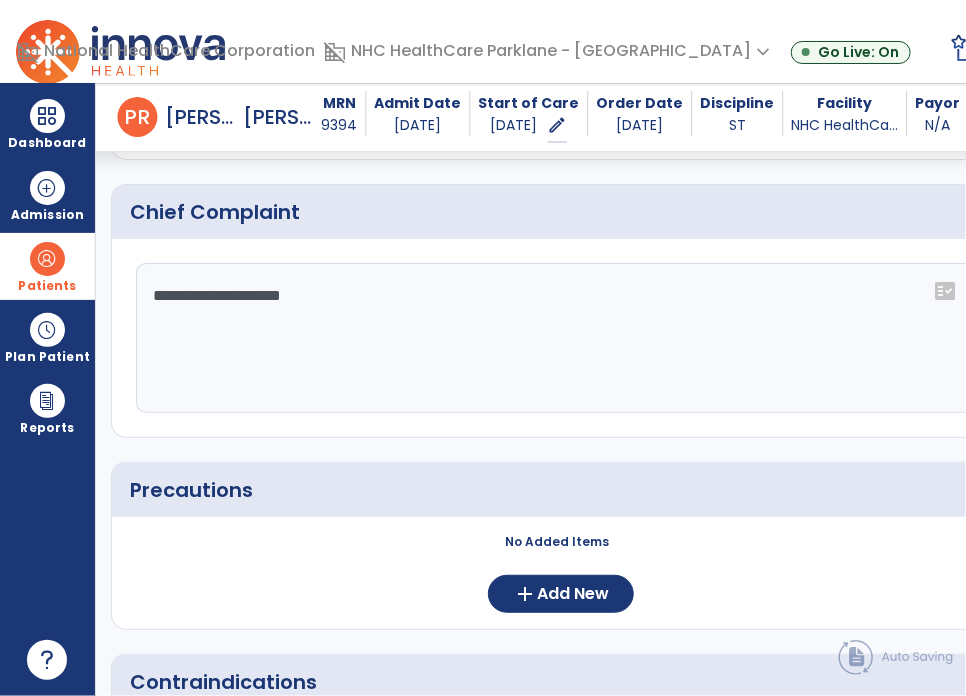 scroll, scrollTop: 1641, scrollLeft: 0, axis: vertical 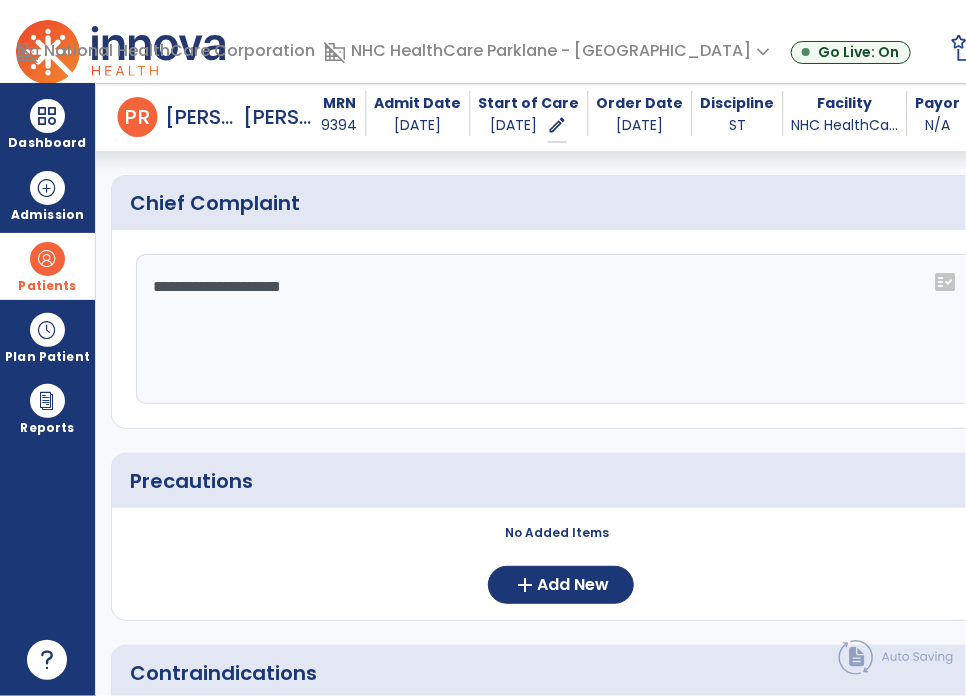 click on "**********" 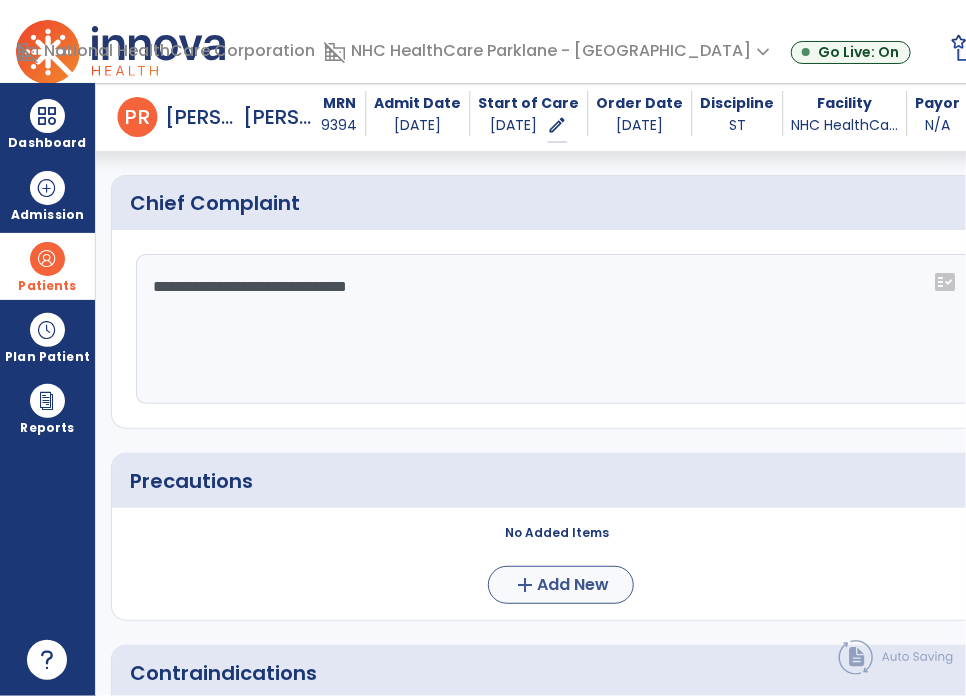 type on "**********" 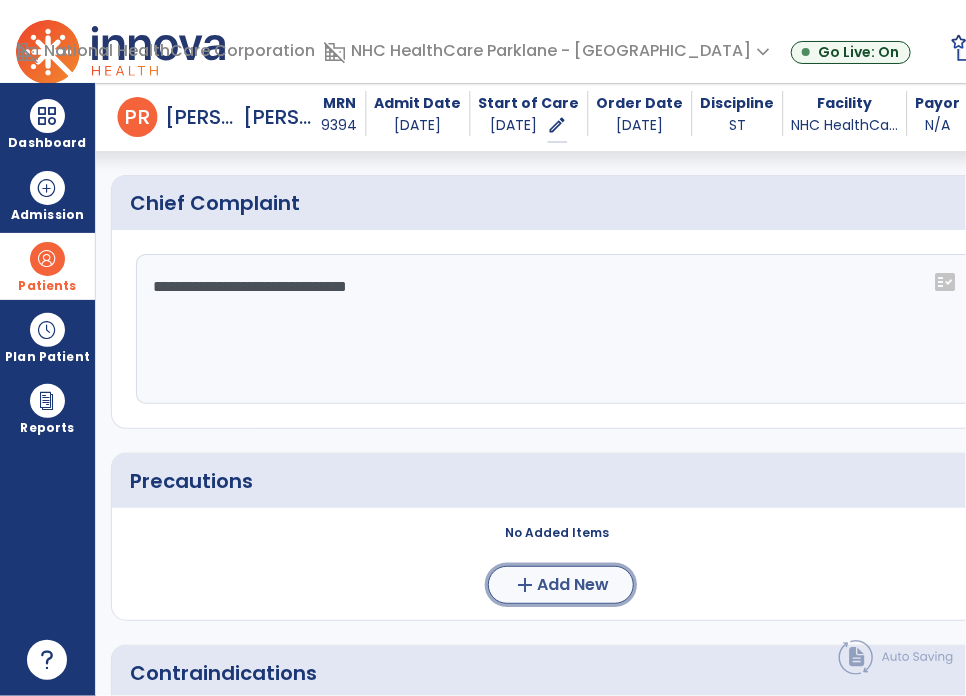 click on "add  Add New" 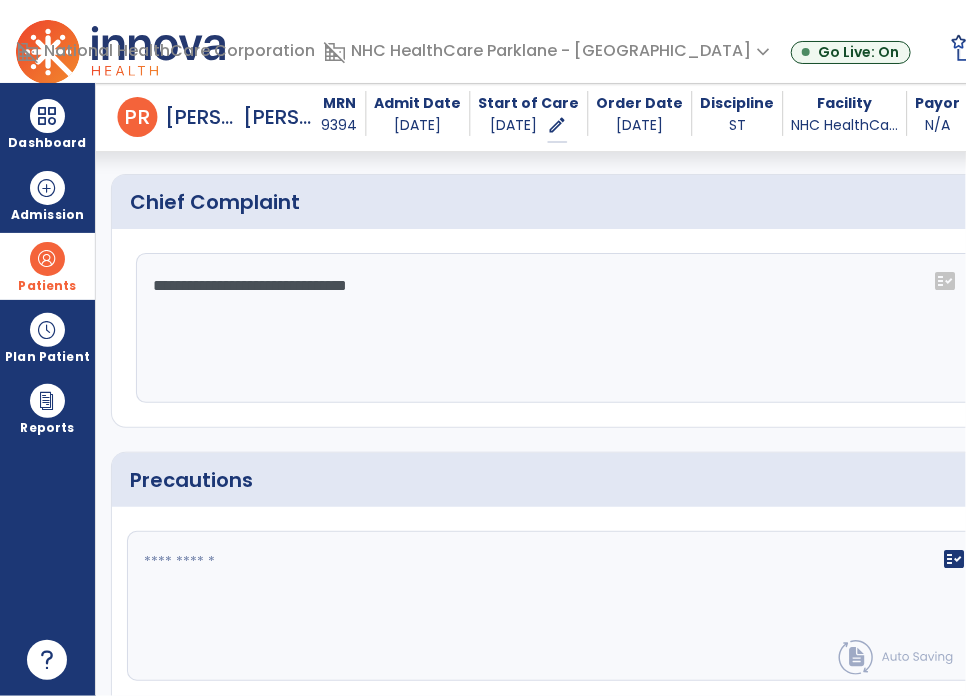 scroll, scrollTop: 1641, scrollLeft: 0, axis: vertical 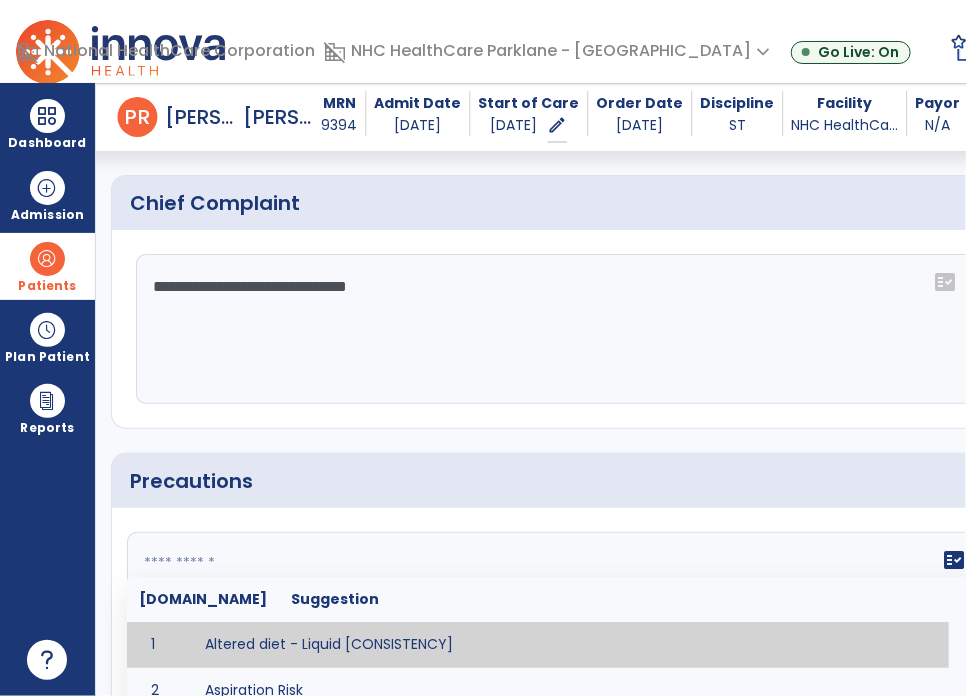 click on "fact_check  [DOMAIN_NAME] Suggestion 1 Altered diet - Liquid [CONSISTENCY] 2 Aspiration Risk 3 Decreased sensation or non-intact skin. 4 Cardiac 5 Check for modified diet / oral intake restrictions related to swallowing impairments. 6 Check INR lab results prior to activity if patient on [MEDICAL_DATA]. 7 Closely monitor anxiety or stress due to increased SOB/dyspnea and cease activity/exercise until patient is able to control this response 8 Code Status:  9 Confirm surgical approach and discoloration or other precautions. 10 Continuous [MEDICAL_DATA] (SpO2) during all periods of sleep (day and night) and when out of line of sight of a competent caregiver. 11 Precautions for exercise include:  12 [MEDICAL_DATA] 13 [MEDICAL_DATA] 14 Fall risk 15 [MEDICAL_DATA] 16 High fall risk related to cognitive, motor, perceptual, and sensory deficits 17 Hip precaution 18 Impulsive tendencies, restrict patient performance in unsupervised tasks 19 Isolation 20 [MEDICAL_DATA] 21 22 23 24 25 Monitor for [MEDICAL_DATA] 26 27 NPO" 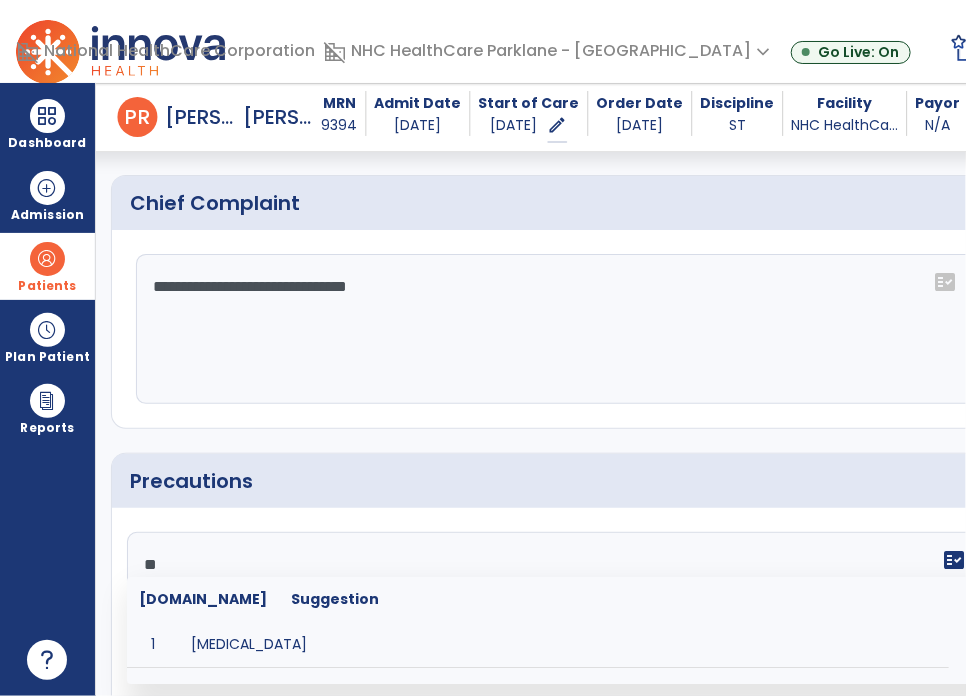 type on "*" 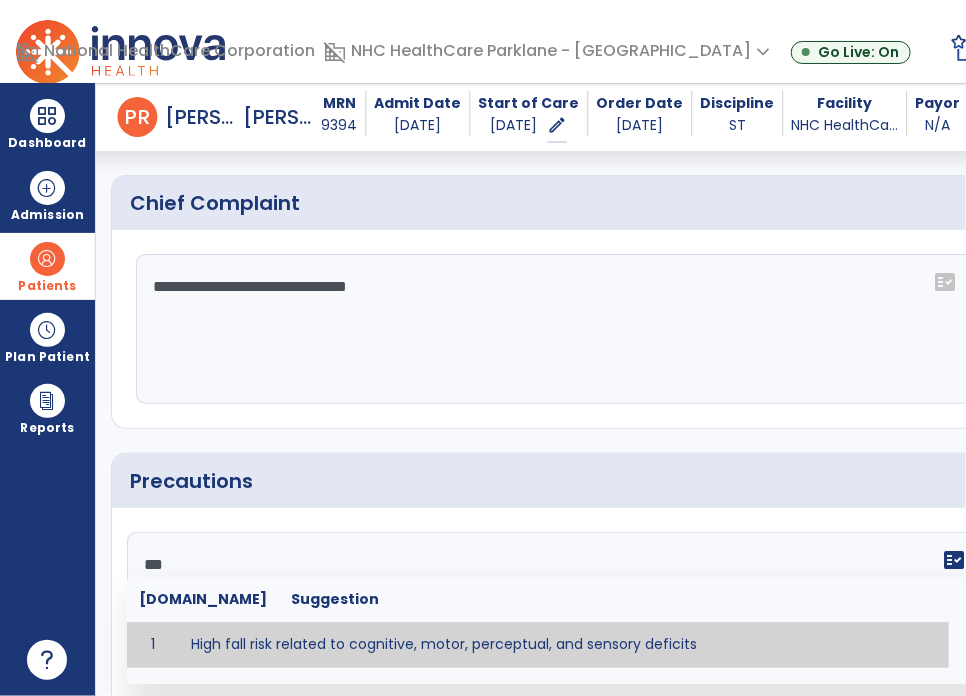 type on "**********" 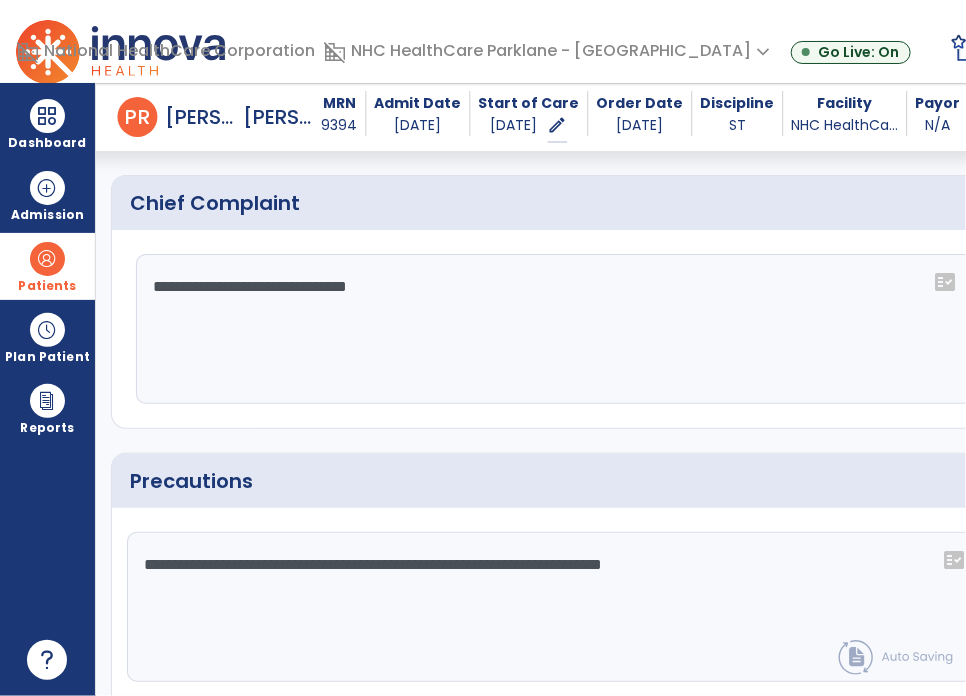 scroll, scrollTop: 1841, scrollLeft: 0, axis: vertical 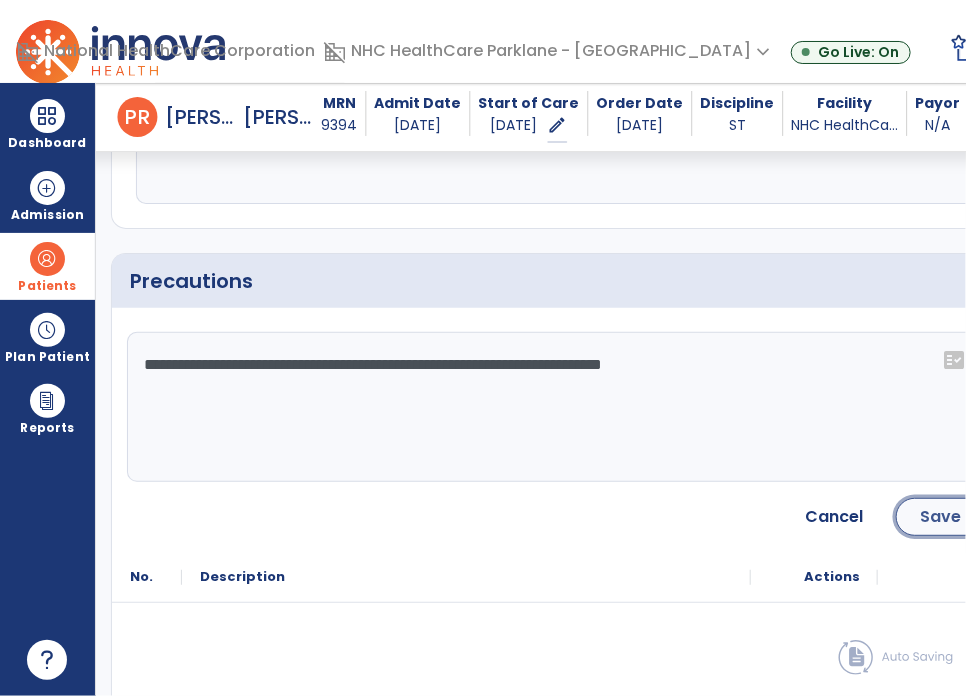 click on "Save" 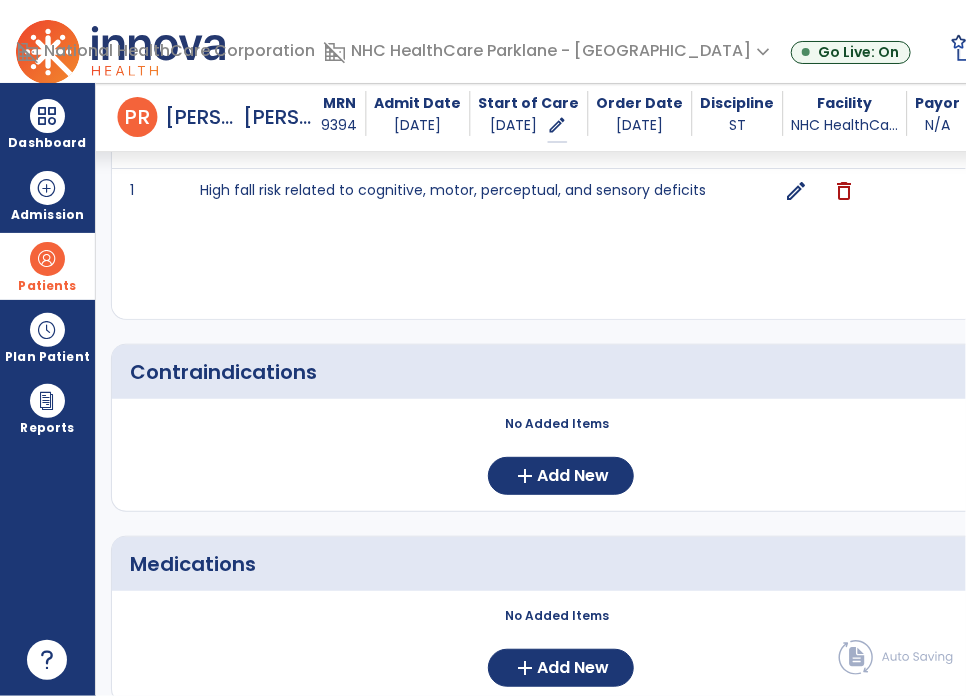 scroll, scrollTop: 2120, scrollLeft: 0, axis: vertical 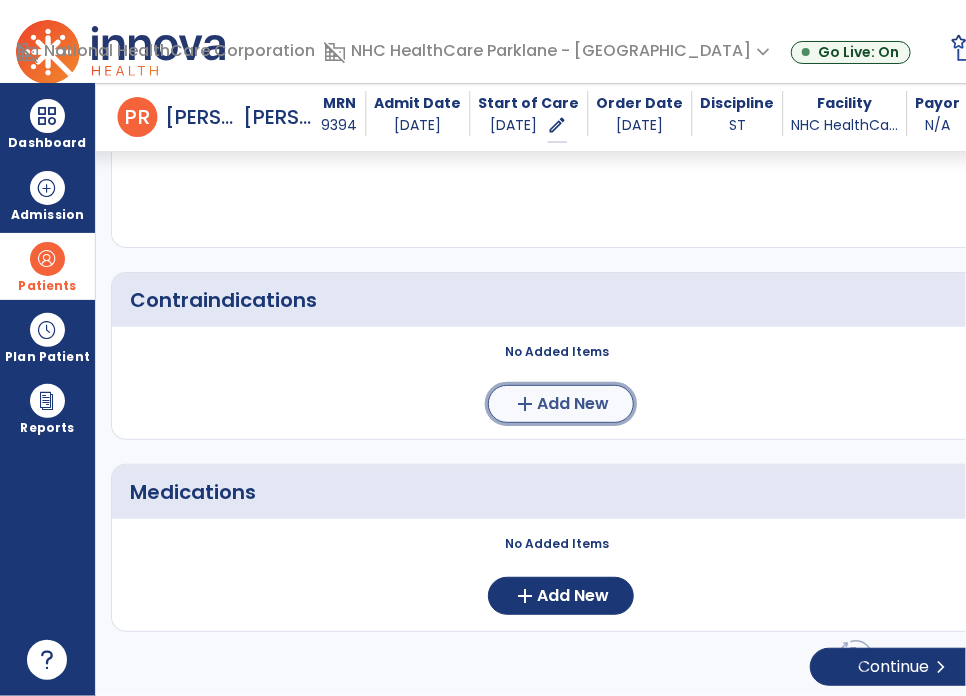 click on "add" 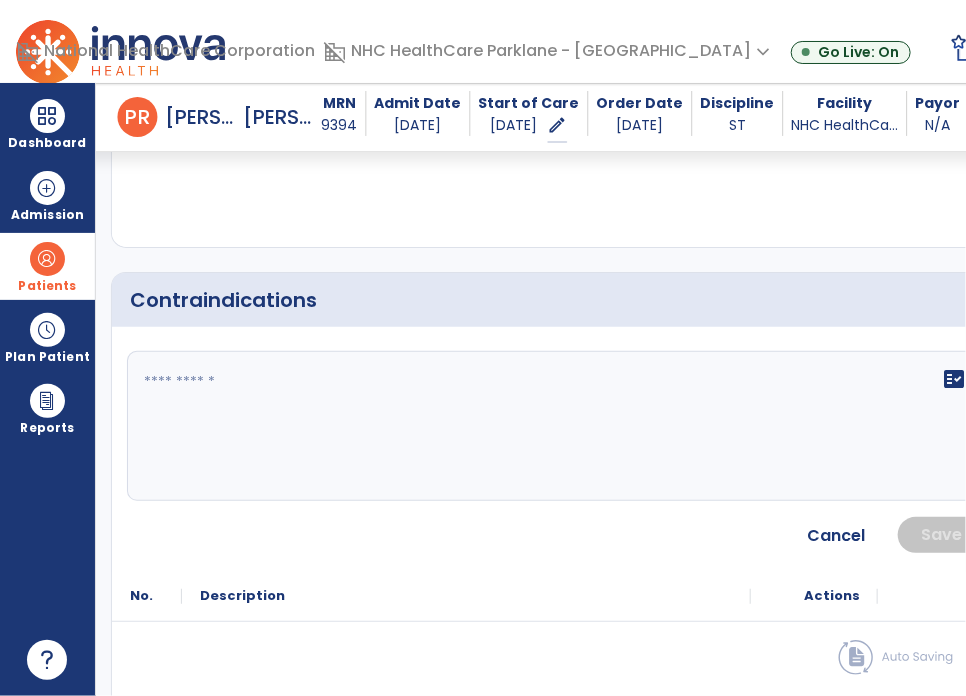click on "fact_check" 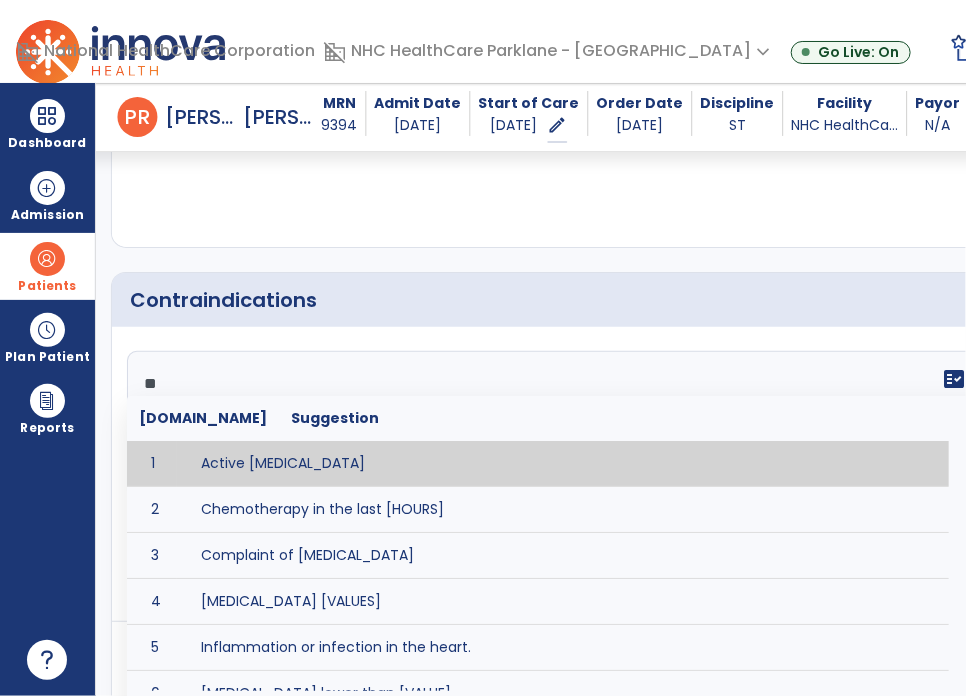type on "***" 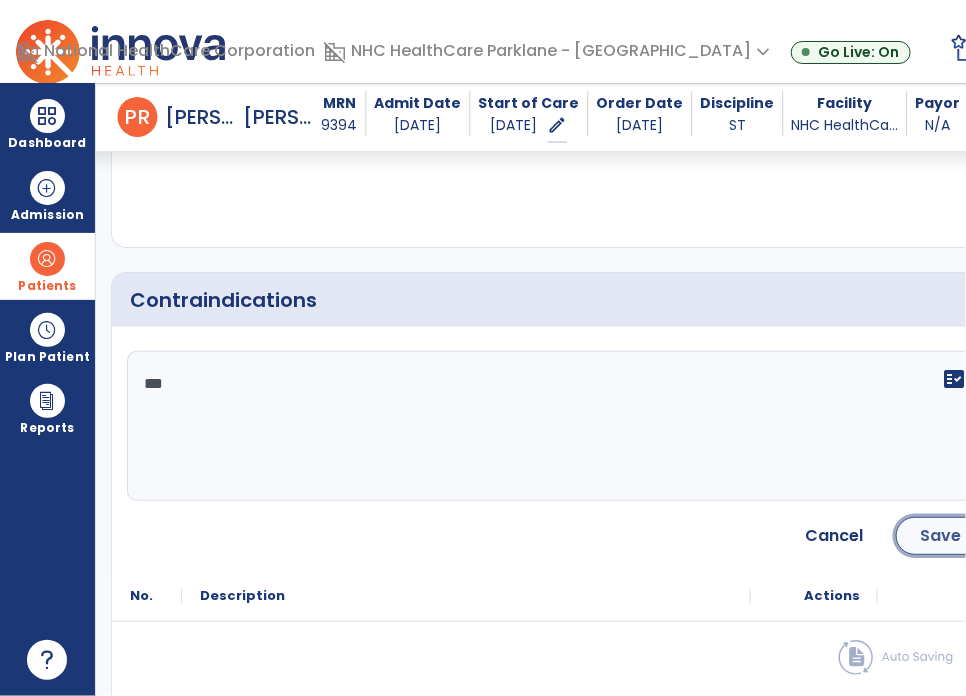 click on "Save" 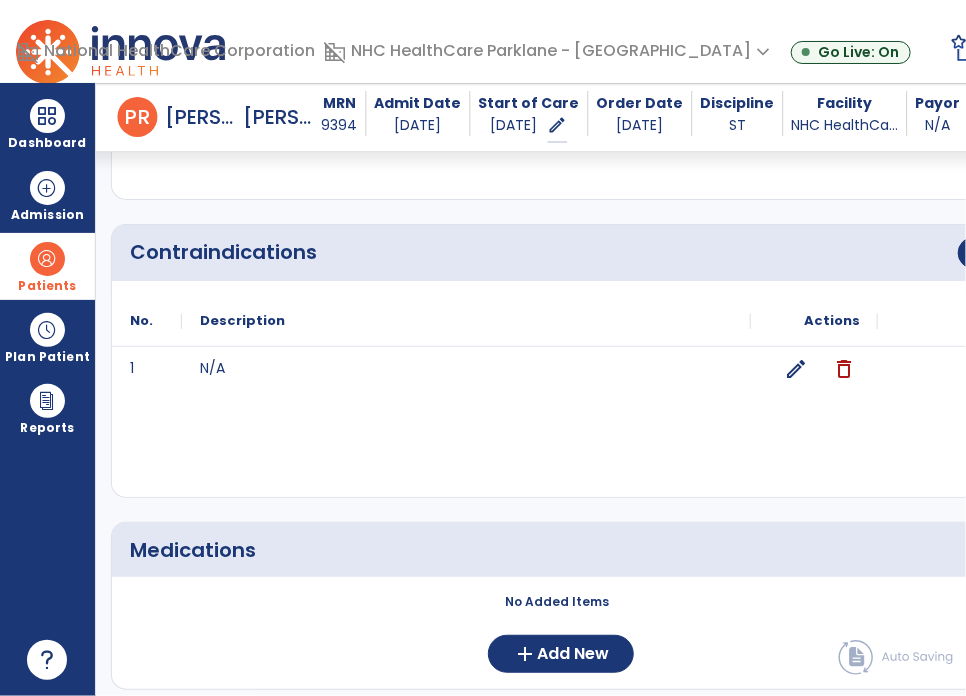 scroll, scrollTop: 2226, scrollLeft: 0, axis: vertical 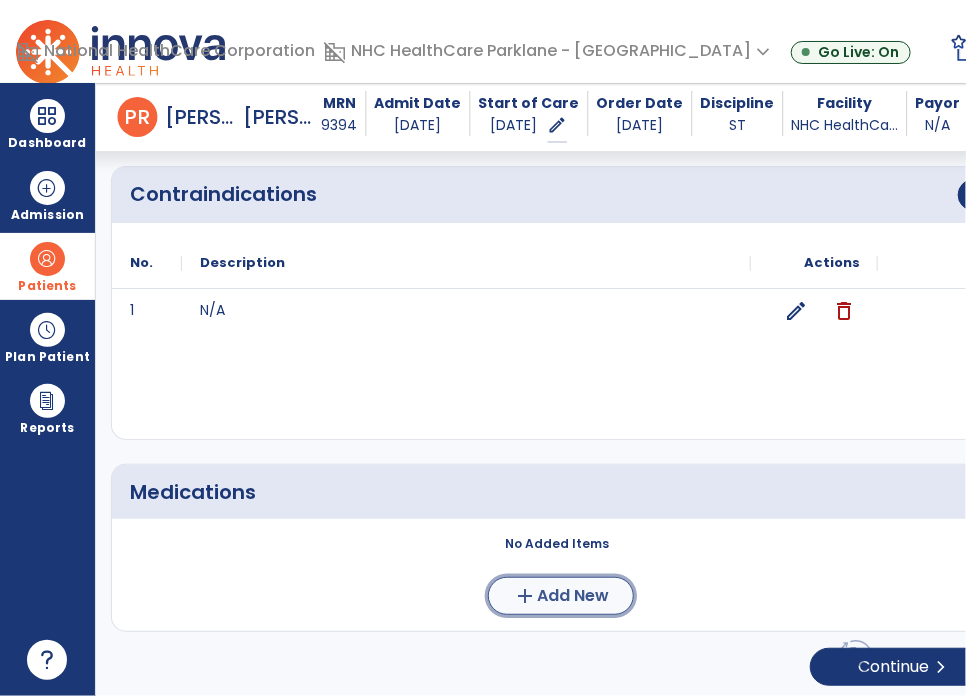 click on "add  Add New" 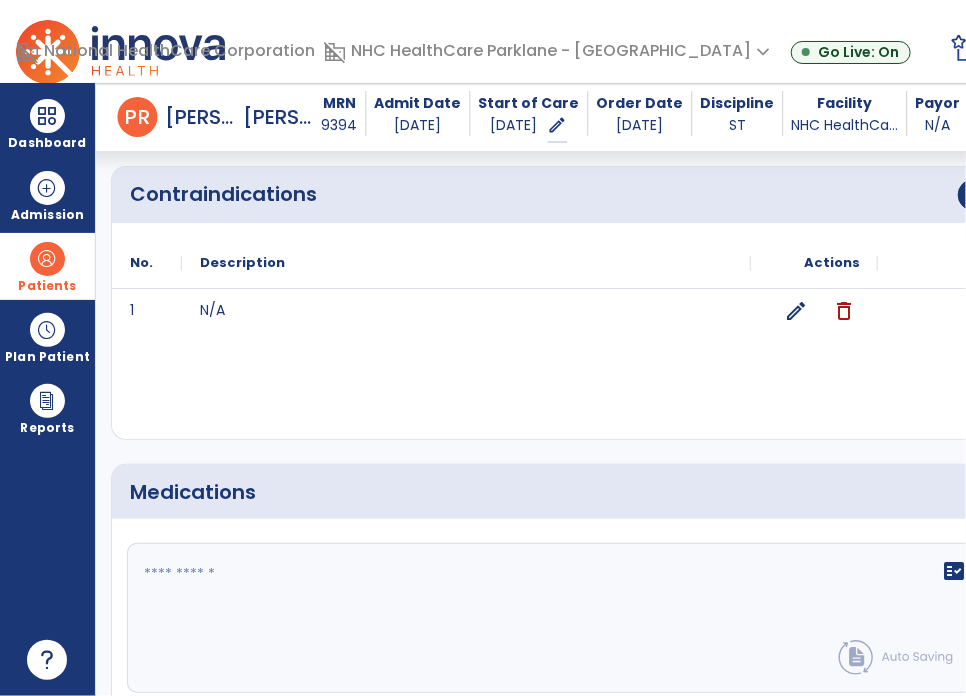 click on "fact_check" 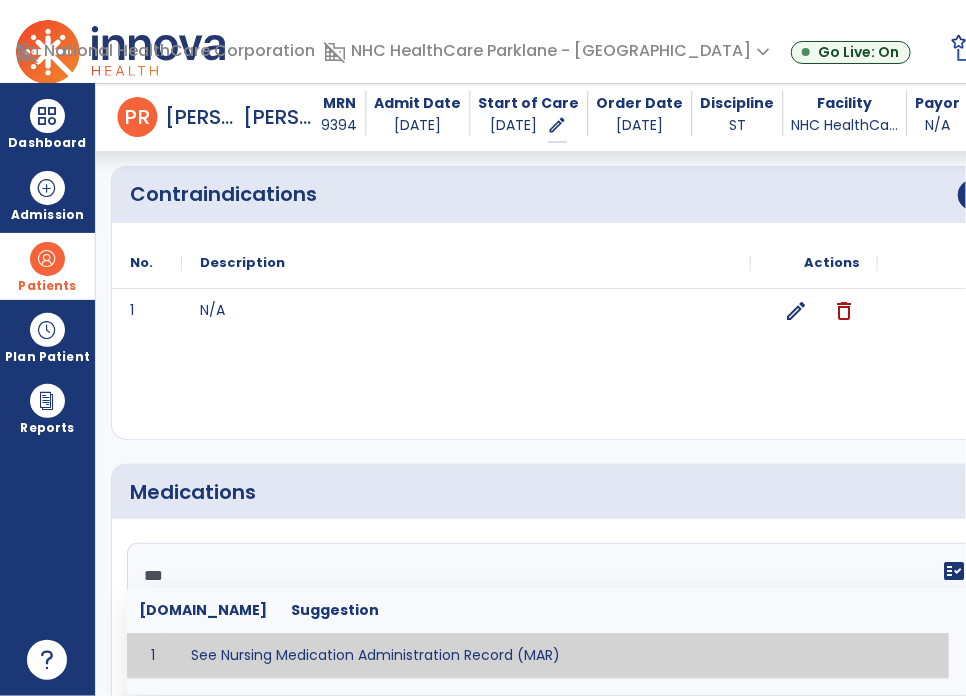 type on "**********" 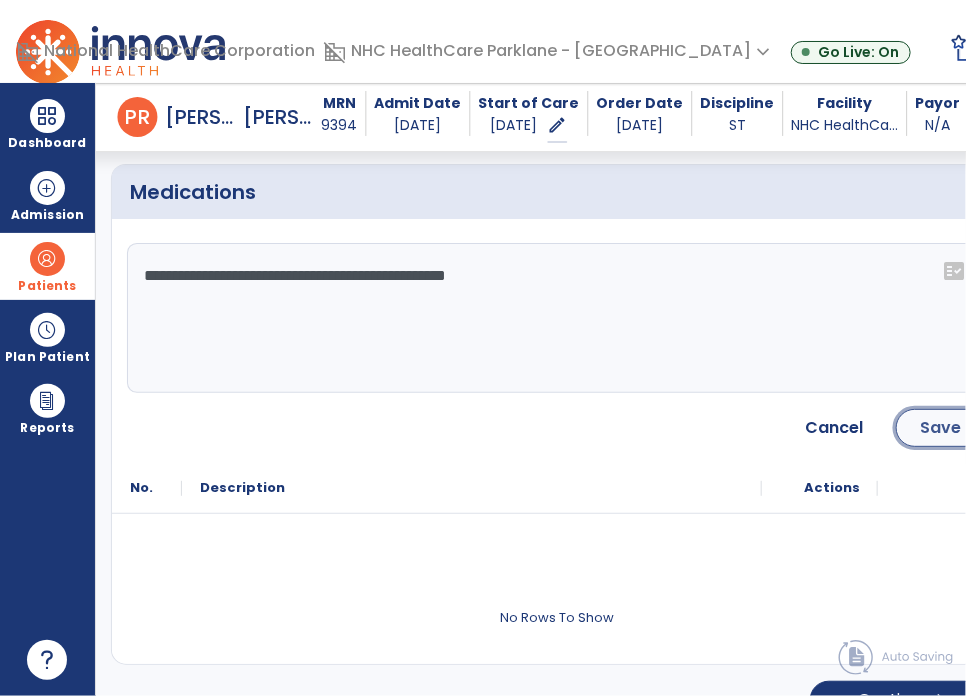 click on "Save" 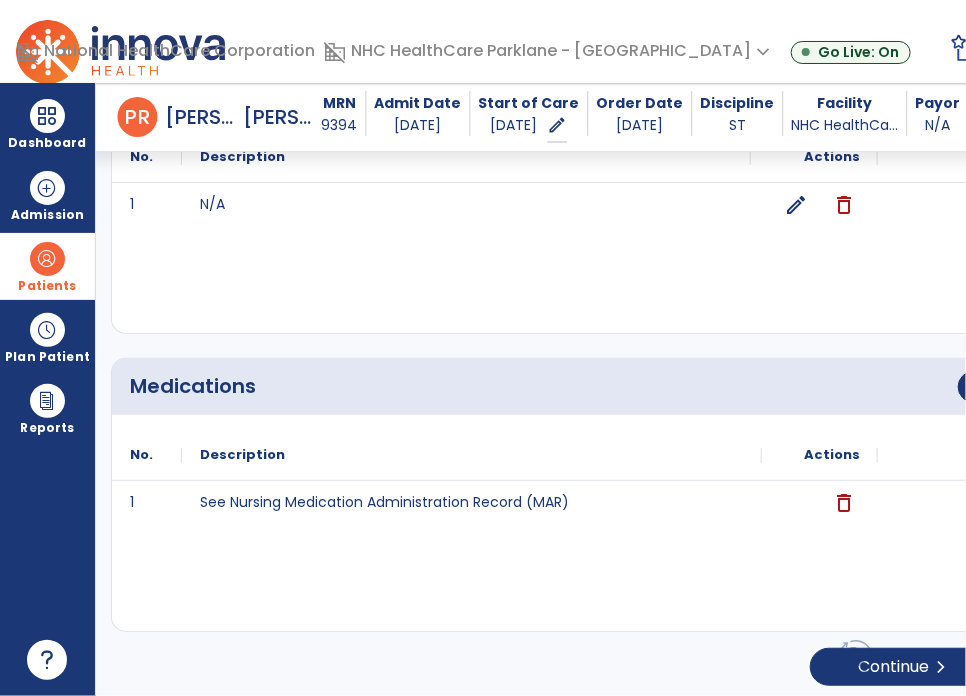 scroll, scrollTop: 2332, scrollLeft: 0, axis: vertical 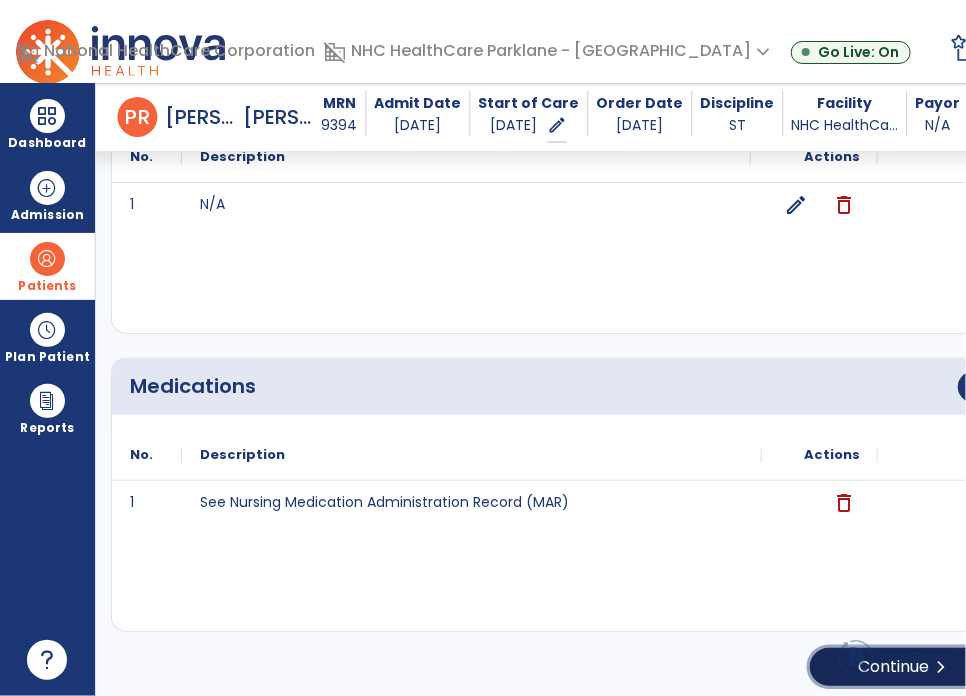 click on "Continue  chevron_right" 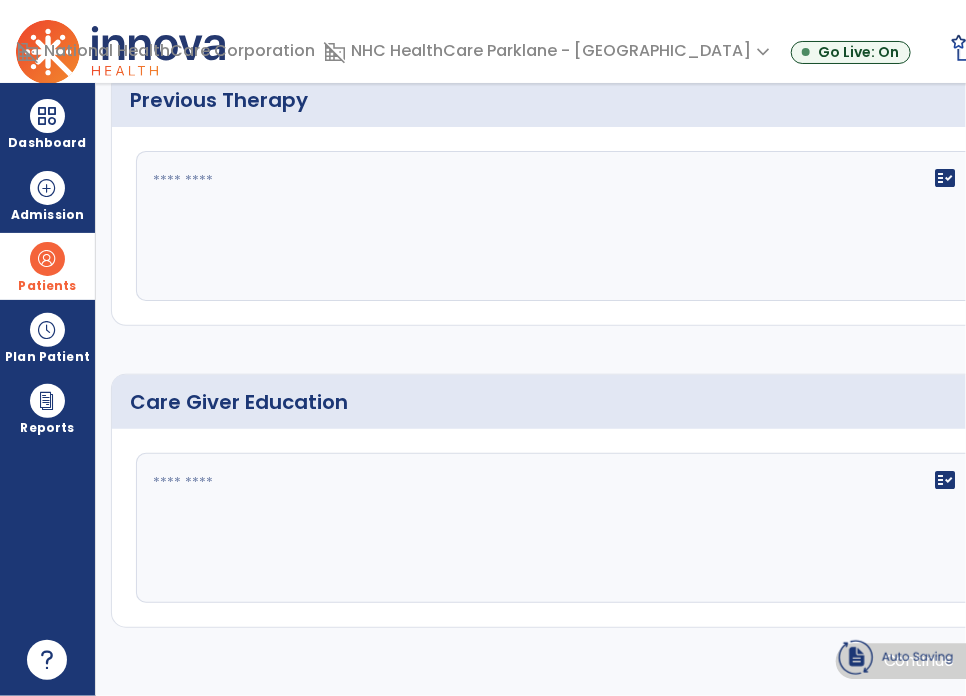scroll, scrollTop: 23, scrollLeft: 0, axis: vertical 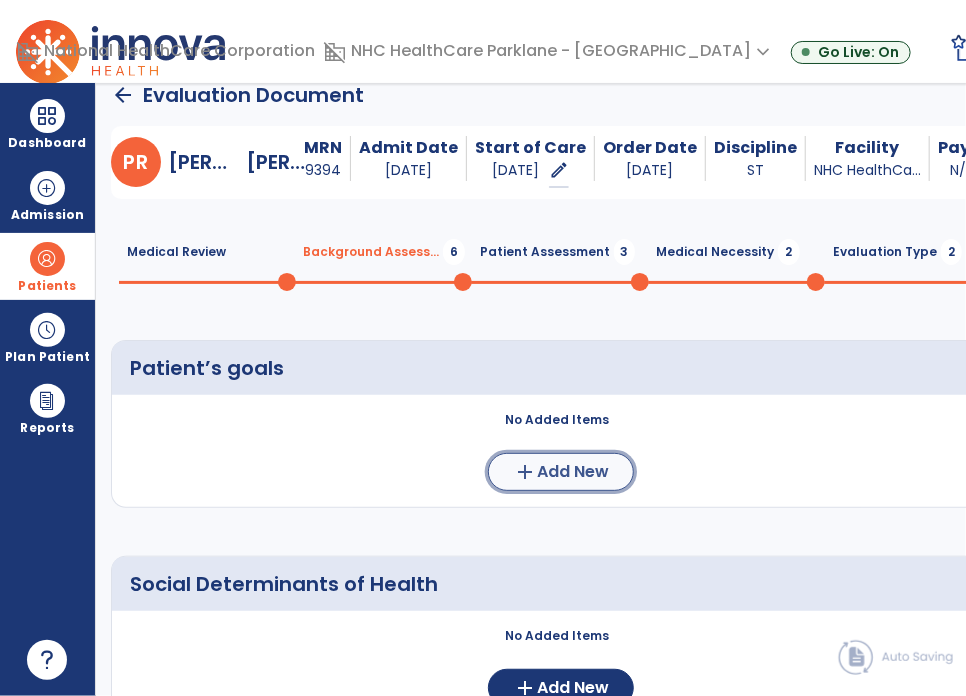 click on "add" 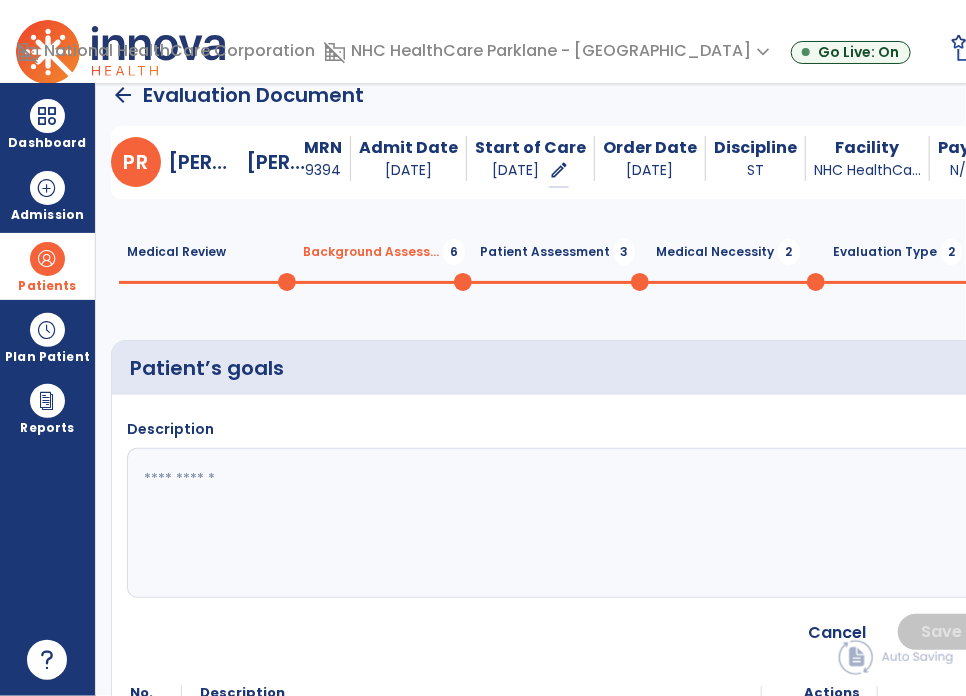 click 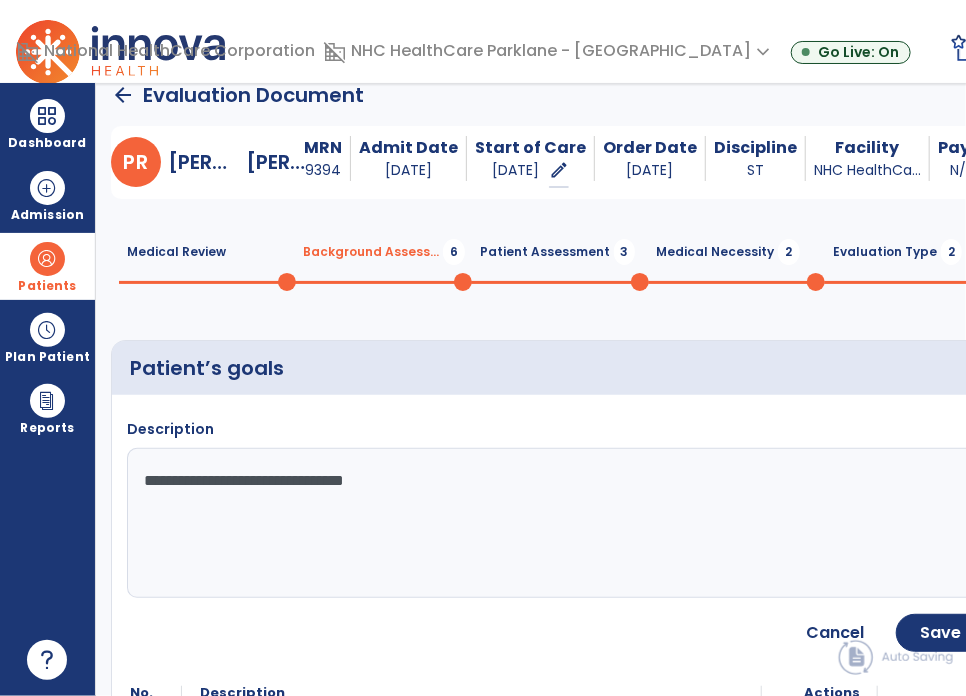 type on "**********" 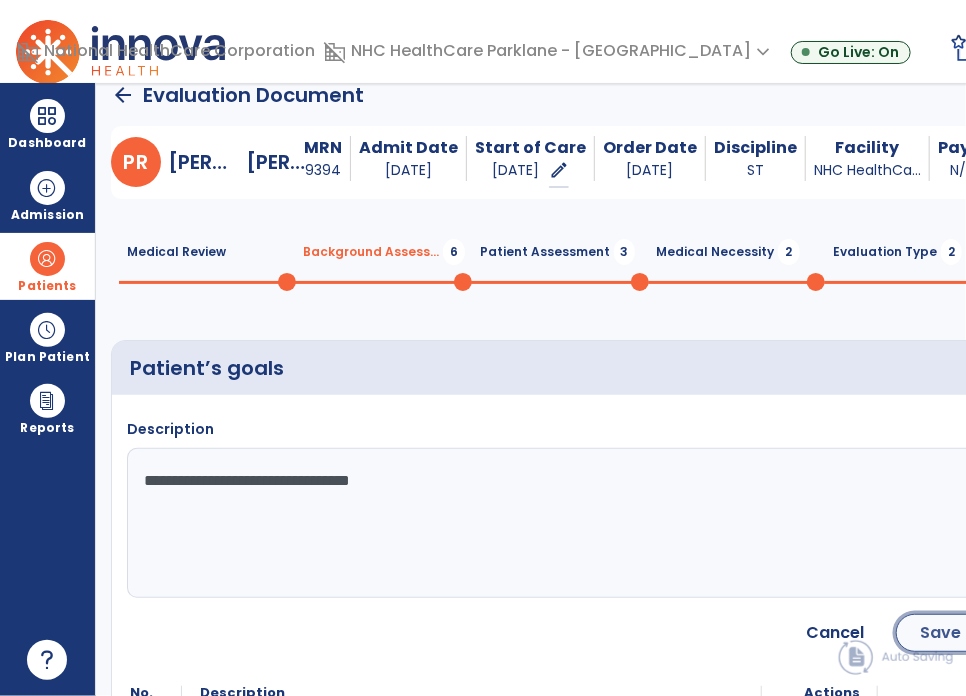click on "Save" 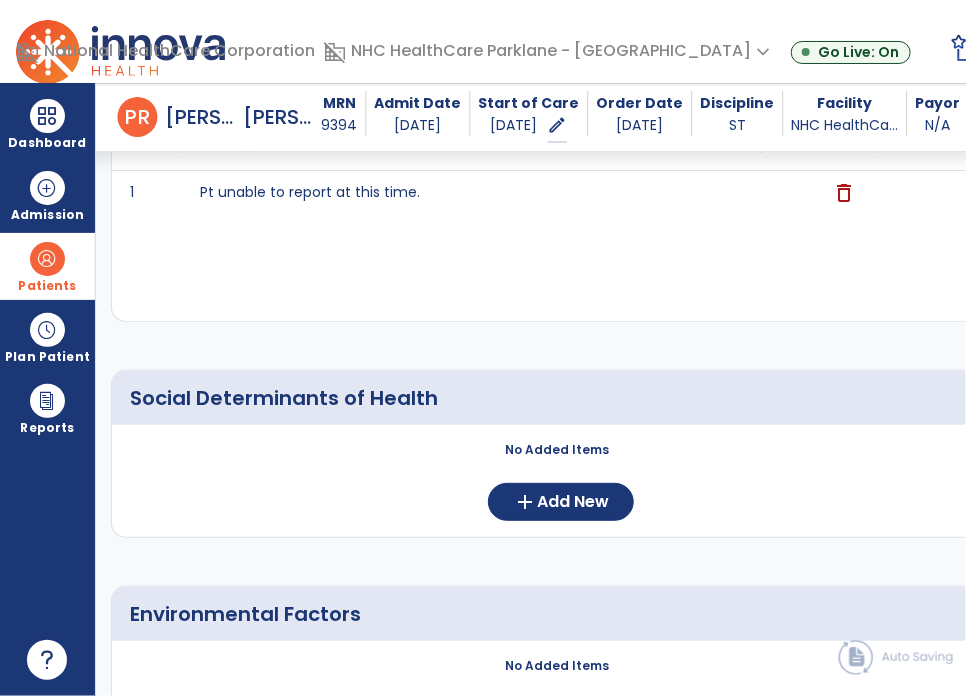 scroll, scrollTop: 223, scrollLeft: 0, axis: vertical 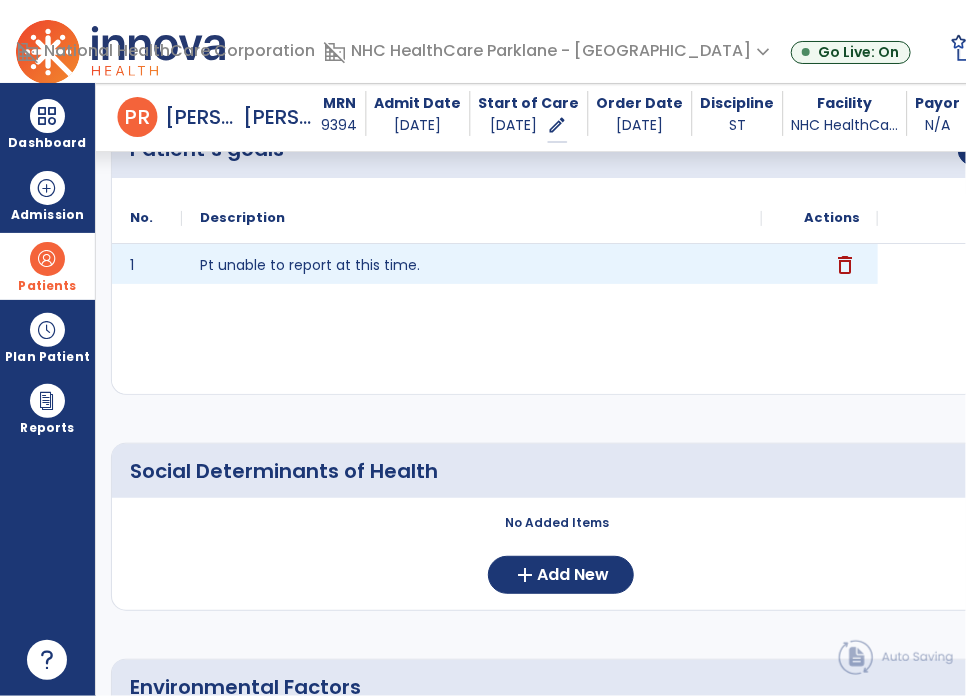 click on "delete" 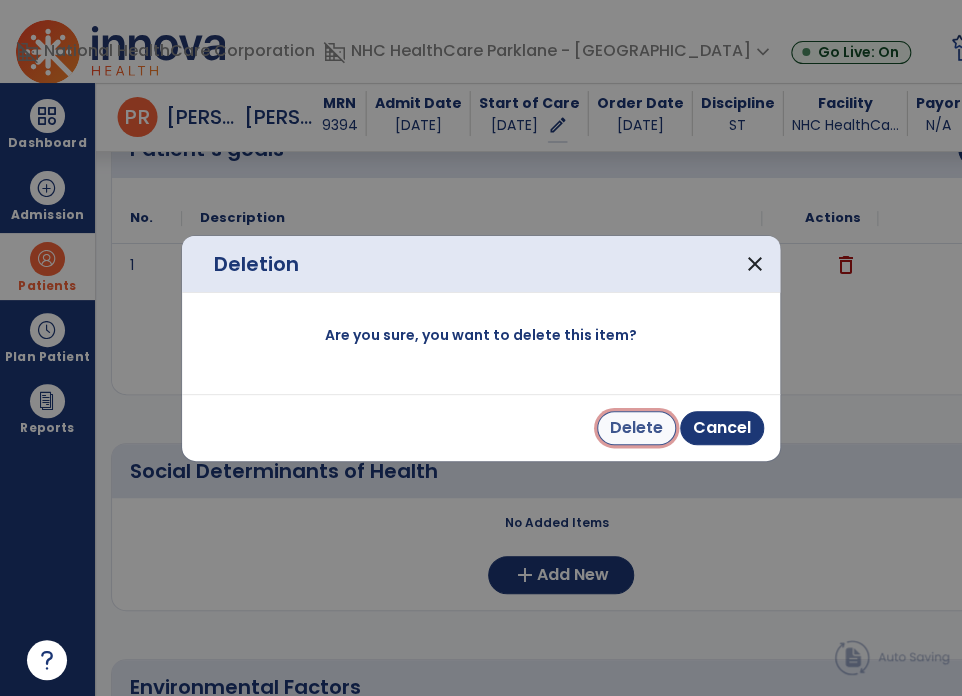 click on "Delete" at bounding box center [636, 428] 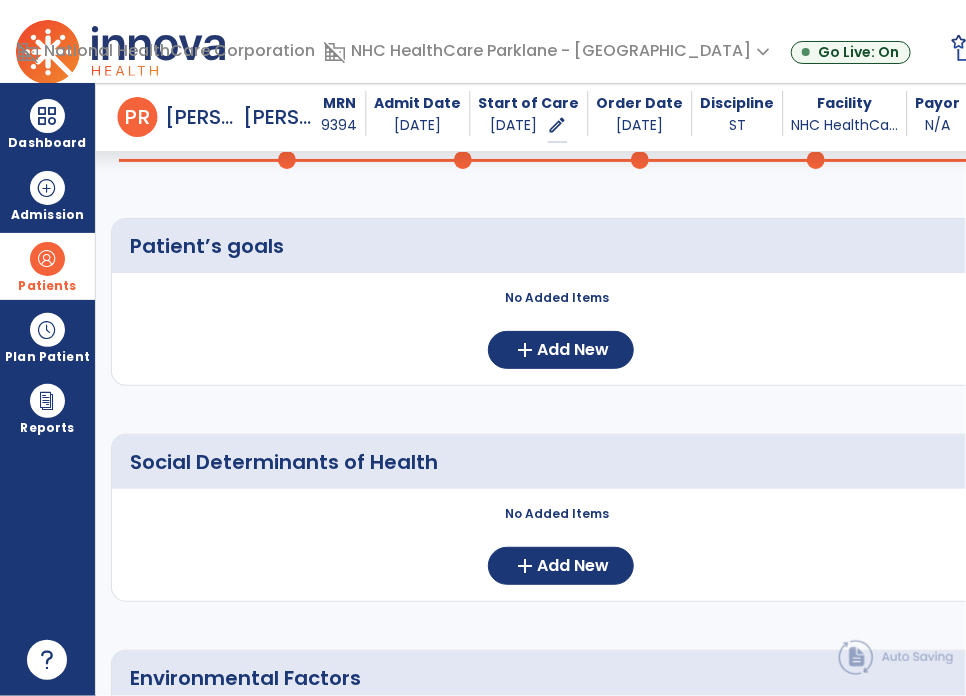 scroll, scrollTop: 0, scrollLeft: 0, axis: both 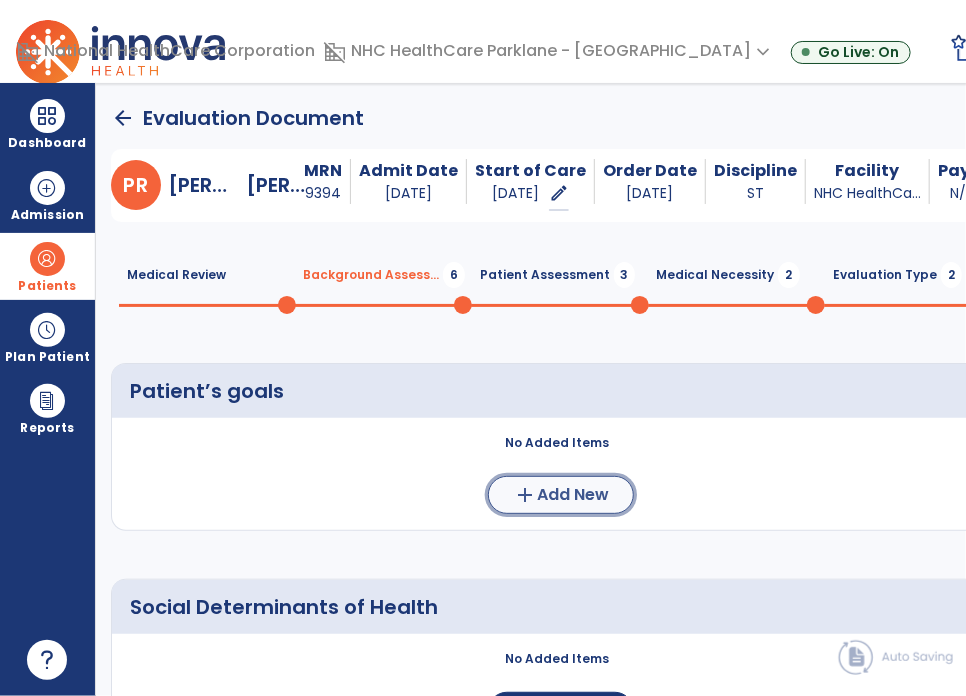 click on "add  Add New" 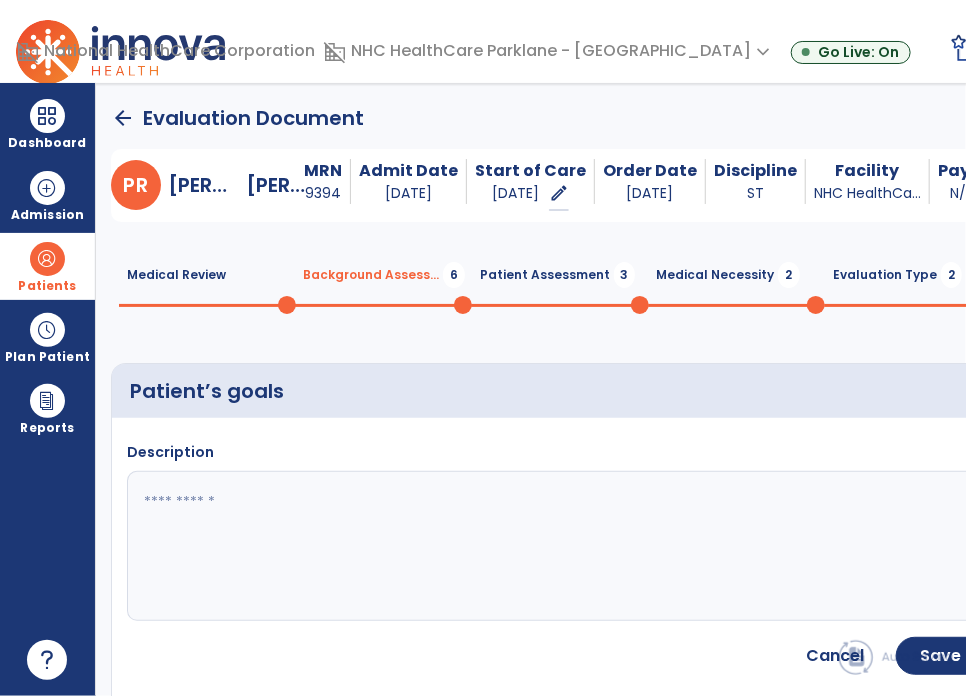 click 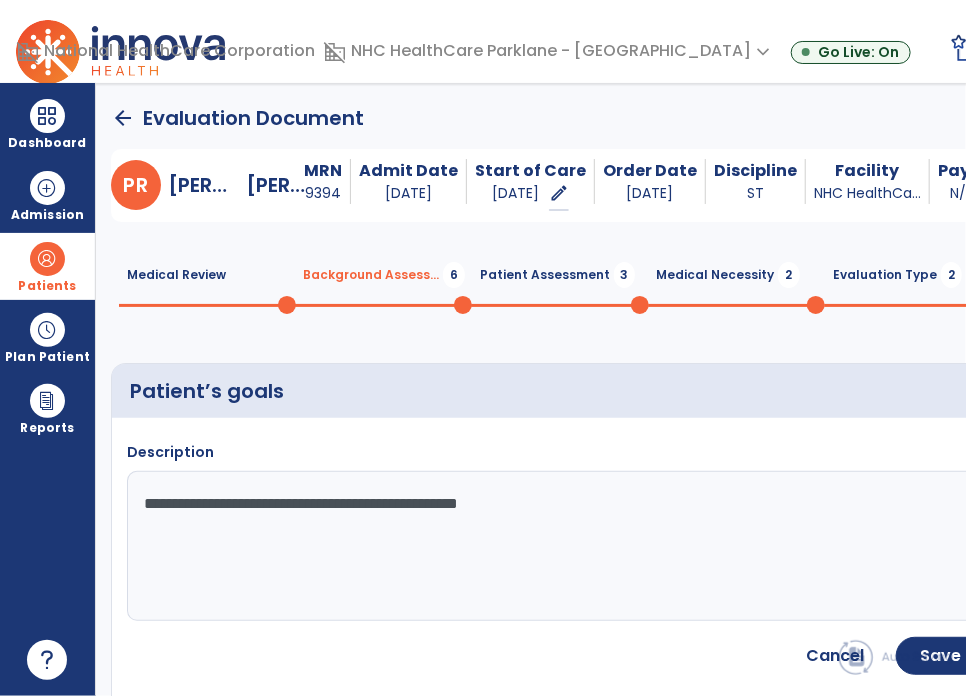 type on "**********" 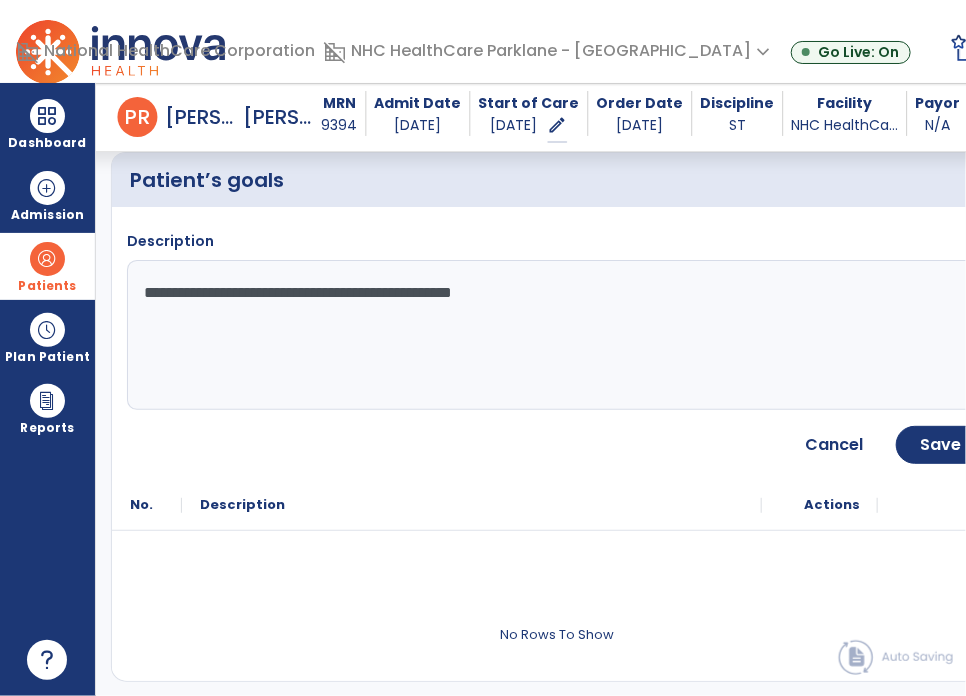 scroll, scrollTop: 300, scrollLeft: 0, axis: vertical 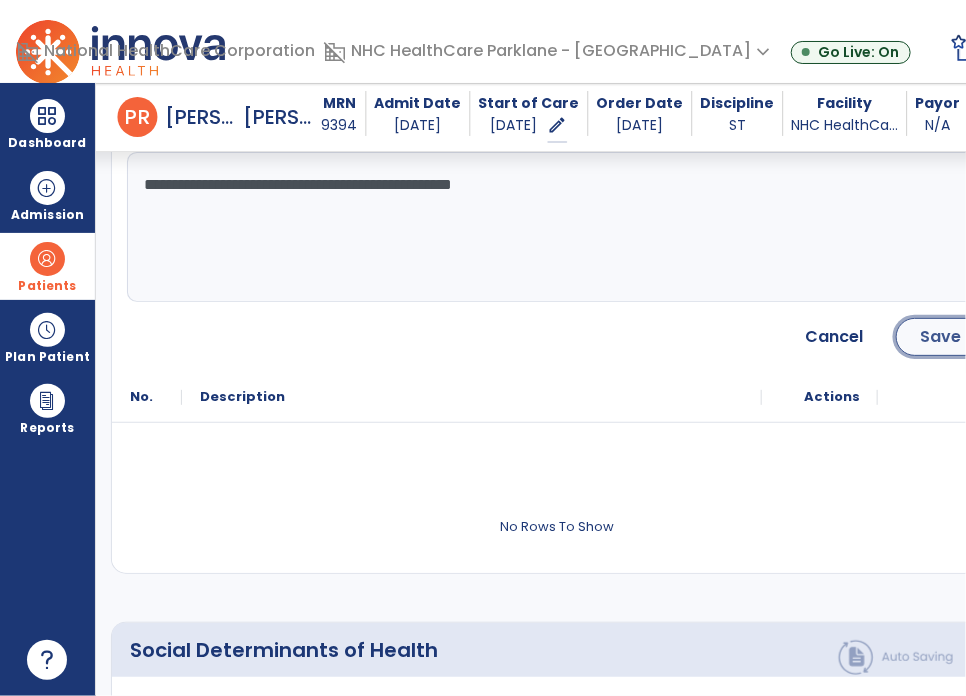 click on "Save" 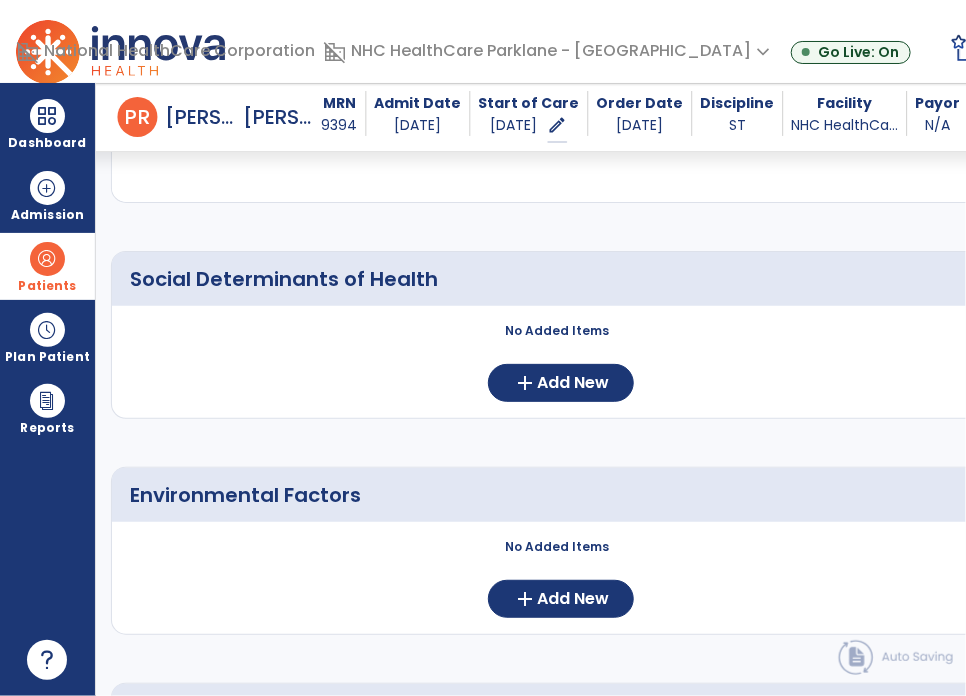 scroll, scrollTop: 500, scrollLeft: 0, axis: vertical 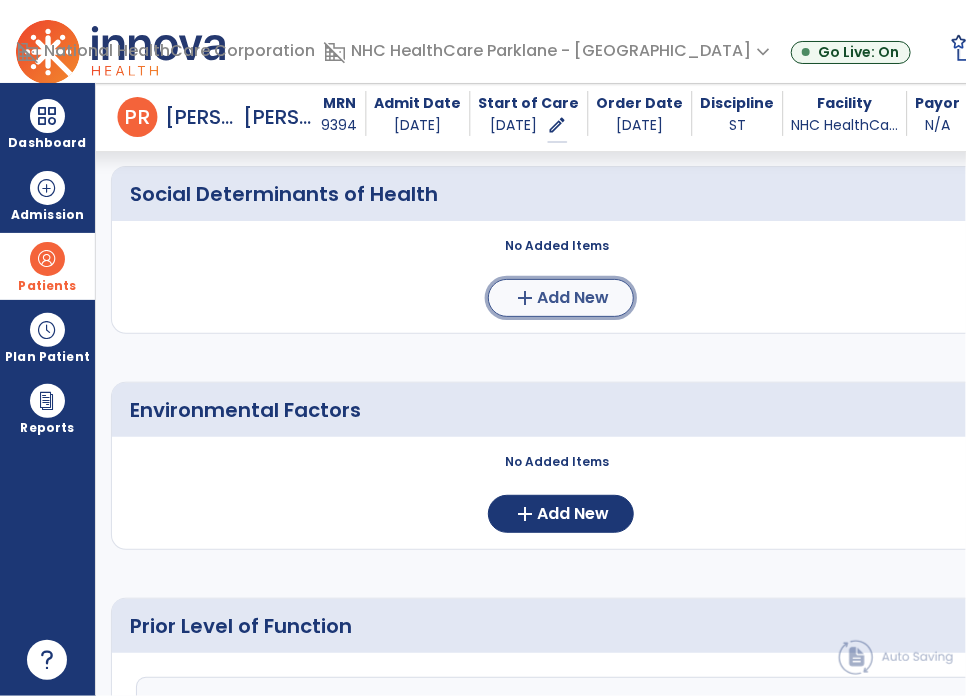 click on "add" 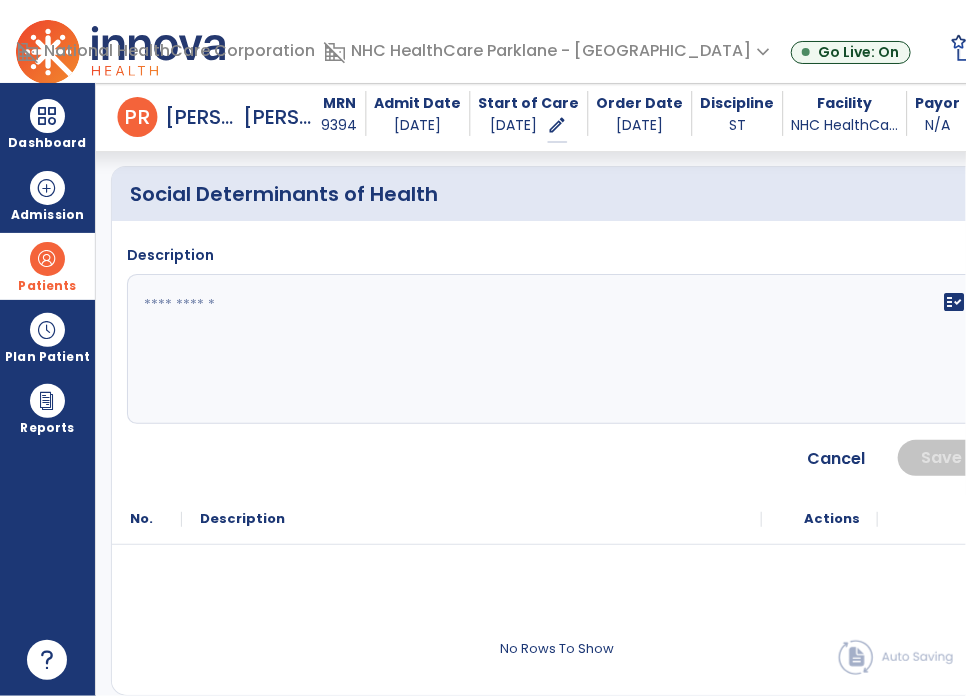 click on "fact_check" 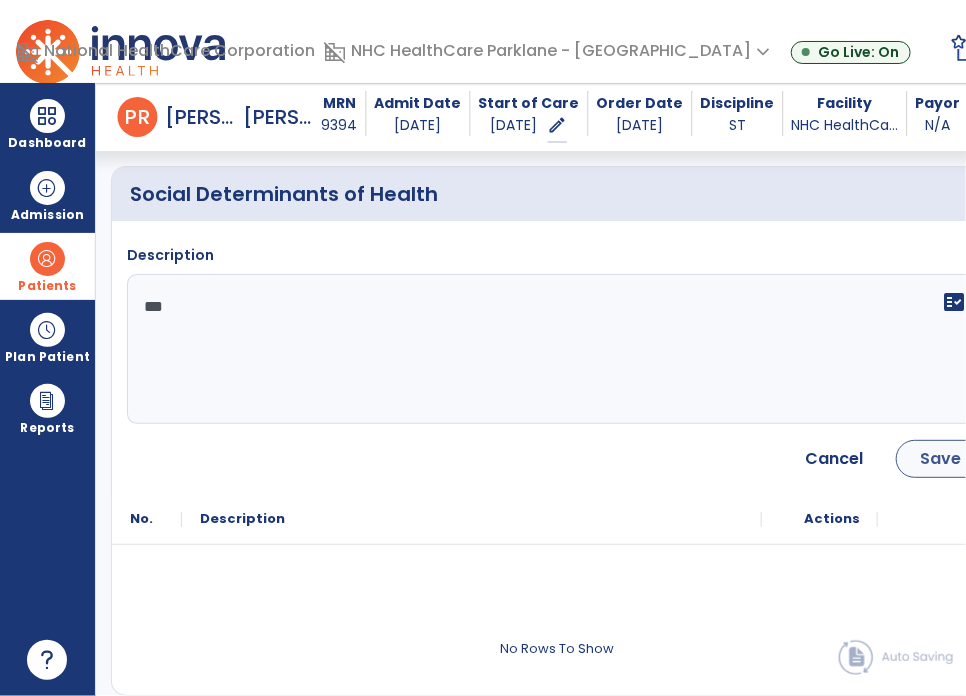 type on "***" 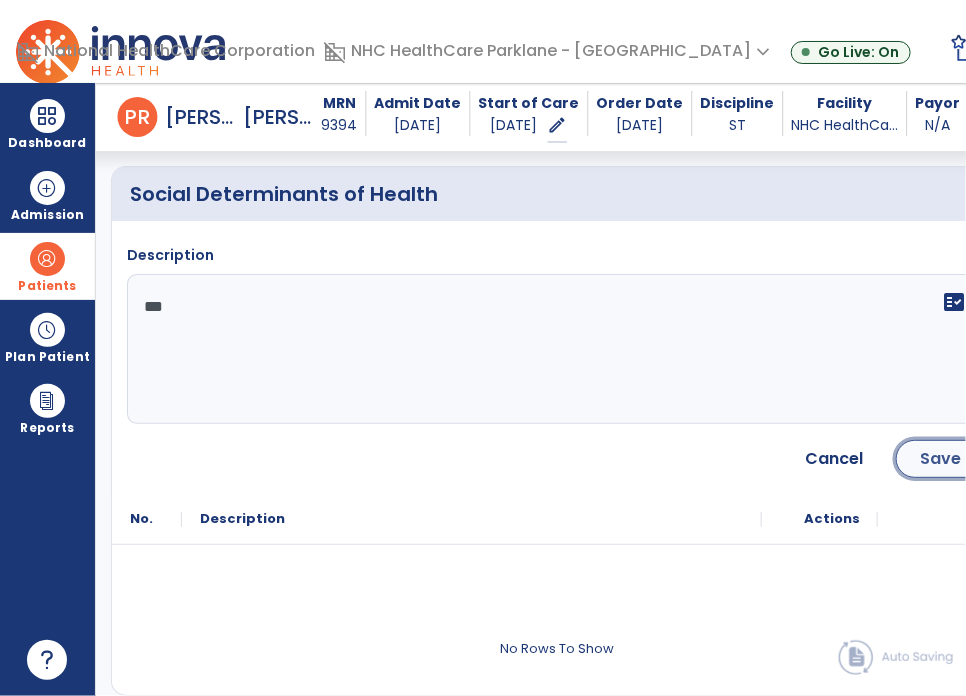 click on "Save" 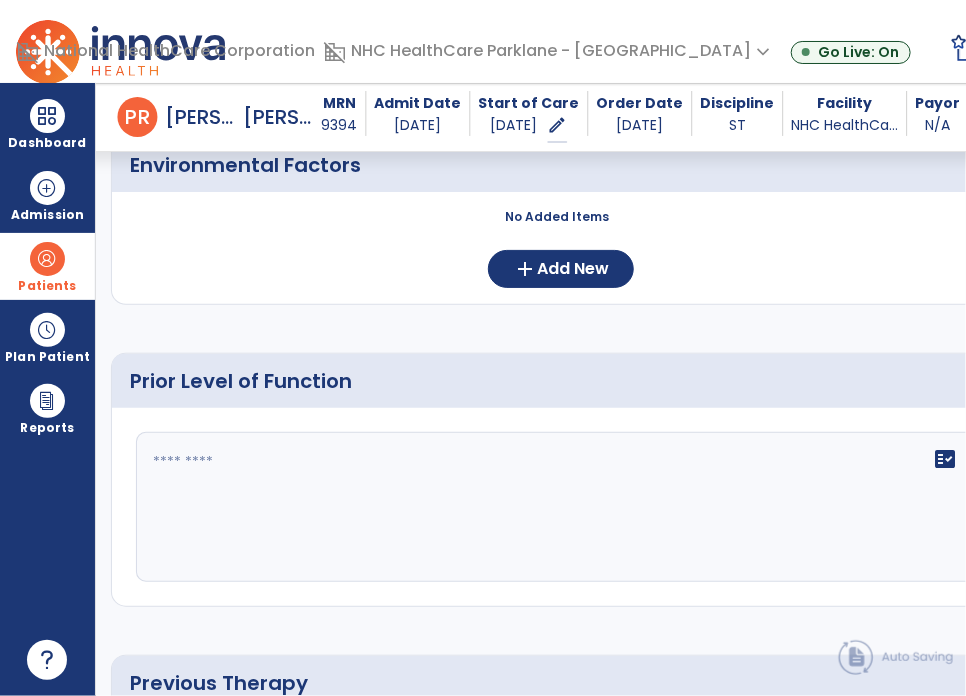 scroll, scrollTop: 900, scrollLeft: 0, axis: vertical 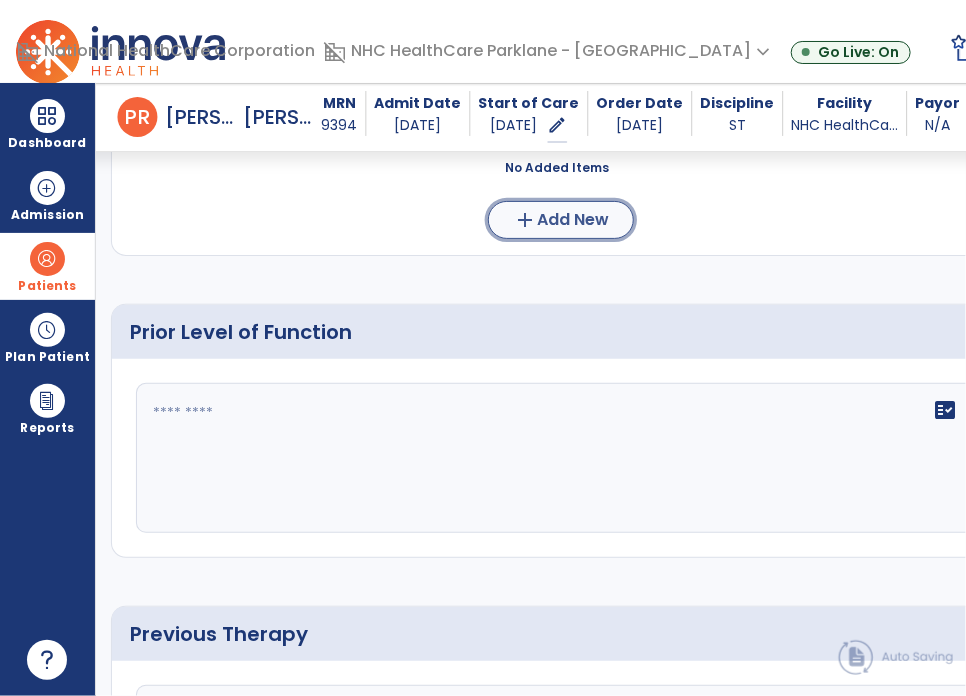 click on "add  Add New" 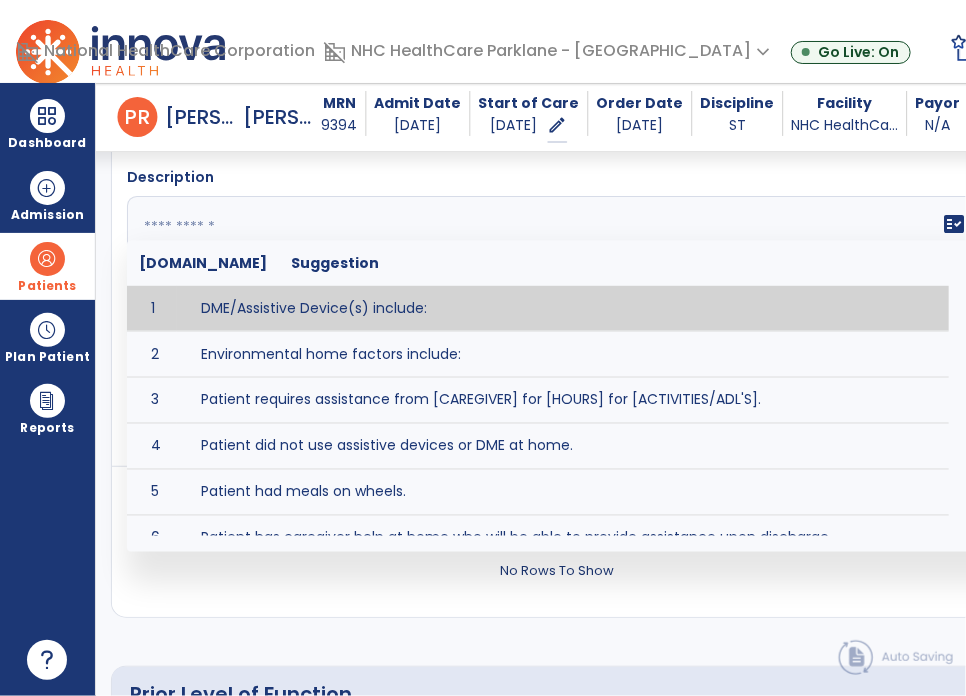 click on "fact_check  [DOMAIN_NAME] Suggestion 1 DME/Assistive Device(s) include:  2 Environmental home factors include:  3 Patient requires assistance from [CAREGIVER] for [HOURS] for [ACTIVITIES/ADL'S]. 4 Patient did not use assistive devices or DME at home. 5 Patient had meals on wheels. 6 Patient has caregiver help at home who will be able to provide assistance upon discharge. 7 Patient lived alone at home prior to admission and will [HAVE or HAVE NOT] assistance at home from [CAREGIVER] upon discharge. 8 Patient lives alone. 9 Patient lives with caregiver who provides support/aid for ____________. 10 Patient lives with spouse/significant other. 11 Patient needs to clime [NUMBER] stairs [WITH/WITHOUT] railing in order to reach [ROOM]. 12 Patient uses adaptive equipment at home including [EQUIPMENT] and has the following home modifications __________. 13 Patient was able to complete community activities (driving, shopping, community ambulation, etc.) independently. 14 15 16 17" 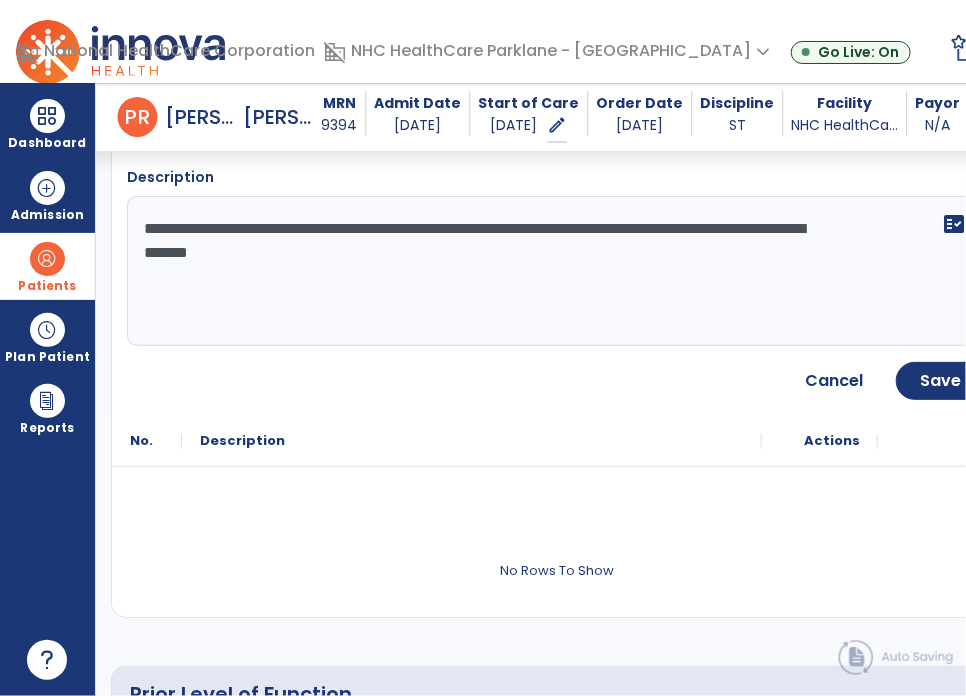 type on "**********" 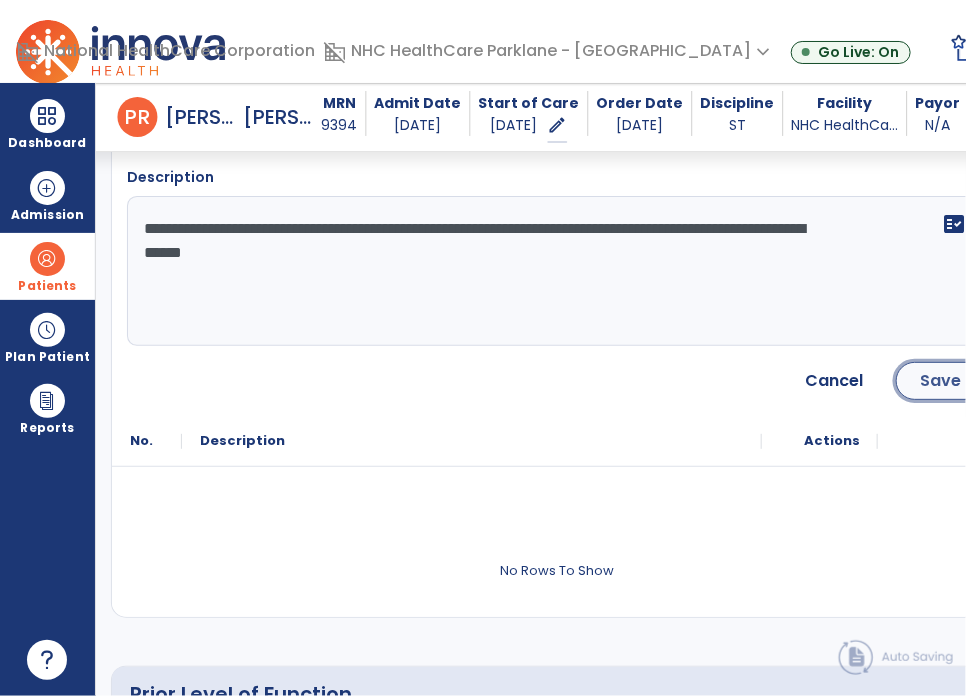 click on "Save" 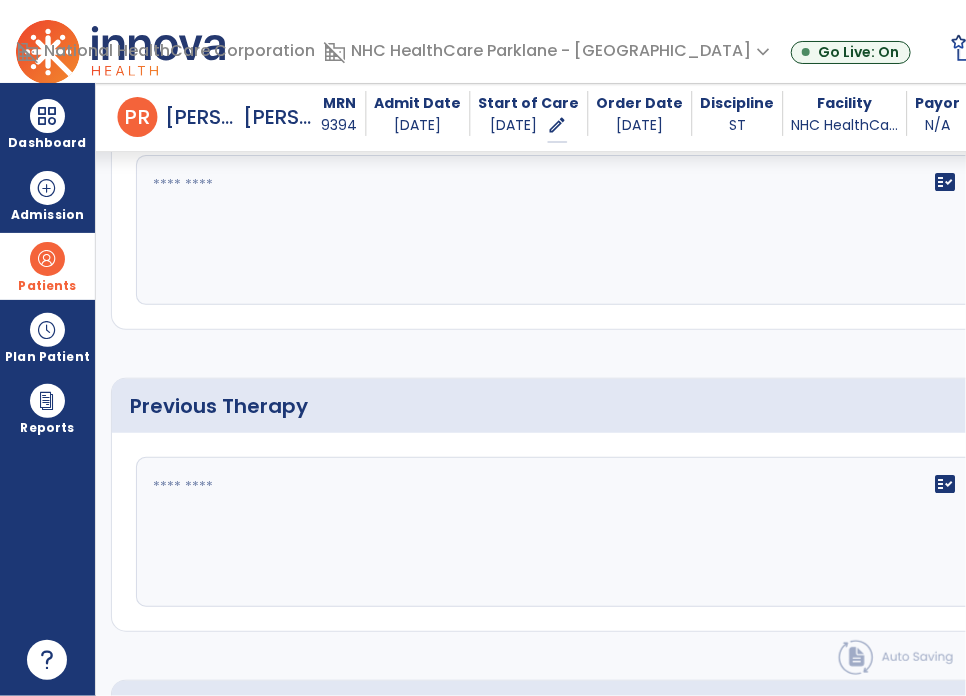 scroll, scrollTop: 1200, scrollLeft: 0, axis: vertical 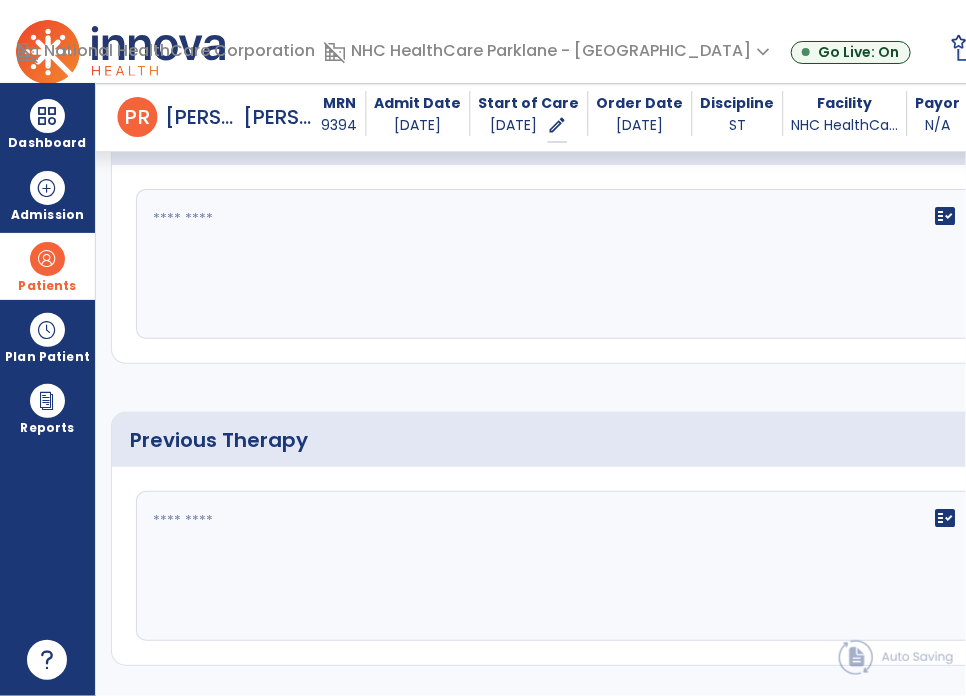 click on "fact_check" 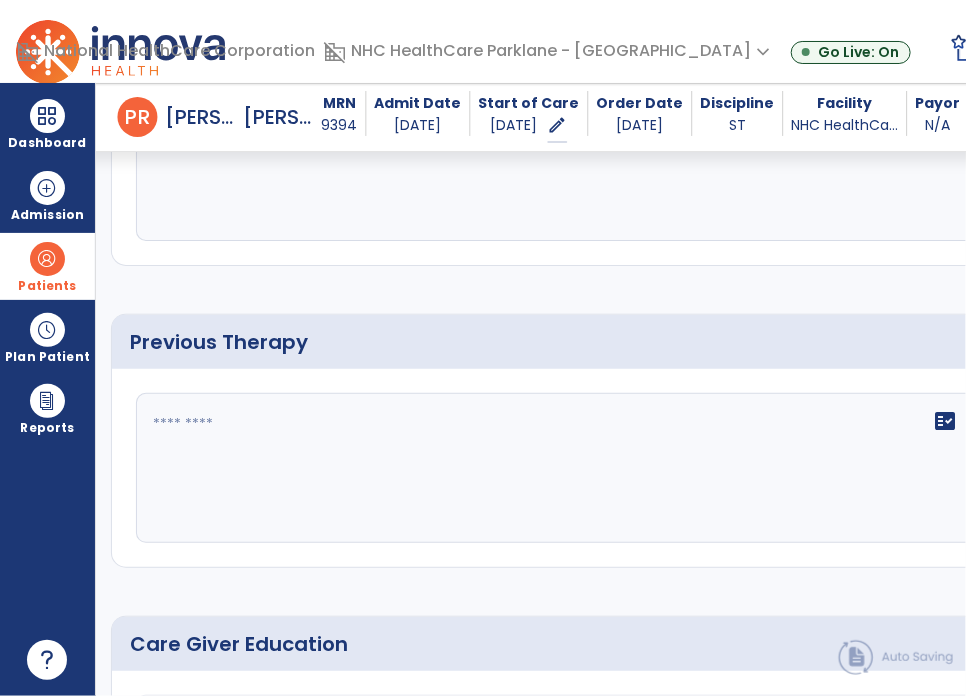 scroll, scrollTop: 1400, scrollLeft: 0, axis: vertical 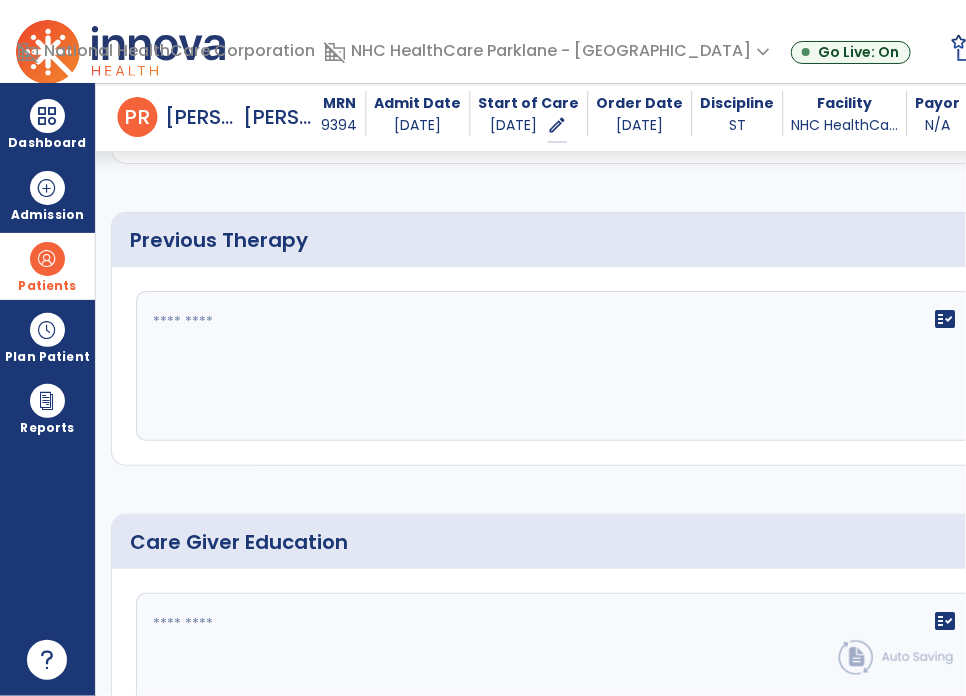 type on "**********" 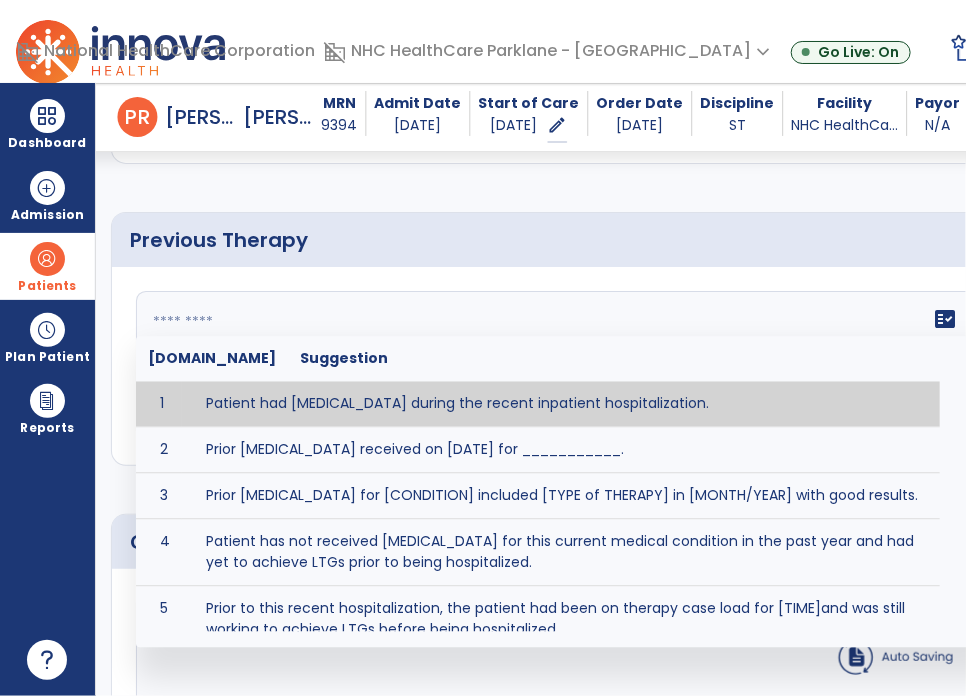 click on "fact_check  [DOMAIN_NAME] Suggestion 1 Patient had [MEDICAL_DATA] during the recent inpatient hospitalization. 2 Prior [MEDICAL_DATA] received on [DATE] for ___________. 3 Prior [MEDICAL_DATA] for [CONDITION] included [TYPE of THERAPY] in [MONTH/YEAR] with good results. 4 Patient has not received [MEDICAL_DATA] for this current medical condition in the past year and had yet to achieve LTGs prior to being hospitalized. 5 Prior to this recent hospitalization, the patient had been on therapy case load for [TIME]and was still working to achieve LTGs before being hospitalized." 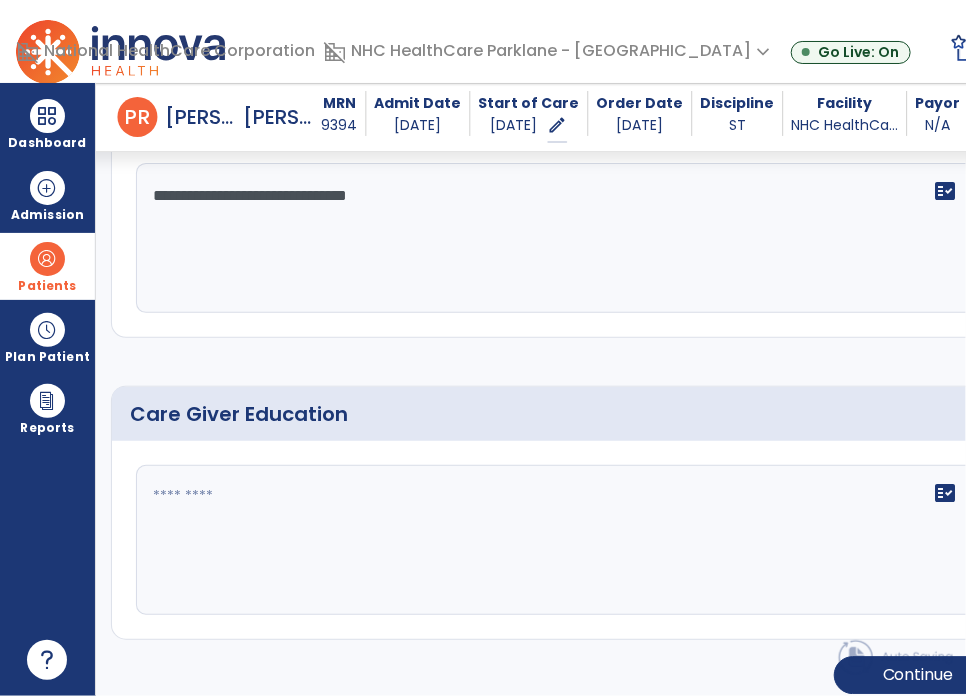 scroll, scrollTop: 1537, scrollLeft: 0, axis: vertical 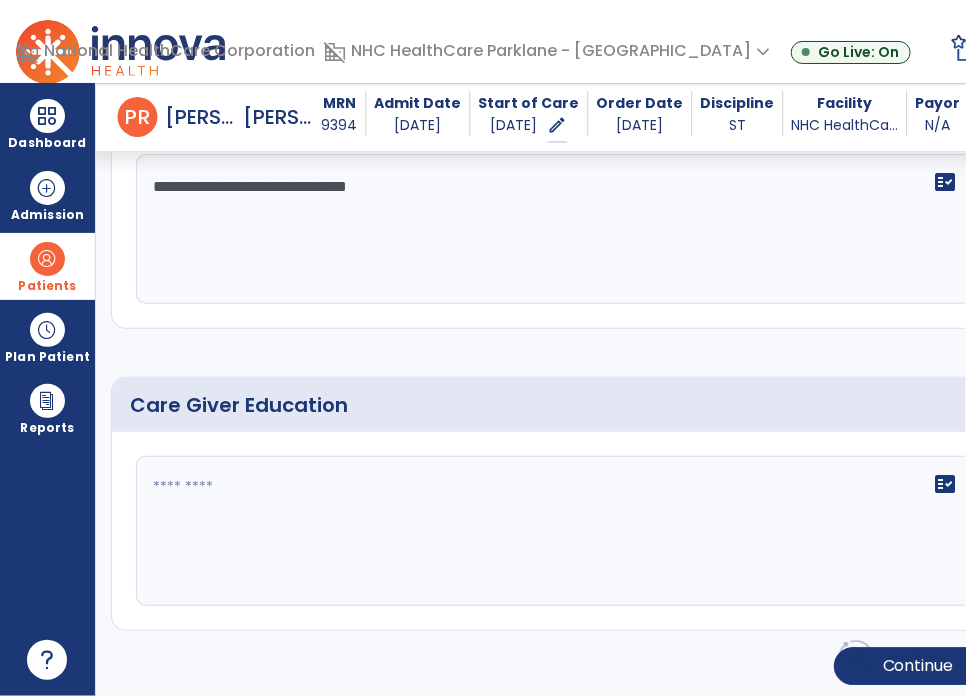 type on "**********" 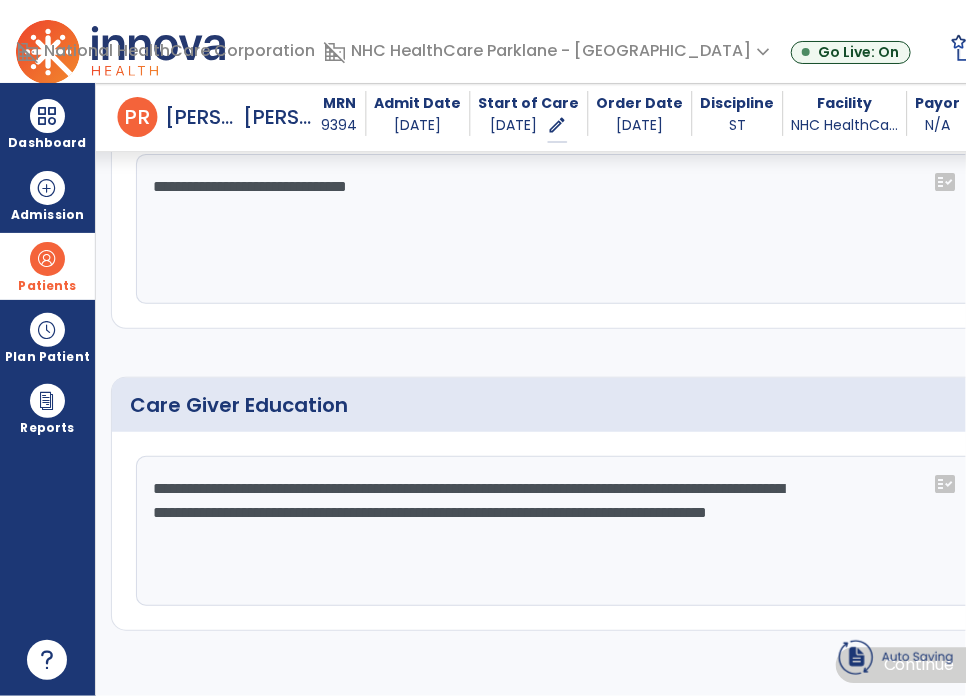 scroll, scrollTop: 1536, scrollLeft: 0, axis: vertical 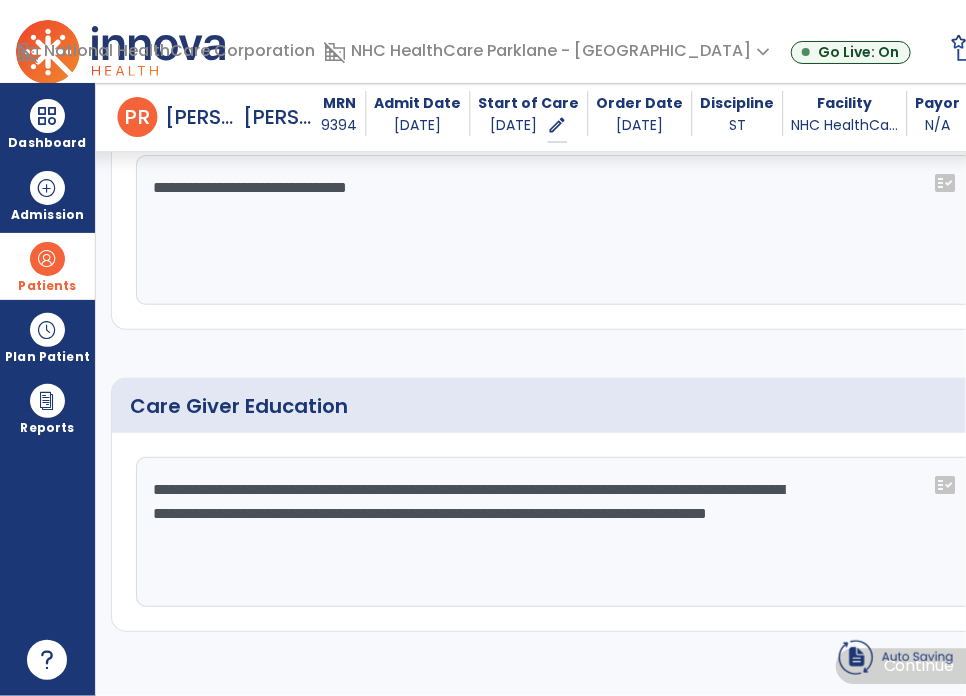 type on "**********" 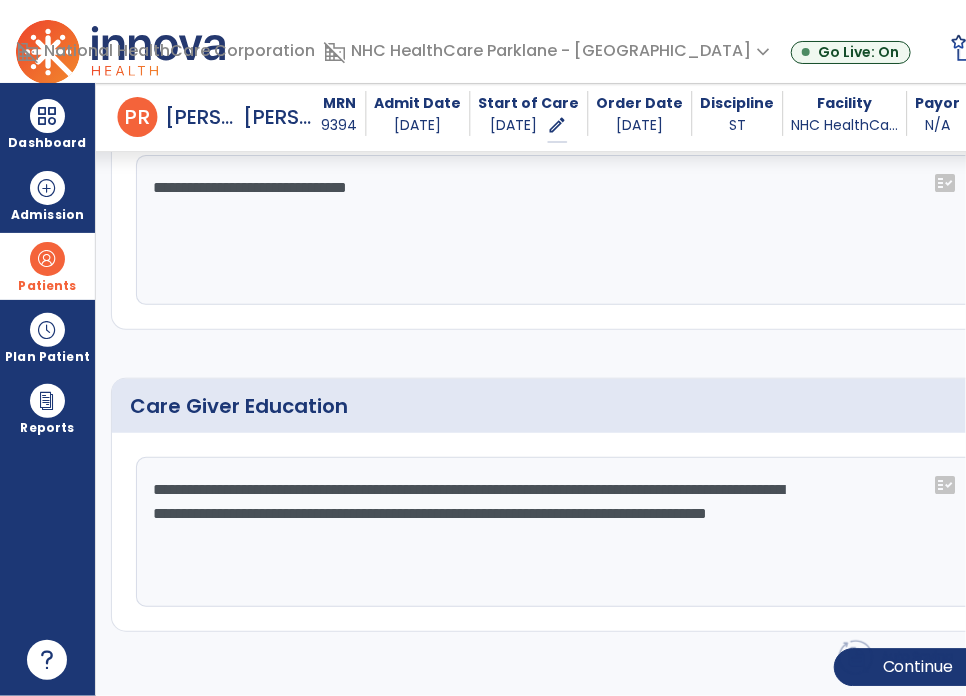 scroll, scrollTop: 1537, scrollLeft: 0, axis: vertical 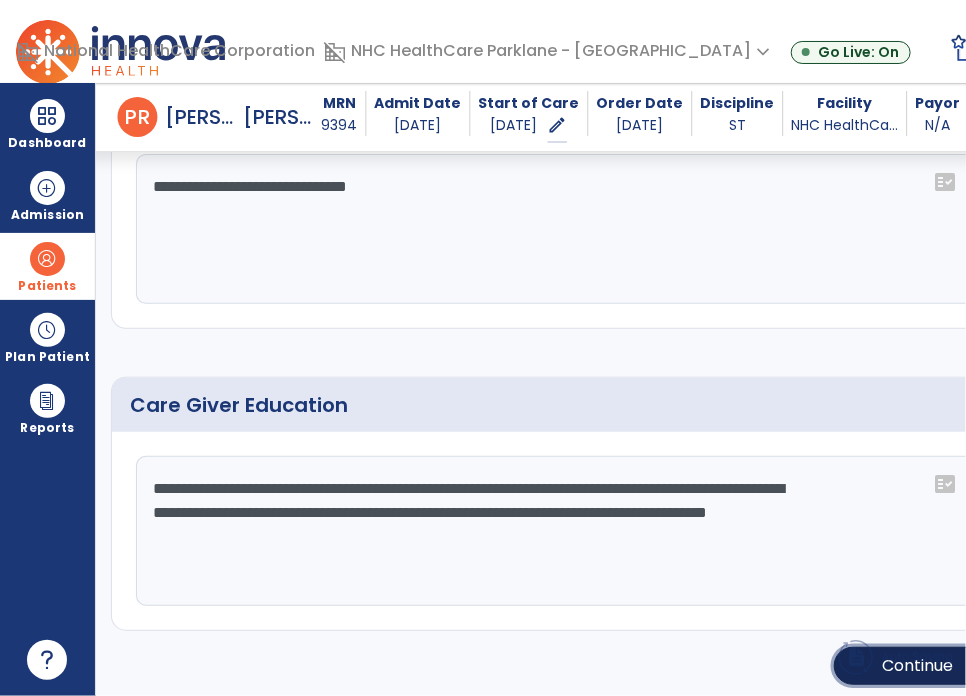 click on "Continue" 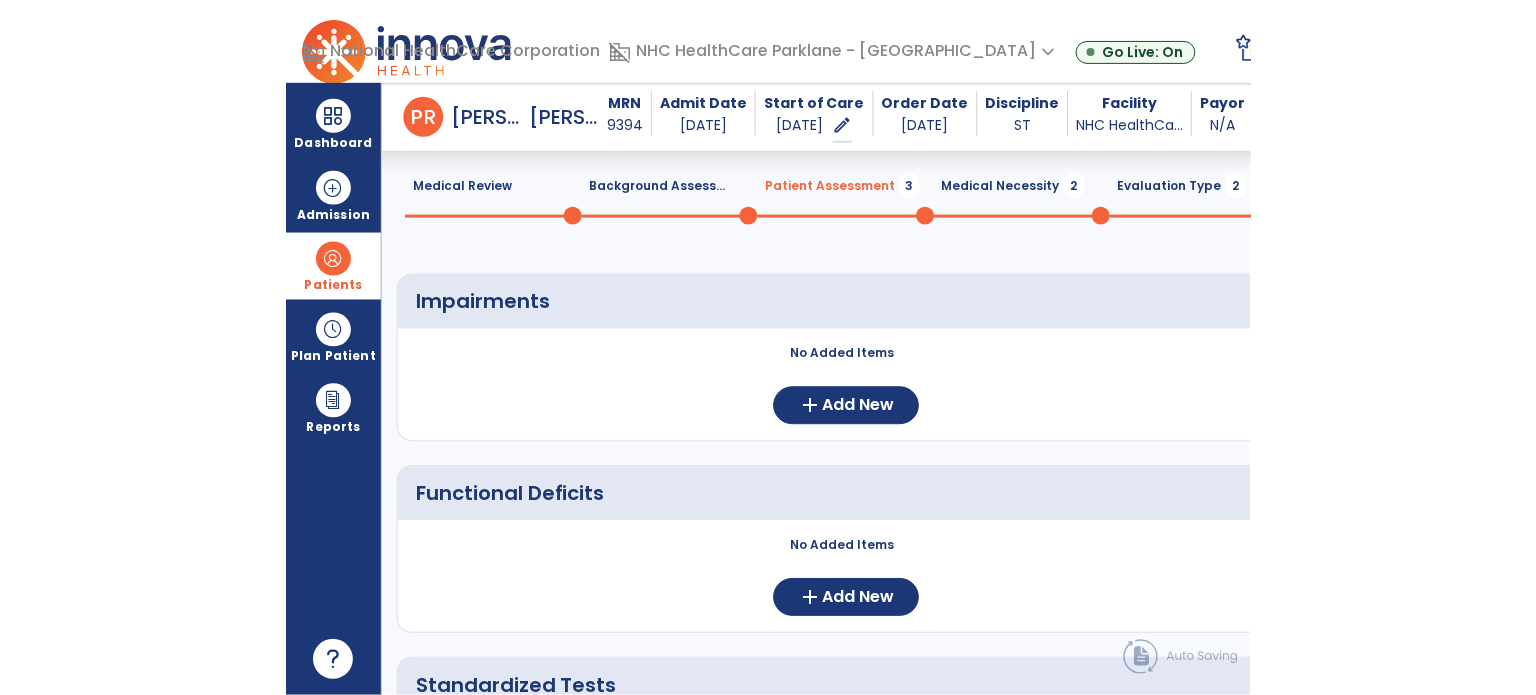 scroll, scrollTop: 0, scrollLeft: 0, axis: both 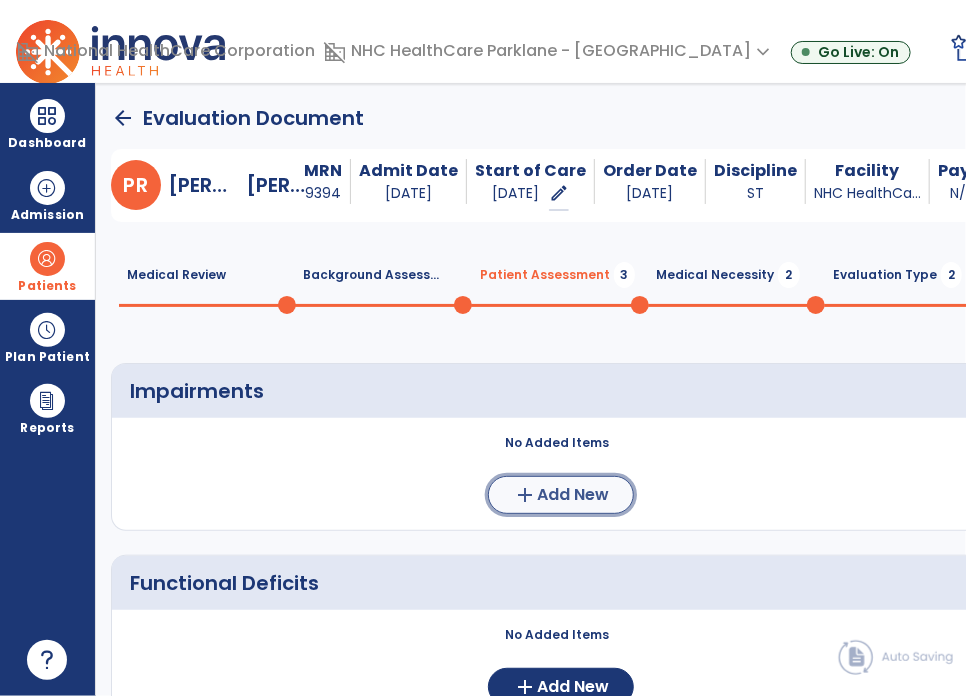 click on "Add New" 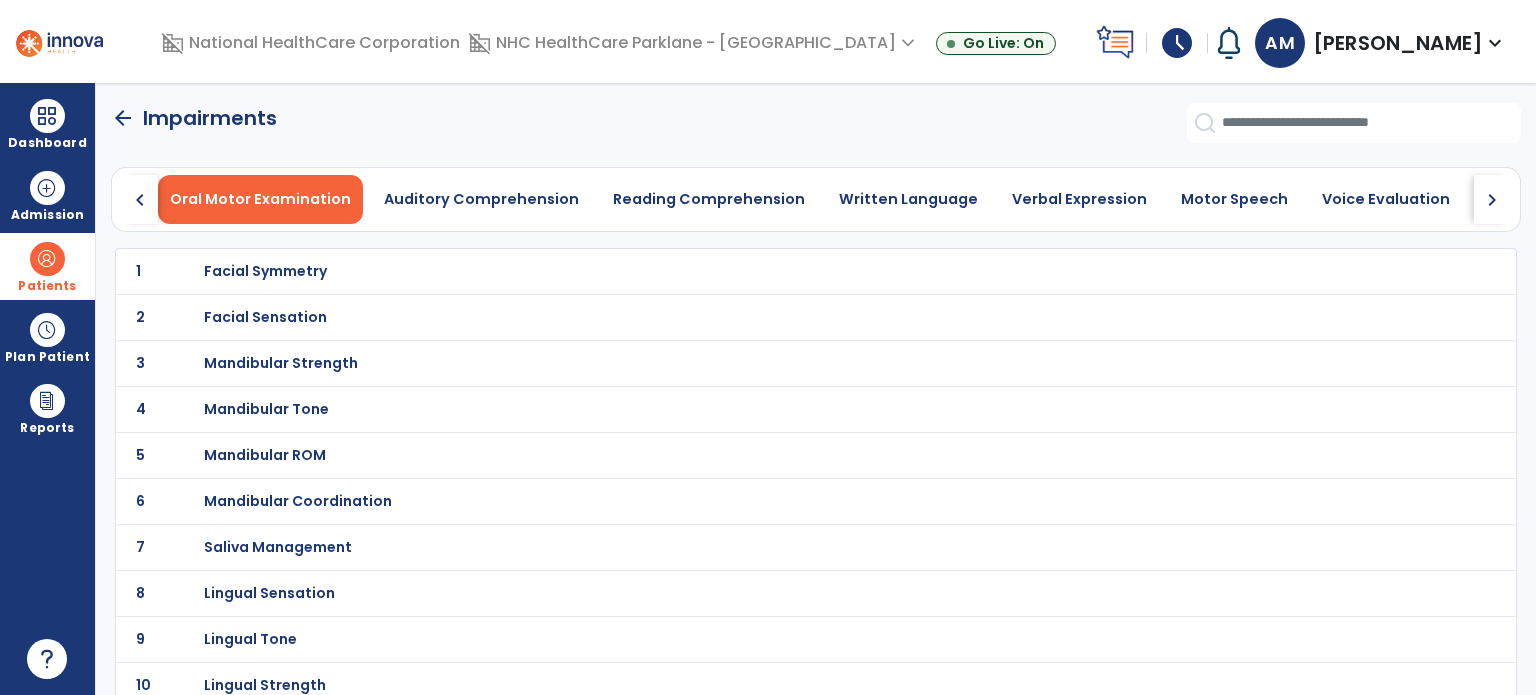 click on "arrow_back" 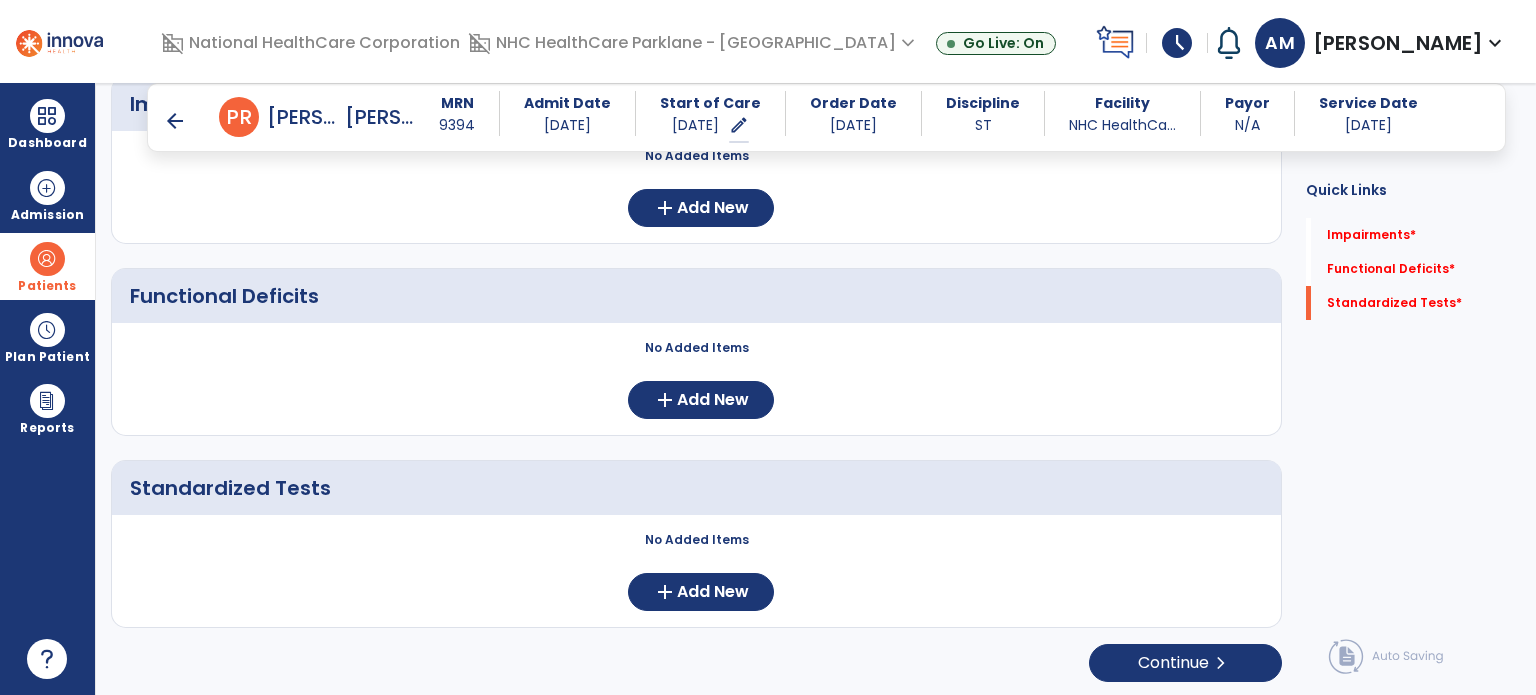 scroll, scrollTop: 52, scrollLeft: 0, axis: vertical 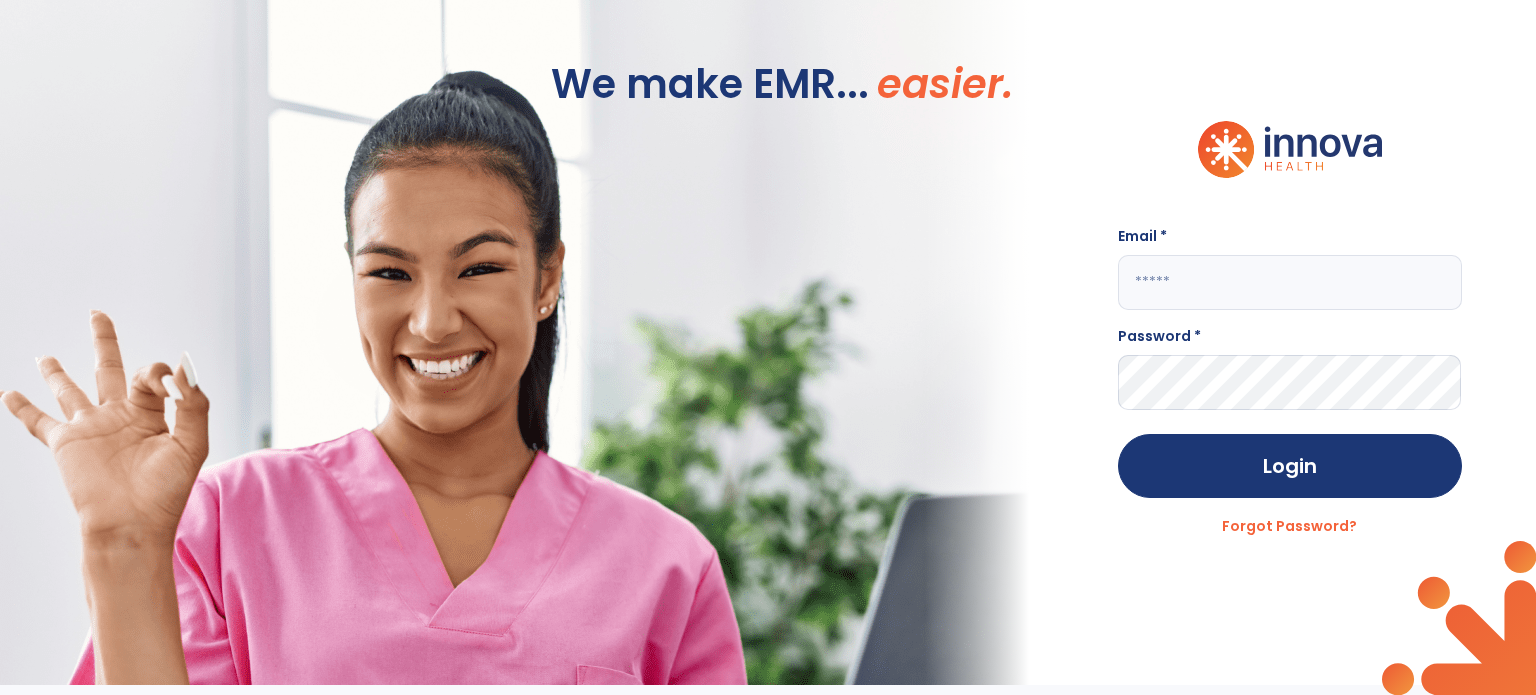 type on "**********" 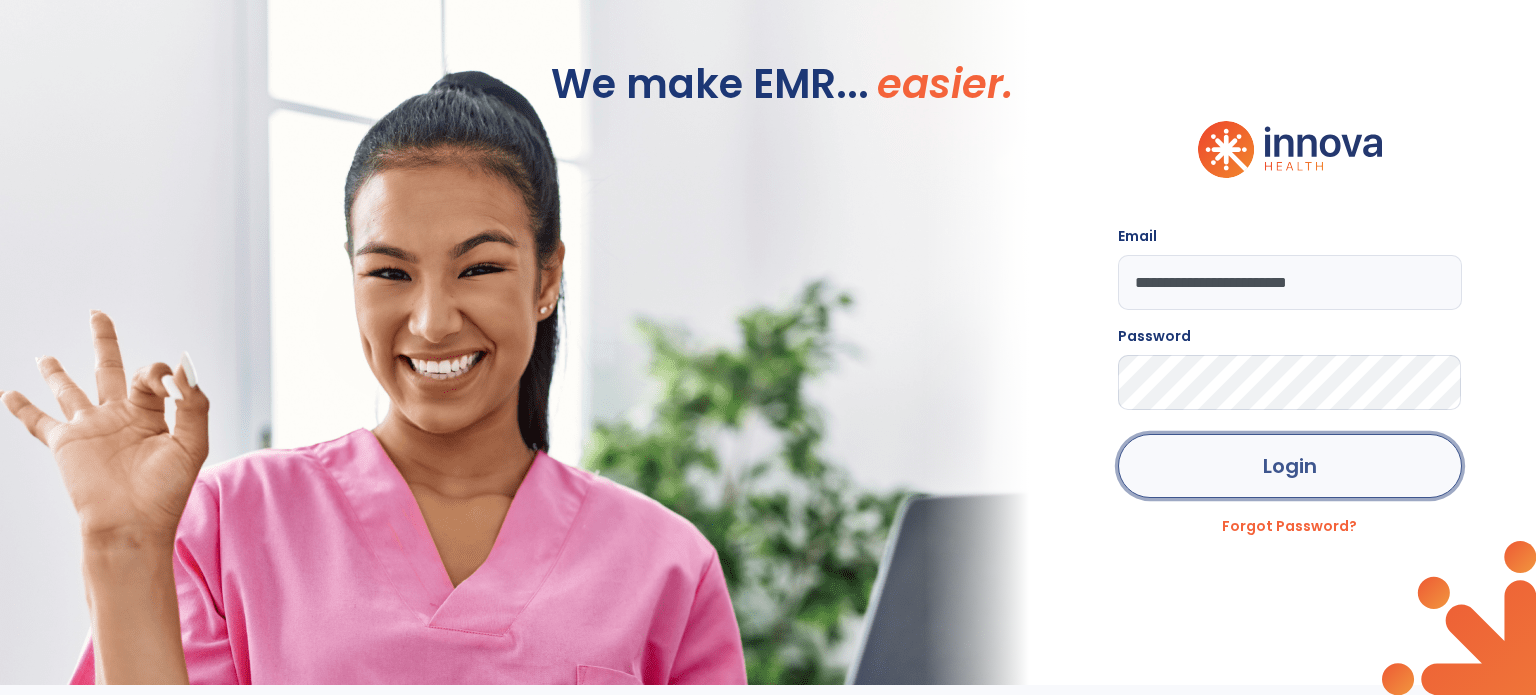 click on "Login" 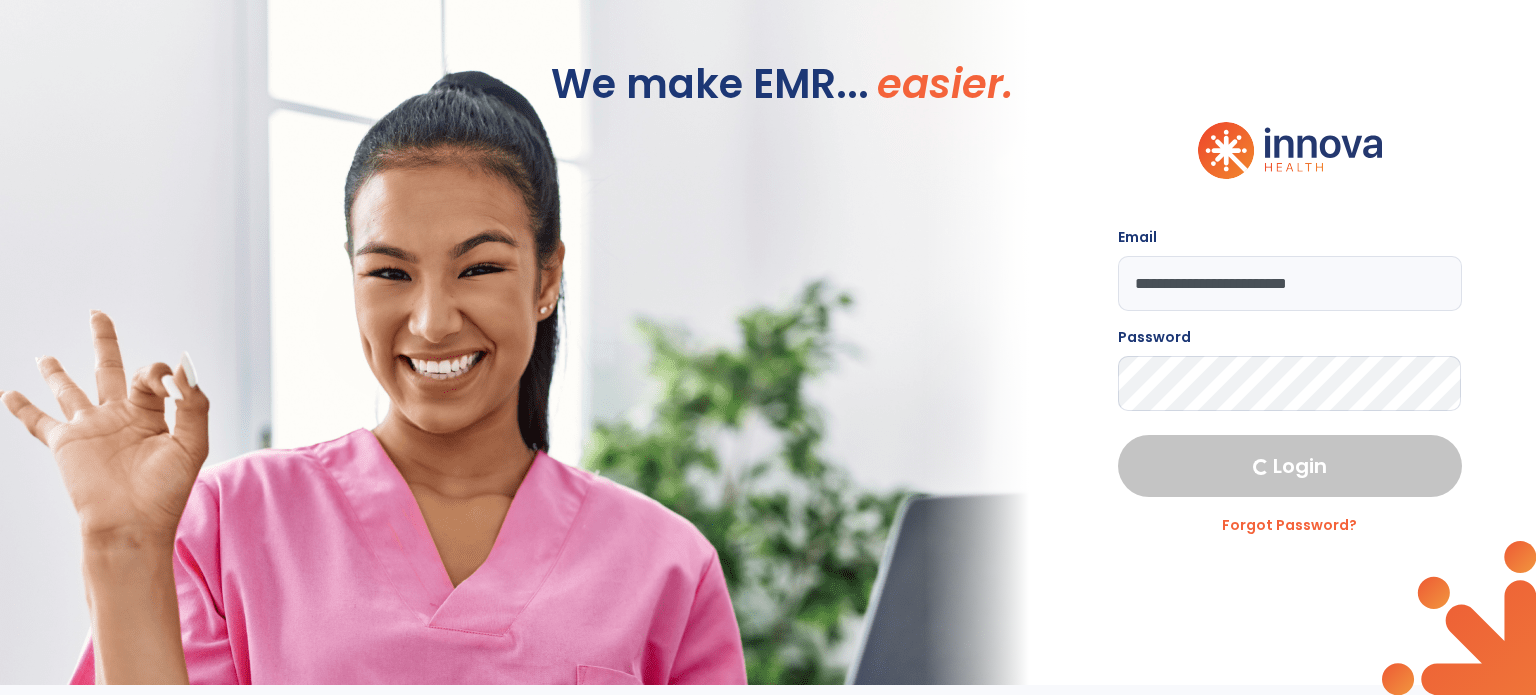 select on "****" 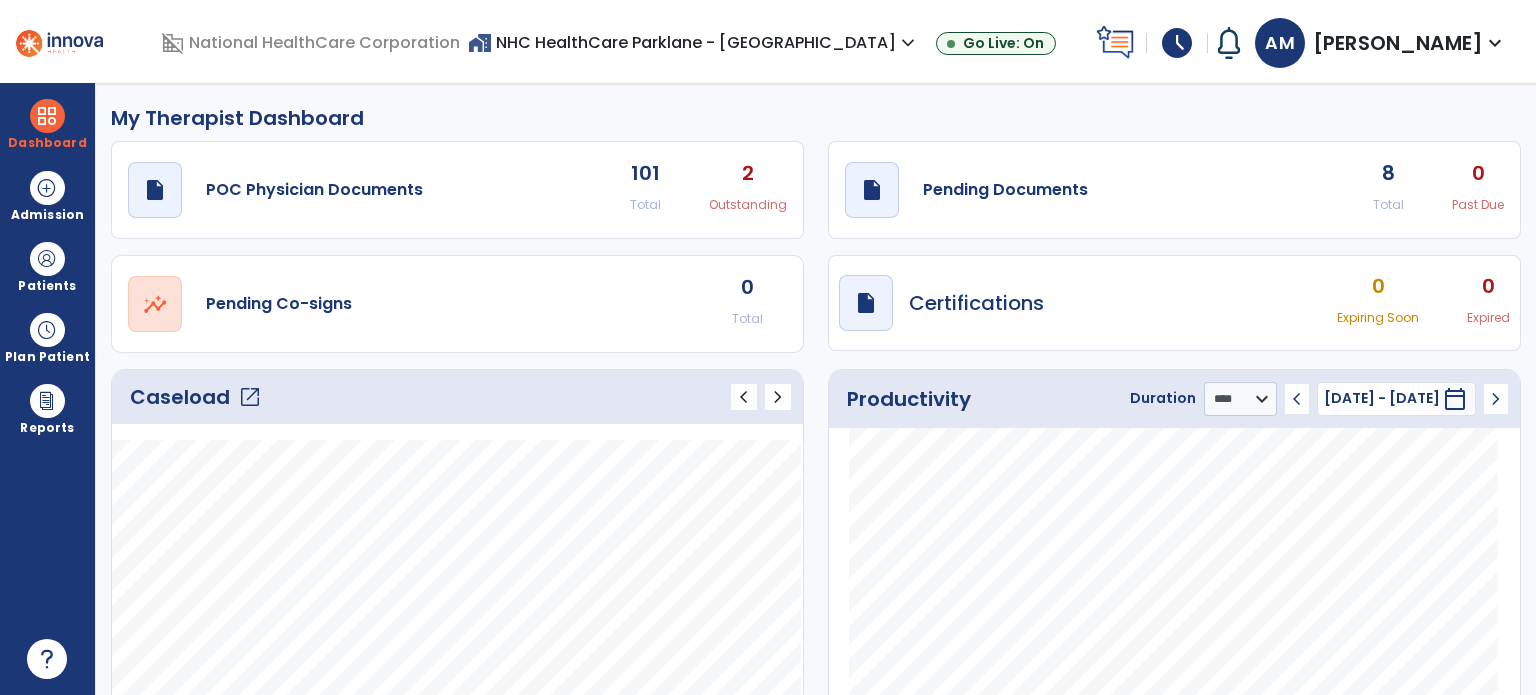 click on "8" 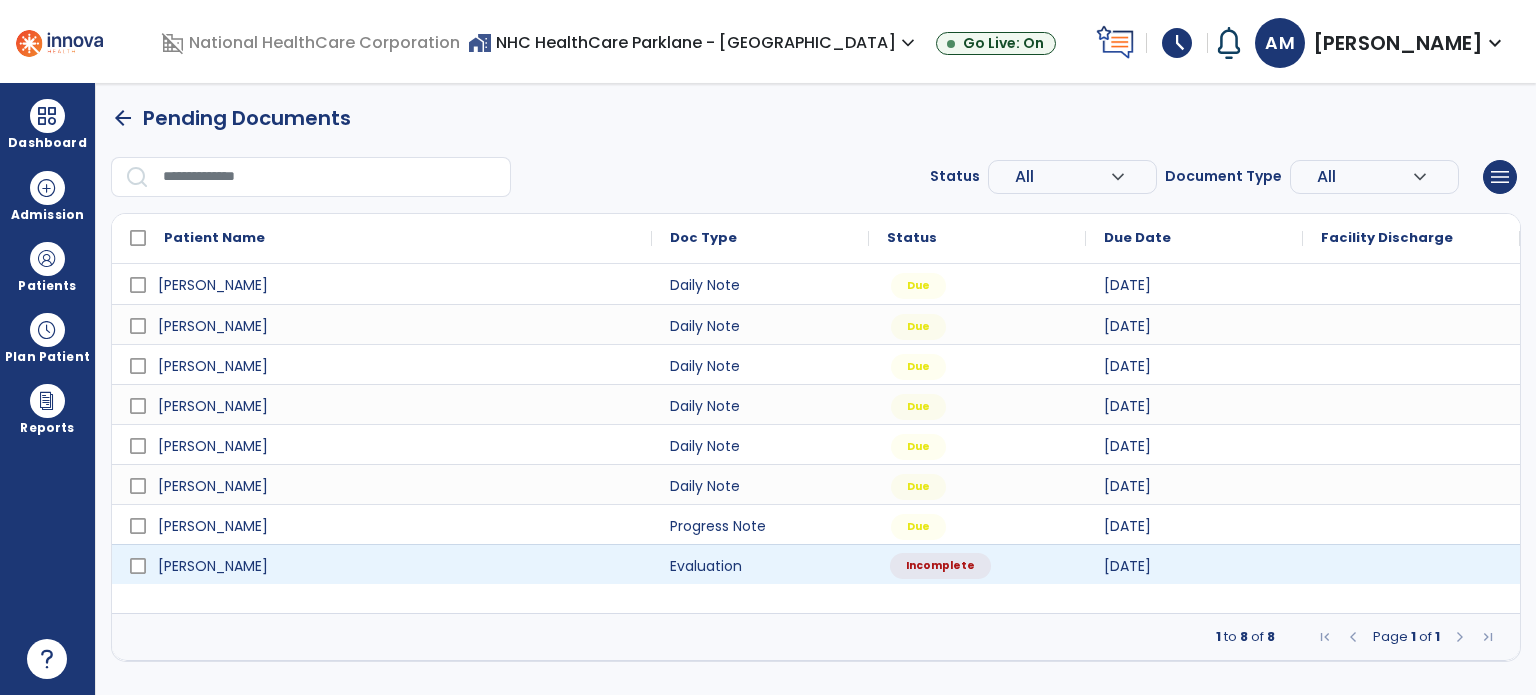 click on "Incomplete" at bounding box center [940, 566] 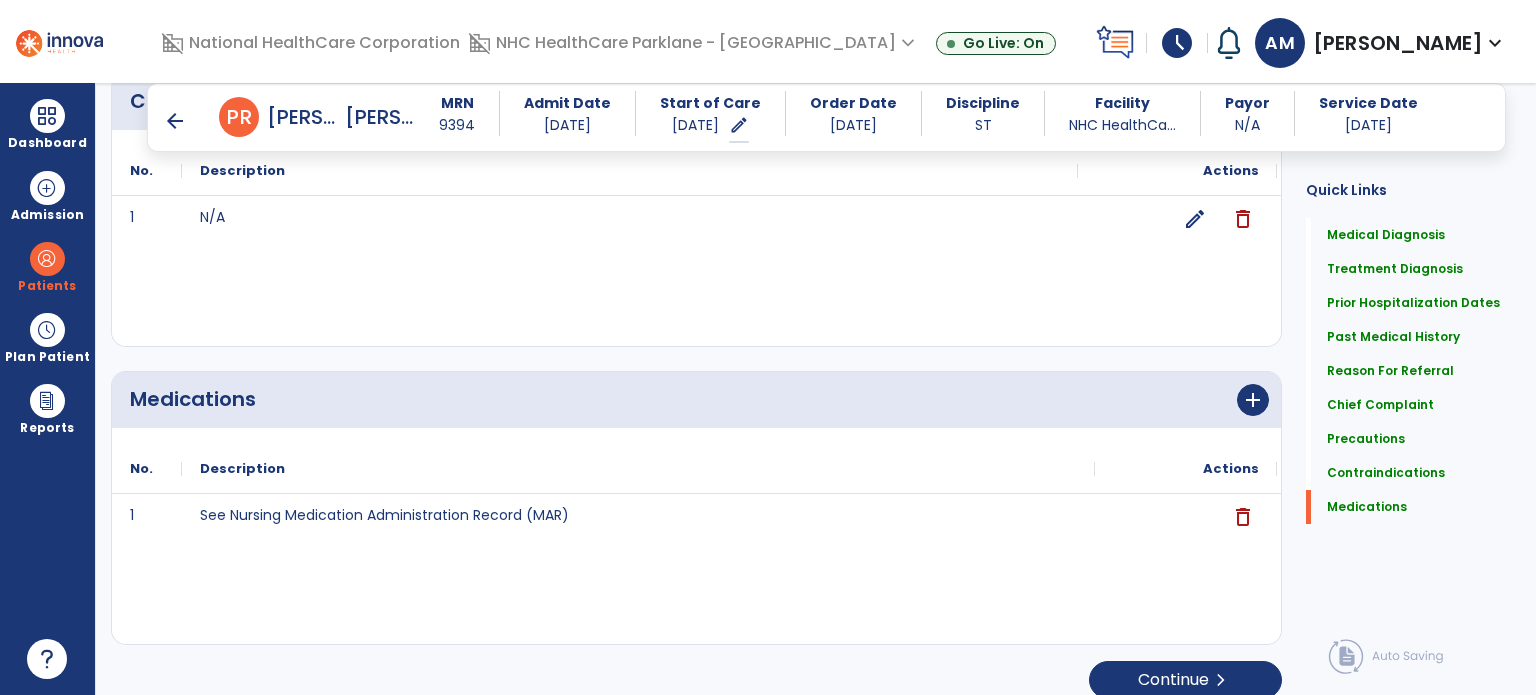scroll, scrollTop: 2308, scrollLeft: 0, axis: vertical 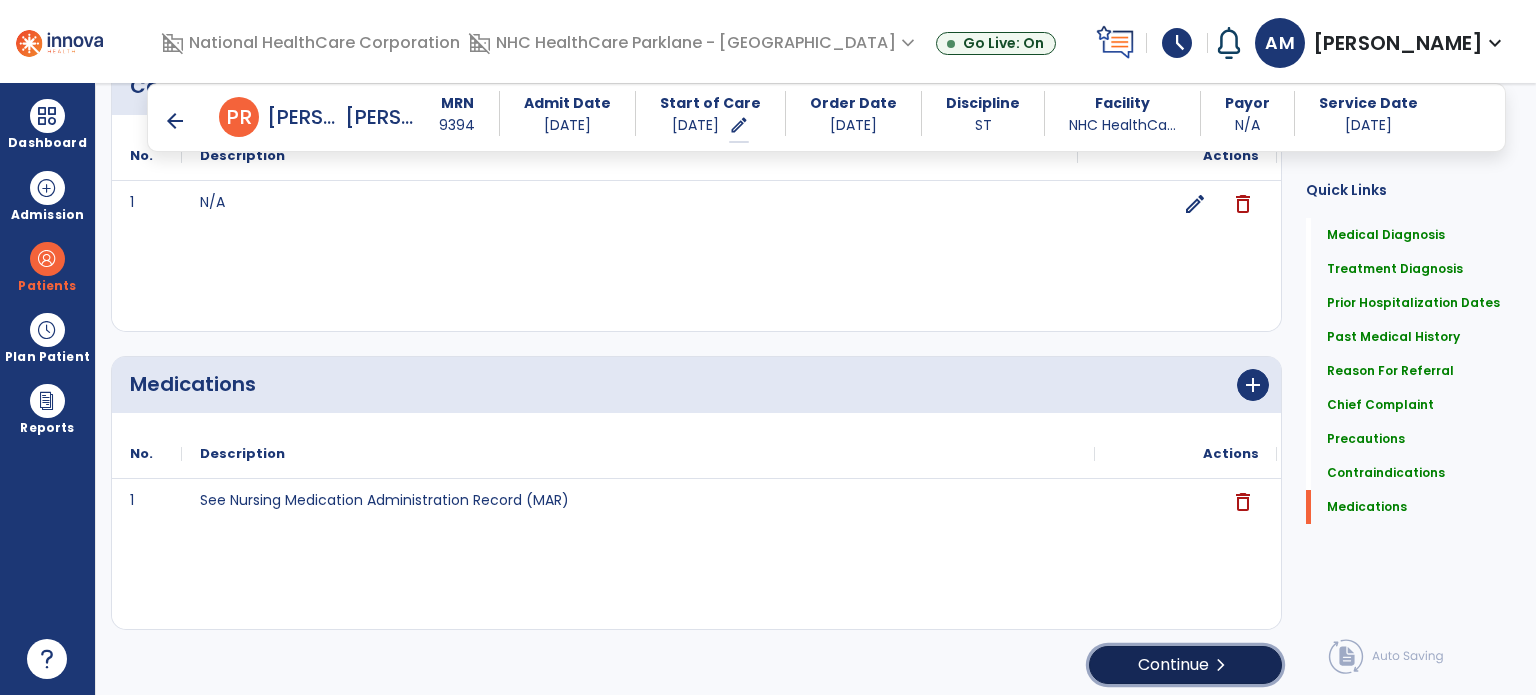 click on "Continue  chevron_right" 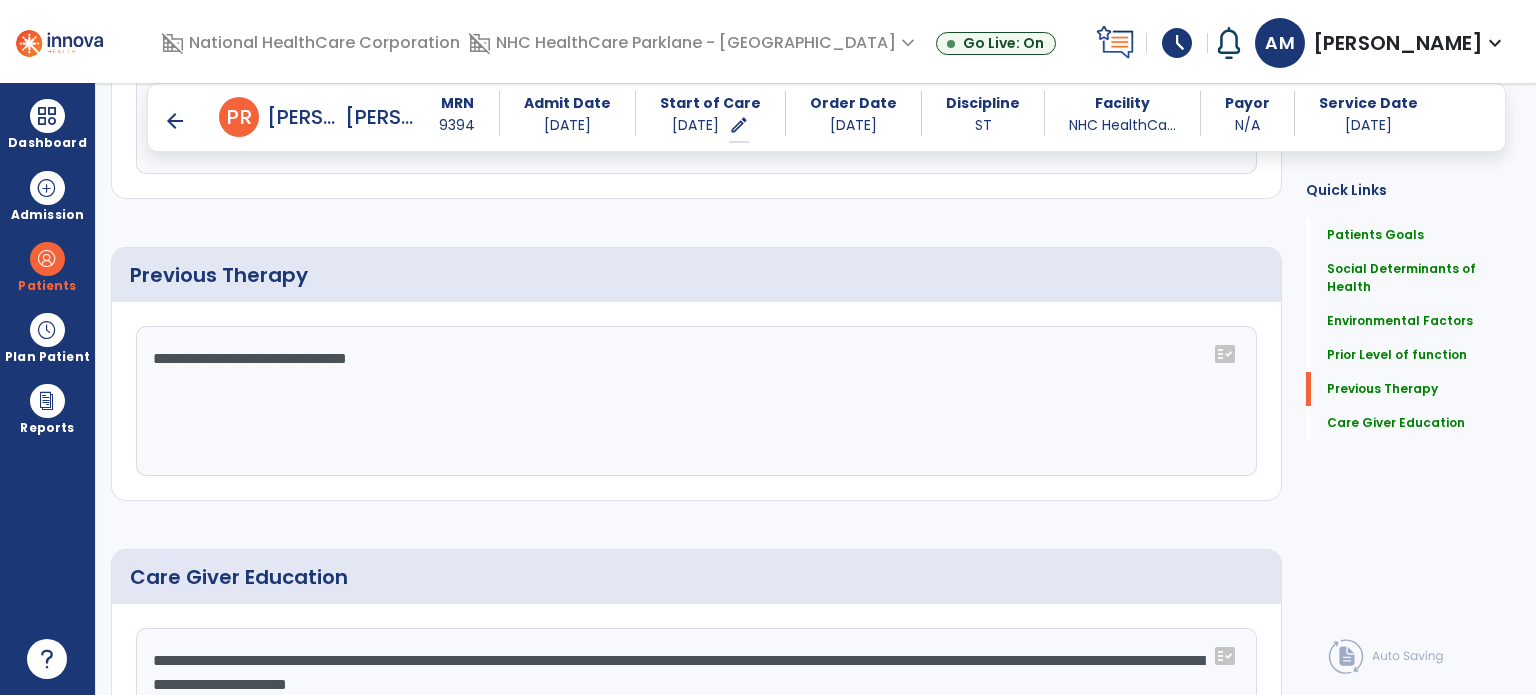 scroll, scrollTop: 1523, scrollLeft: 0, axis: vertical 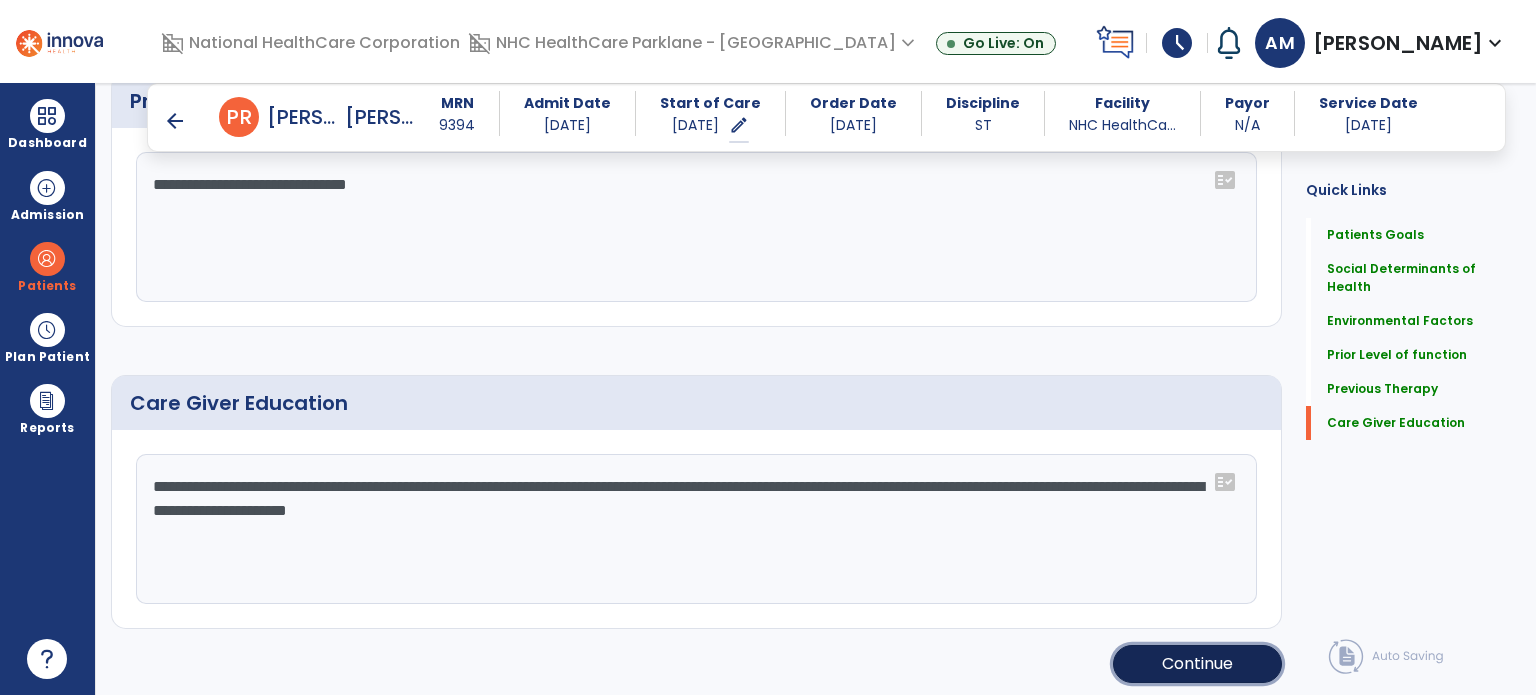 click on "Continue" 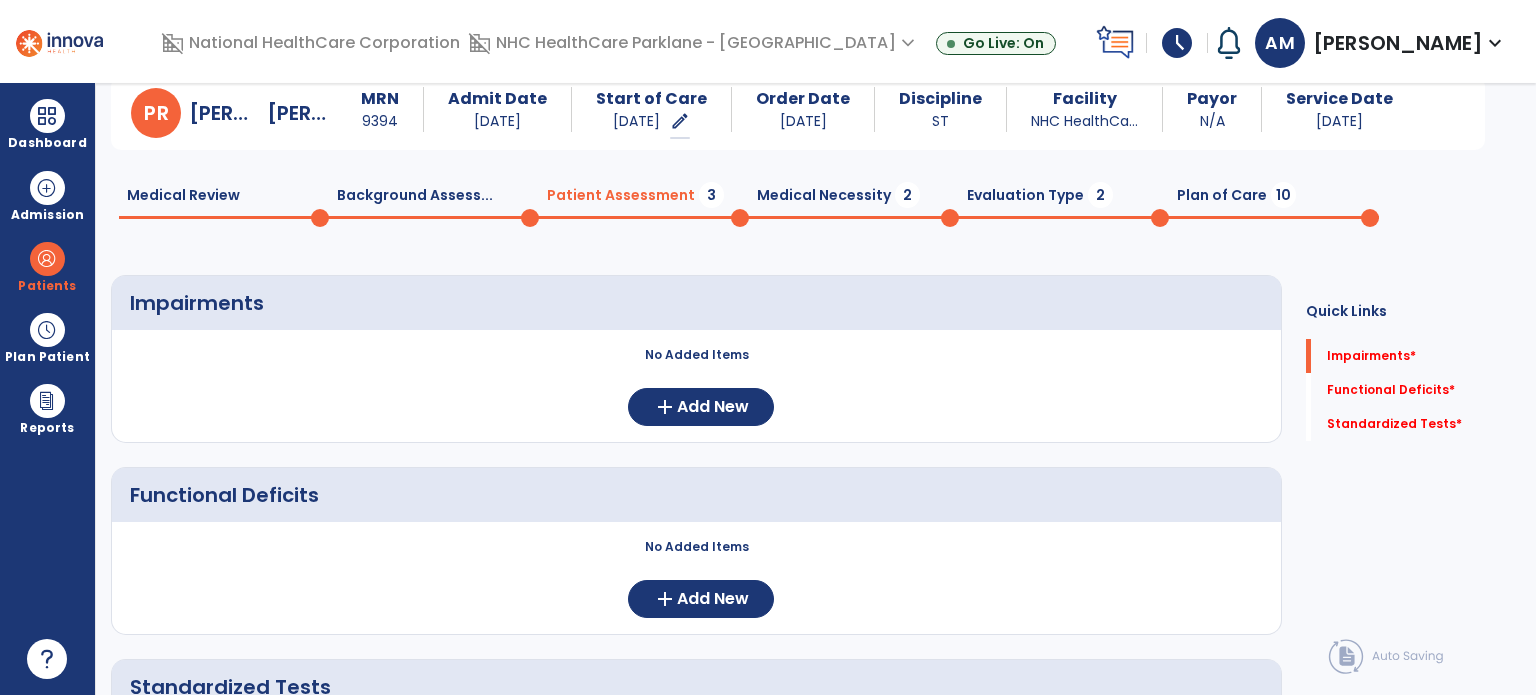 scroll, scrollTop: 0, scrollLeft: 0, axis: both 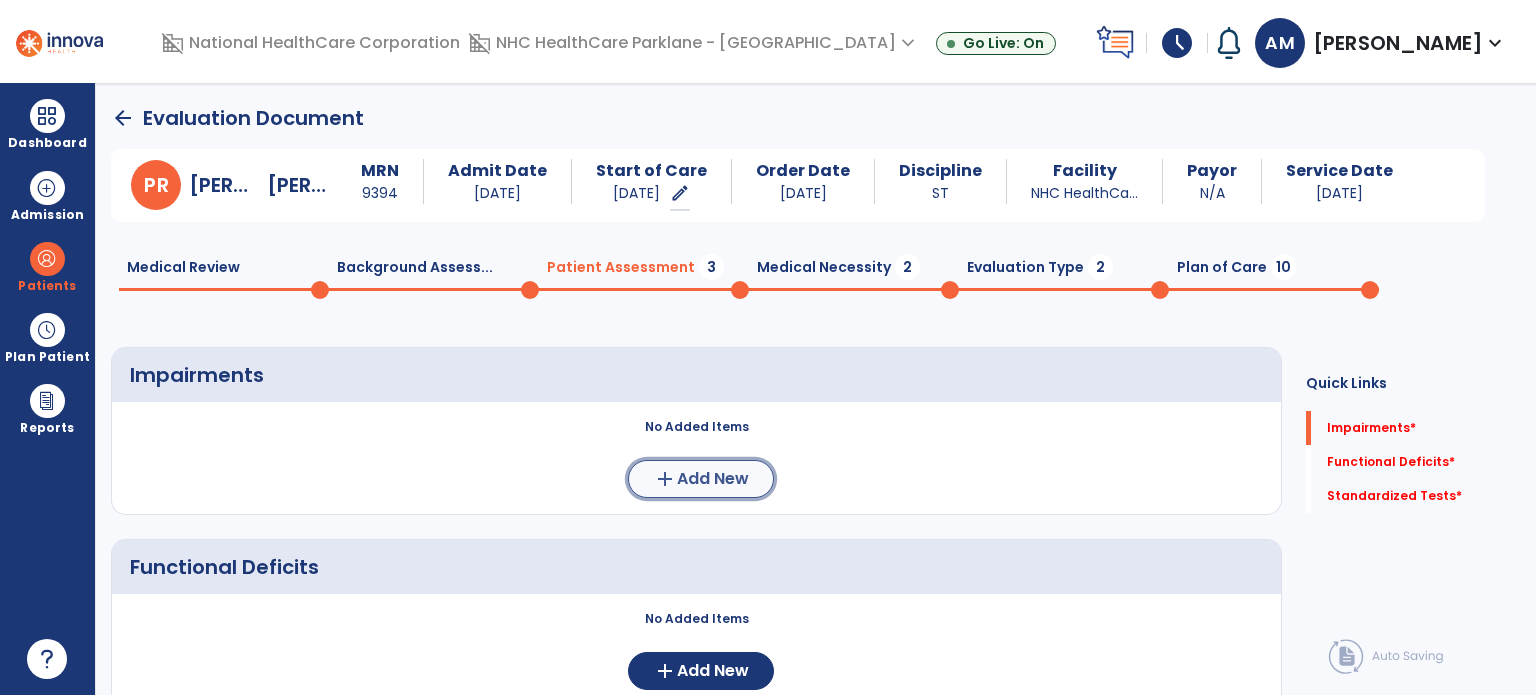 click on "Add New" 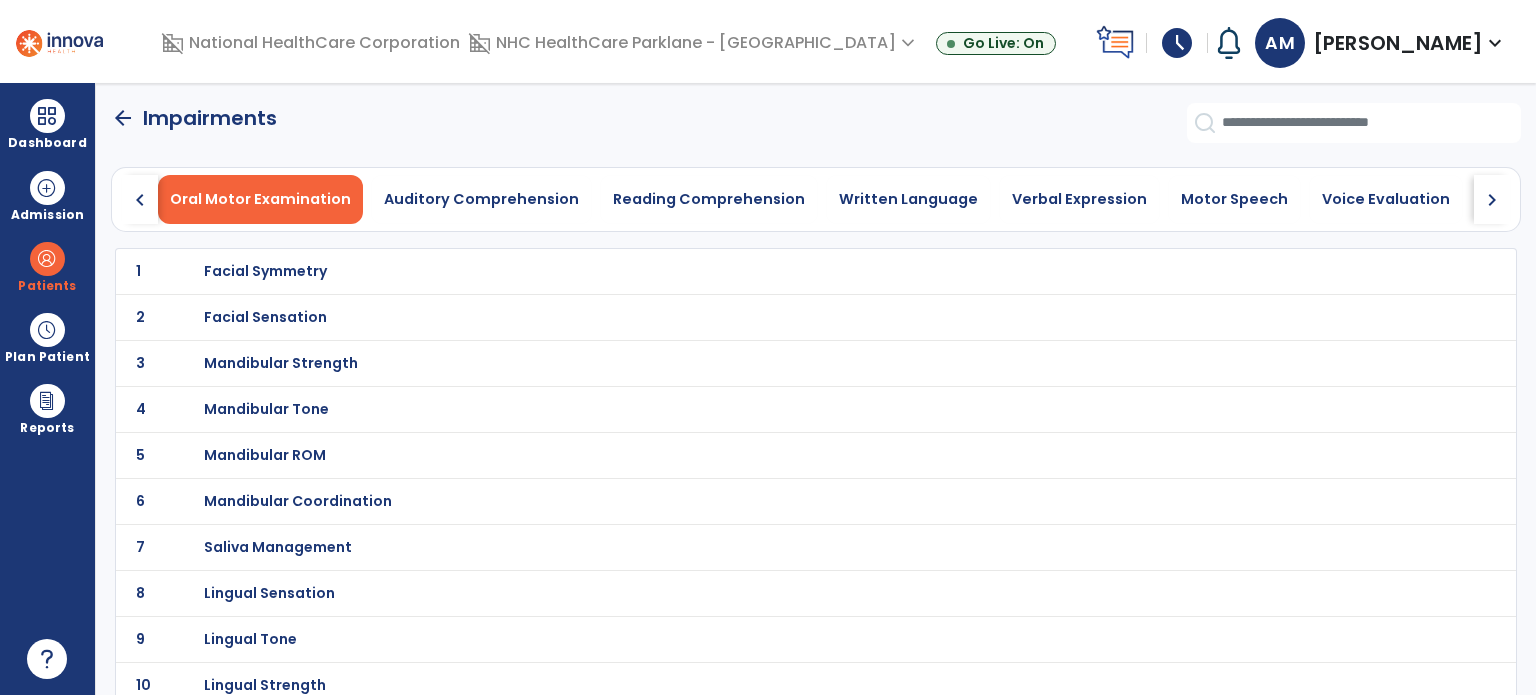 click on "chevron_right" 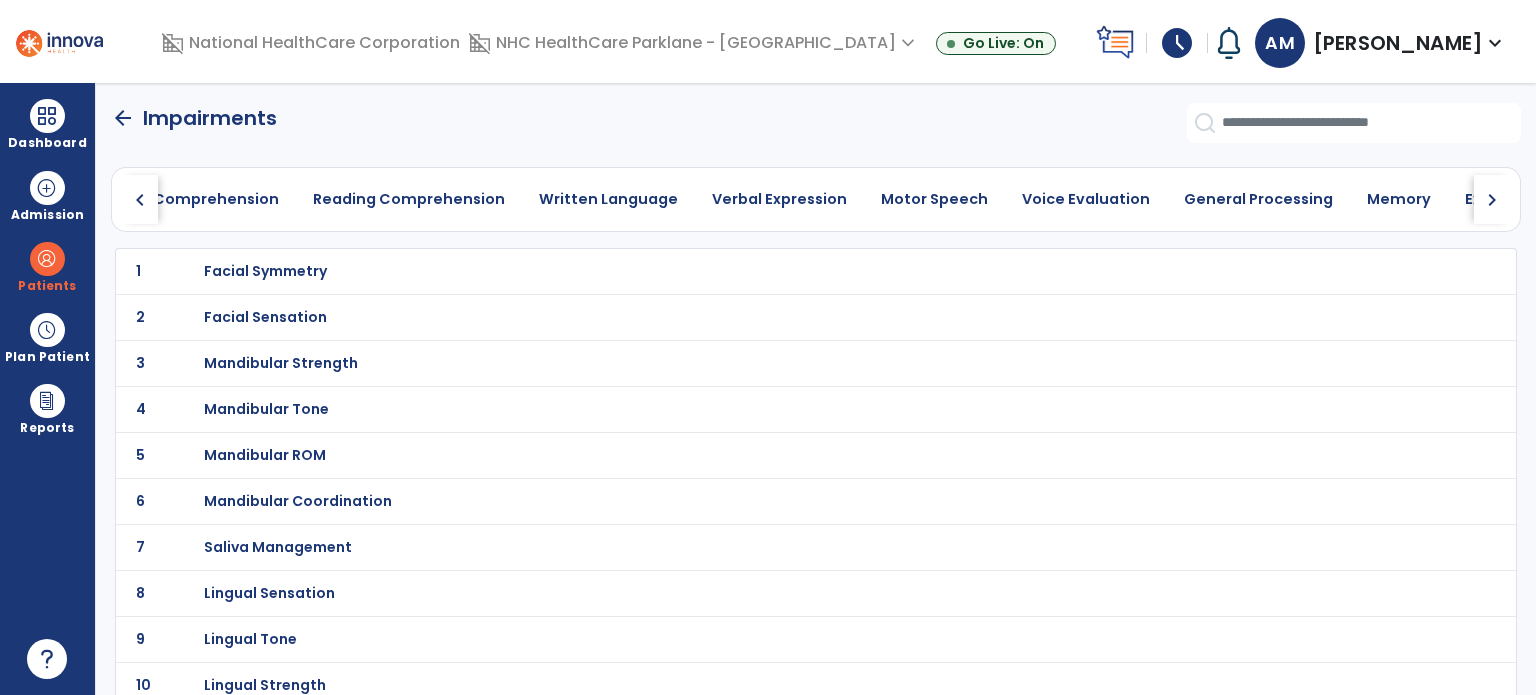 click on "chevron_right" 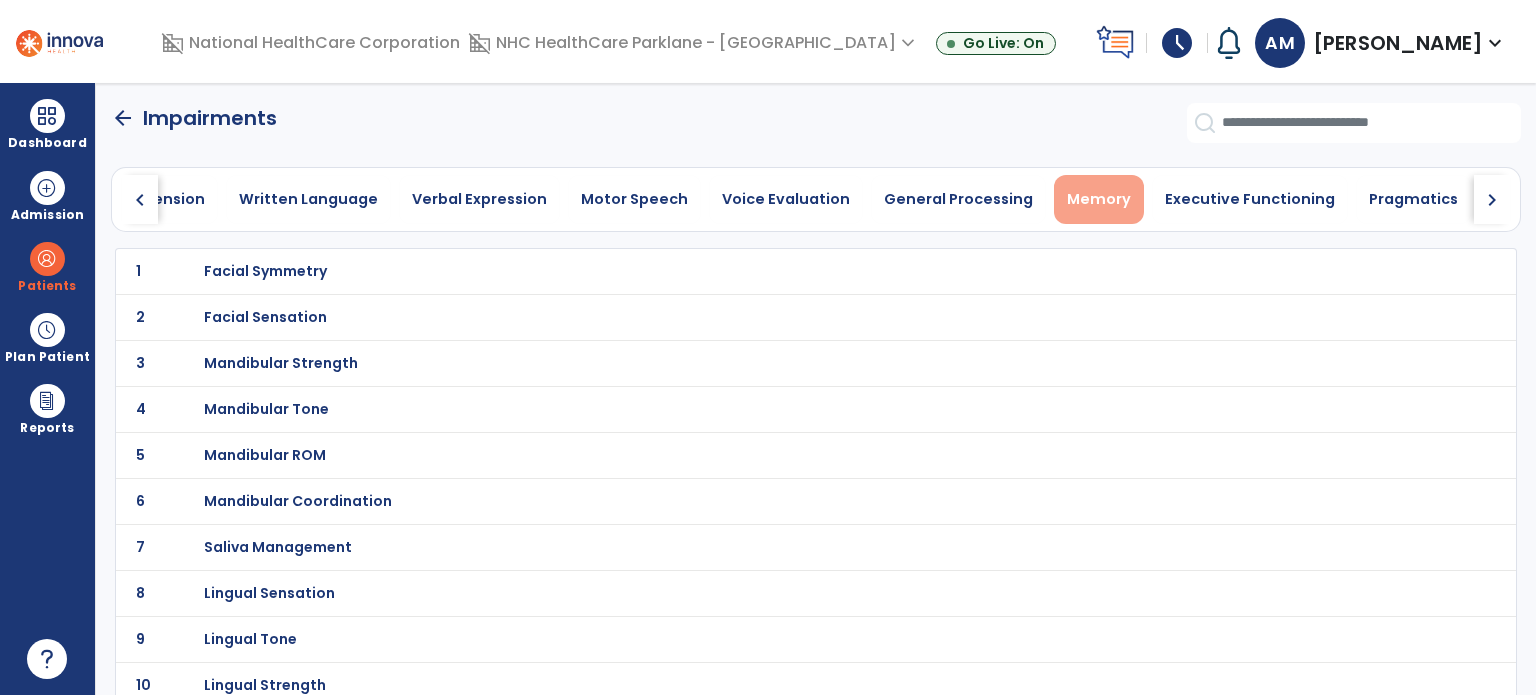 click on "Memory" at bounding box center [1099, 199] 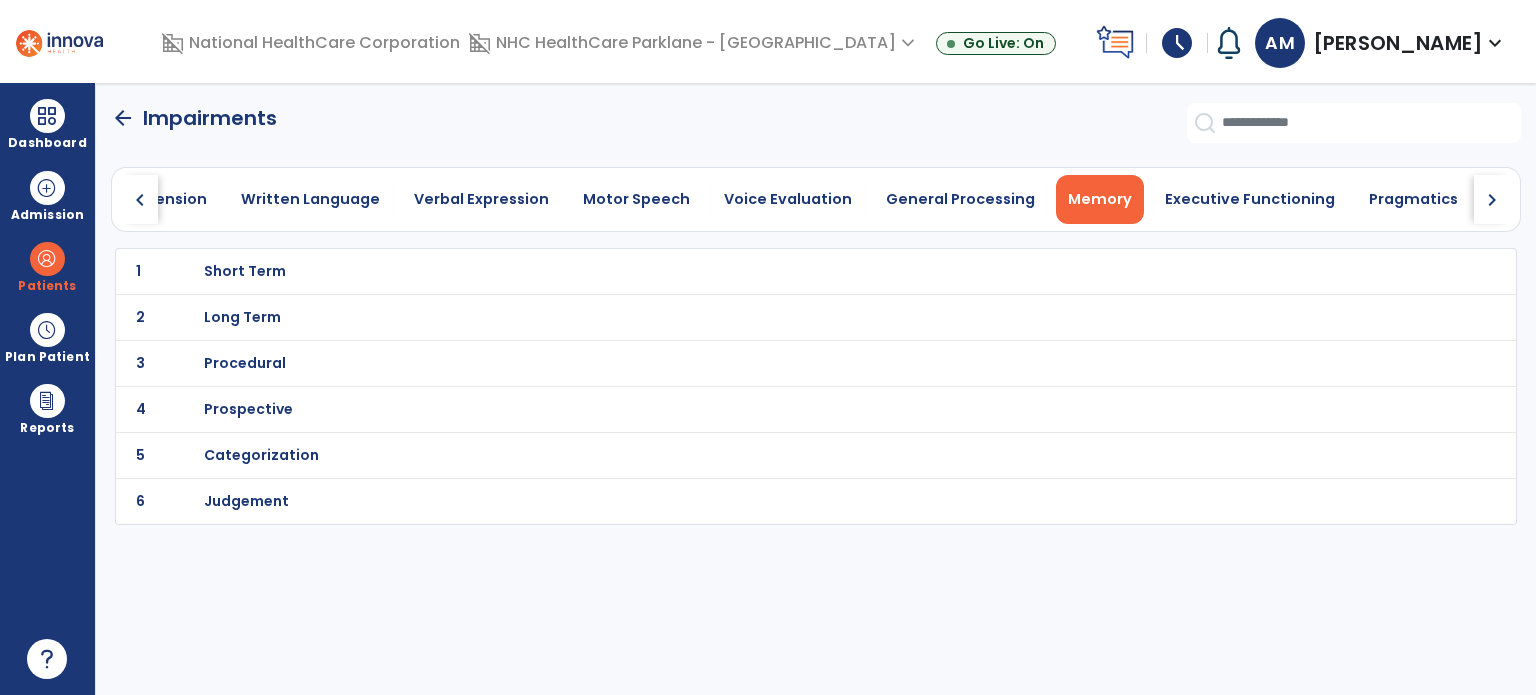click on "Short Term" at bounding box center (245, 271) 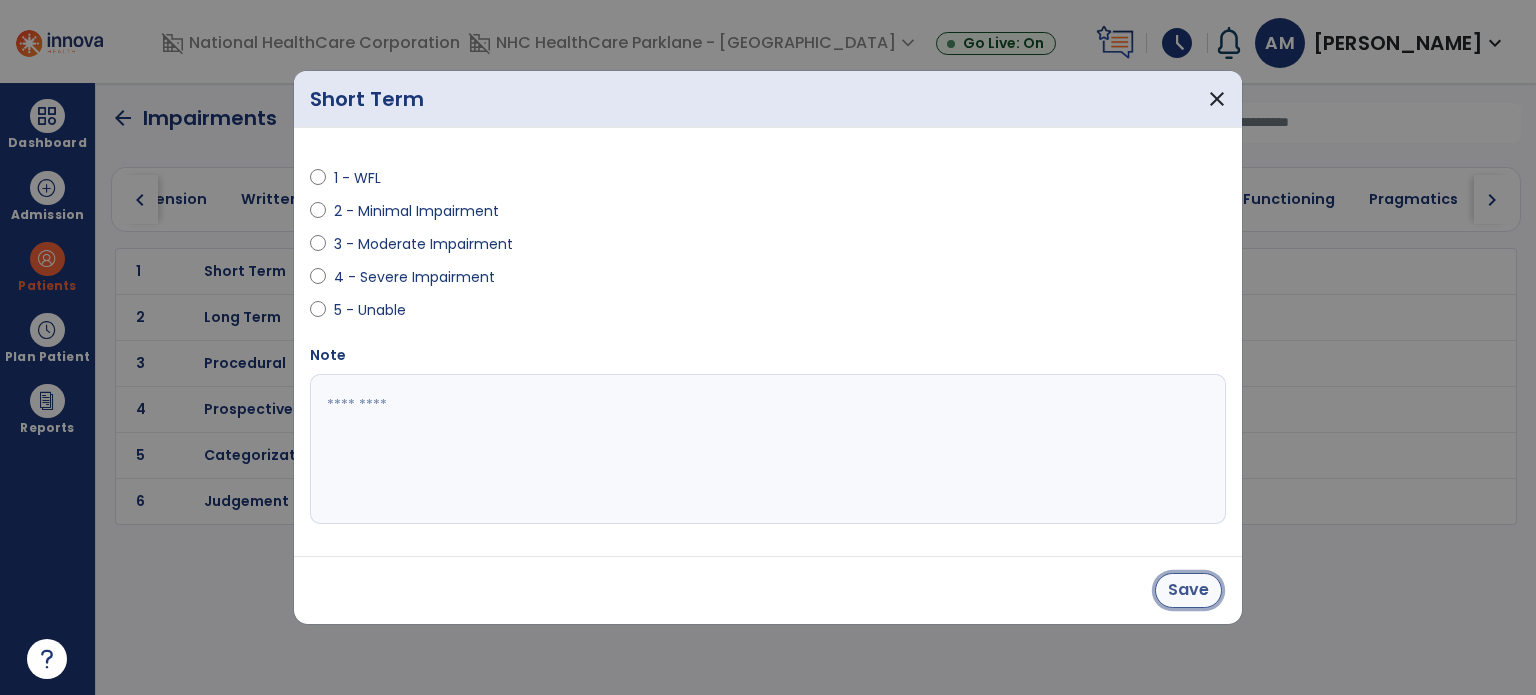 click on "Save" at bounding box center [1188, 590] 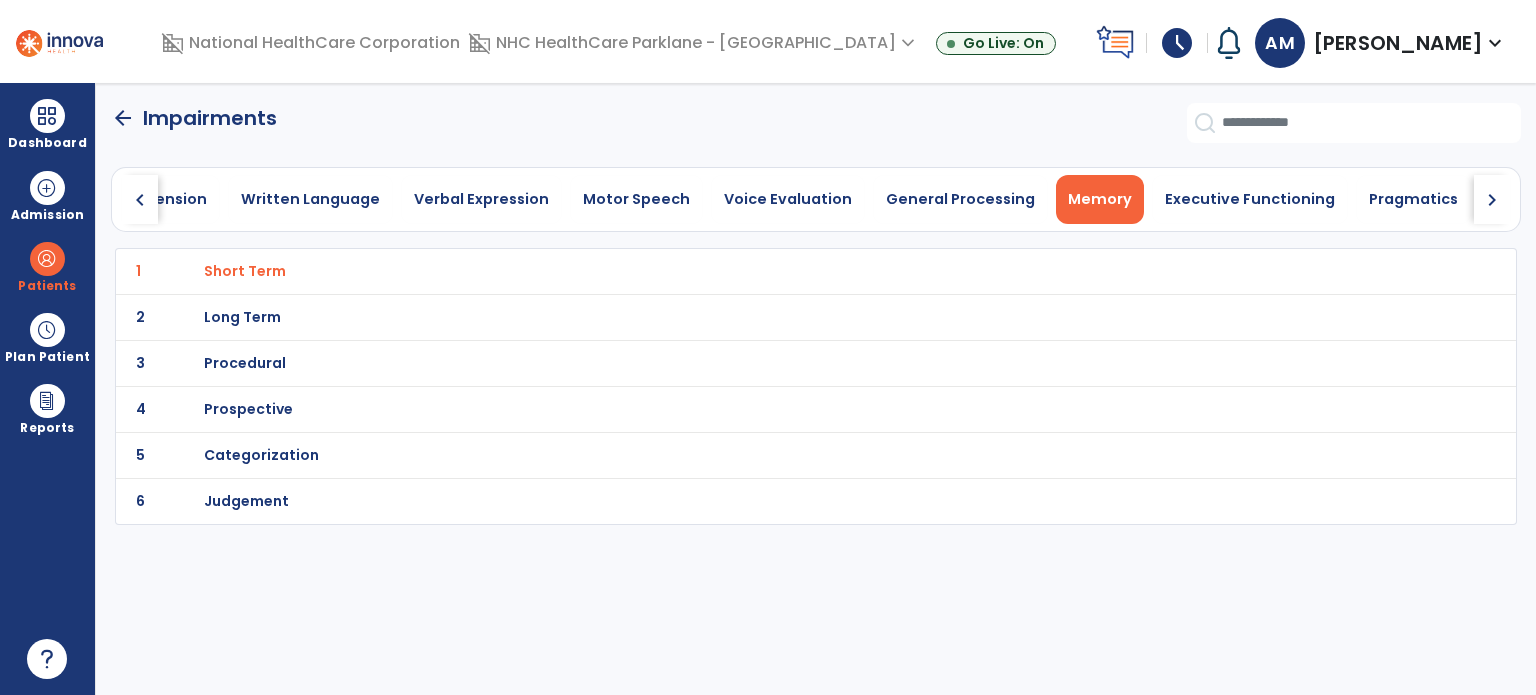click on "arrow_back" 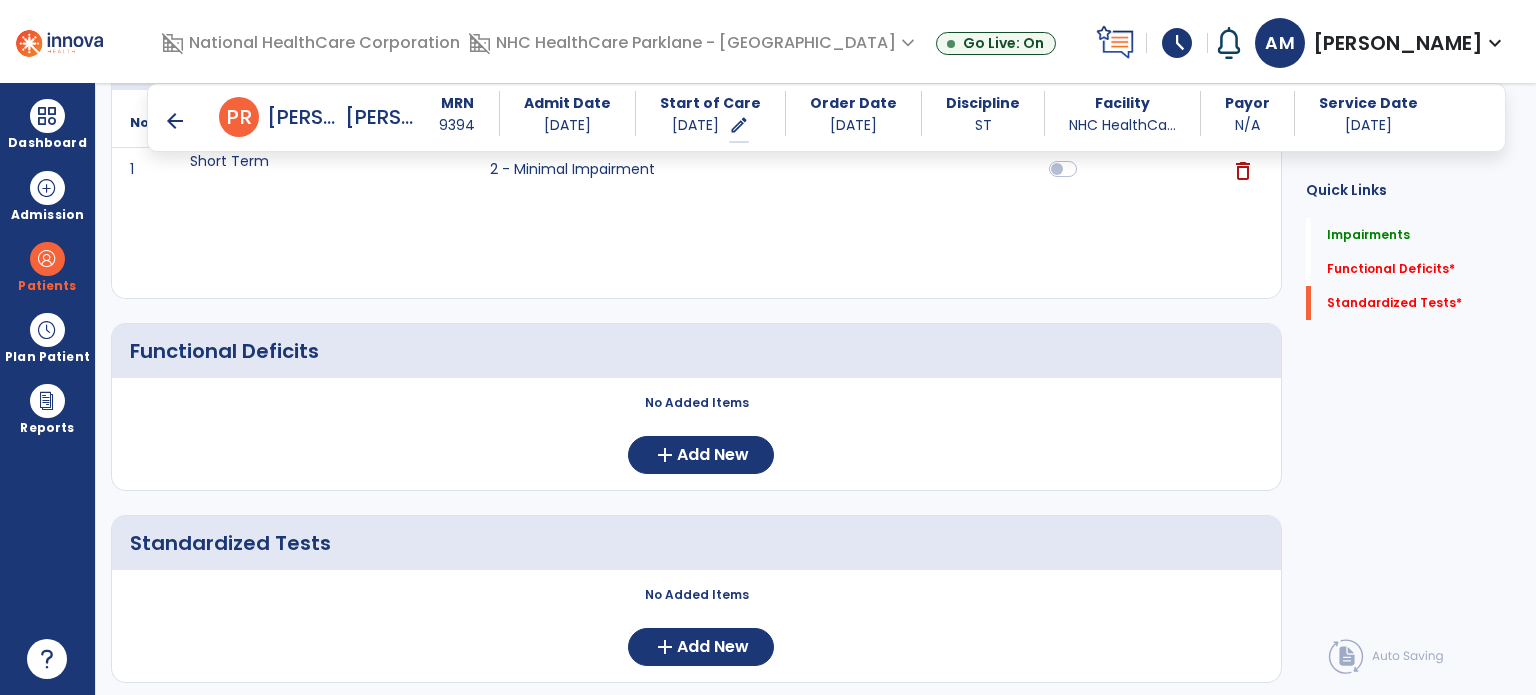 scroll, scrollTop: 350, scrollLeft: 0, axis: vertical 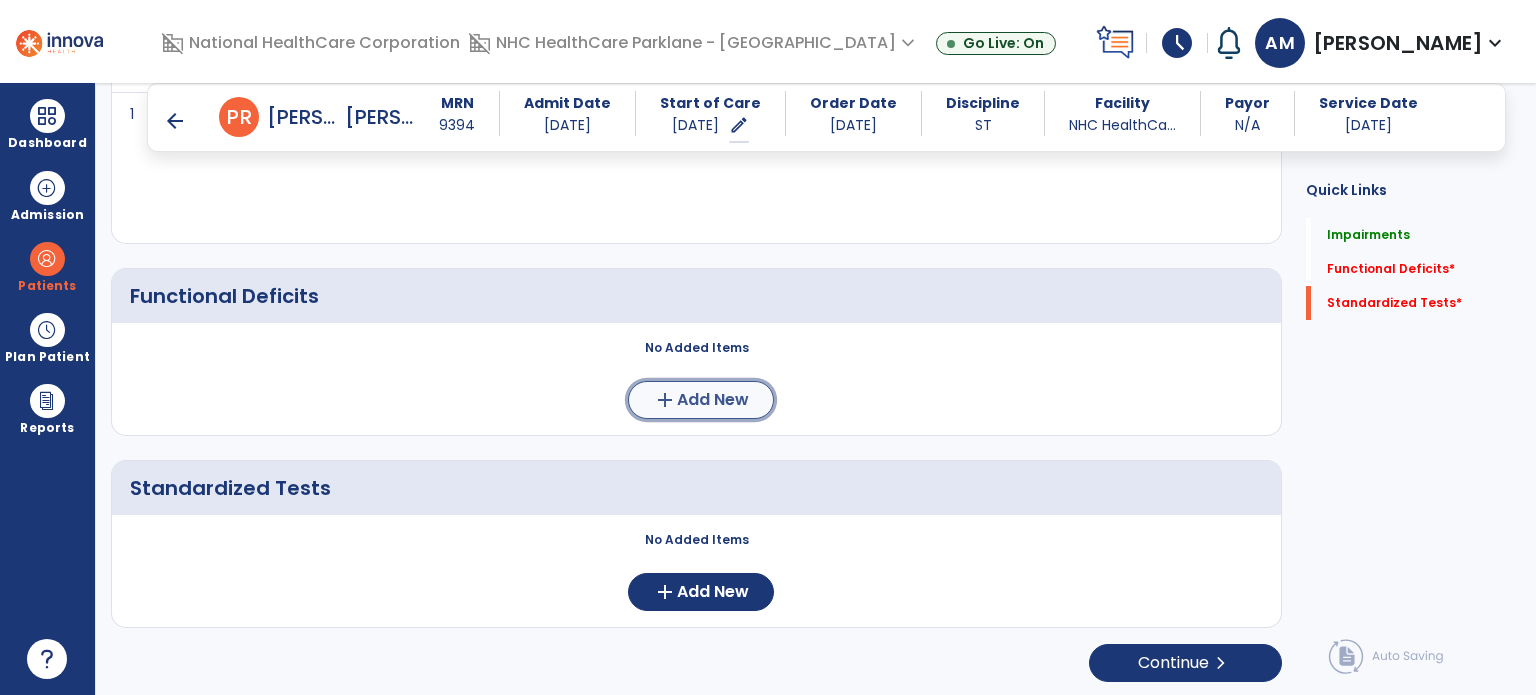 click on "Add New" 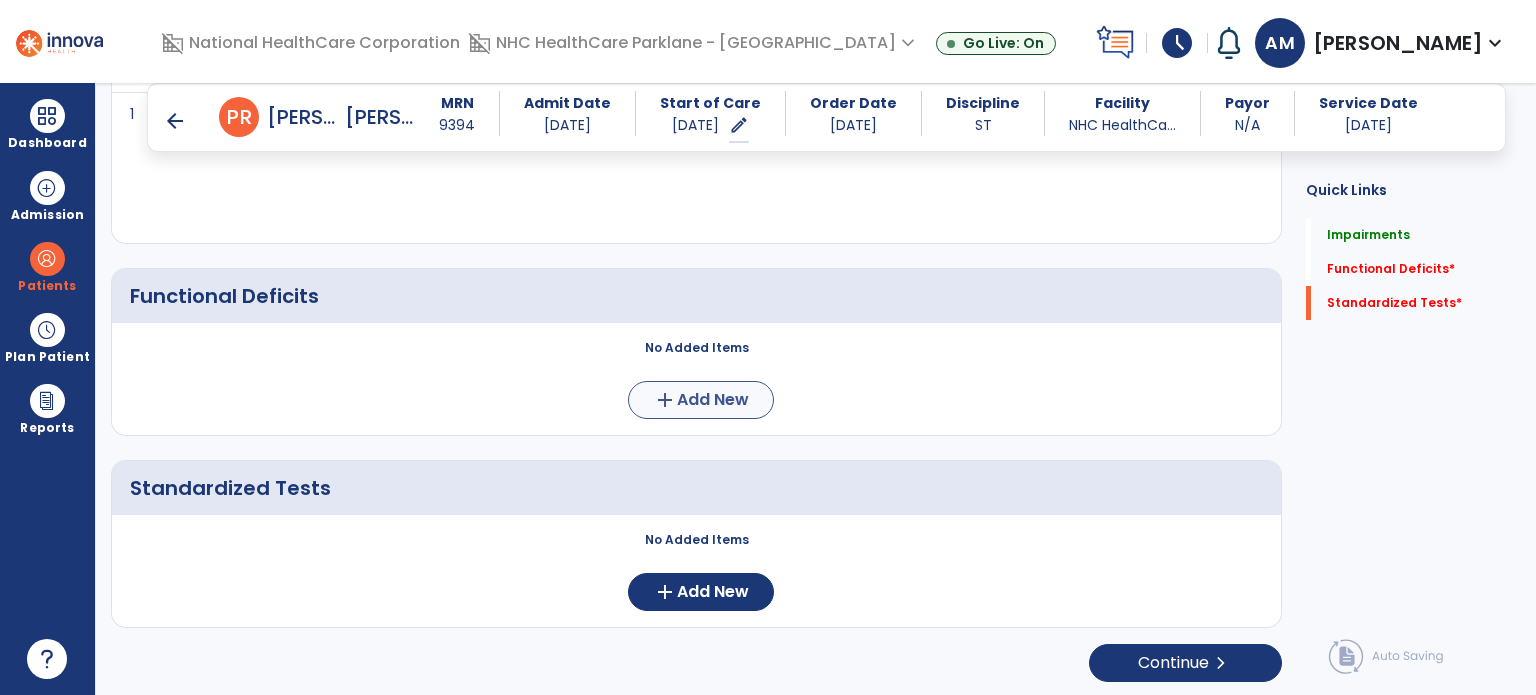 scroll, scrollTop: 0, scrollLeft: 0, axis: both 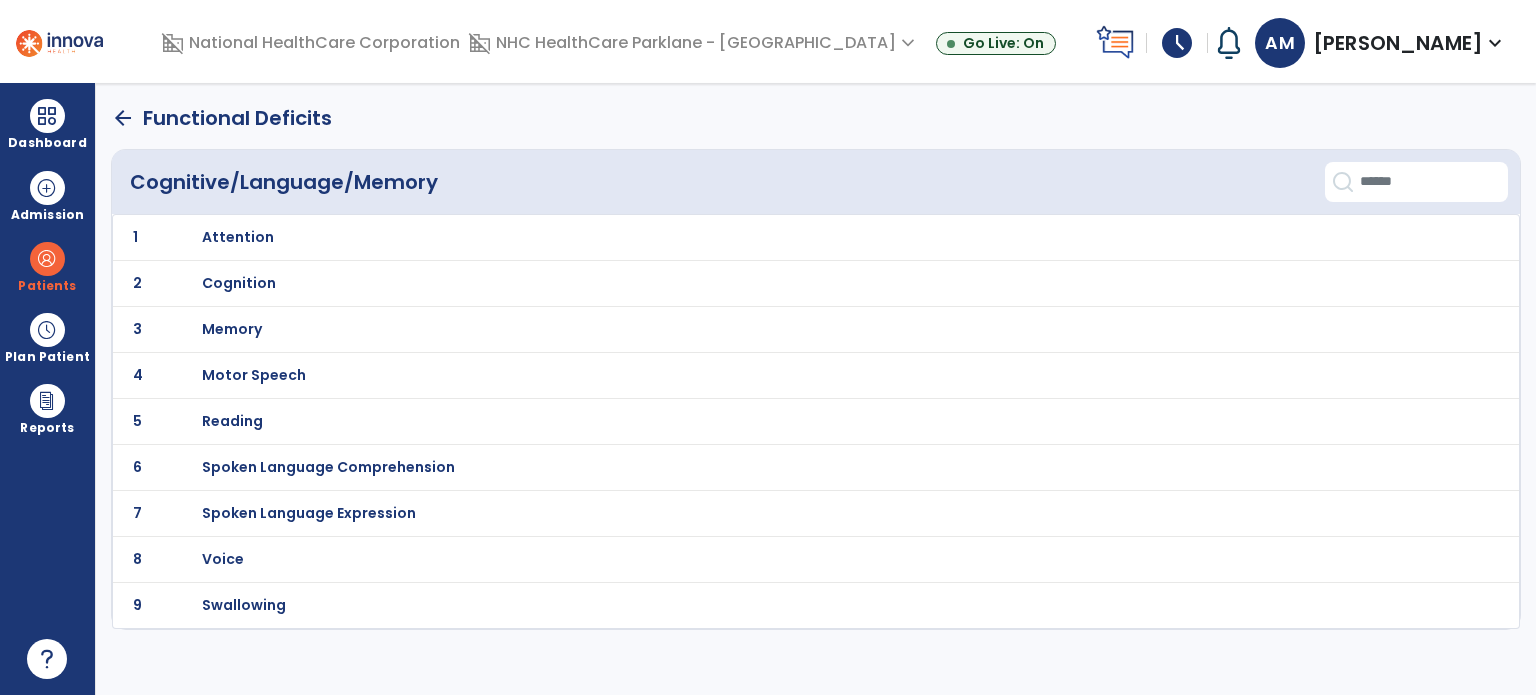 click on "Cognition" at bounding box center (772, 237) 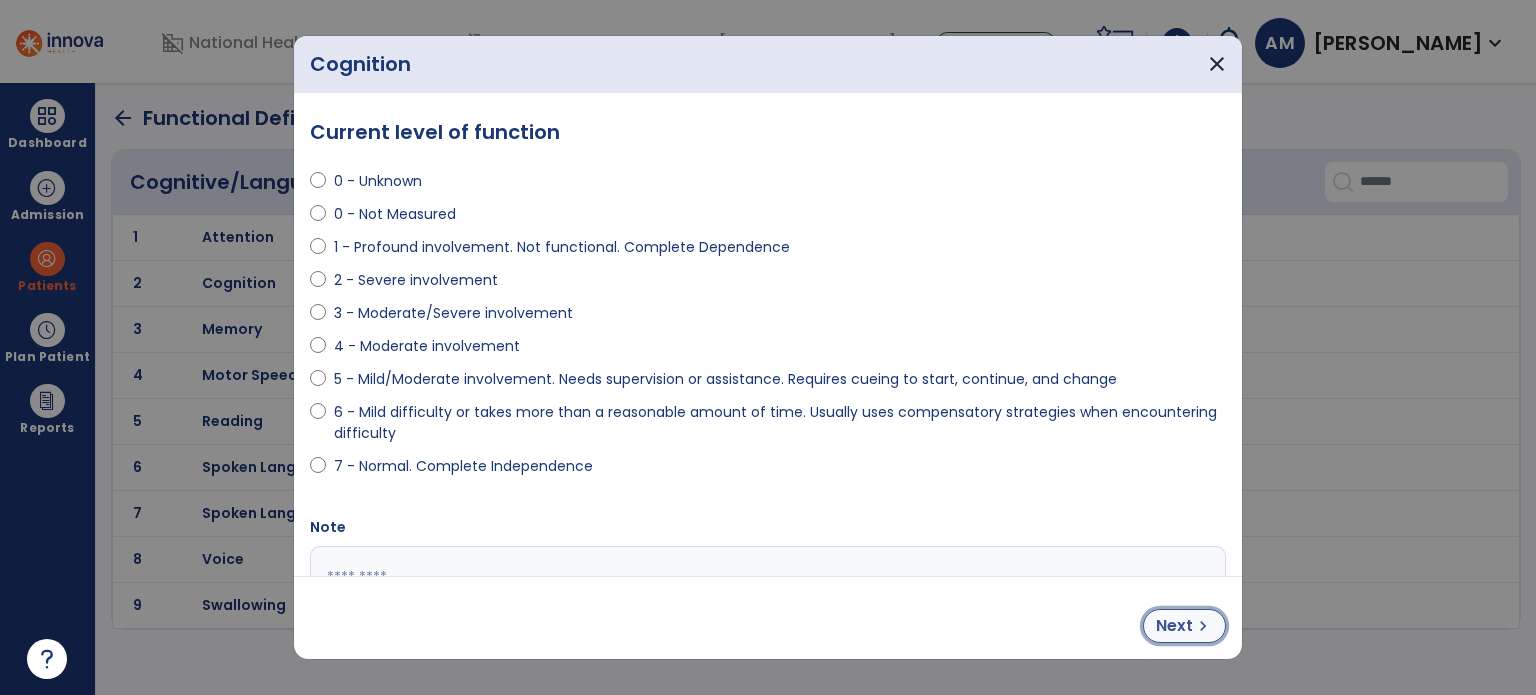 click on "Next  chevron_right" at bounding box center [1184, 626] 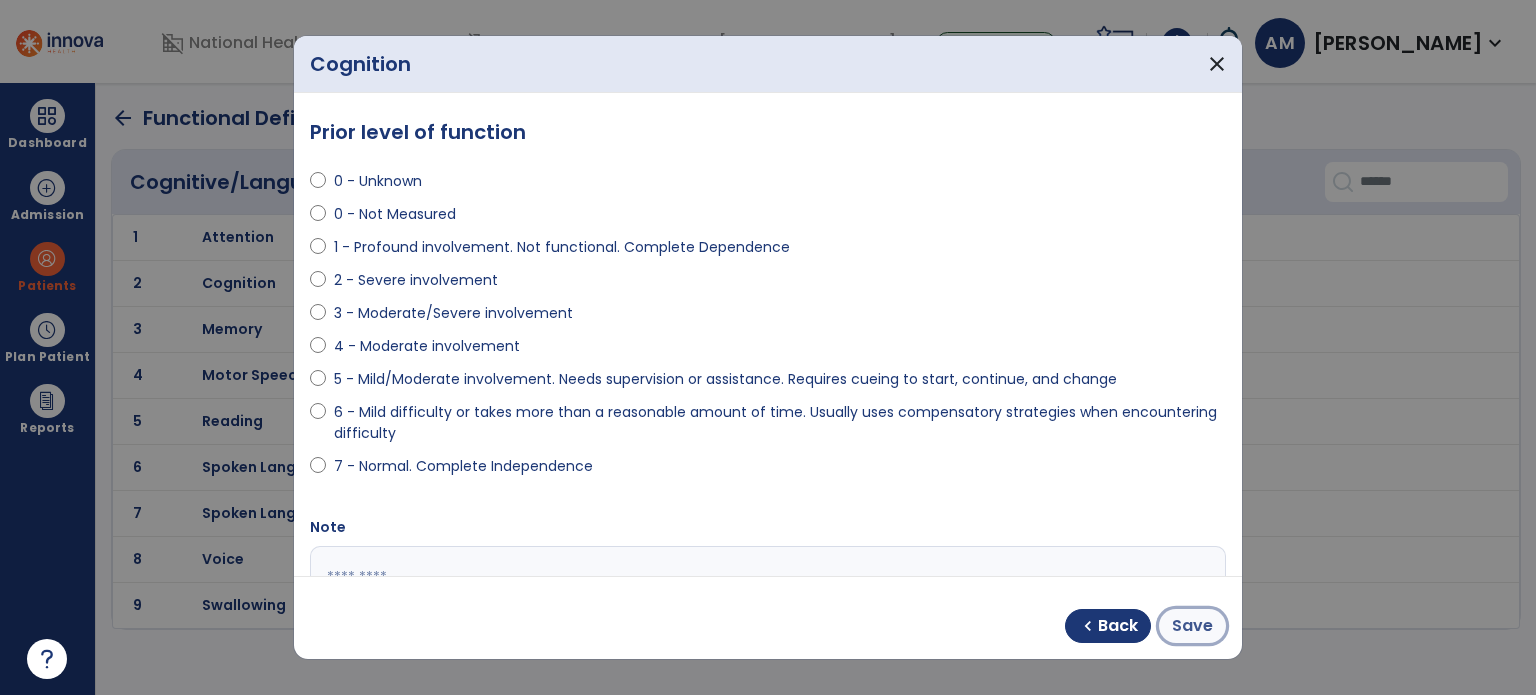 click on "Save" at bounding box center (1192, 626) 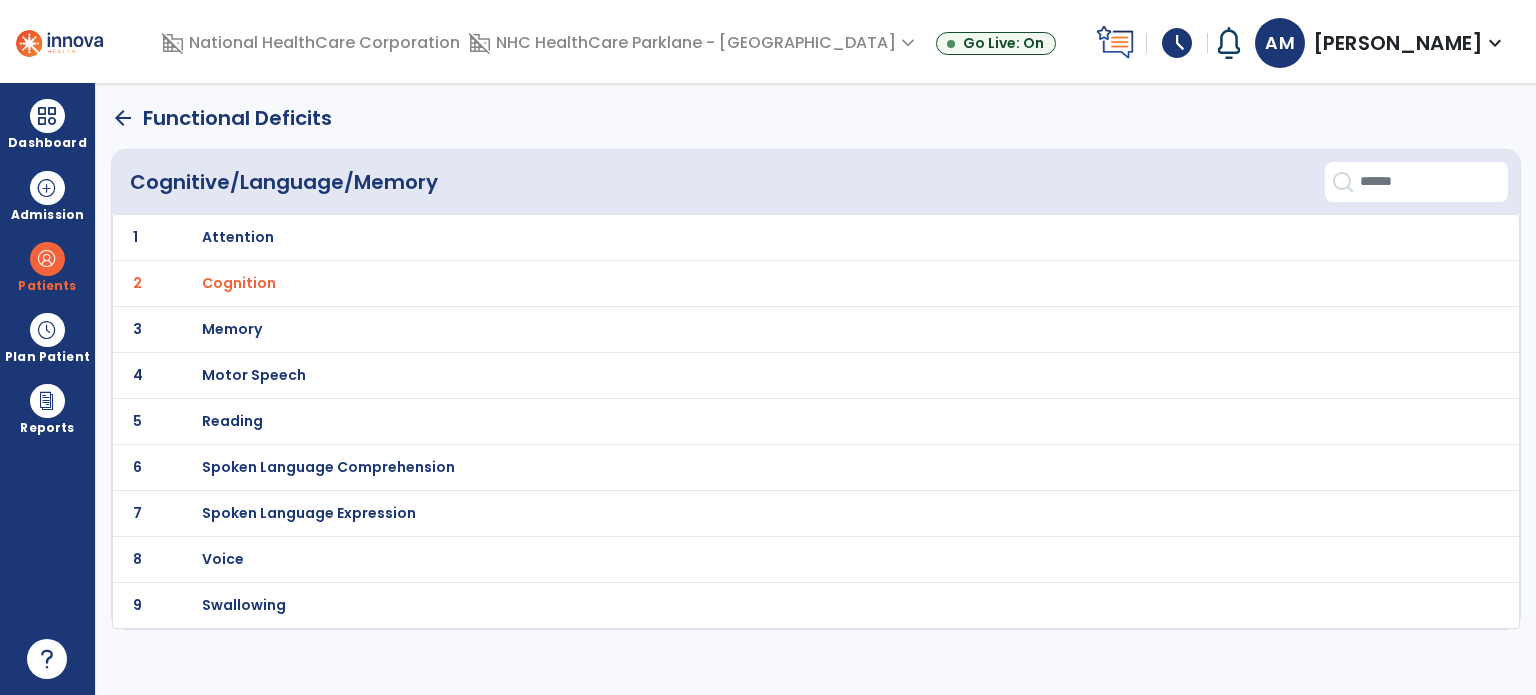 click on "arrow_back" 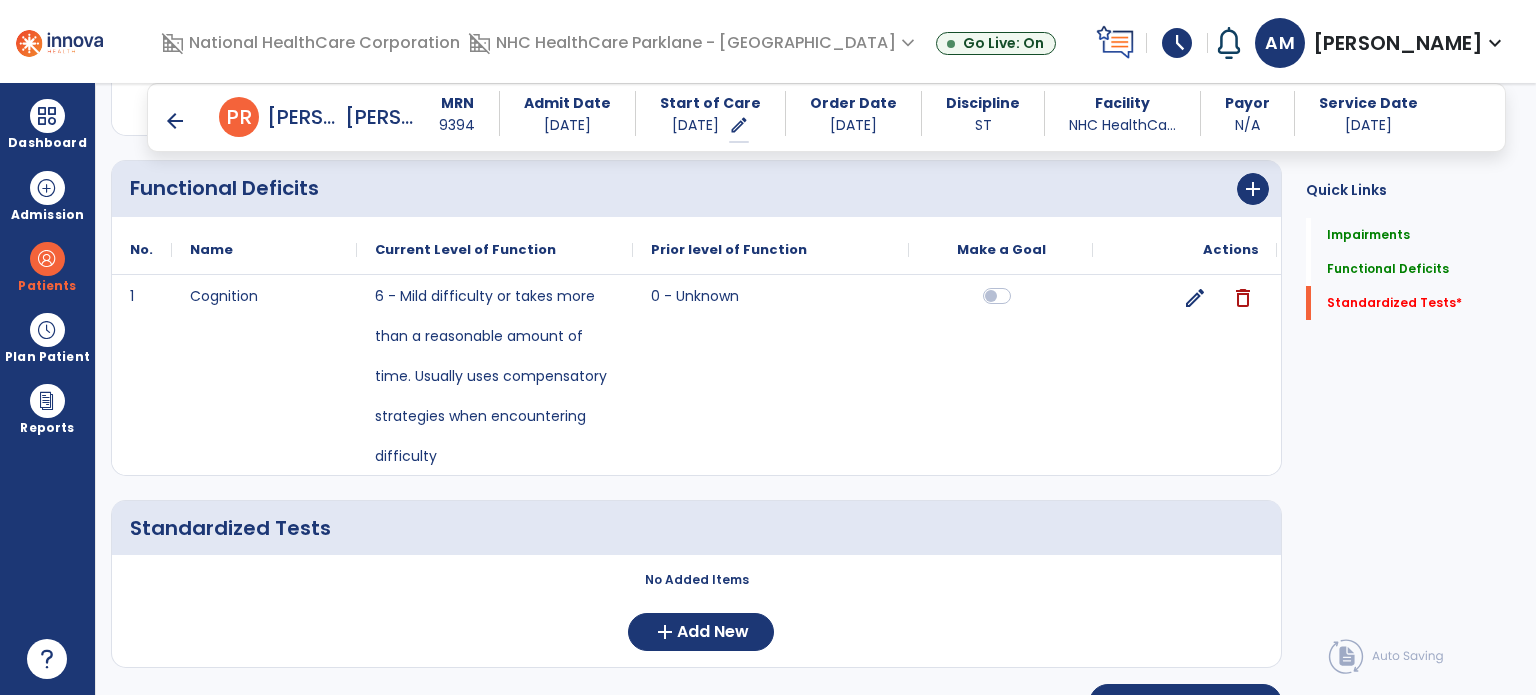 scroll, scrollTop: 499, scrollLeft: 0, axis: vertical 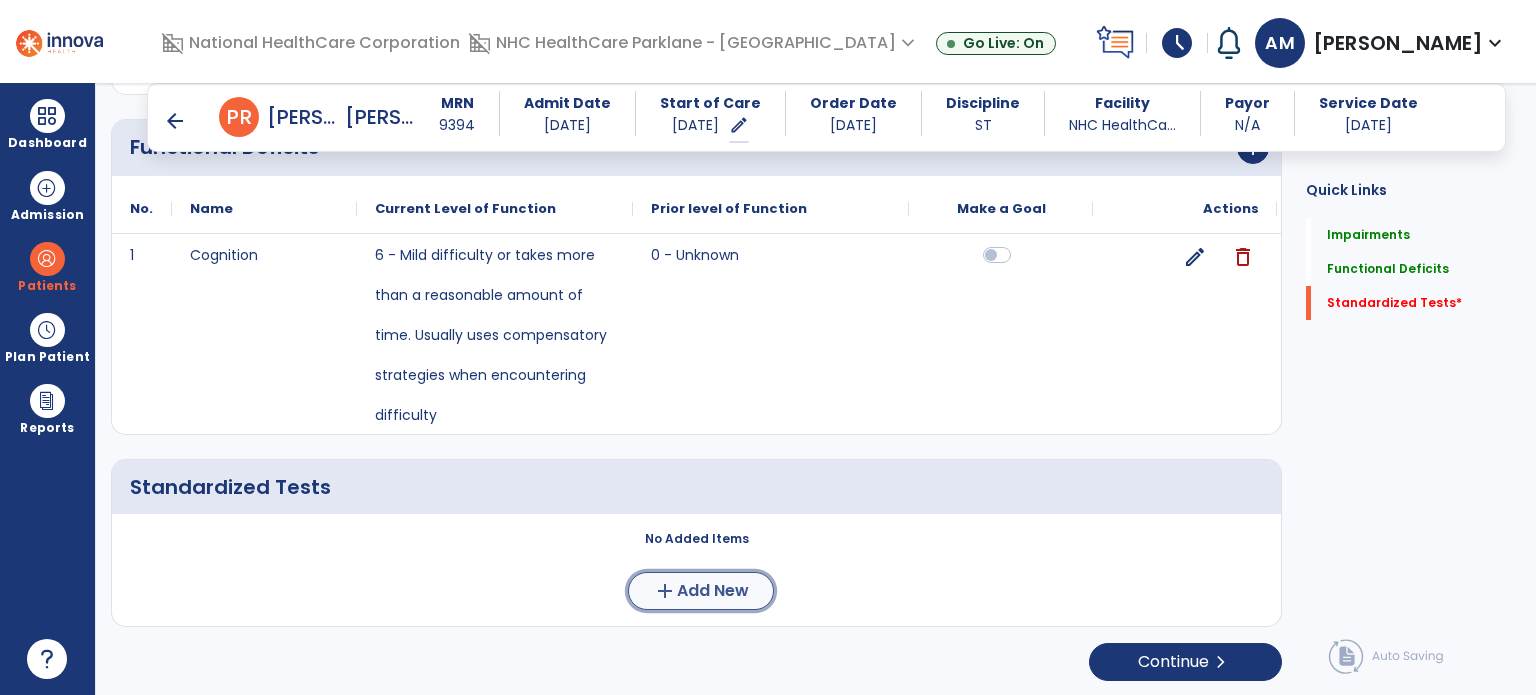 click on "Add New" 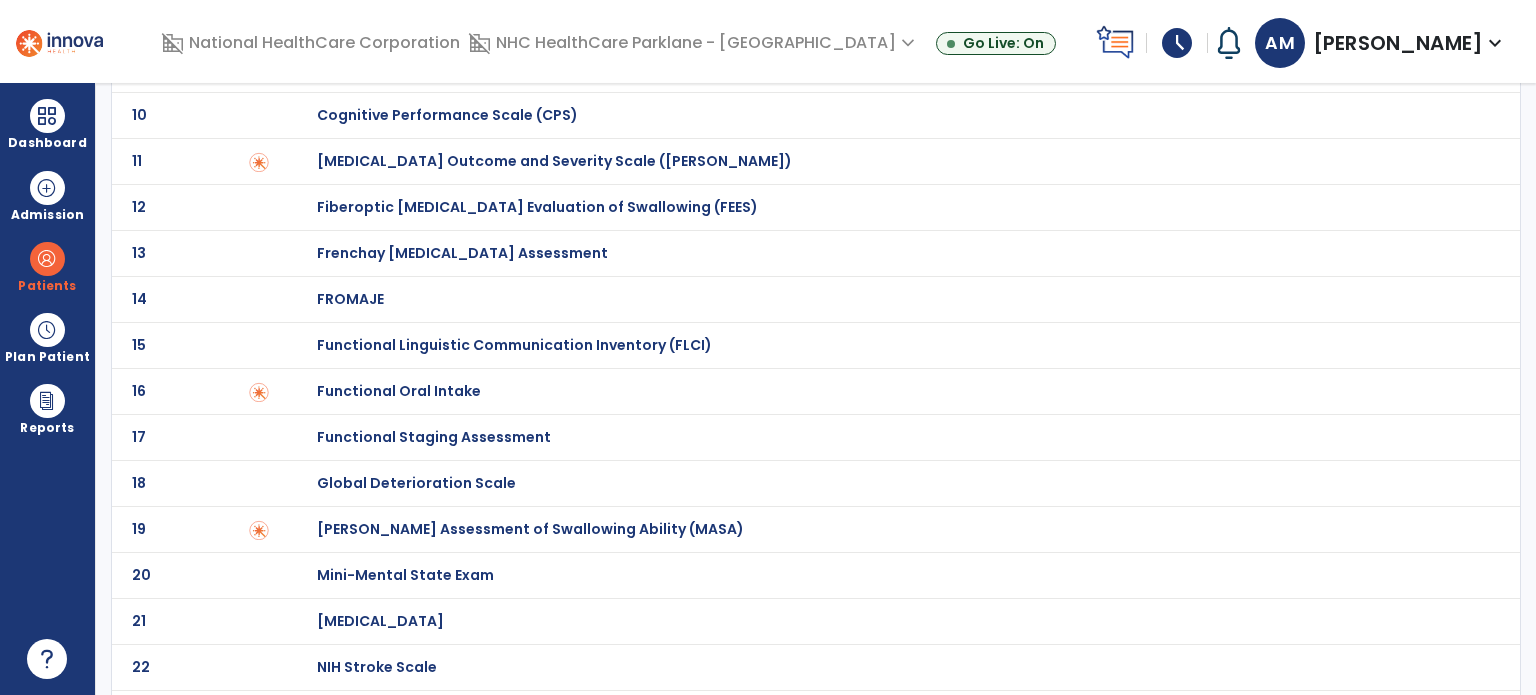 scroll, scrollTop: 0, scrollLeft: 0, axis: both 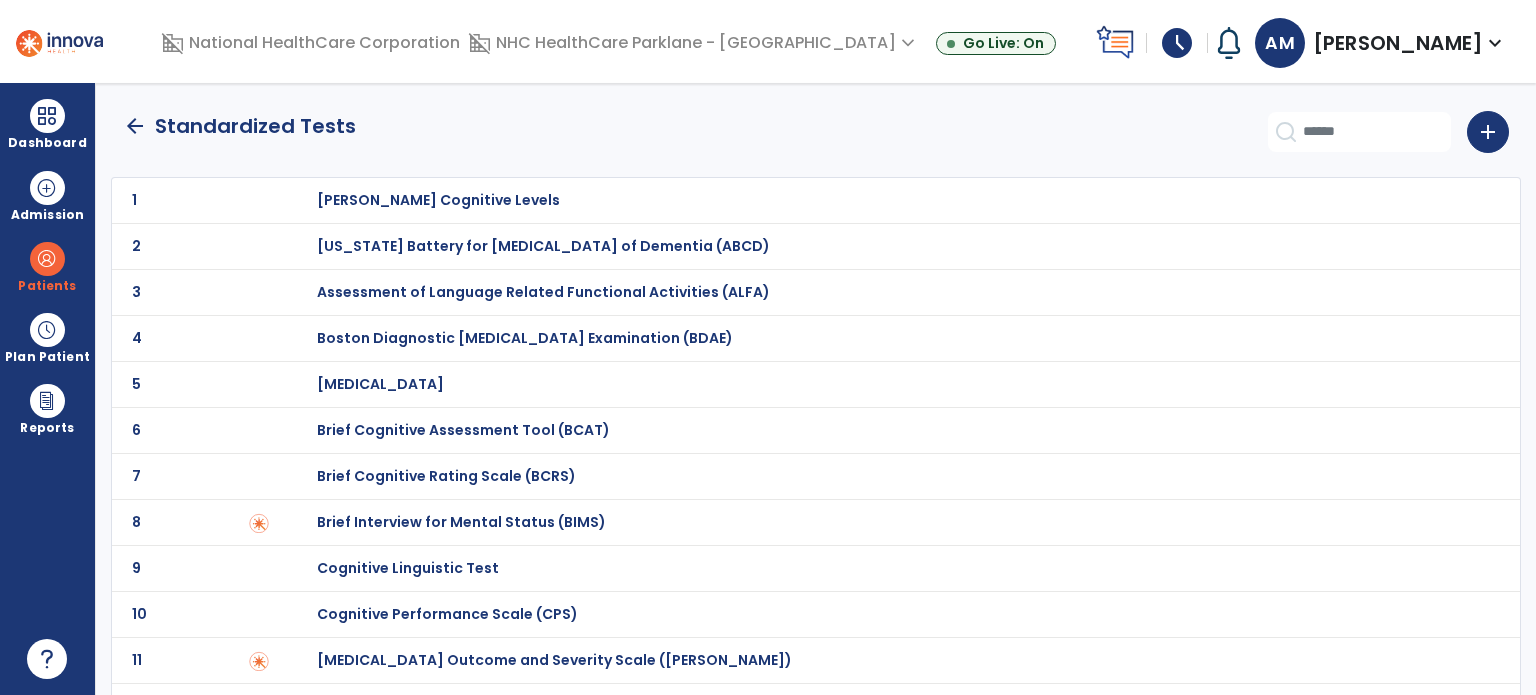 click on "Brief Cognitive Rating Scale (BCRS)" at bounding box center (438, 200) 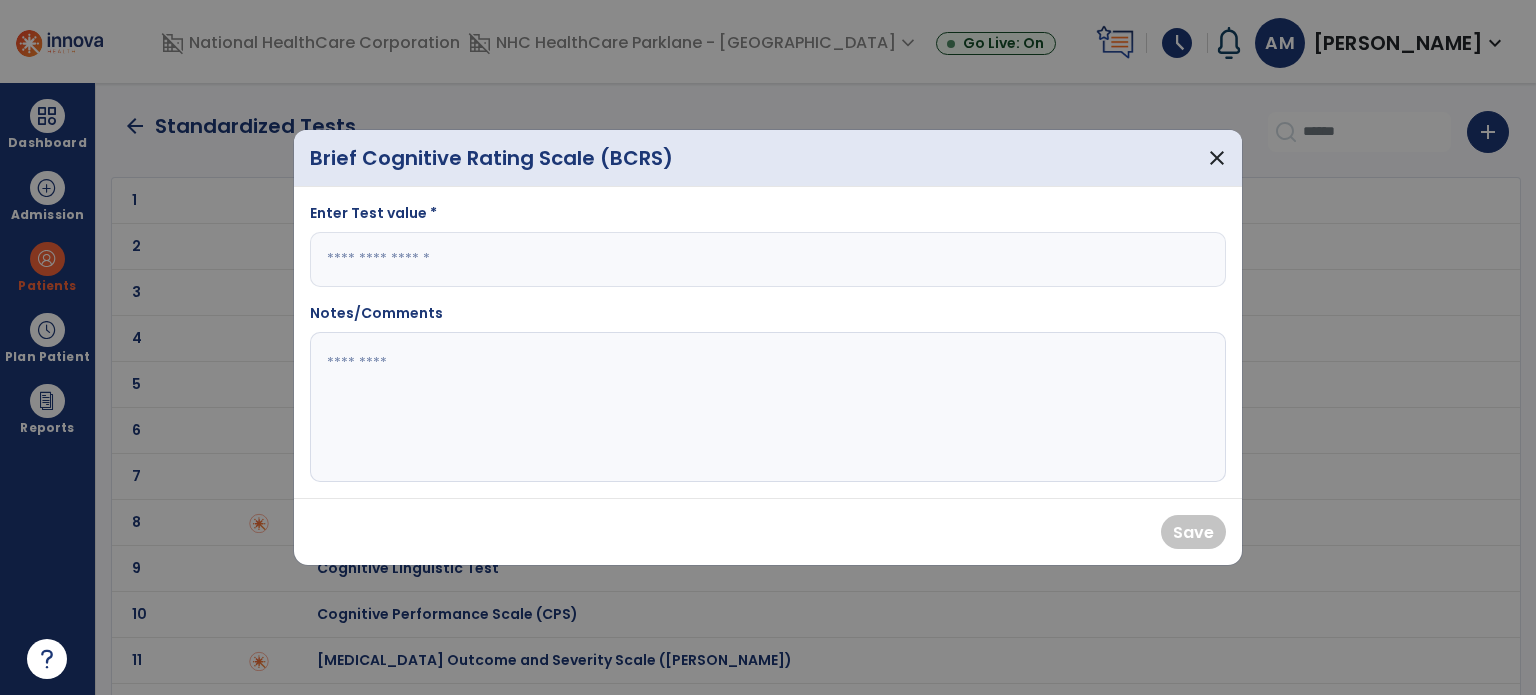 click at bounding box center [768, 259] 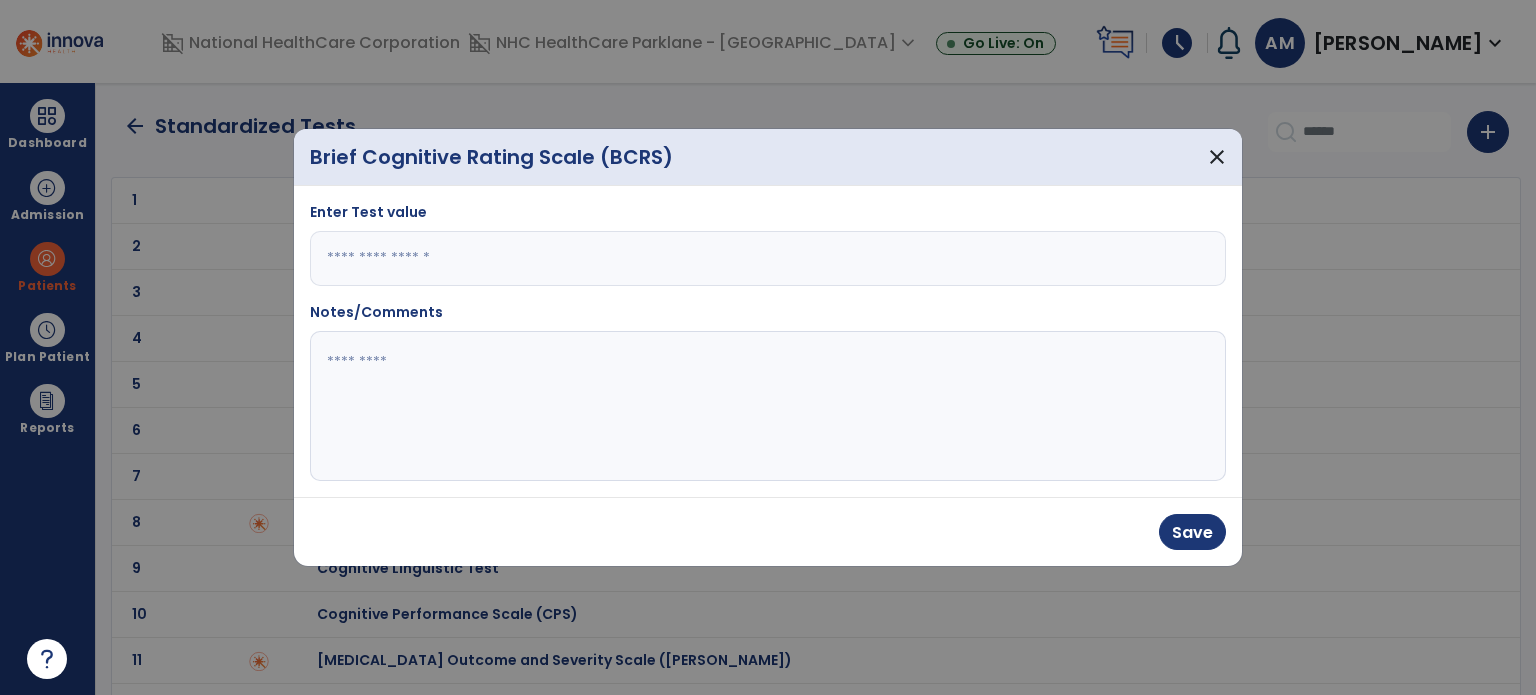 type on "***" 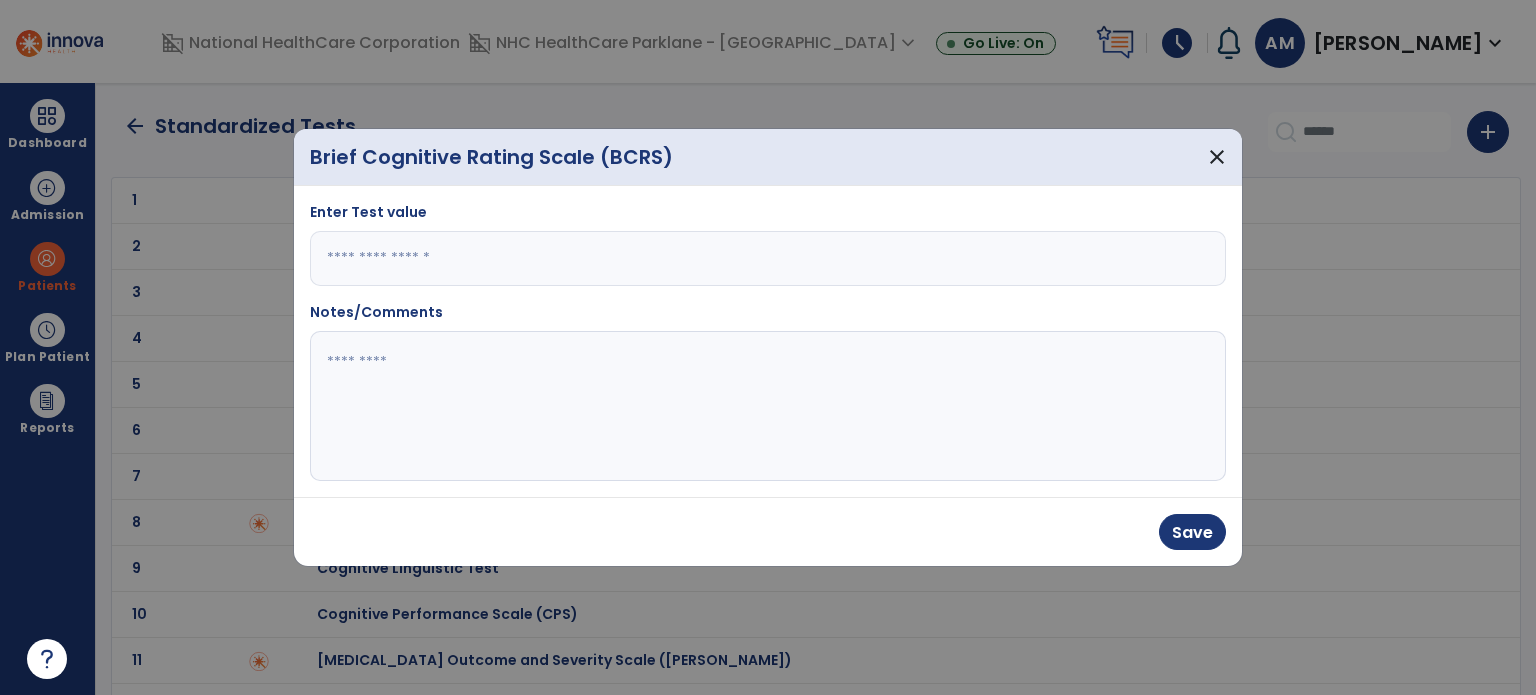 click 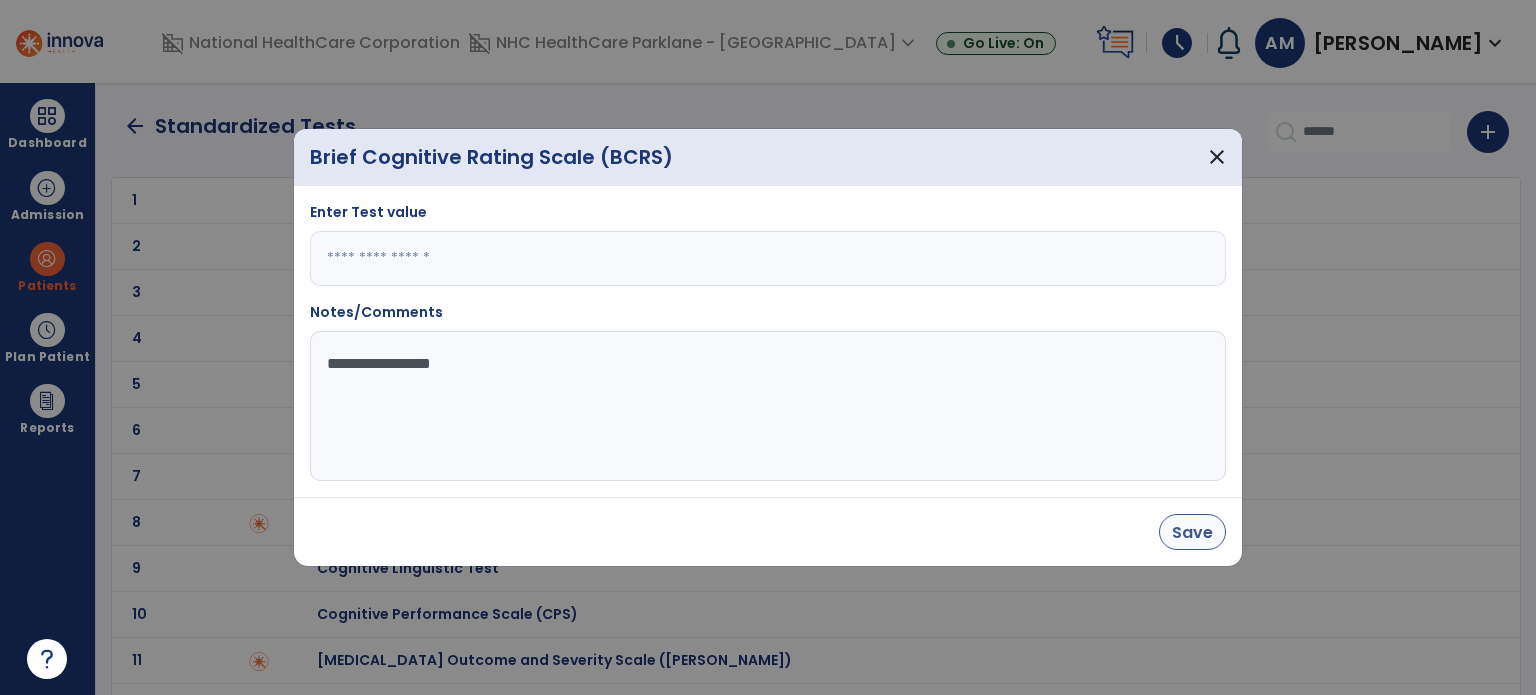 type on "**********" 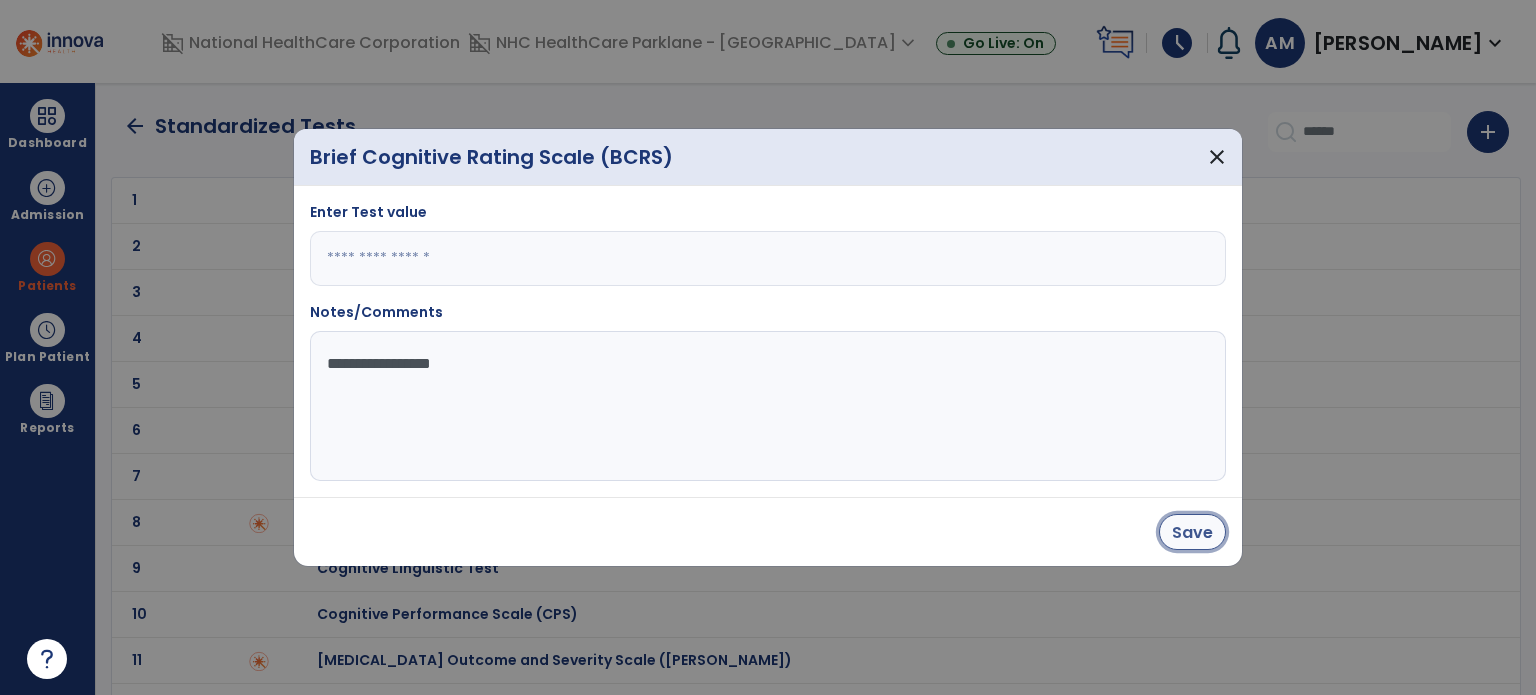 click on "Save" at bounding box center [1192, 532] 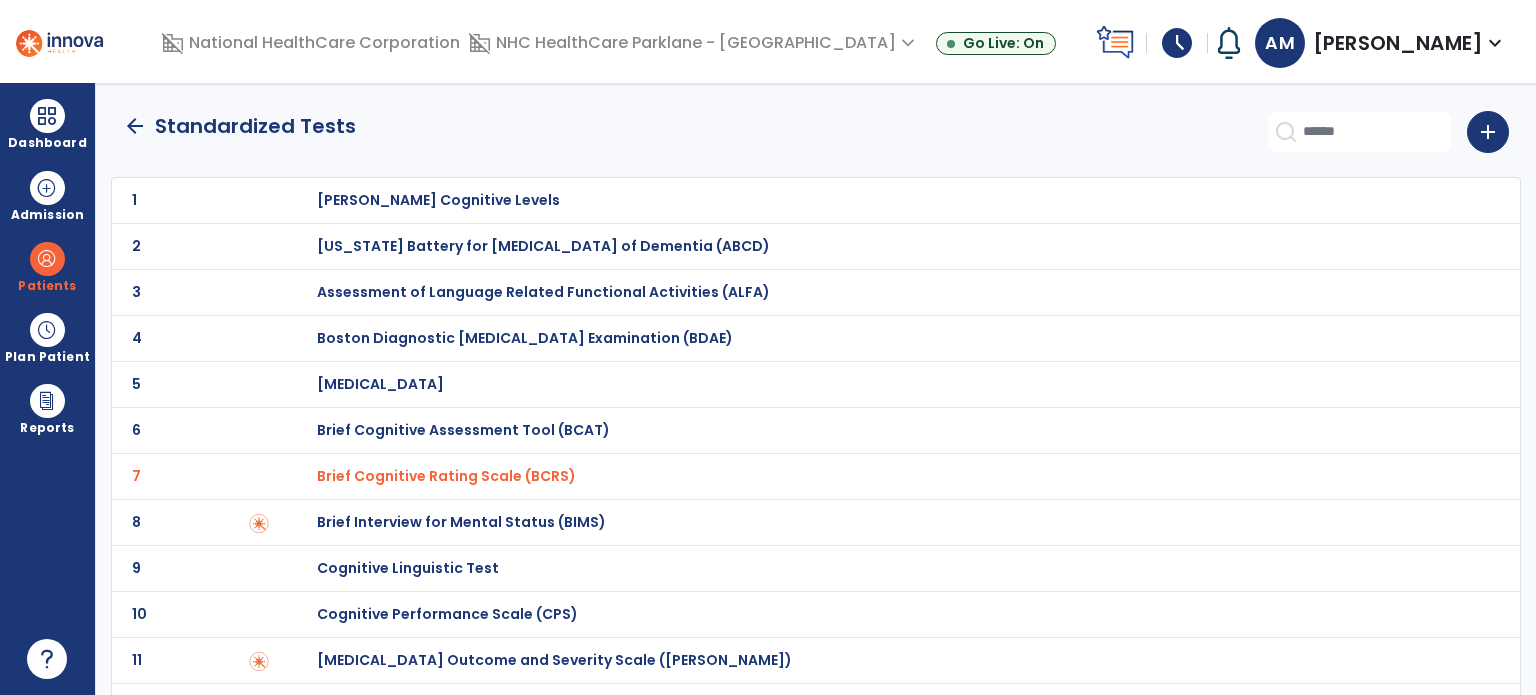 click on "arrow_back" 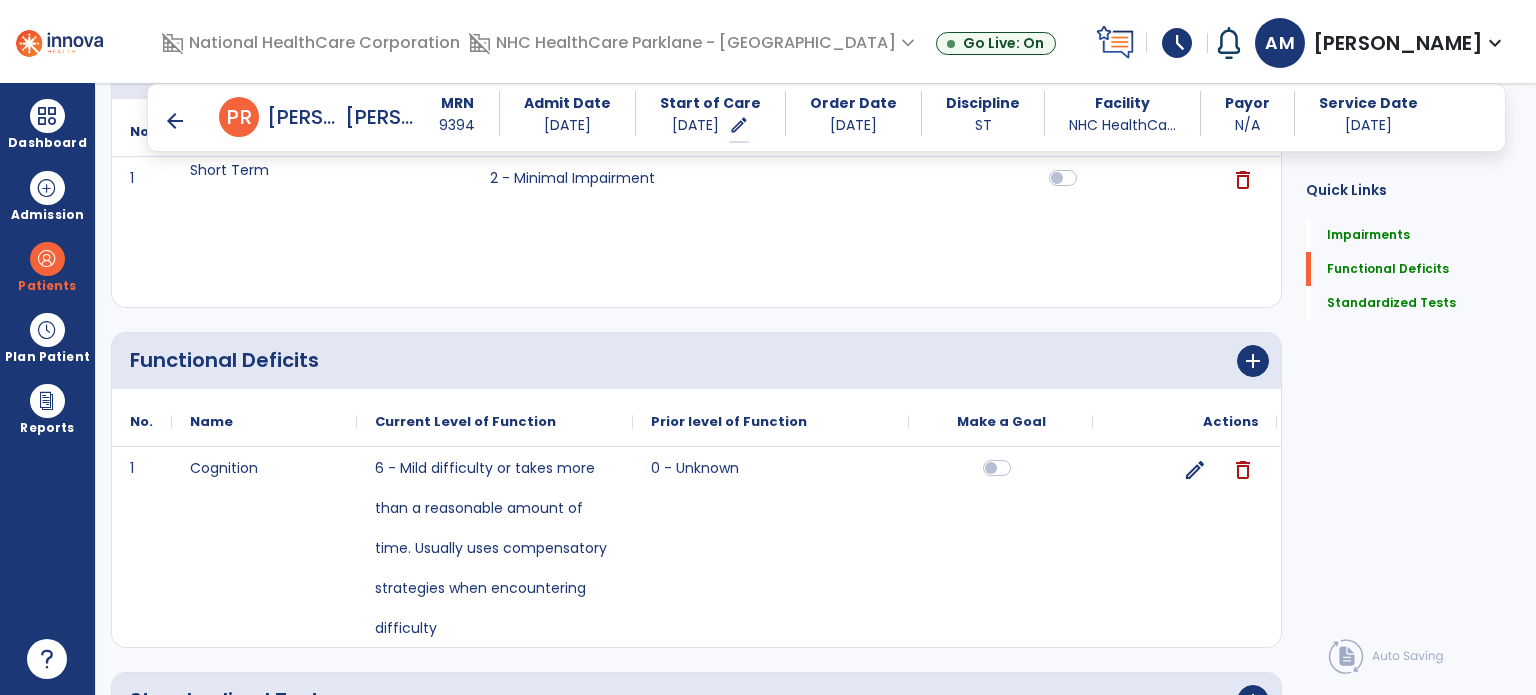scroll, scrollTop: 597, scrollLeft: 0, axis: vertical 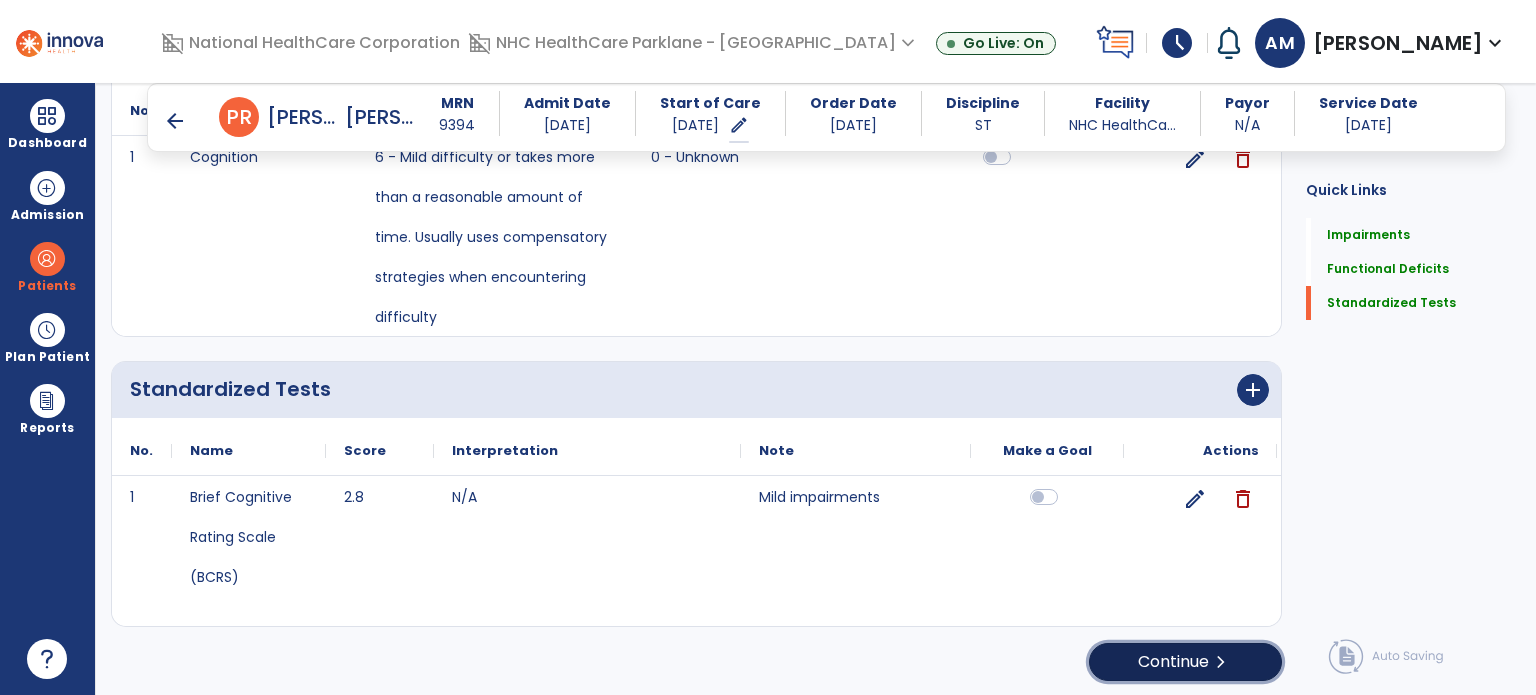click on "Continue  chevron_right" 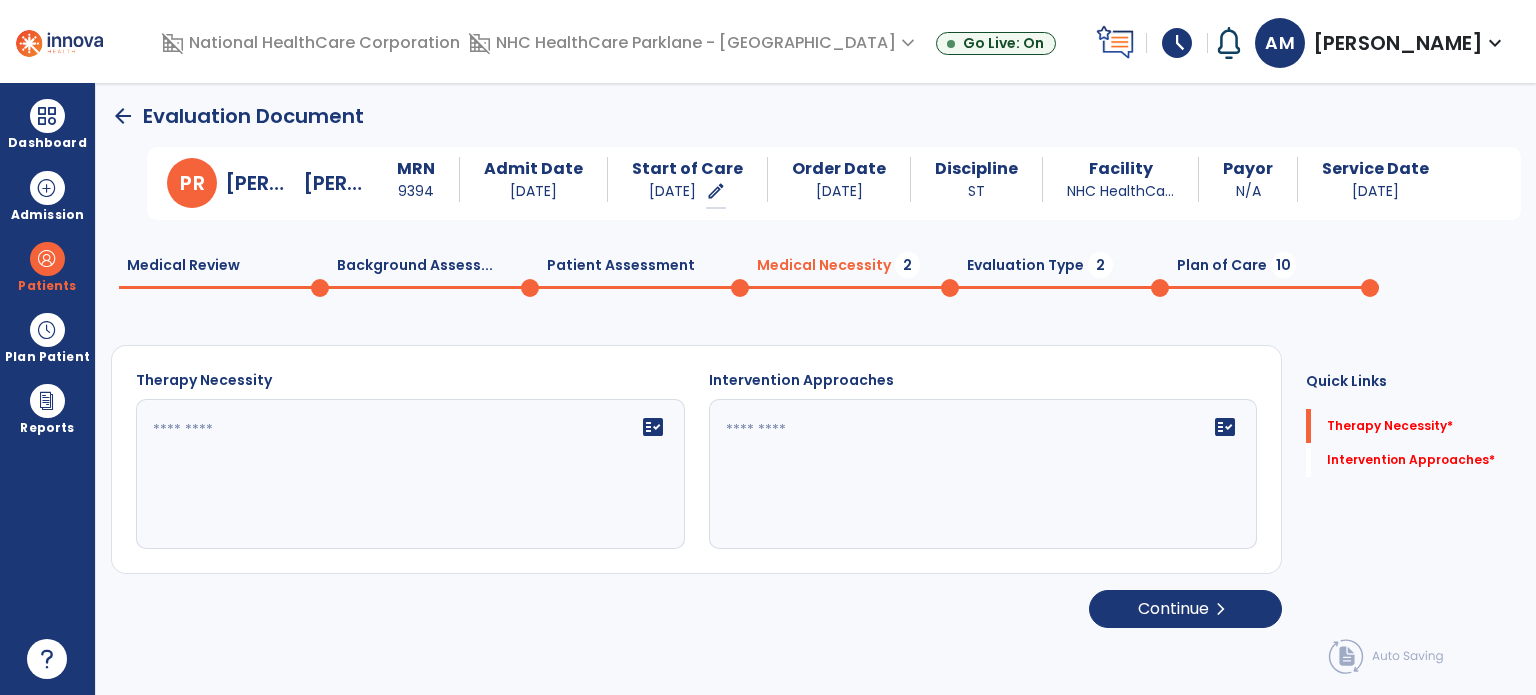 scroll, scrollTop: 0, scrollLeft: 0, axis: both 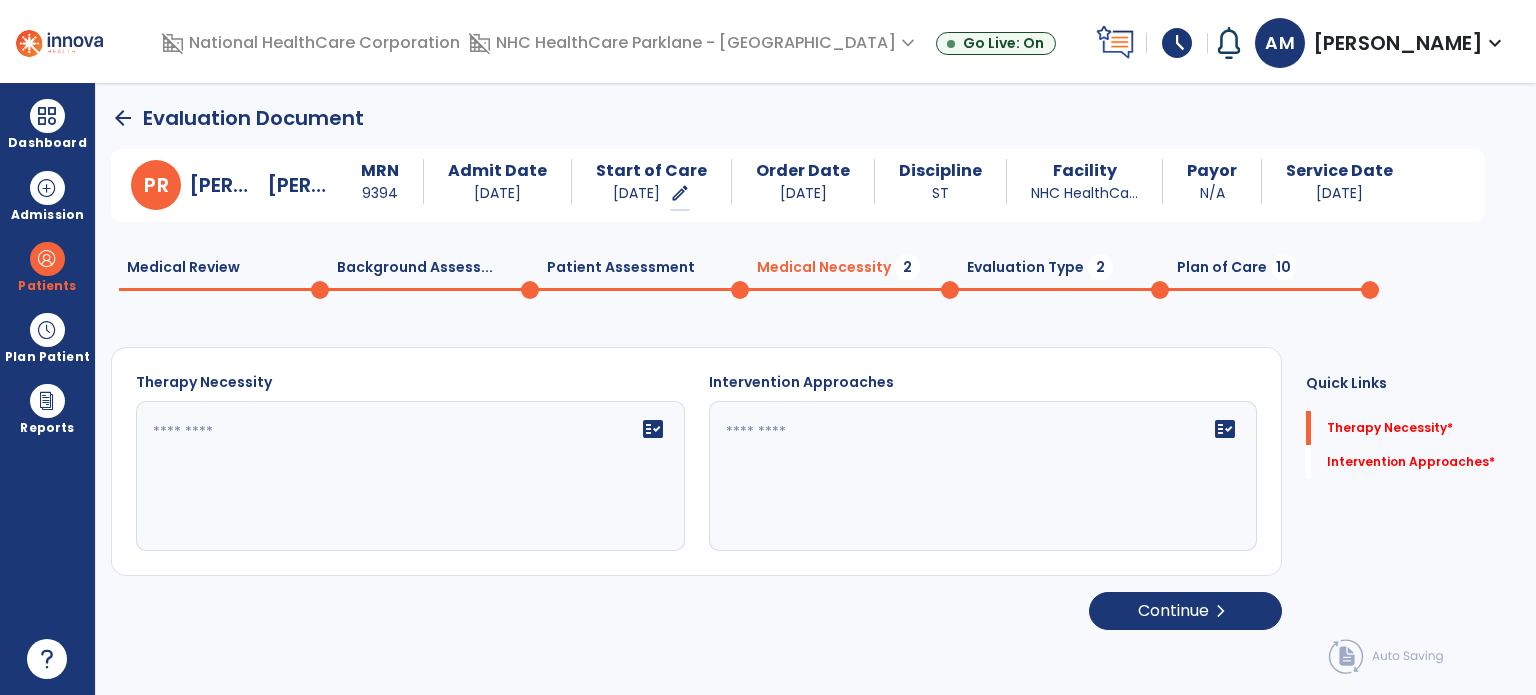 click on "fact_check" 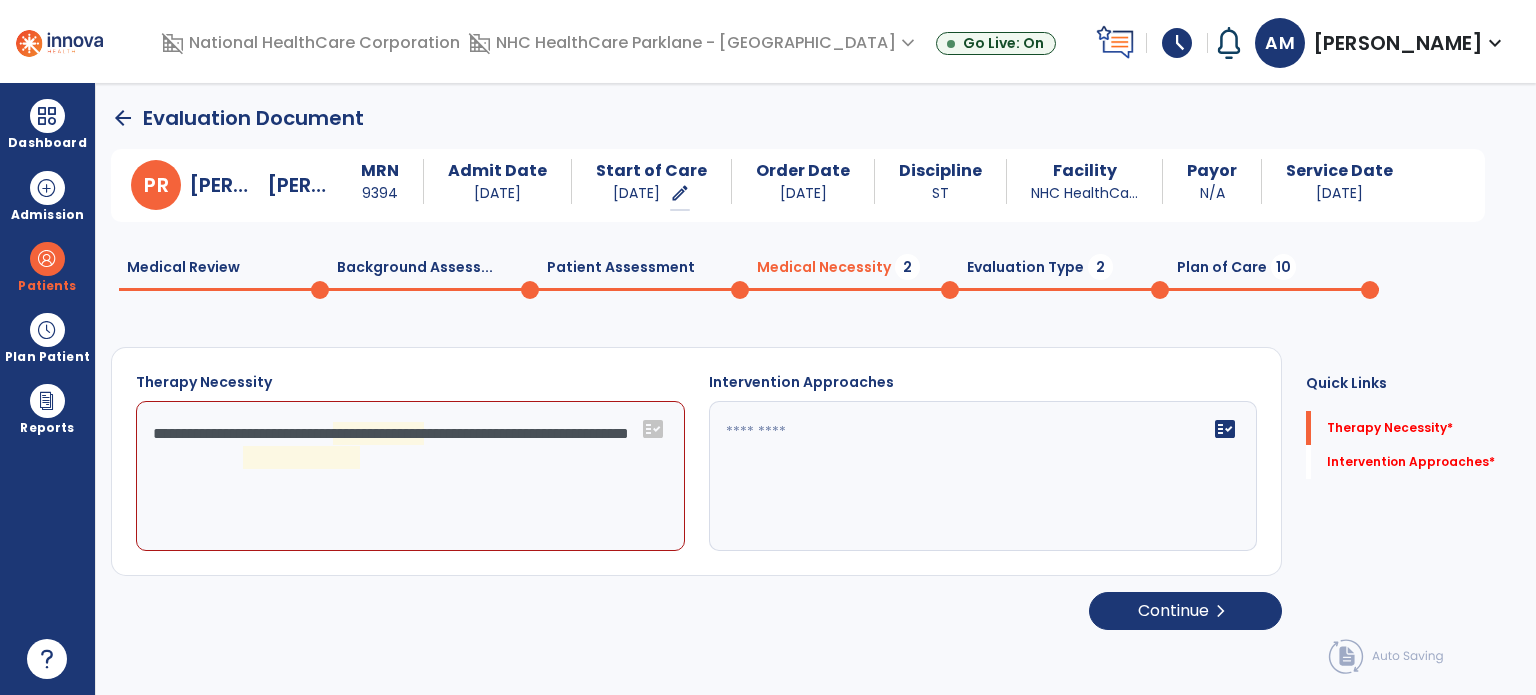 click on "**********" 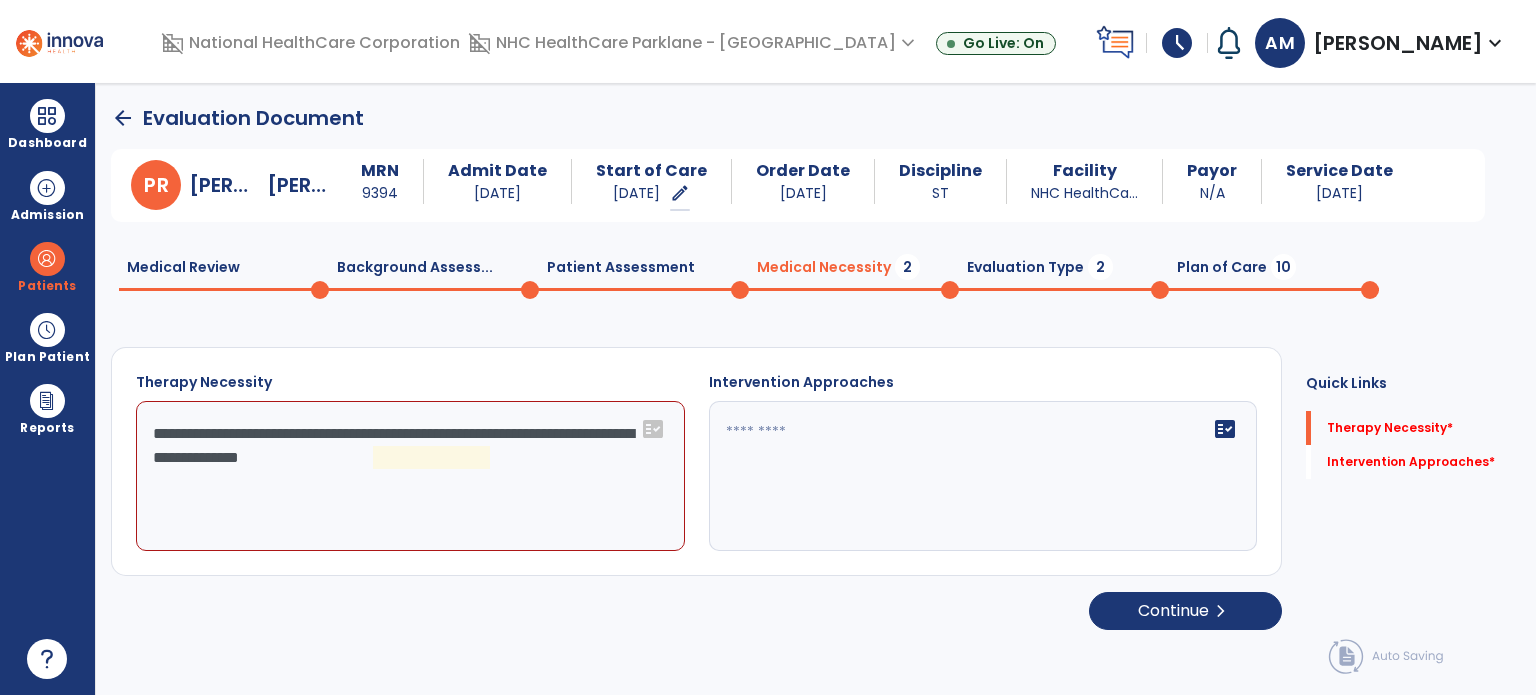 click on "**********" 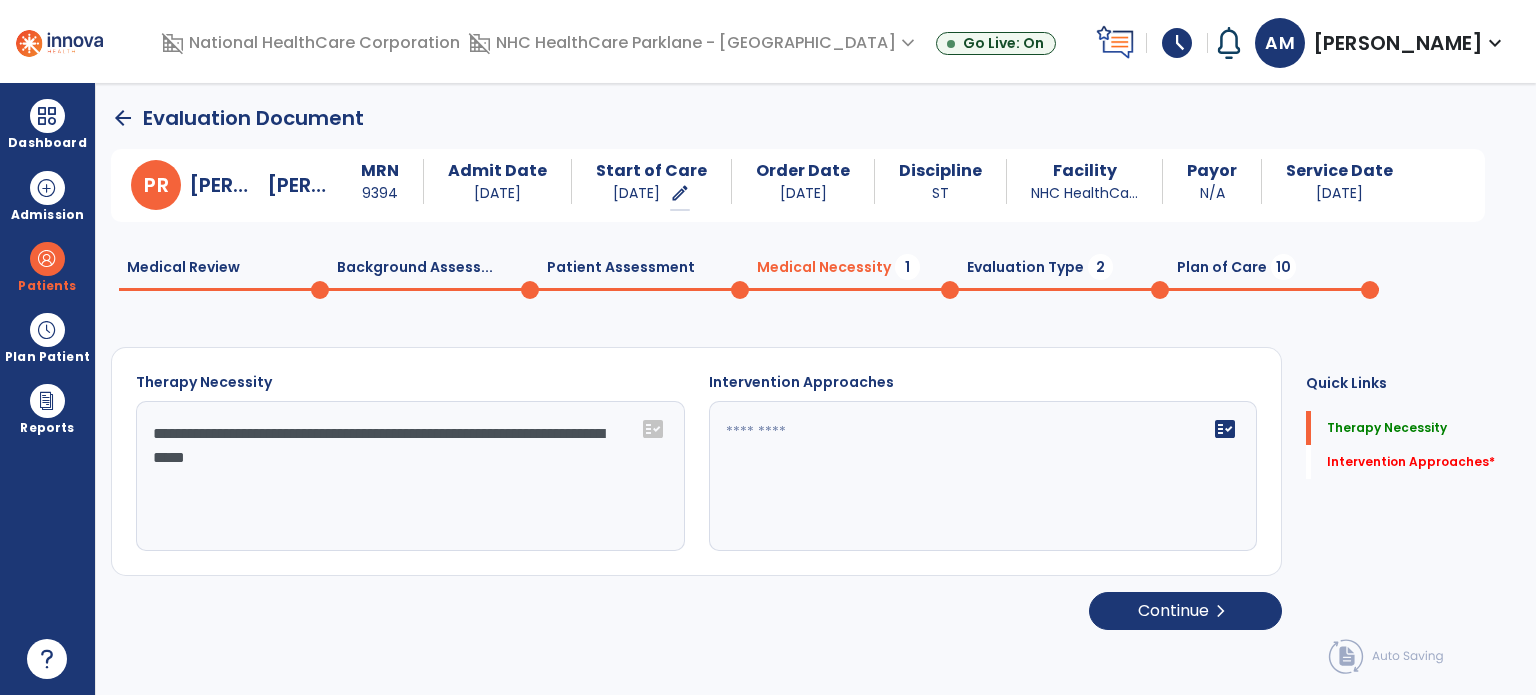 click on "**********" 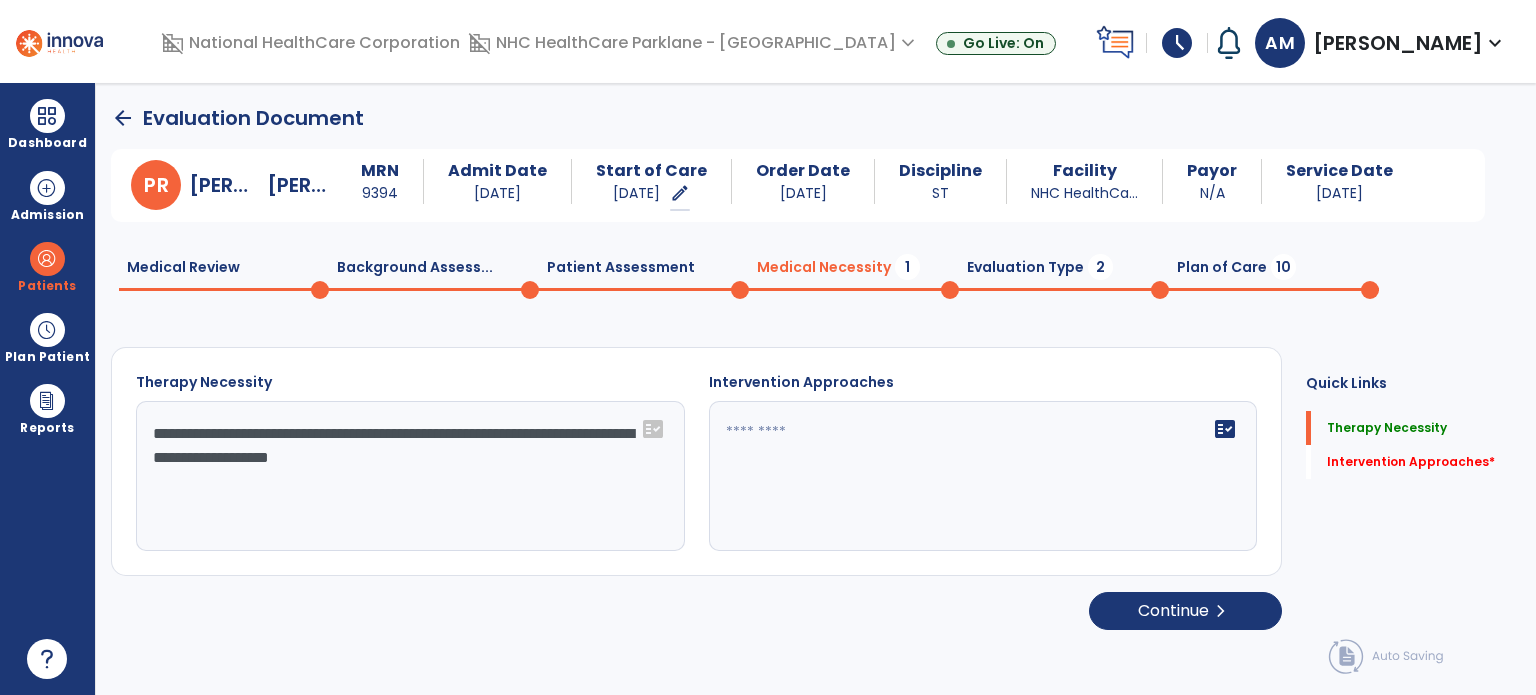 type on "**********" 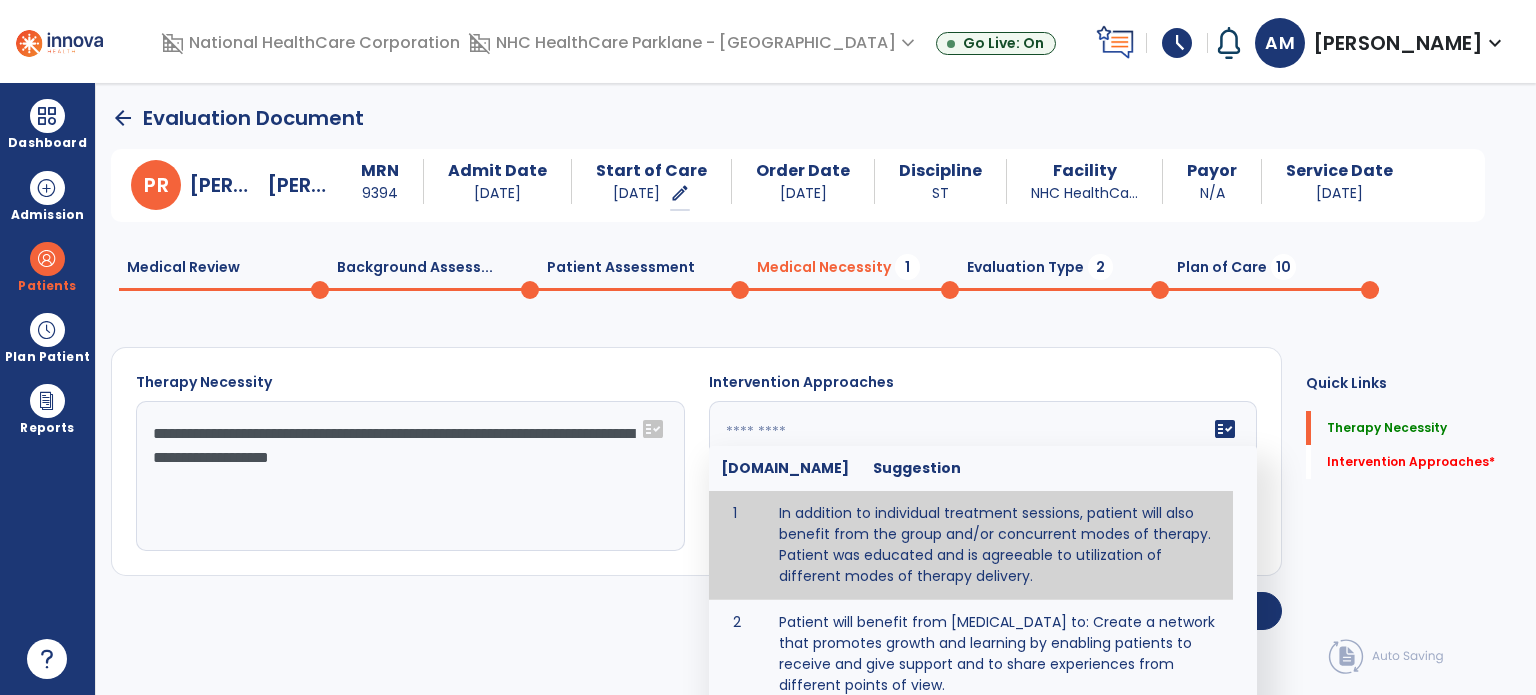 click 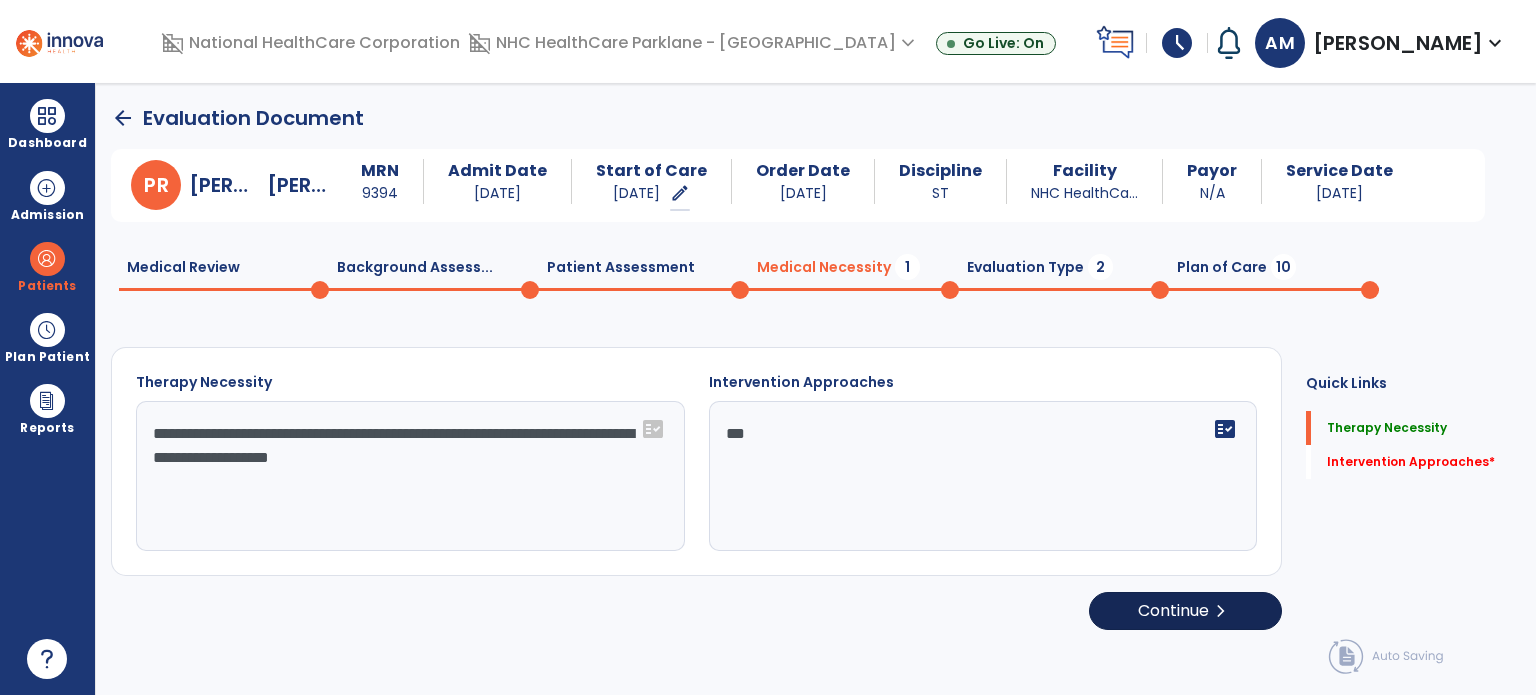 type on "***" 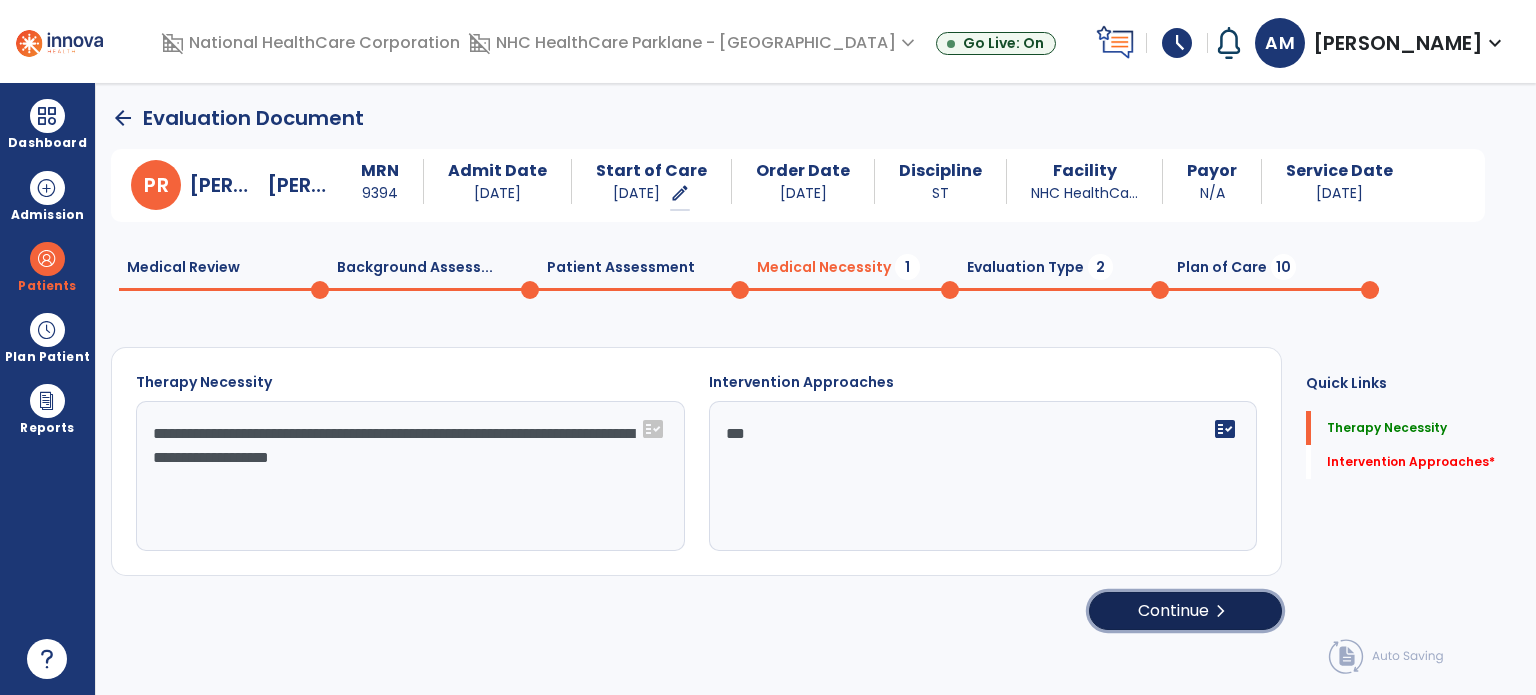 click on "Continue  chevron_right" 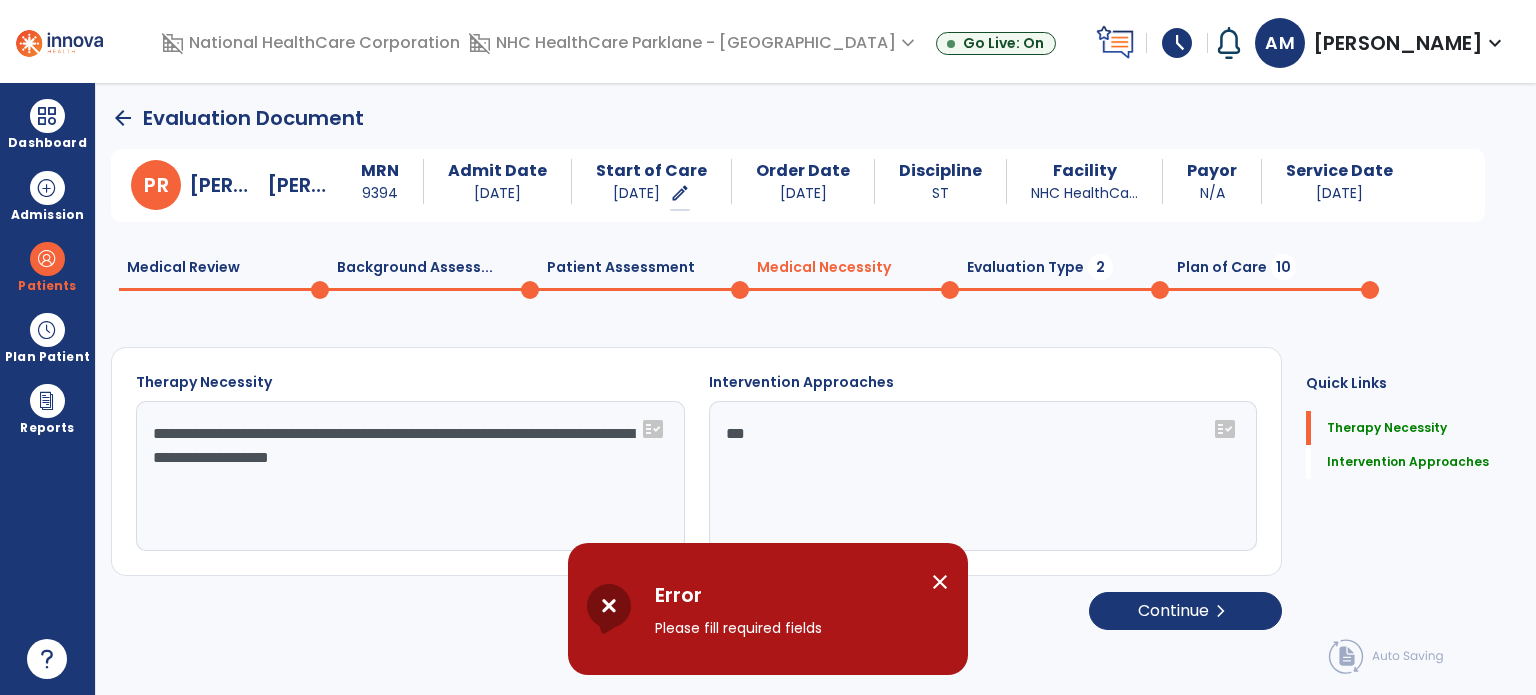 click on "close" at bounding box center (940, 582) 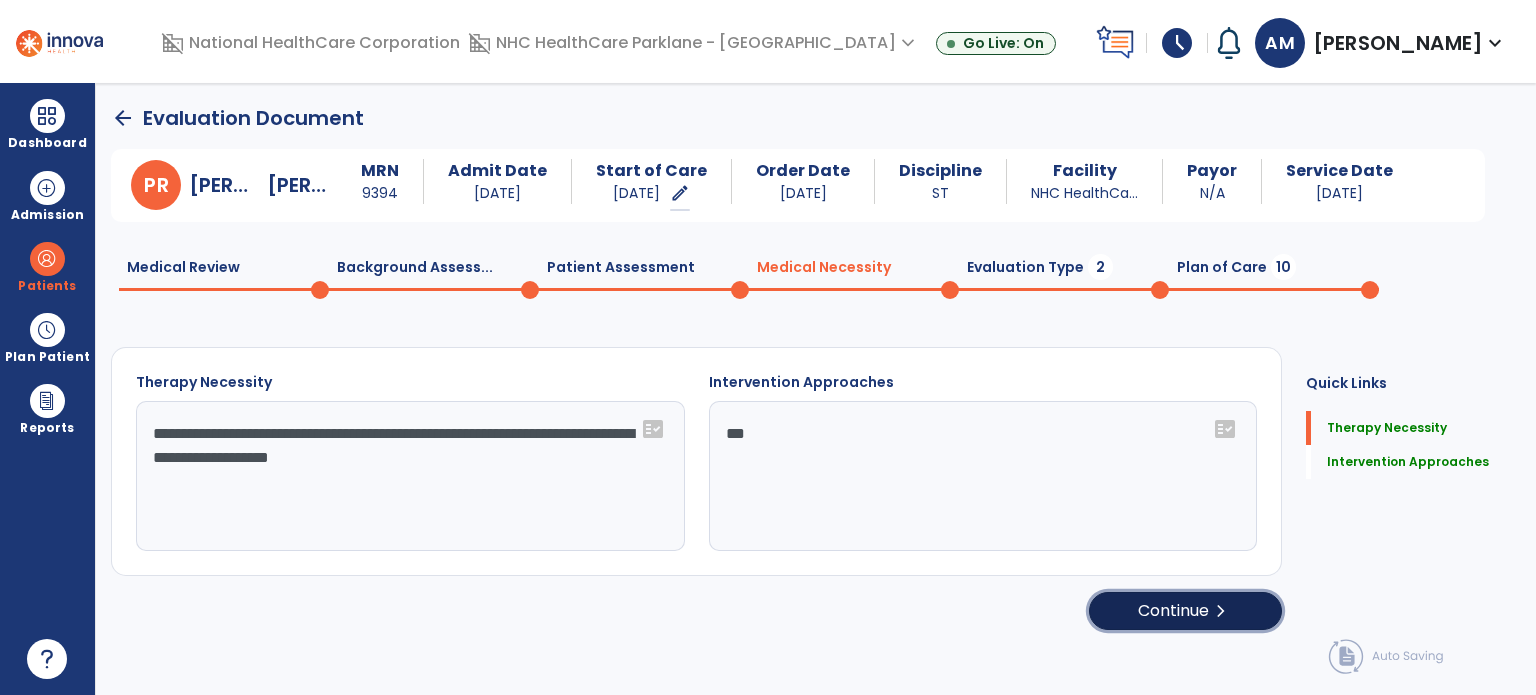 click on "Continue  chevron_right" 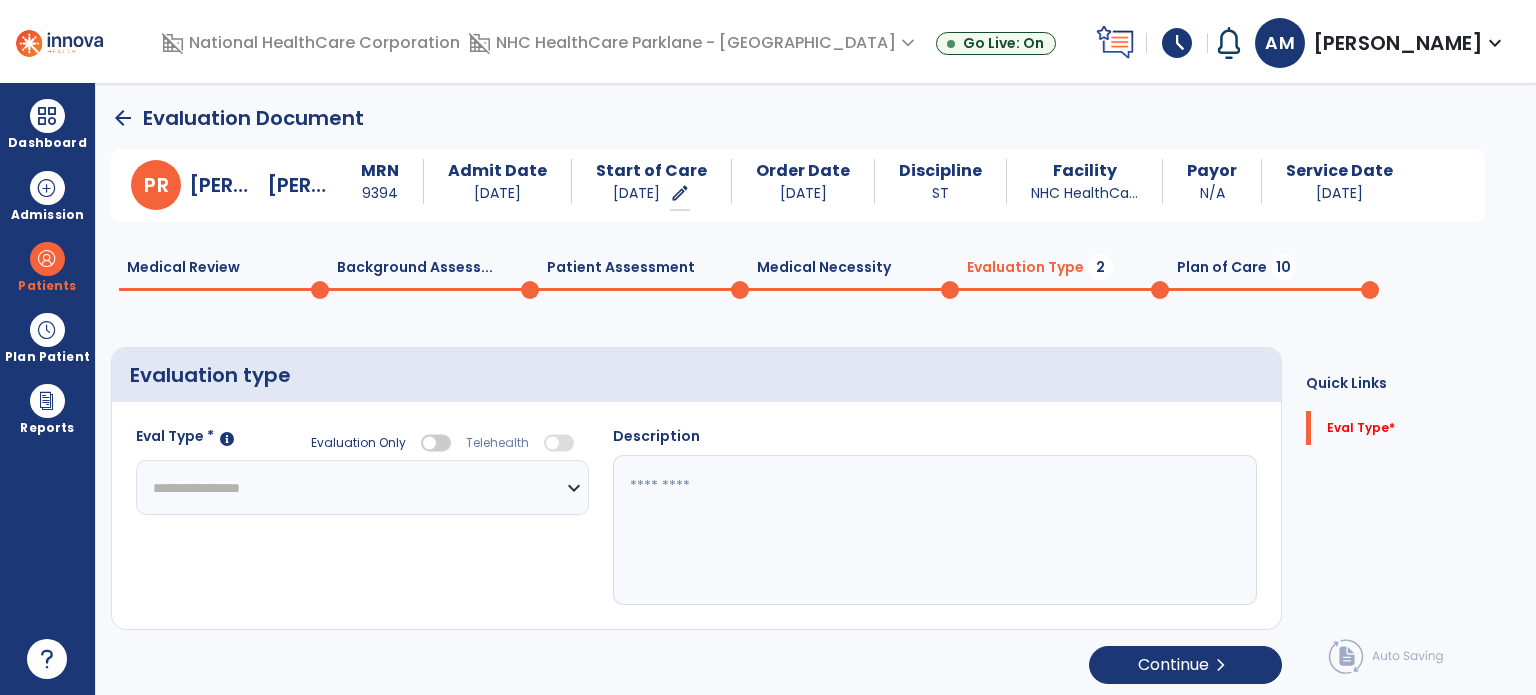 click on "**********" 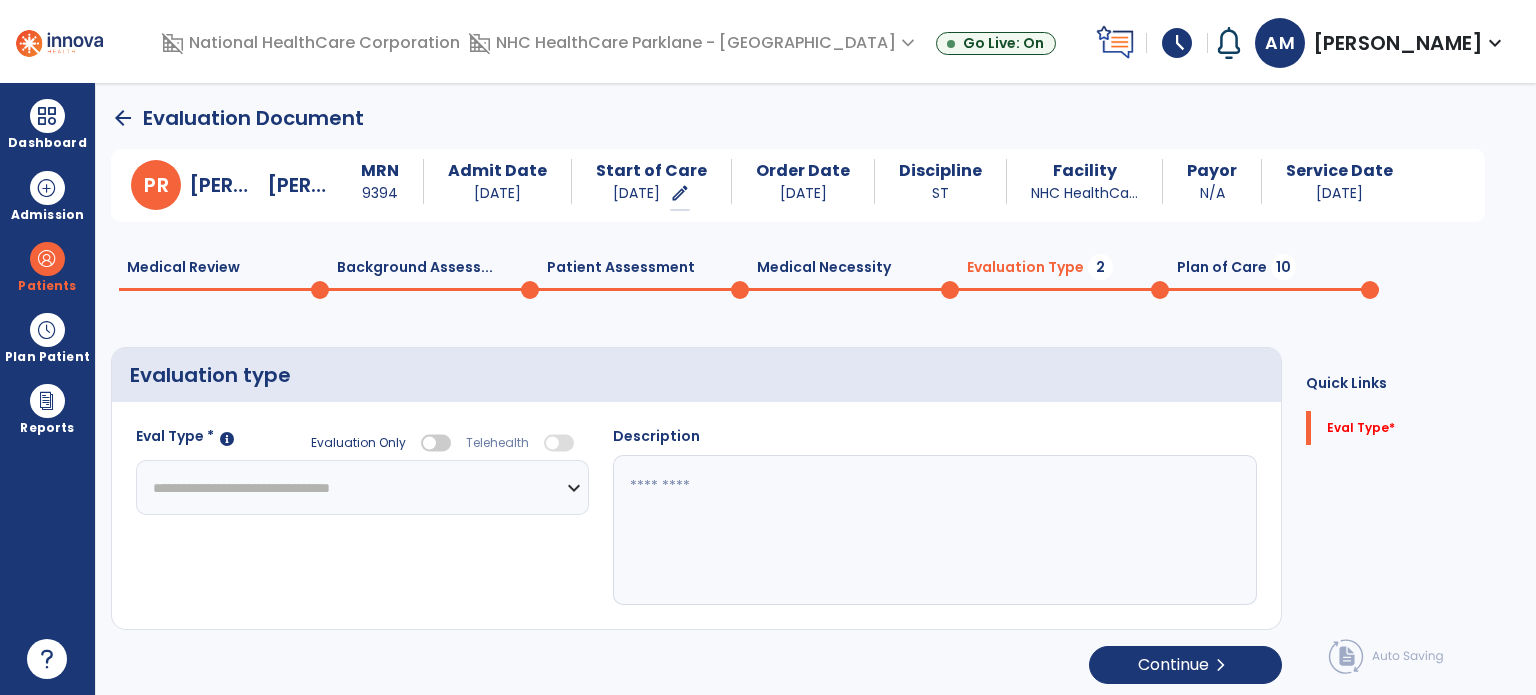 click on "**********" 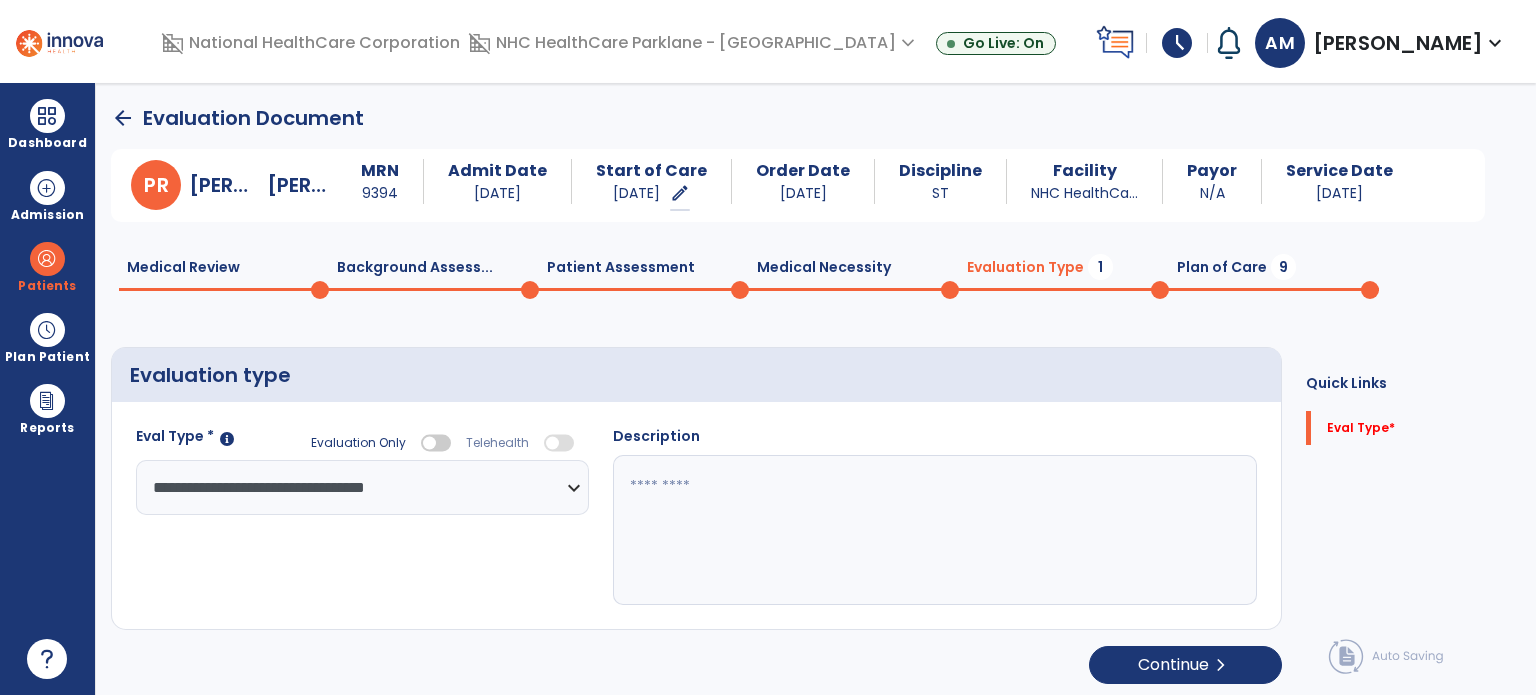 click 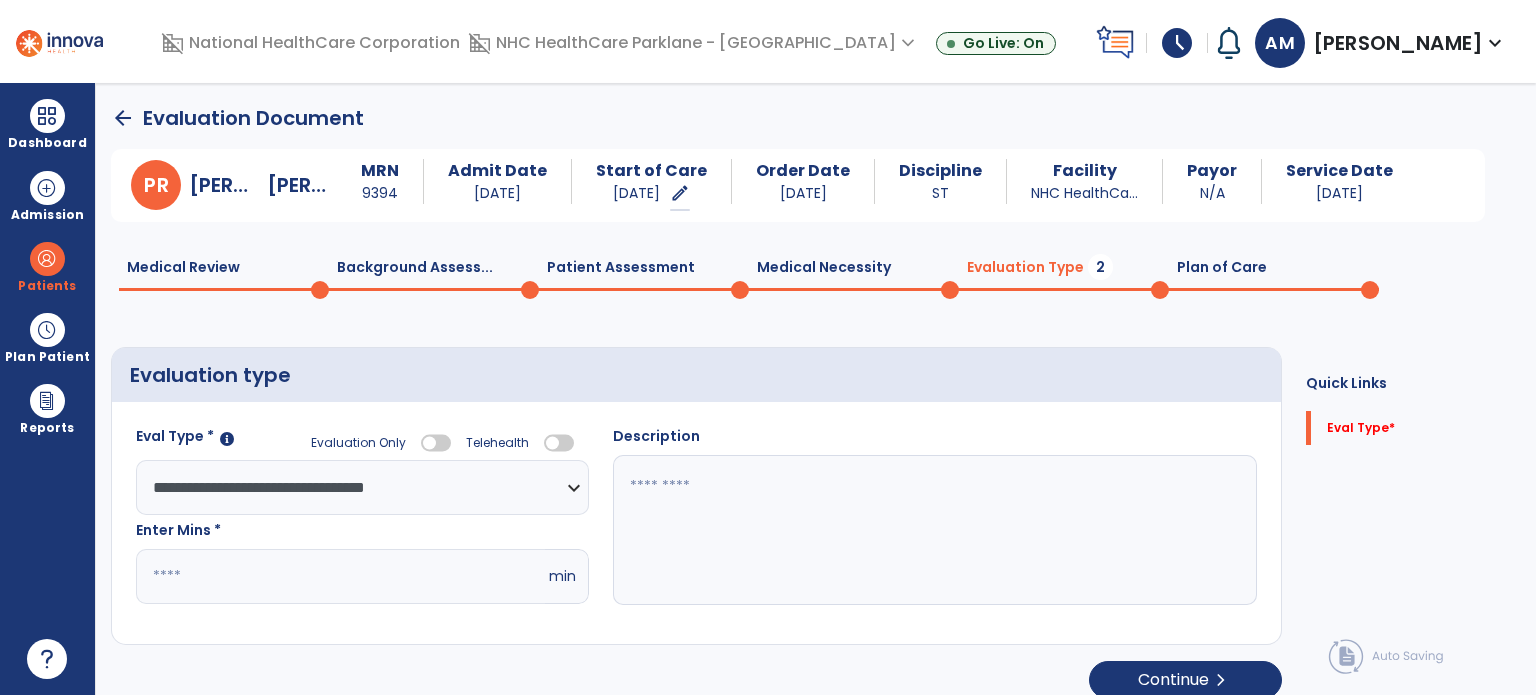 click 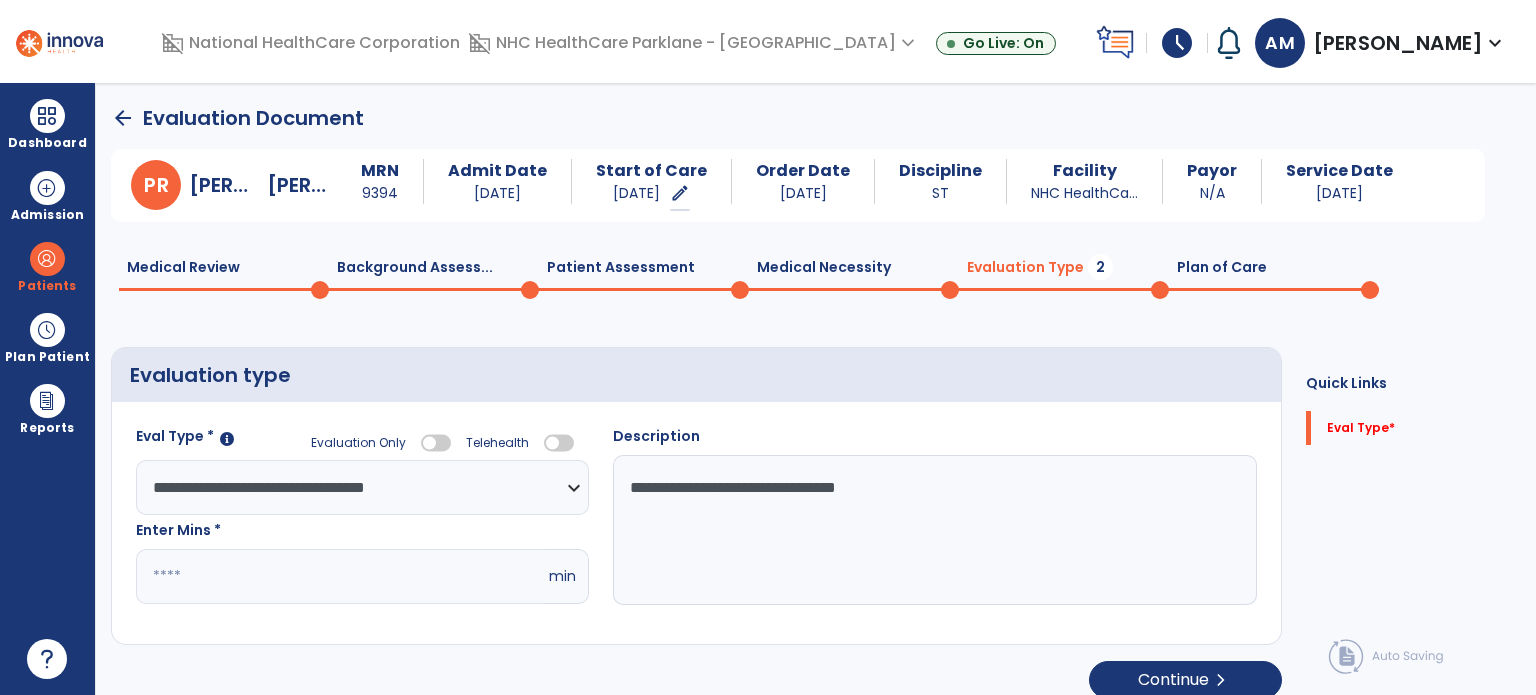 type on "**********" 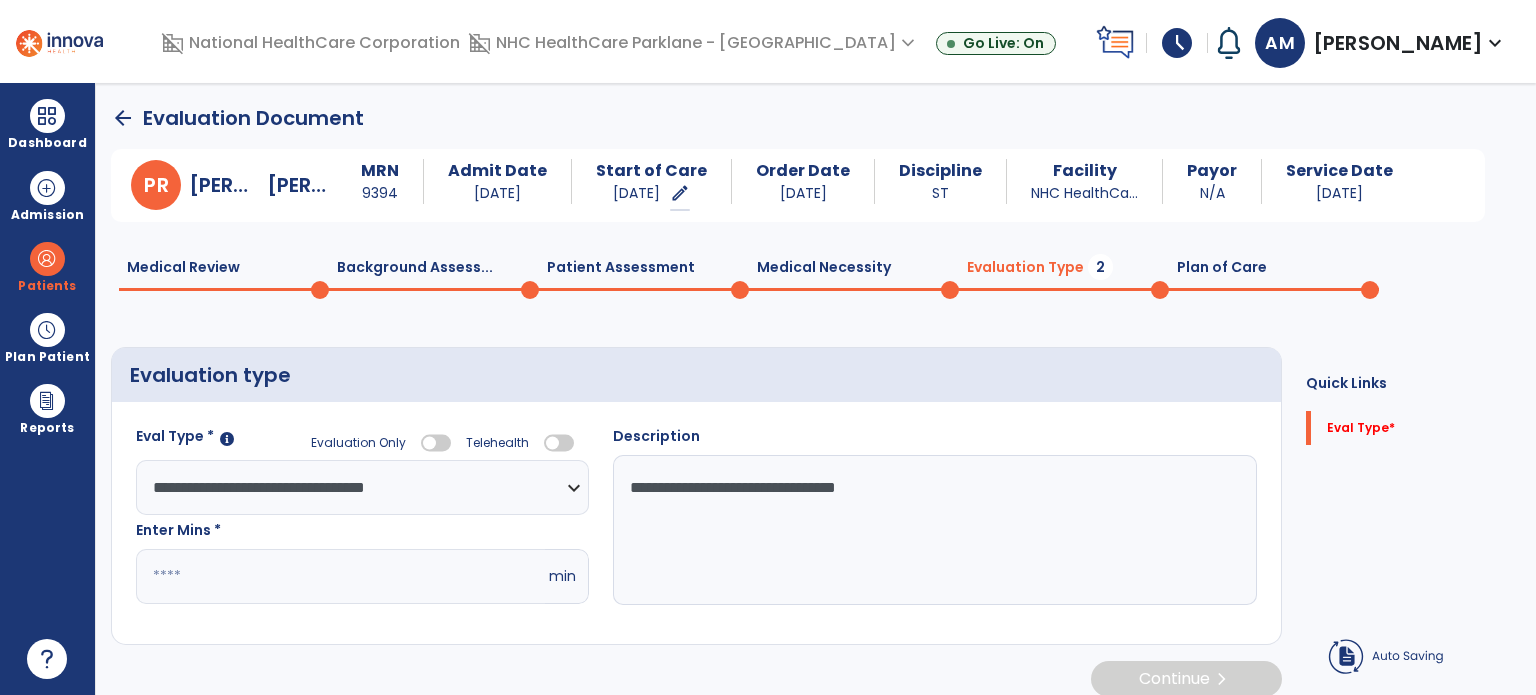 drag, startPoint x: 502, startPoint y: 574, endPoint x: 483, endPoint y: 577, distance: 19.235384 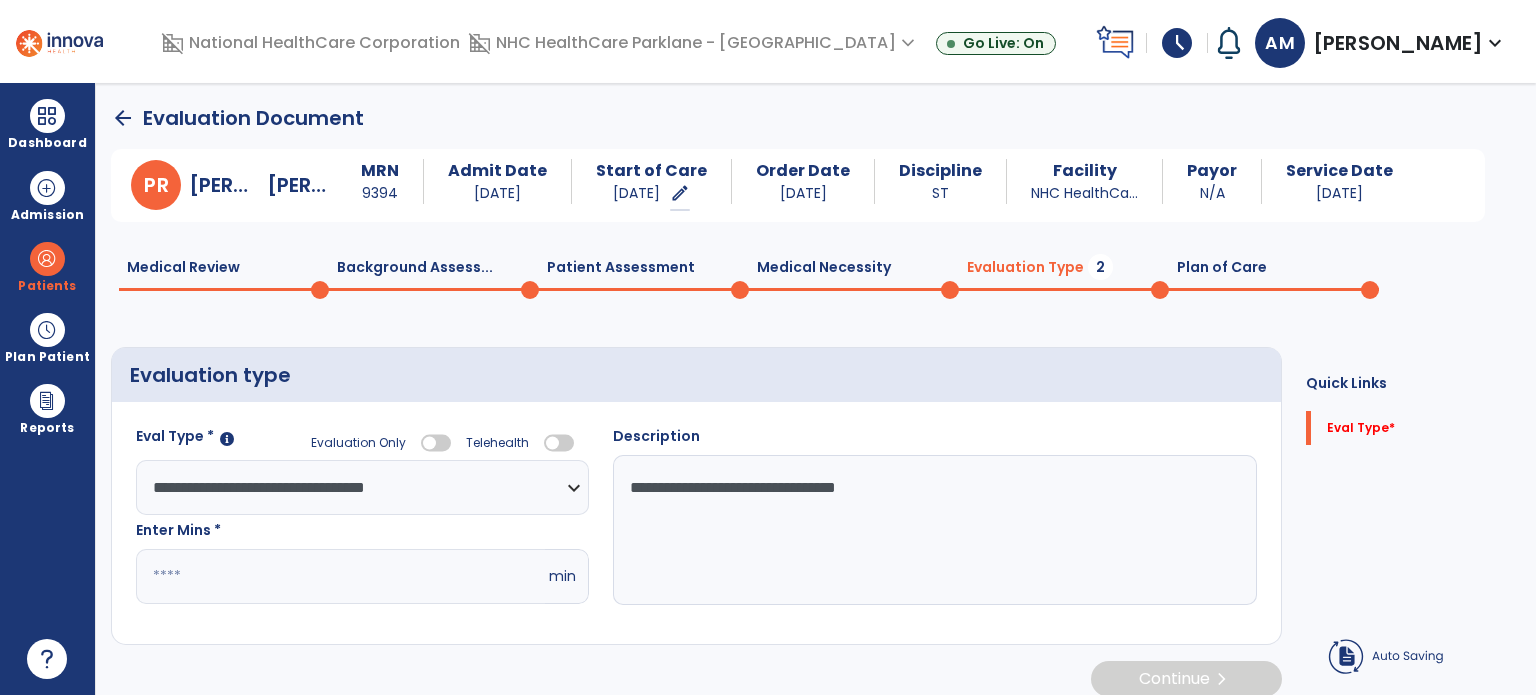 click on "*" 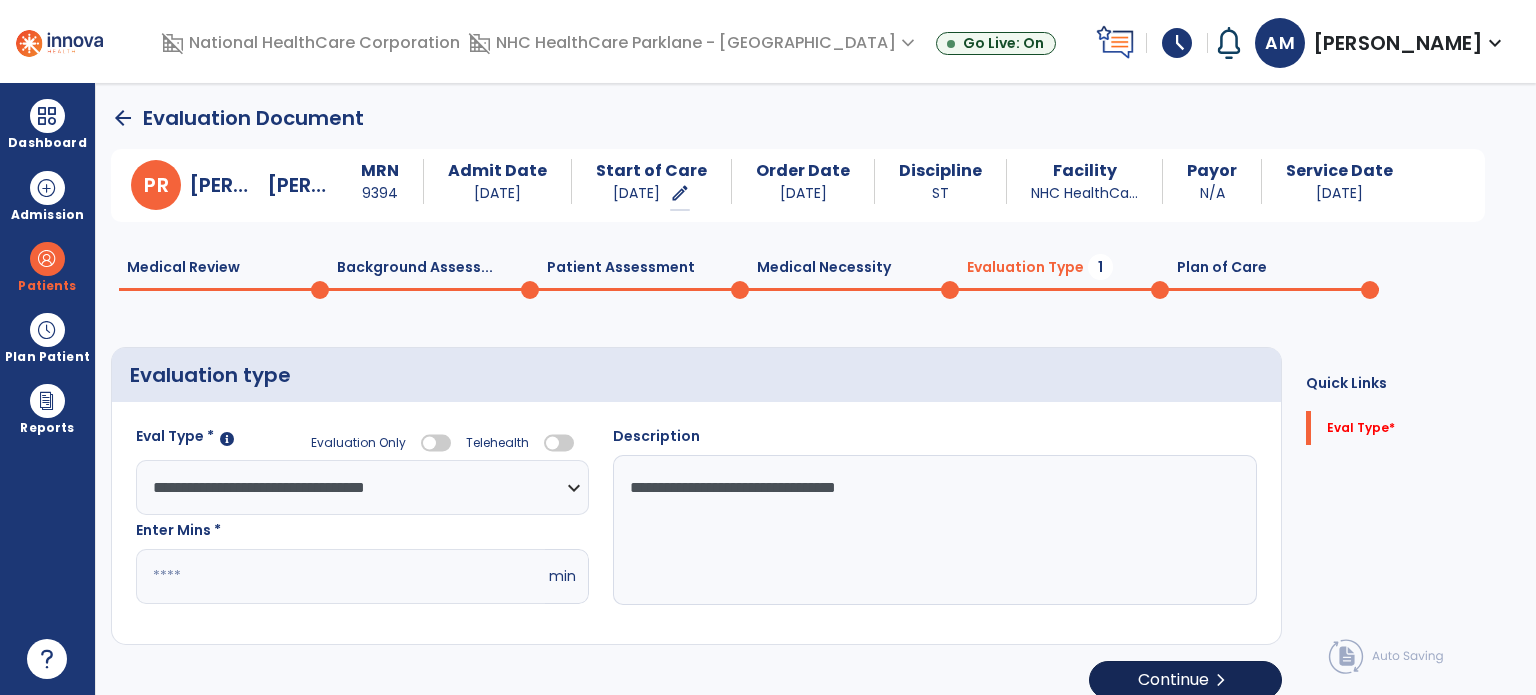 type on "**" 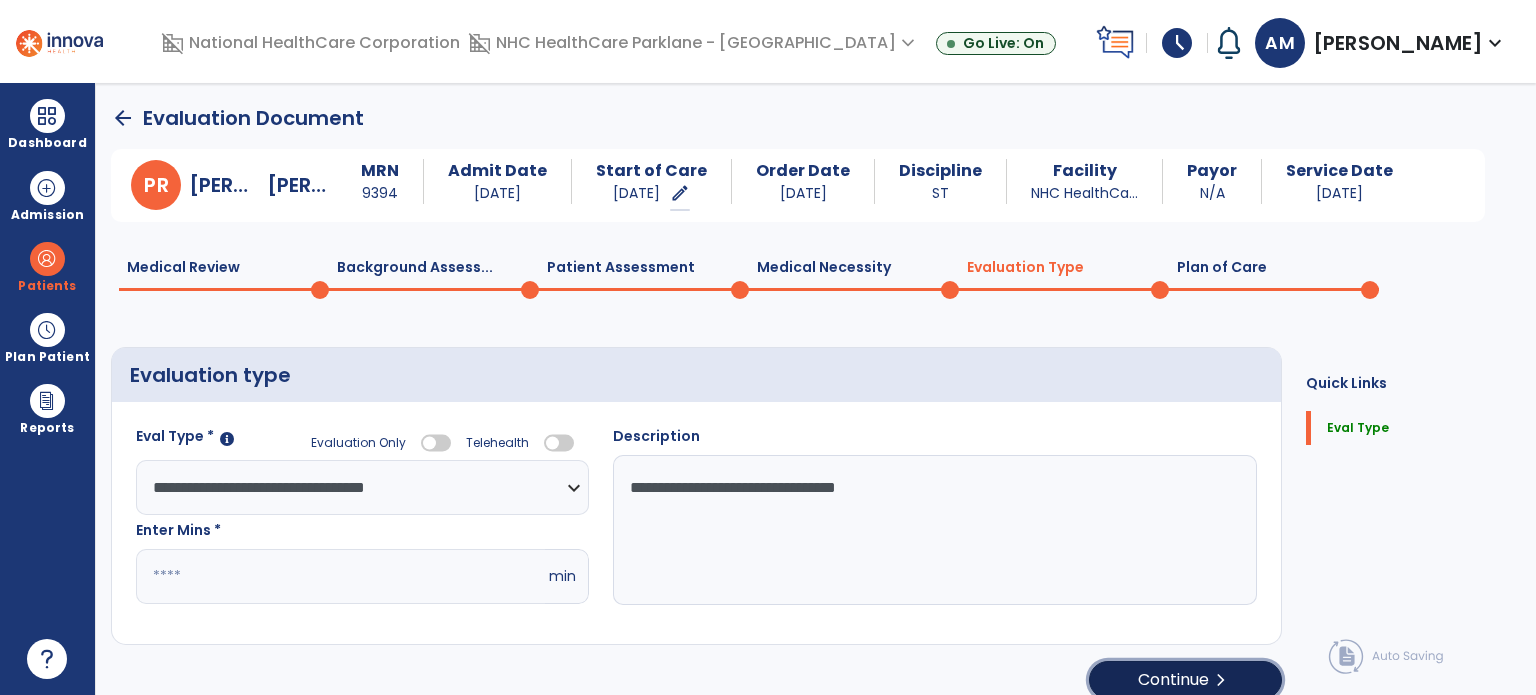 click on "Continue  chevron_right" 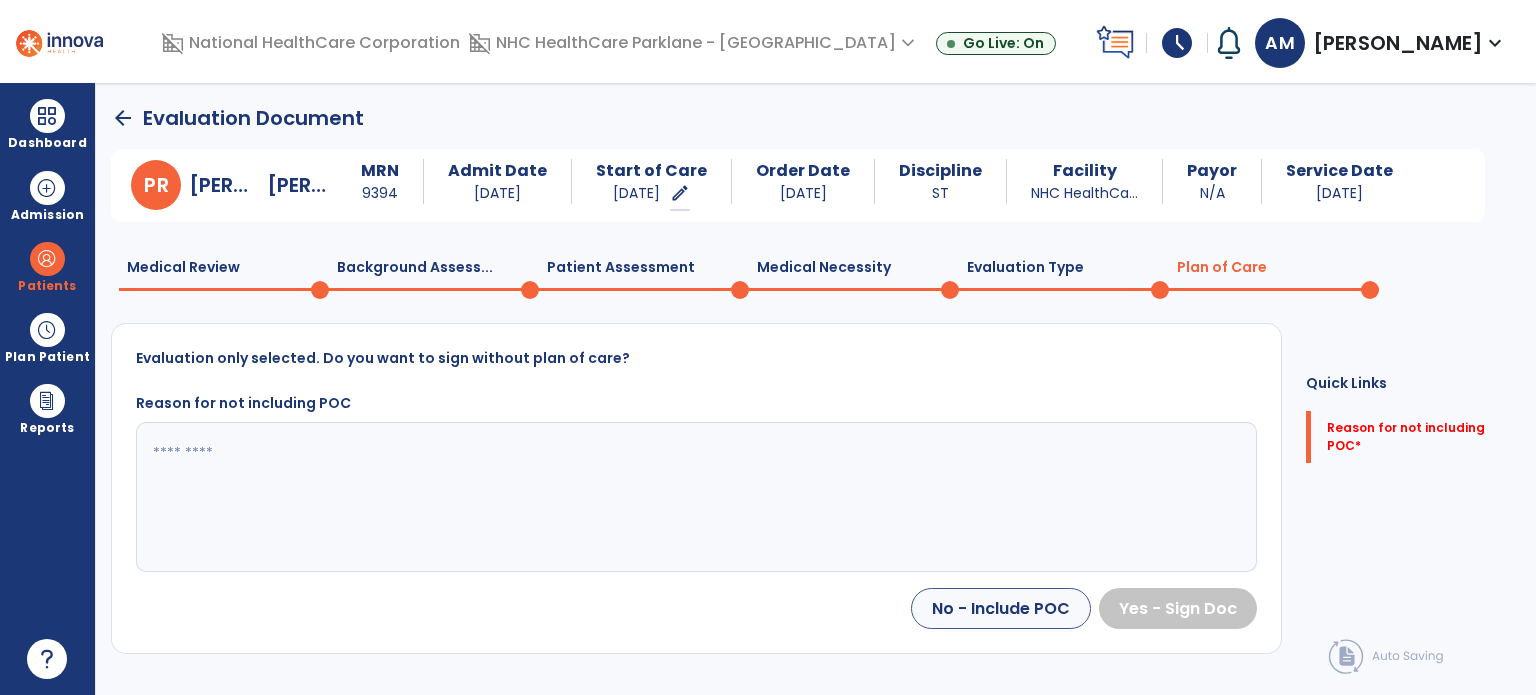 click 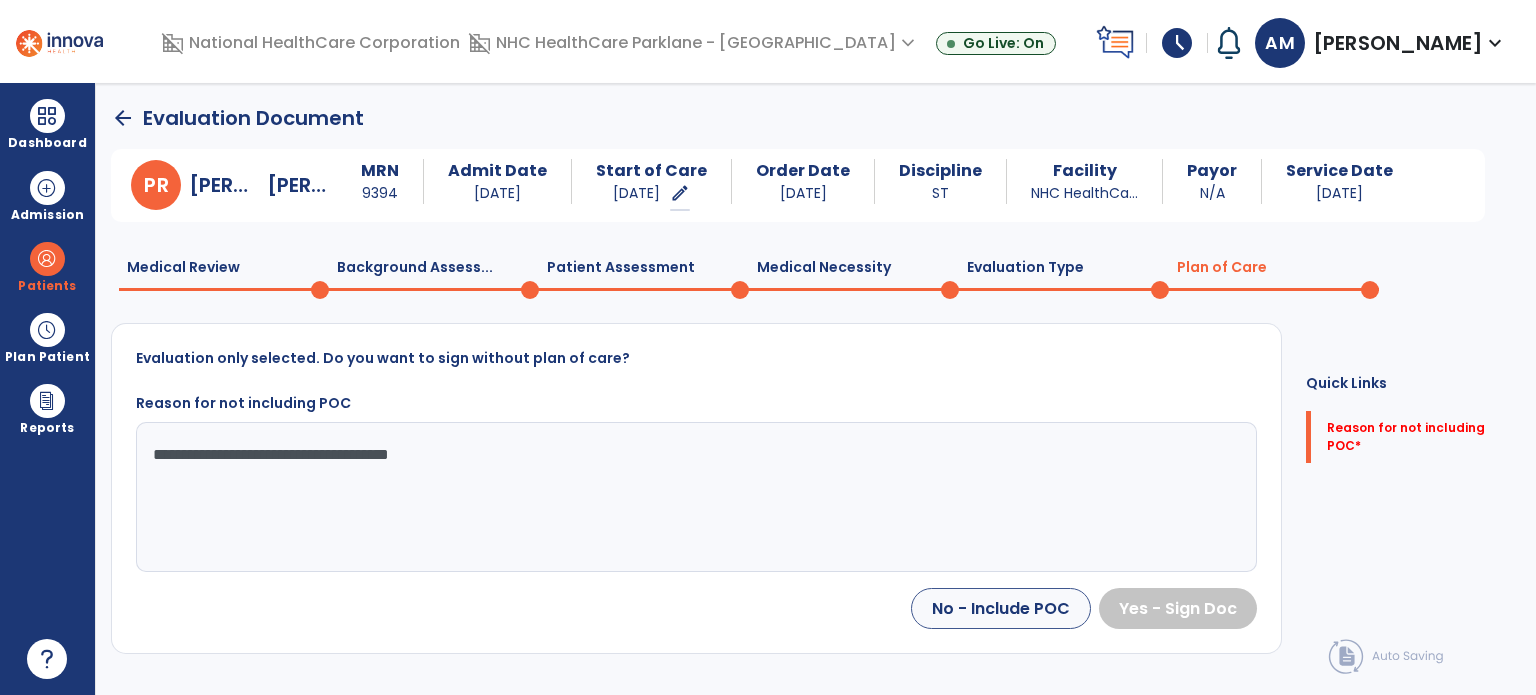 drag, startPoint x: 700, startPoint y: 440, endPoint x: 706, endPoint y: 450, distance: 11.661903 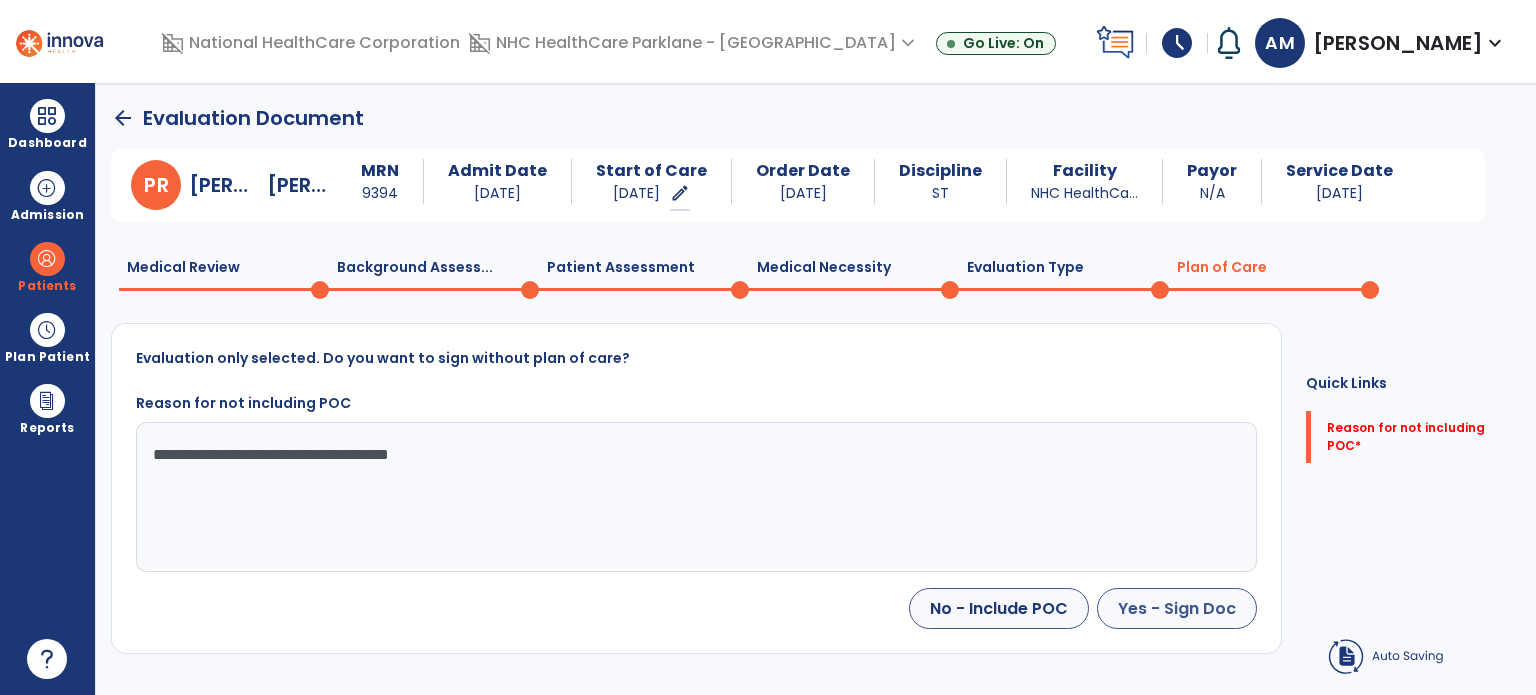 type on "**********" 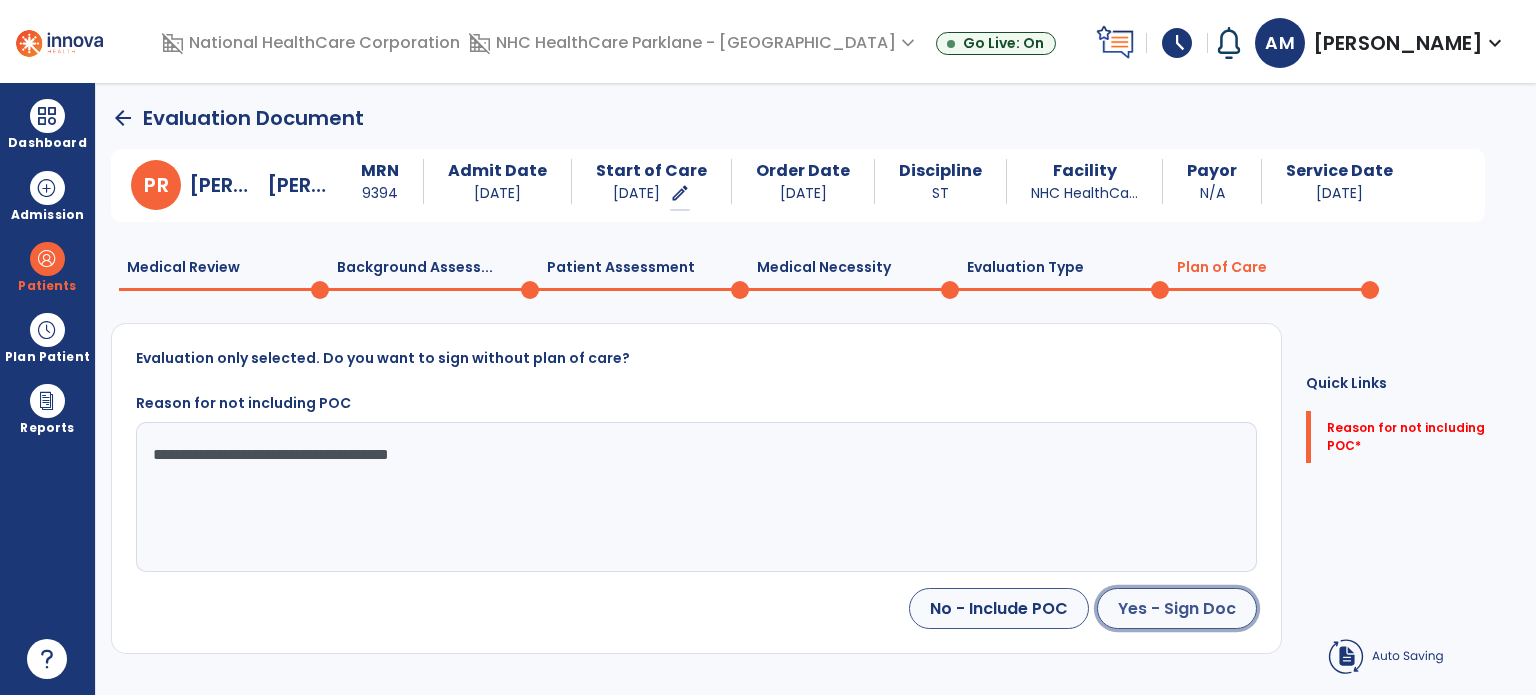 click on "Yes - Sign Doc" 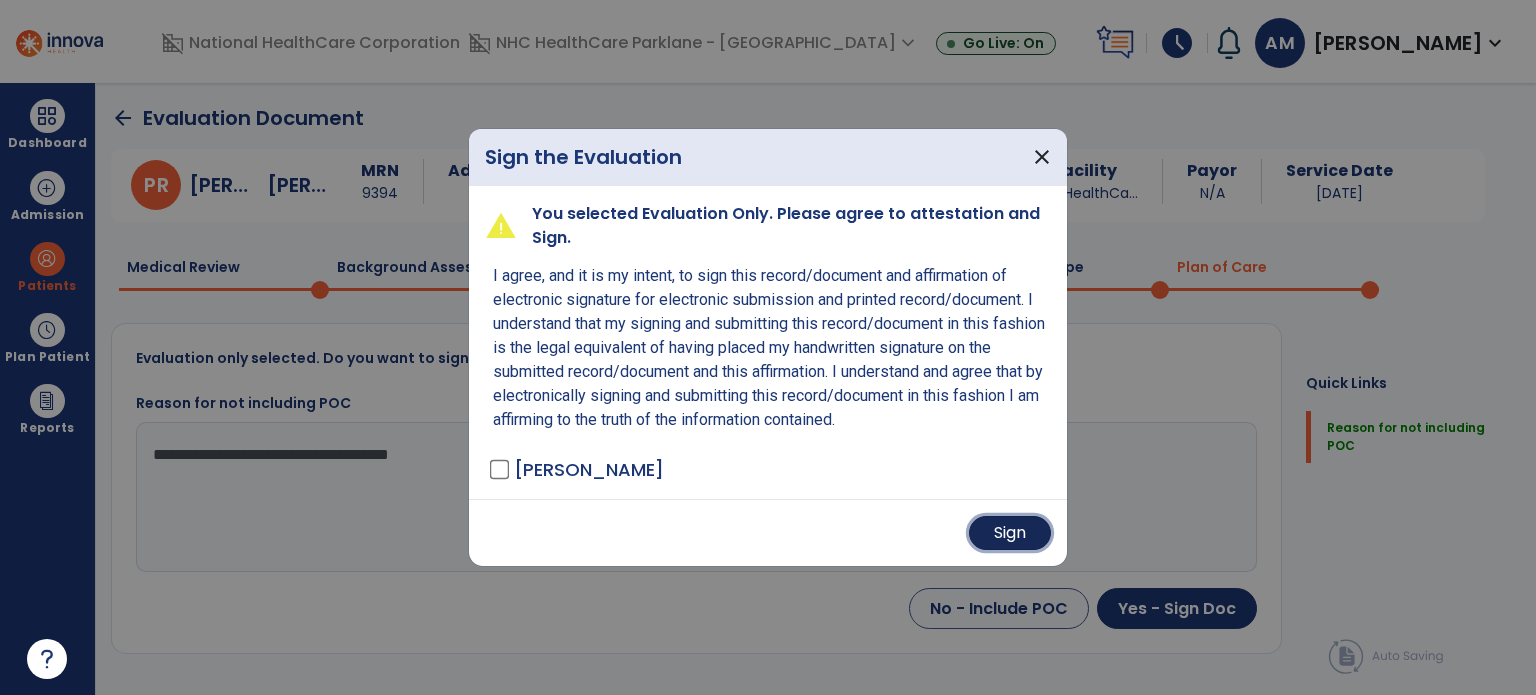 click on "Sign" at bounding box center [1010, 533] 